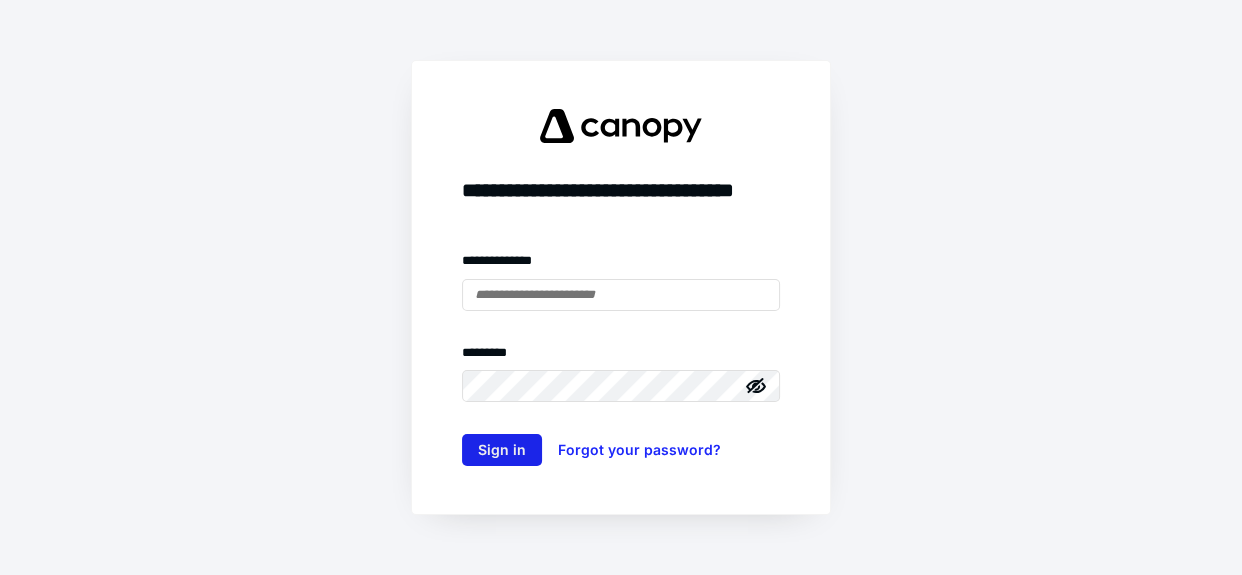 scroll, scrollTop: 0, scrollLeft: 0, axis: both 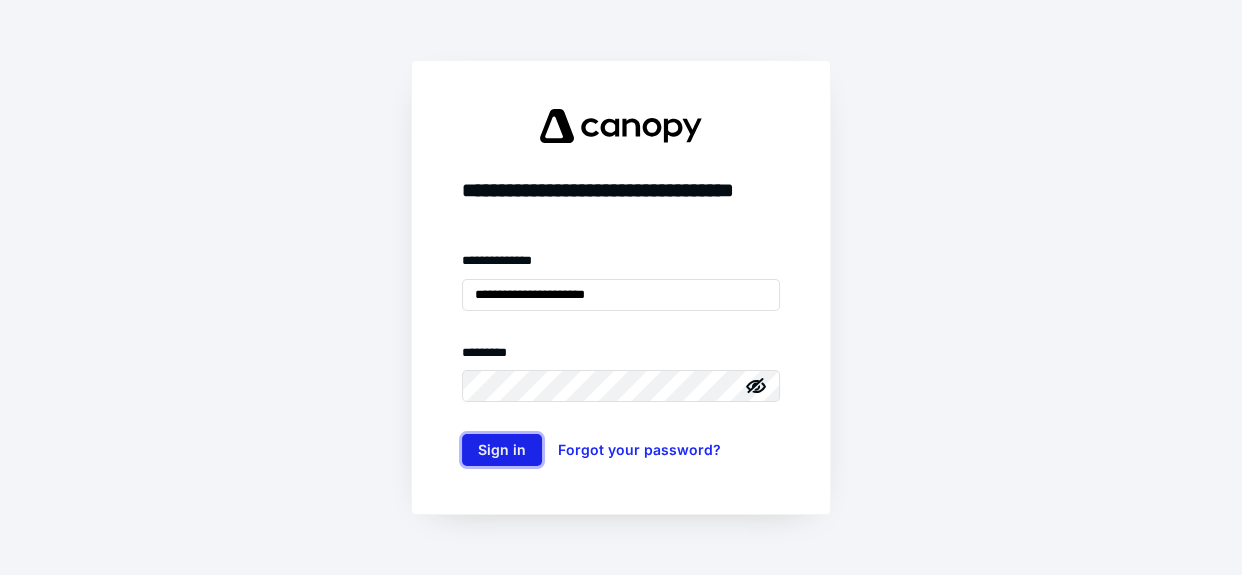 click on "Sign in" at bounding box center (502, 450) 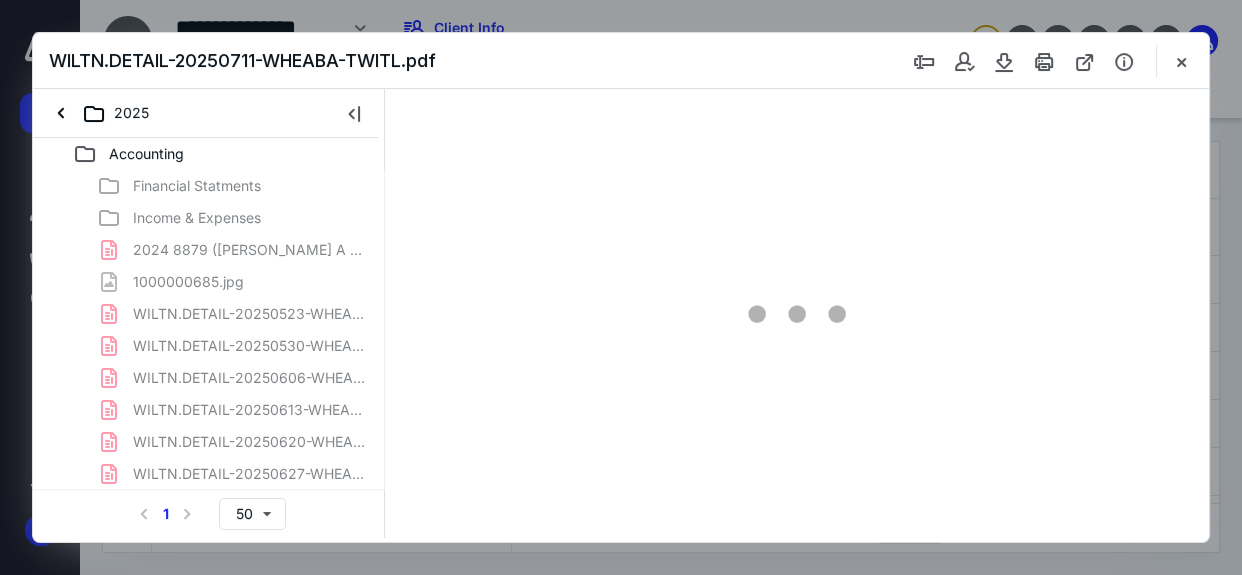 scroll, scrollTop: 0, scrollLeft: 0, axis: both 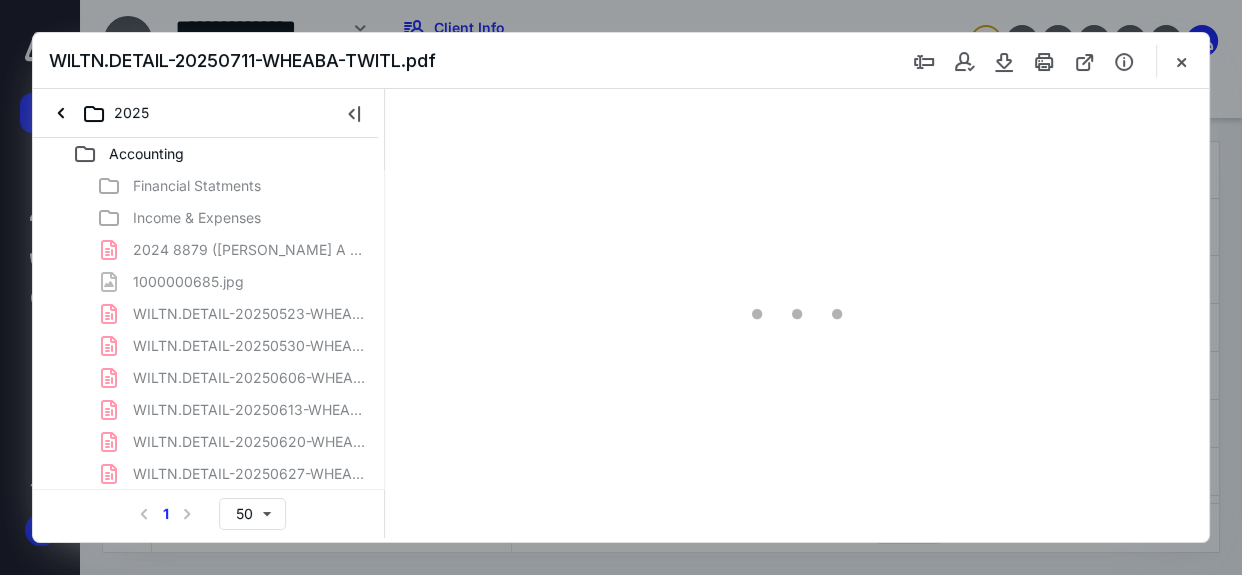 type on "50" 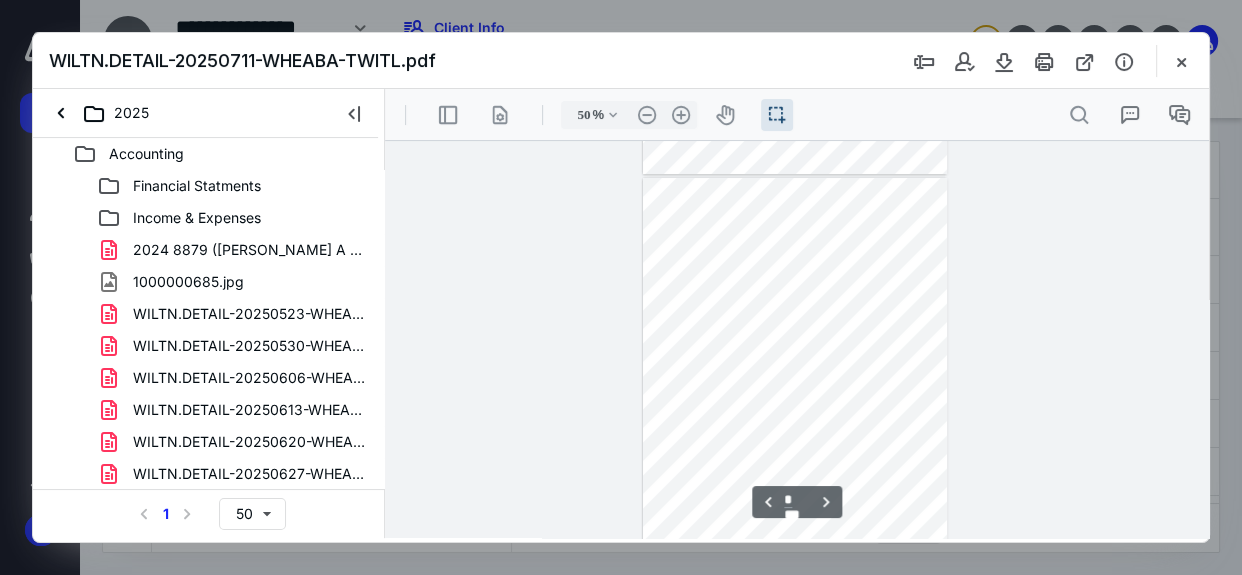 type on "*" 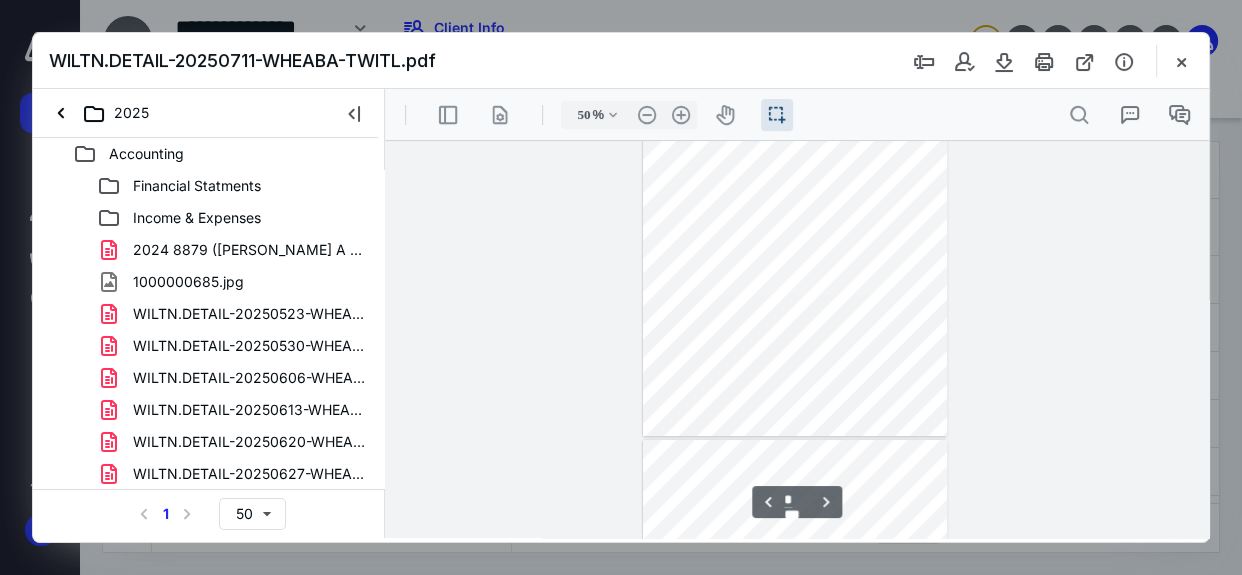 scroll, scrollTop: 0, scrollLeft: 0, axis: both 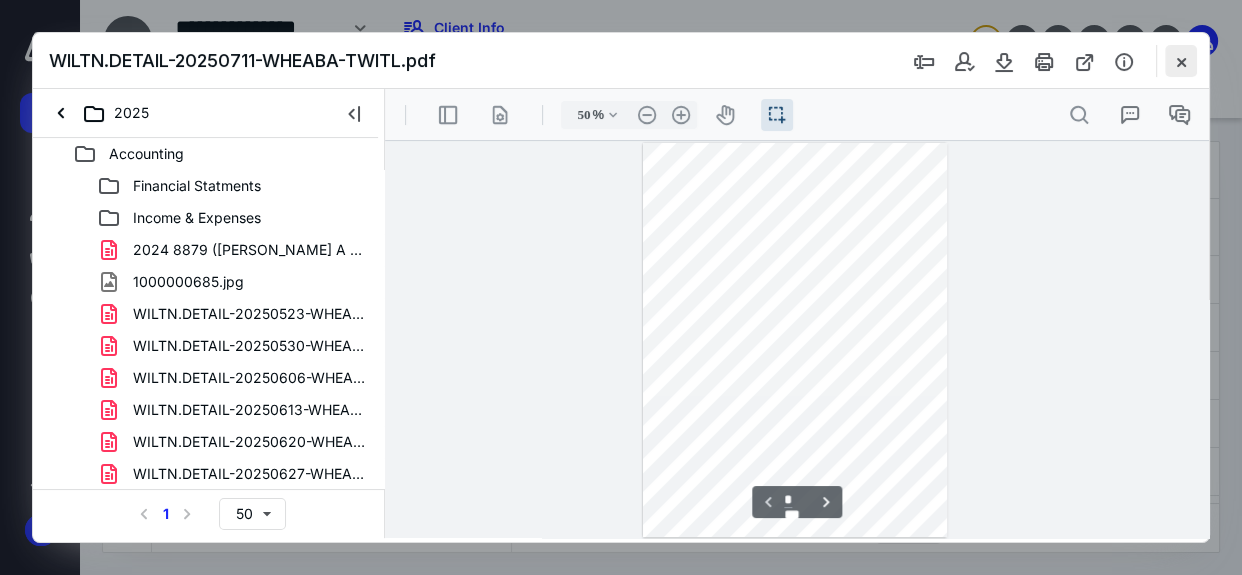 click at bounding box center (1181, 61) 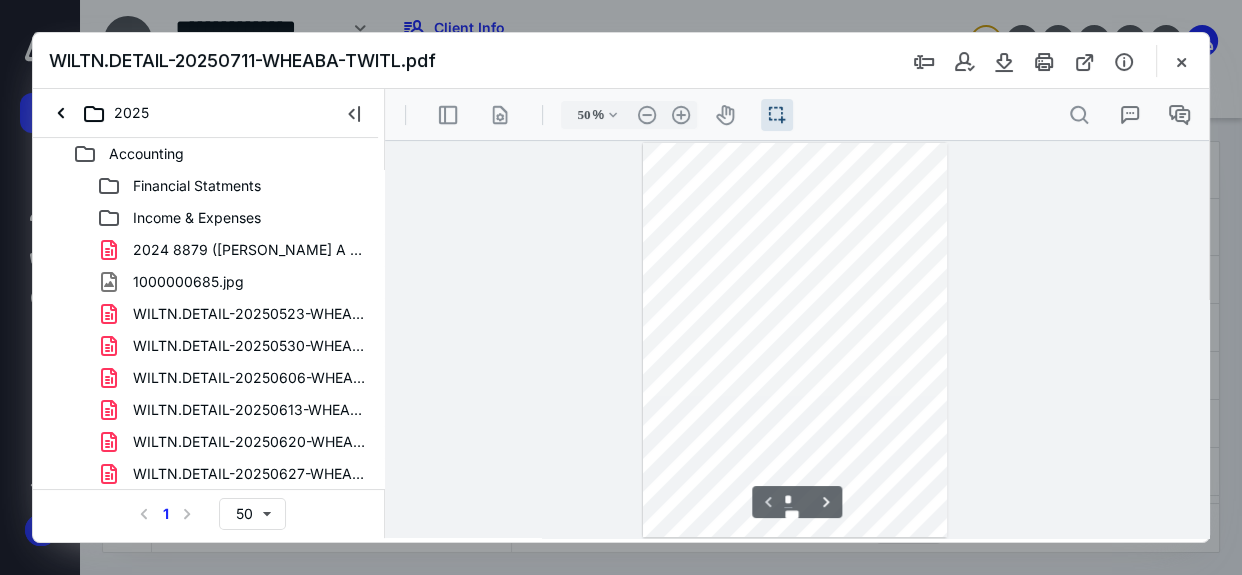checkbox on "false" 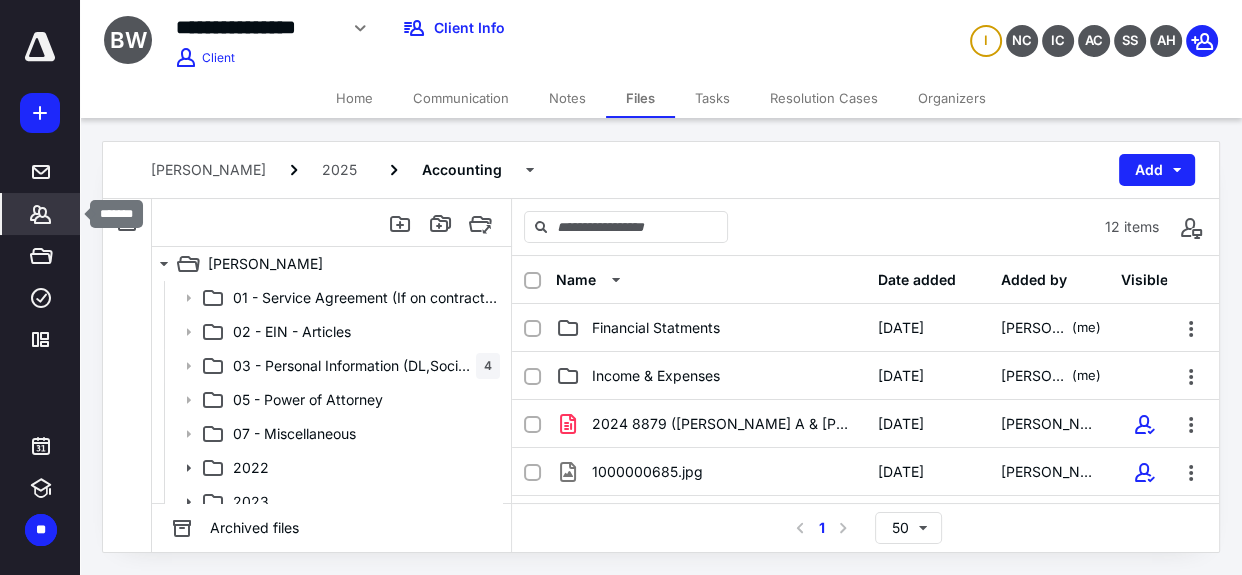 click 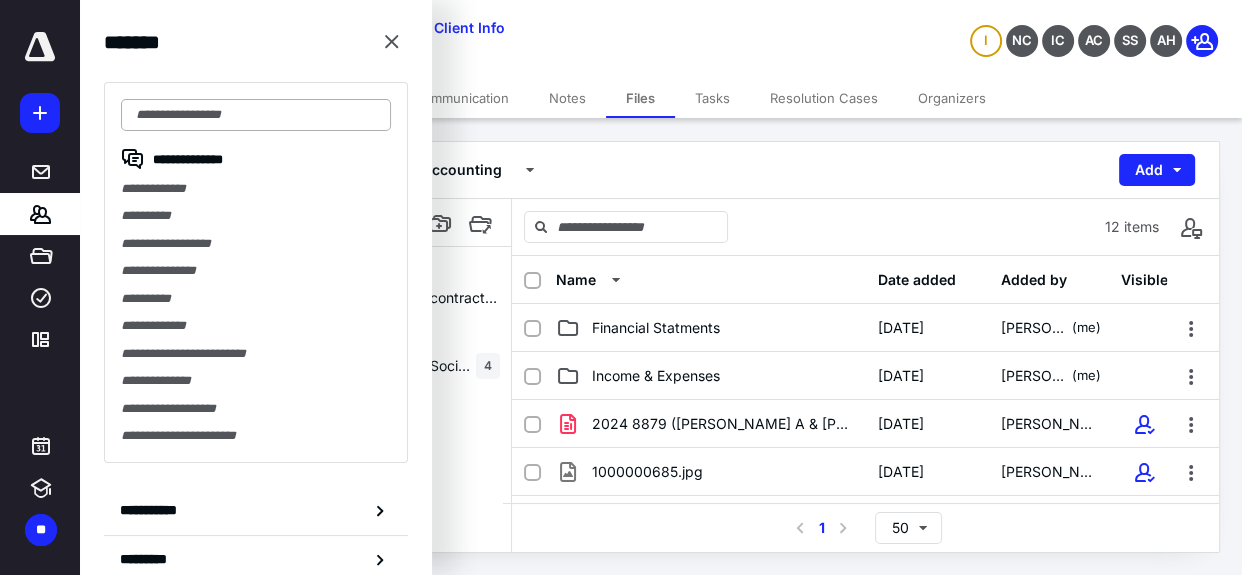 click at bounding box center (256, 115) 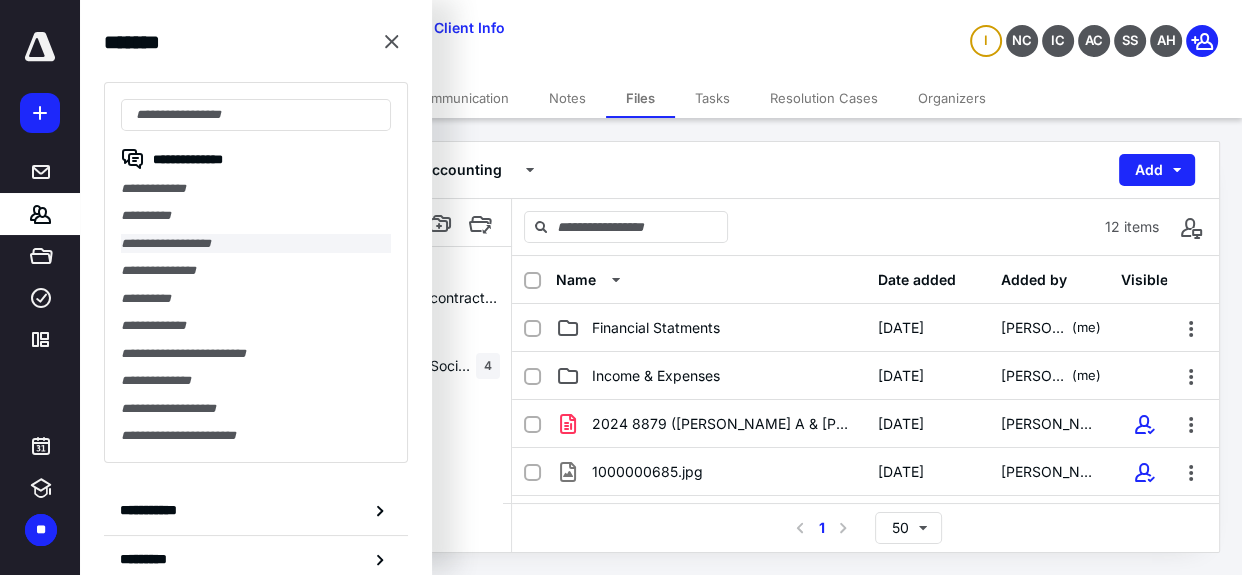 click on "**********" at bounding box center (256, 243) 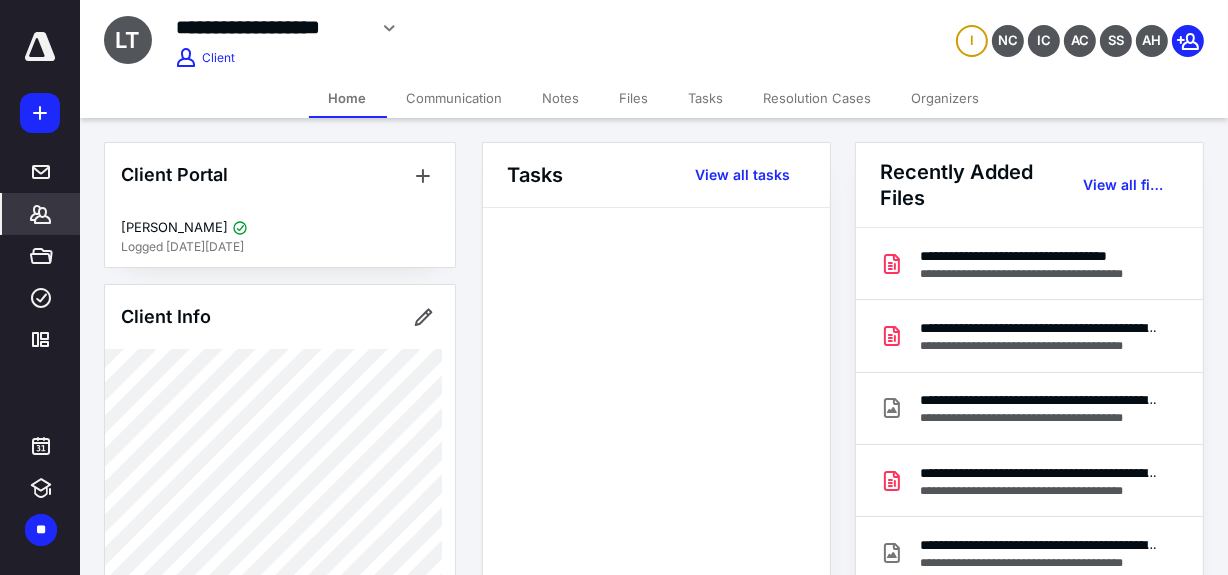 click on "Files" at bounding box center [634, 98] 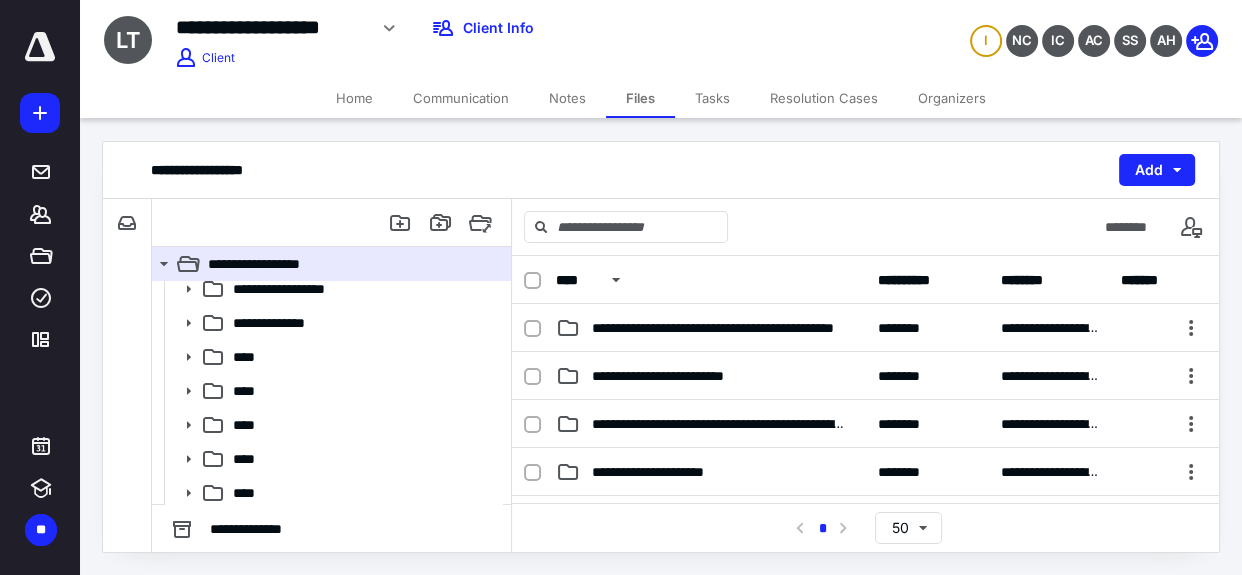 scroll, scrollTop: 287, scrollLeft: 0, axis: vertical 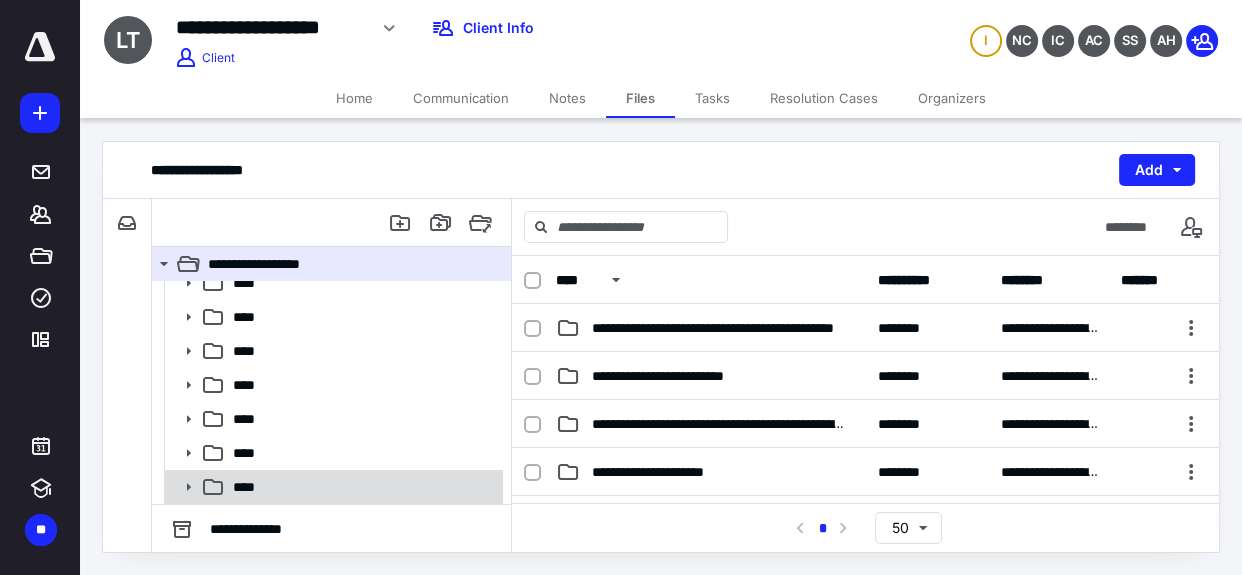 click 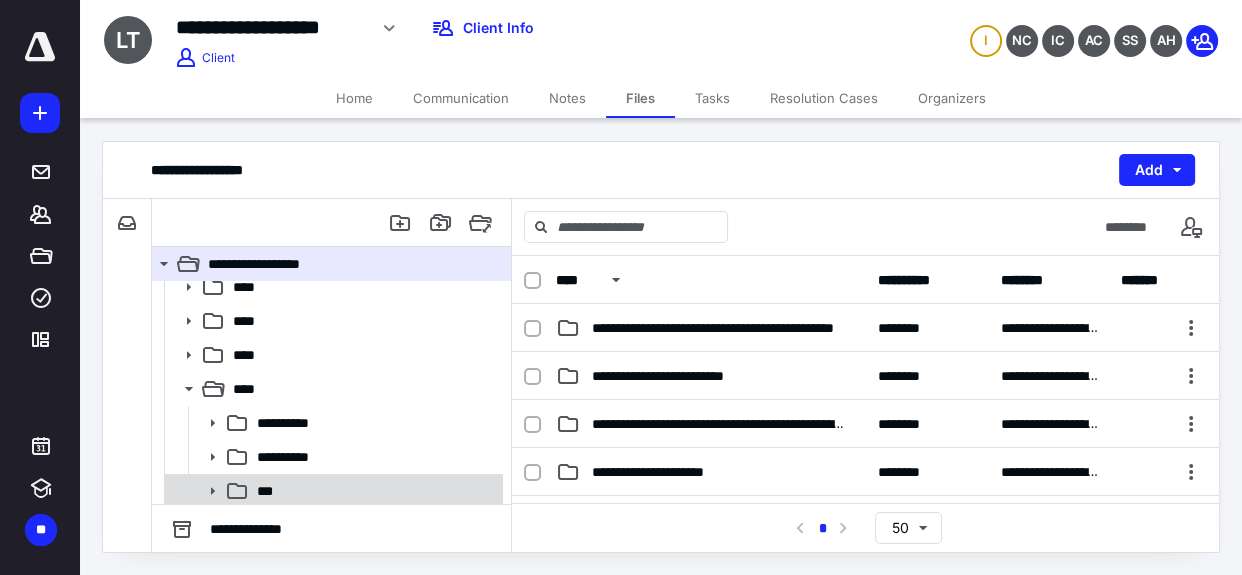 scroll, scrollTop: 389, scrollLeft: 0, axis: vertical 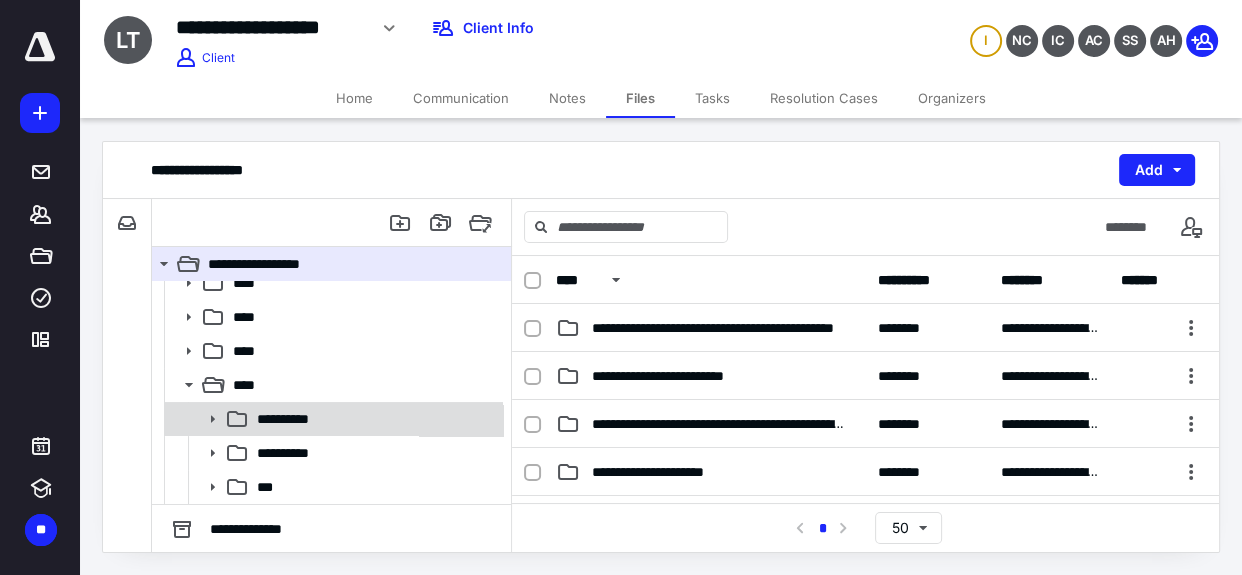 click 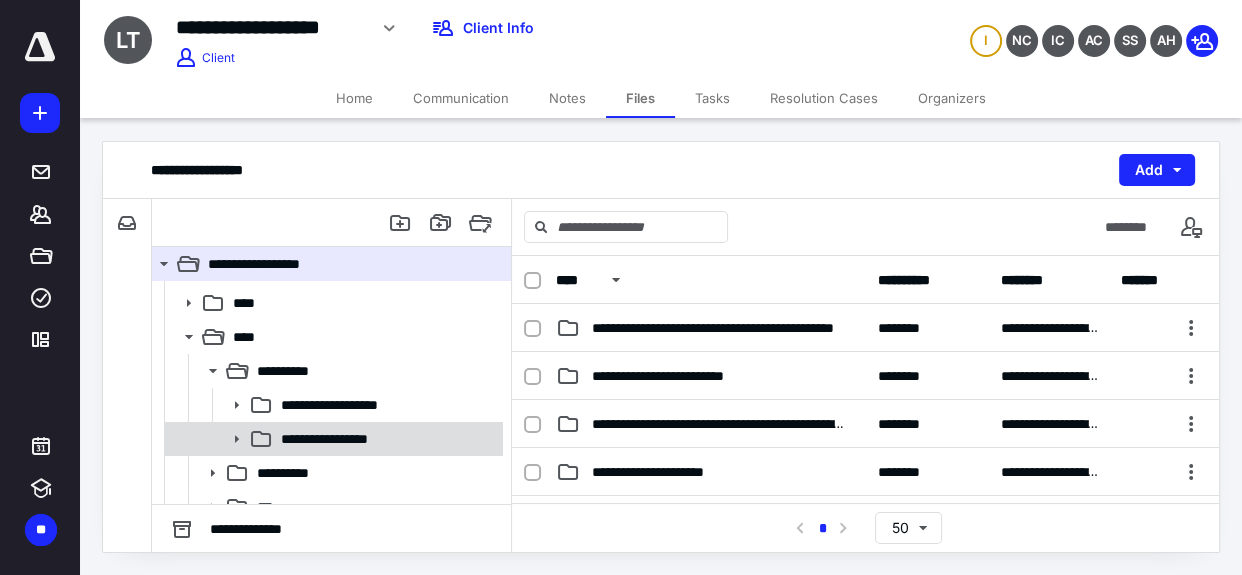 scroll, scrollTop: 457, scrollLeft: 0, axis: vertical 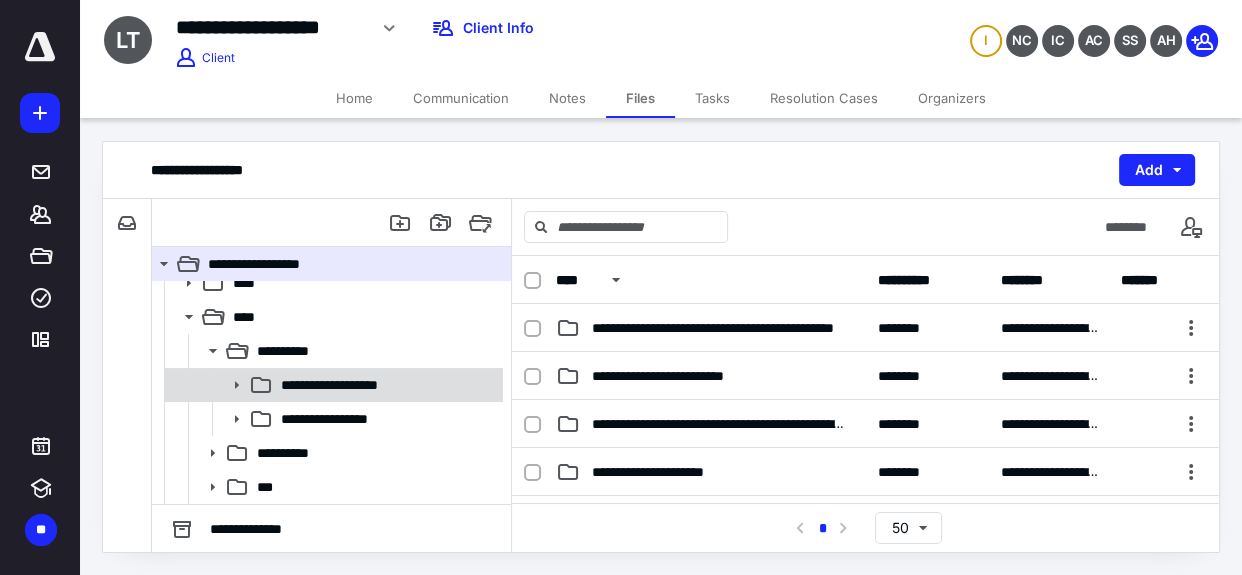 click 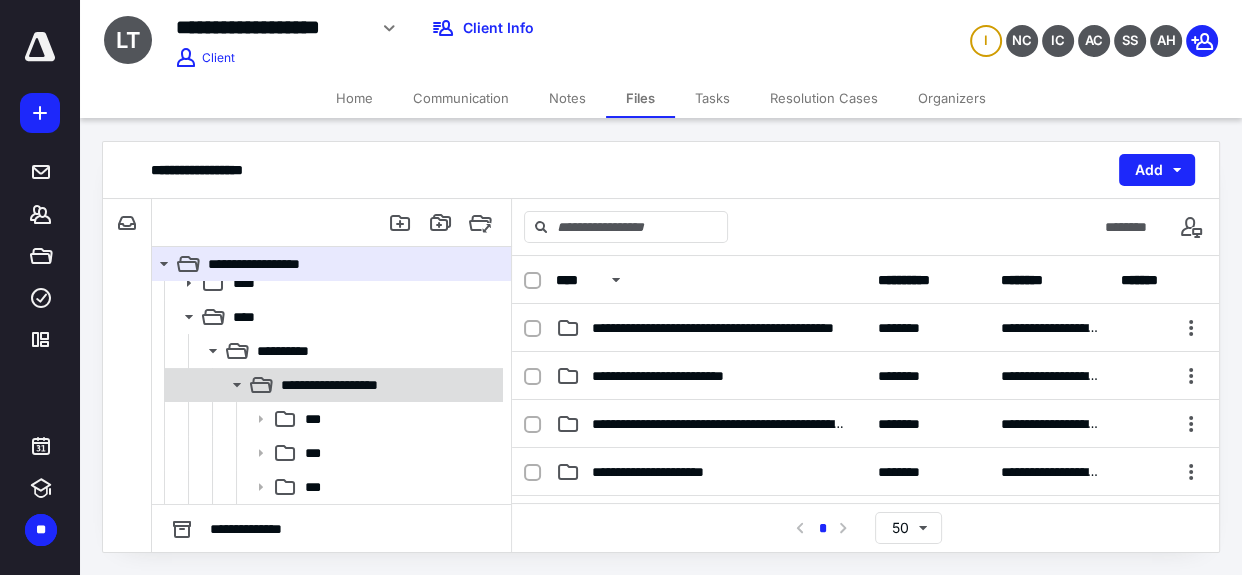 click 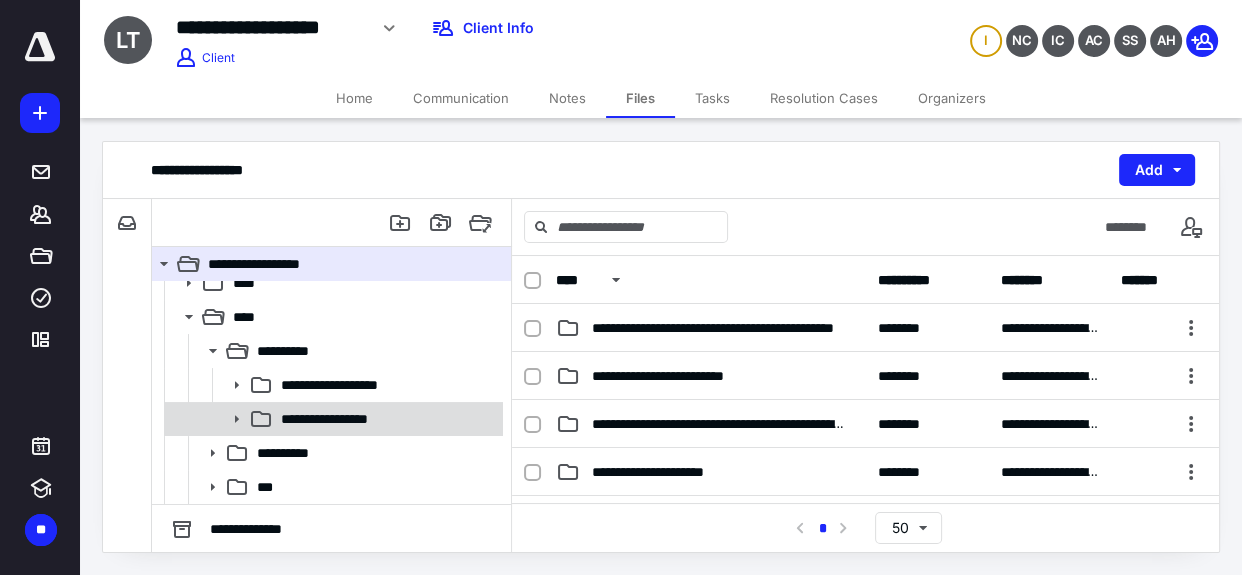 click 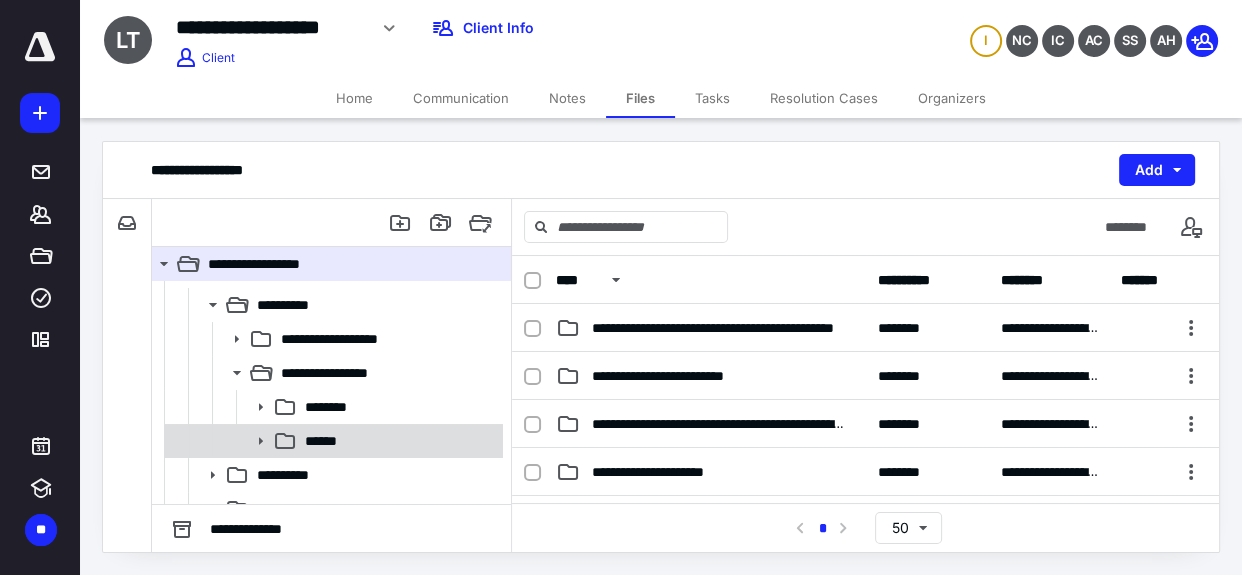 scroll, scrollTop: 524, scrollLeft: 0, axis: vertical 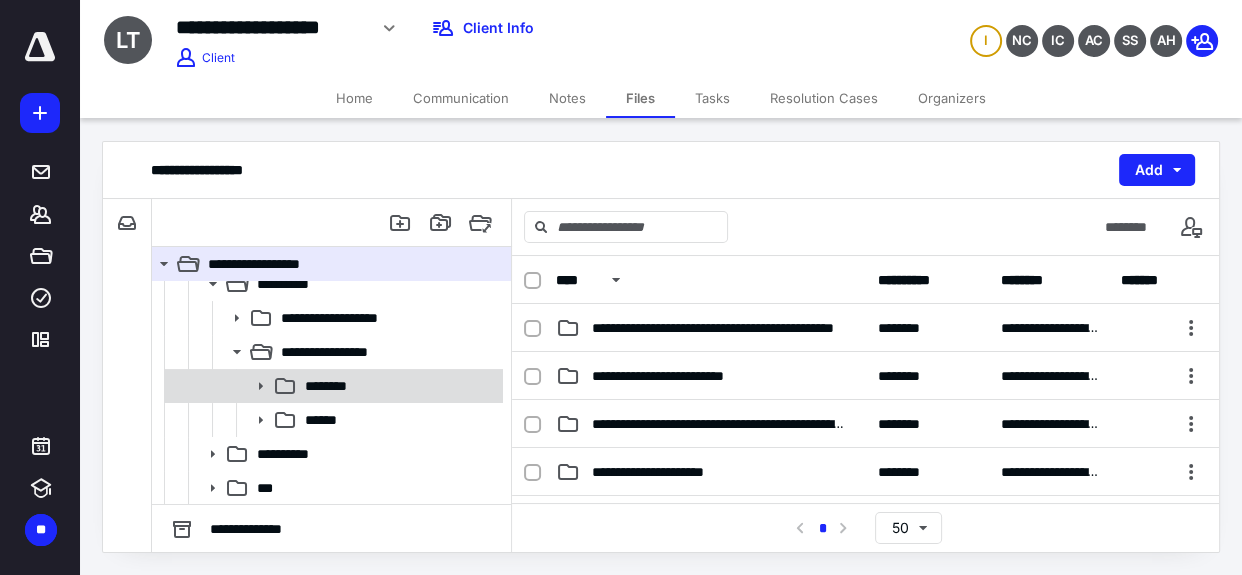 click 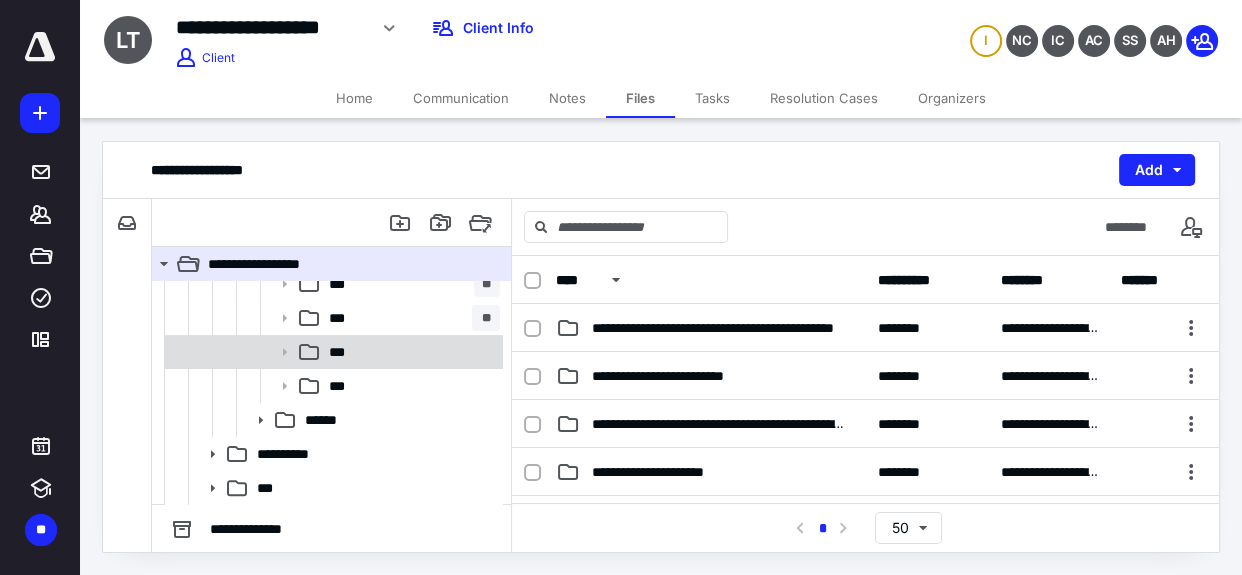 scroll, scrollTop: 570, scrollLeft: 0, axis: vertical 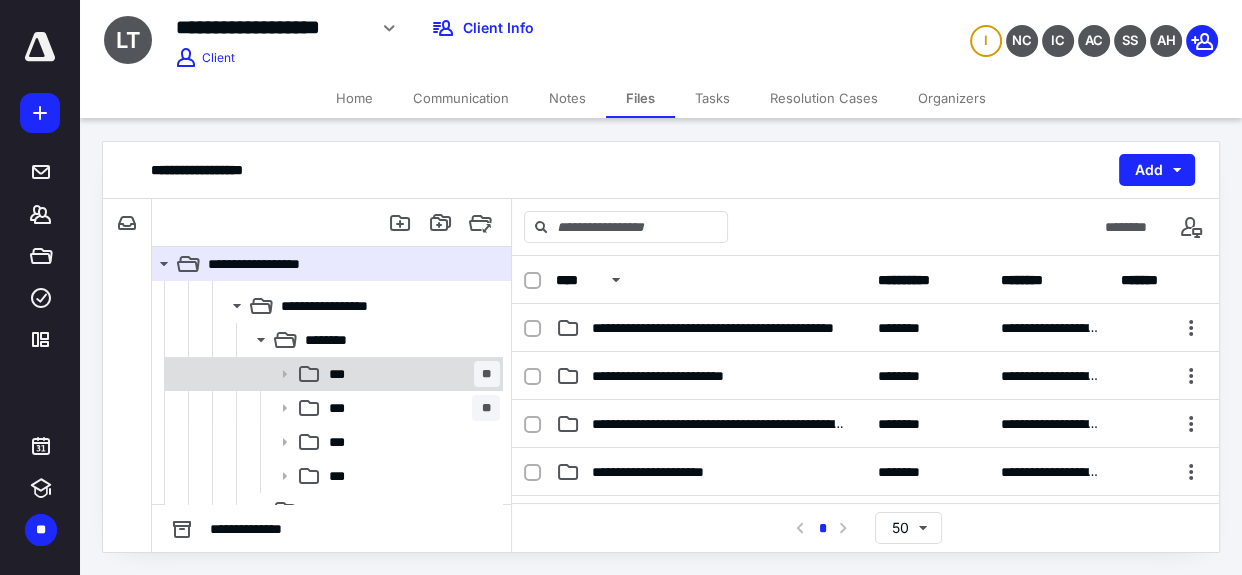 click on "*** **" at bounding box center [410, 374] 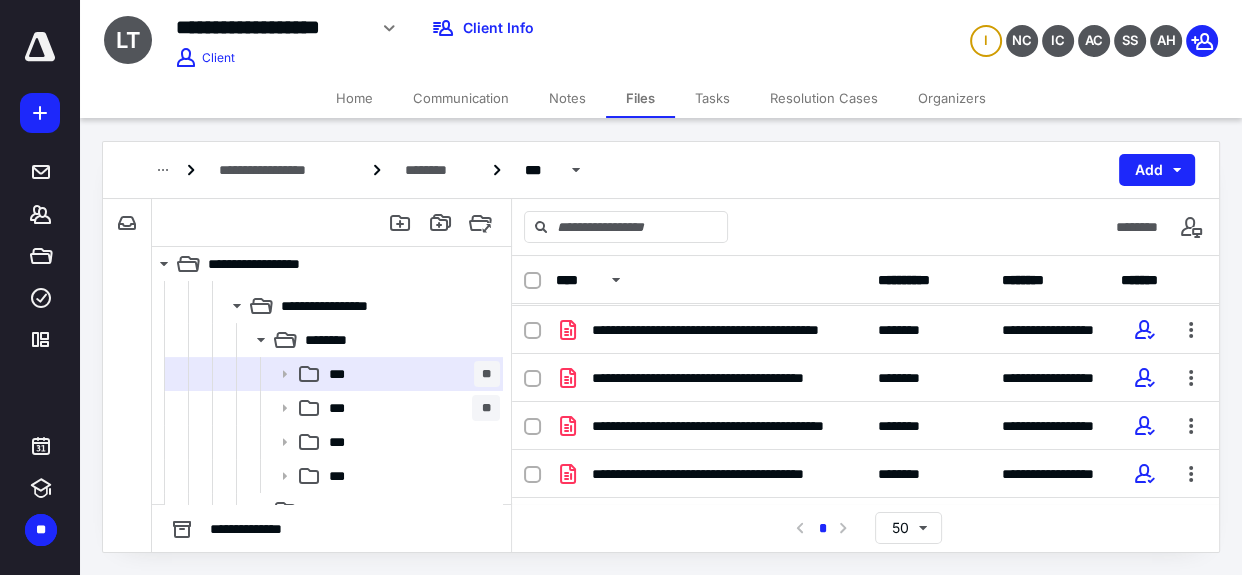 scroll, scrollTop: 326, scrollLeft: 0, axis: vertical 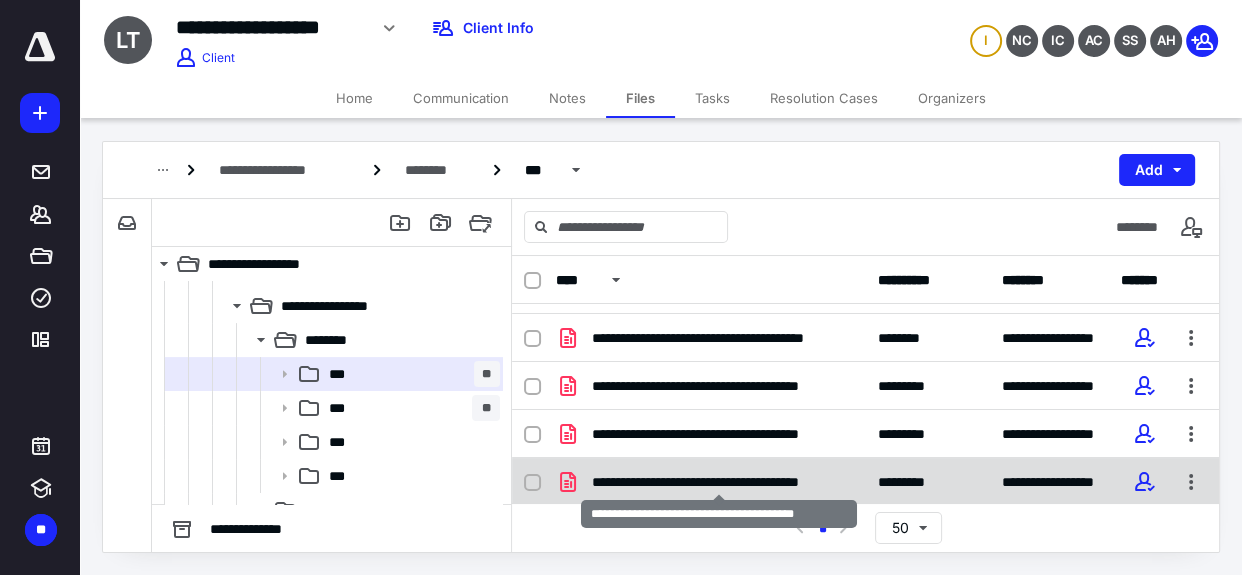 click on "**********" at bounding box center [719, 482] 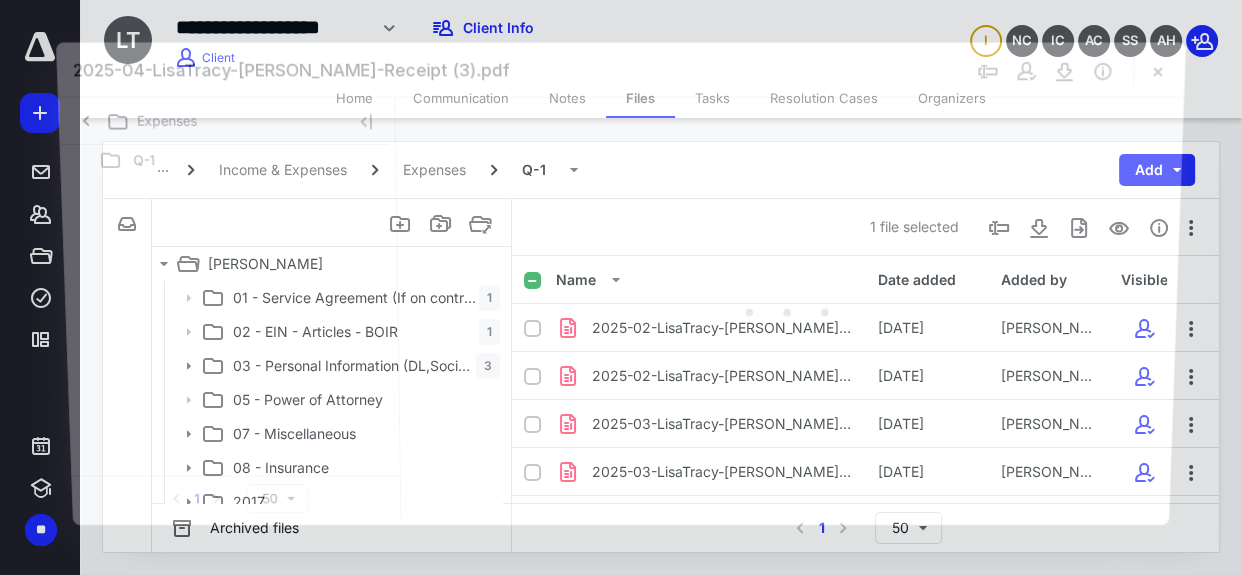 scroll, scrollTop: 570, scrollLeft: 0, axis: vertical 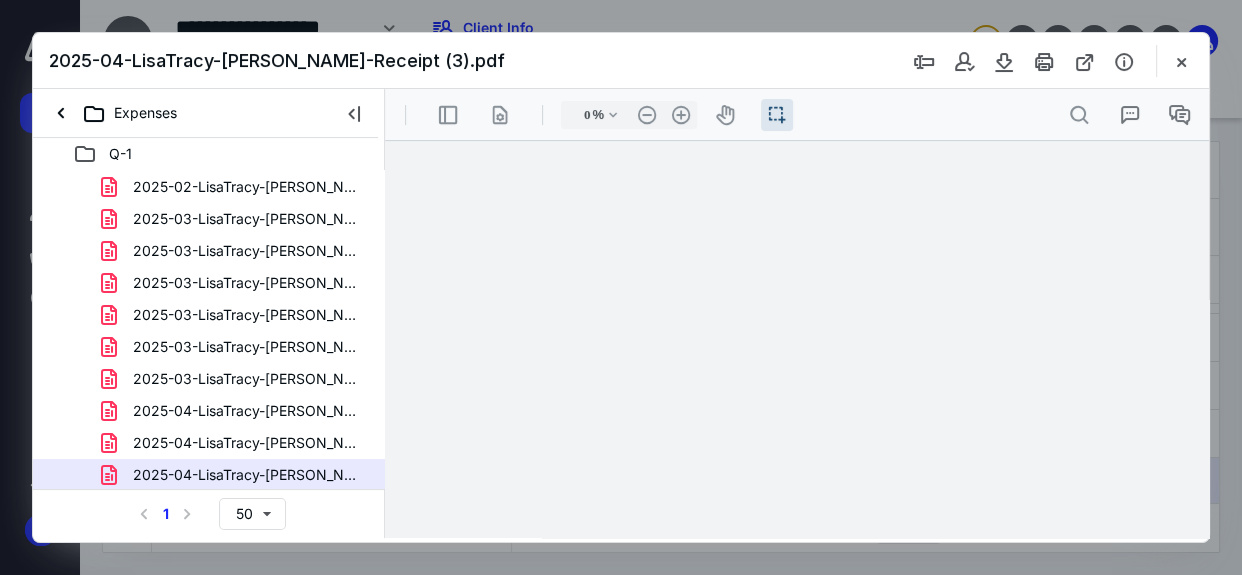 type on "36" 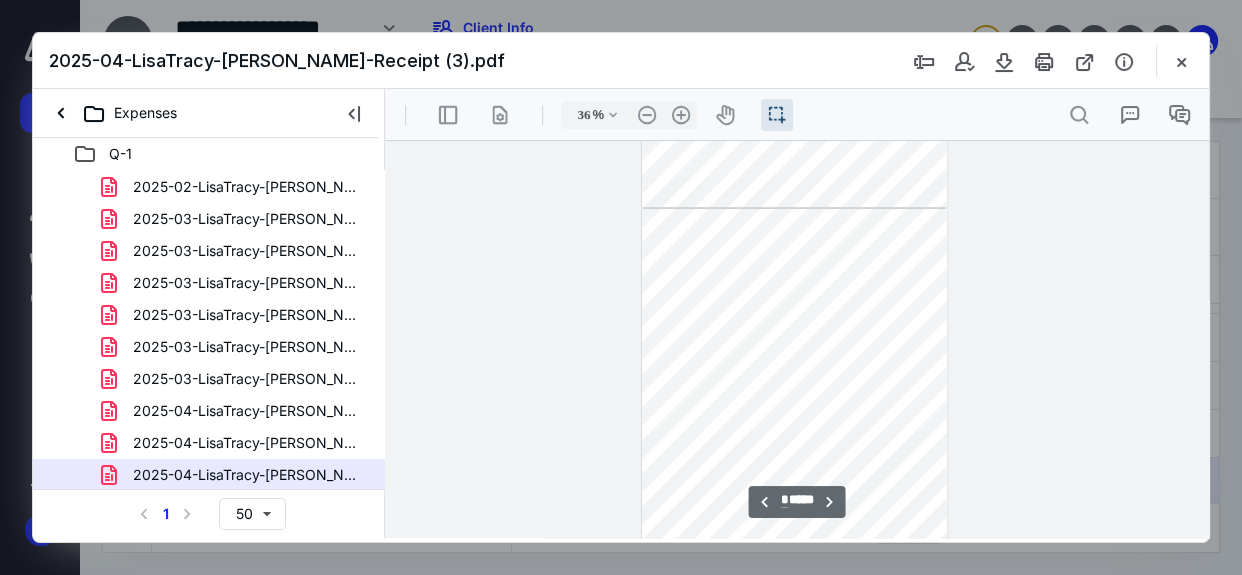 scroll, scrollTop: 1, scrollLeft: 0, axis: vertical 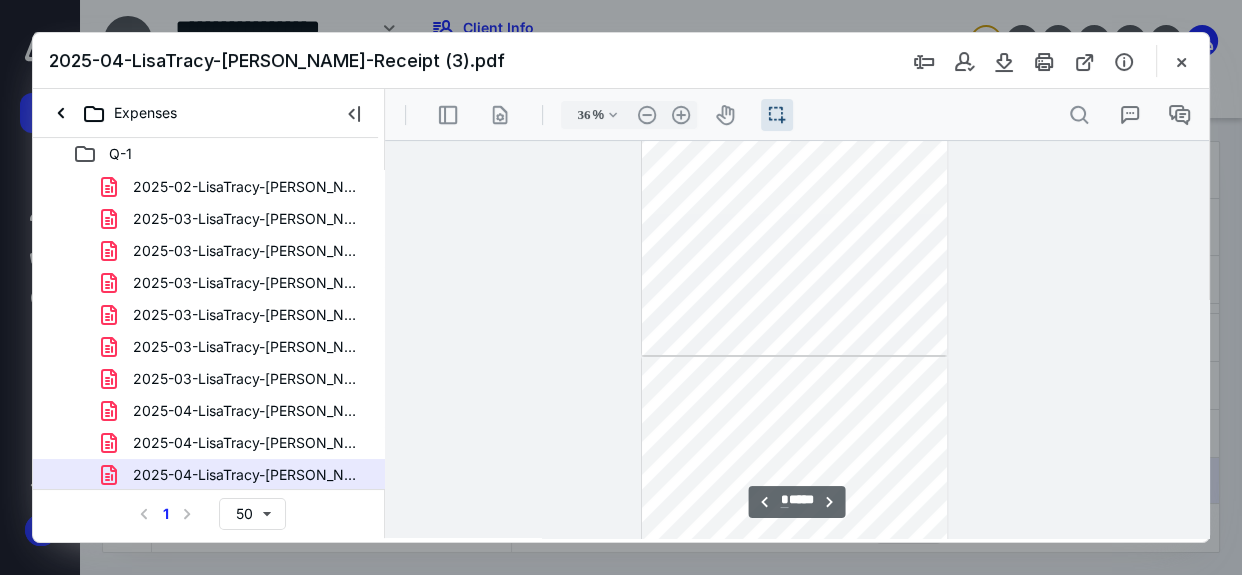 type on "*" 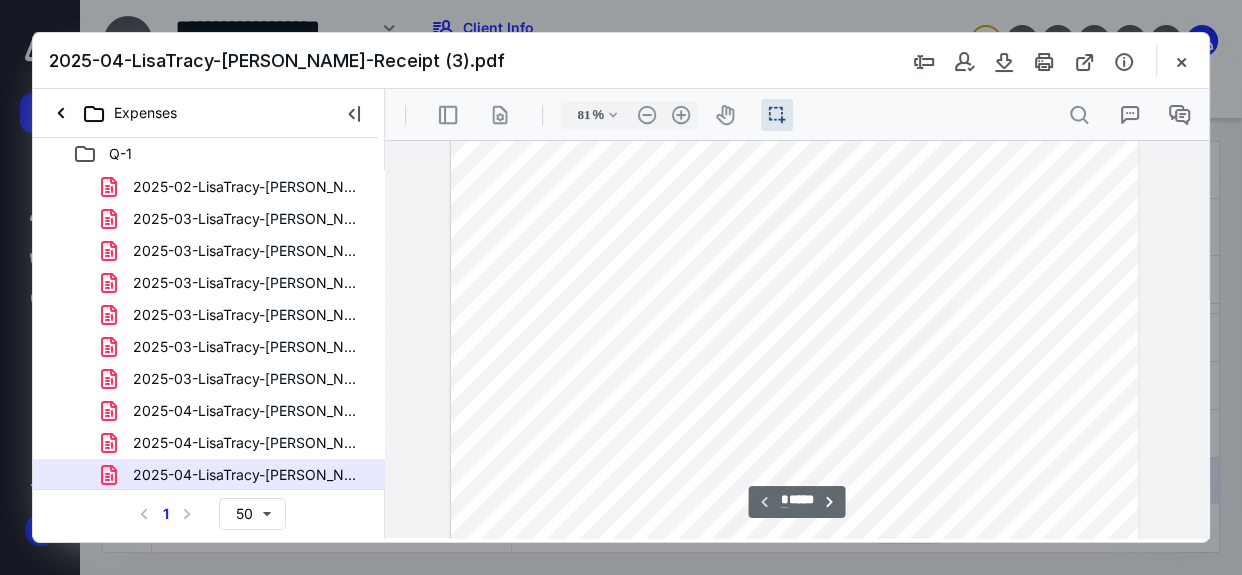 scroll, scrollTop: 272, scrollLeft: 0, axis: vertical 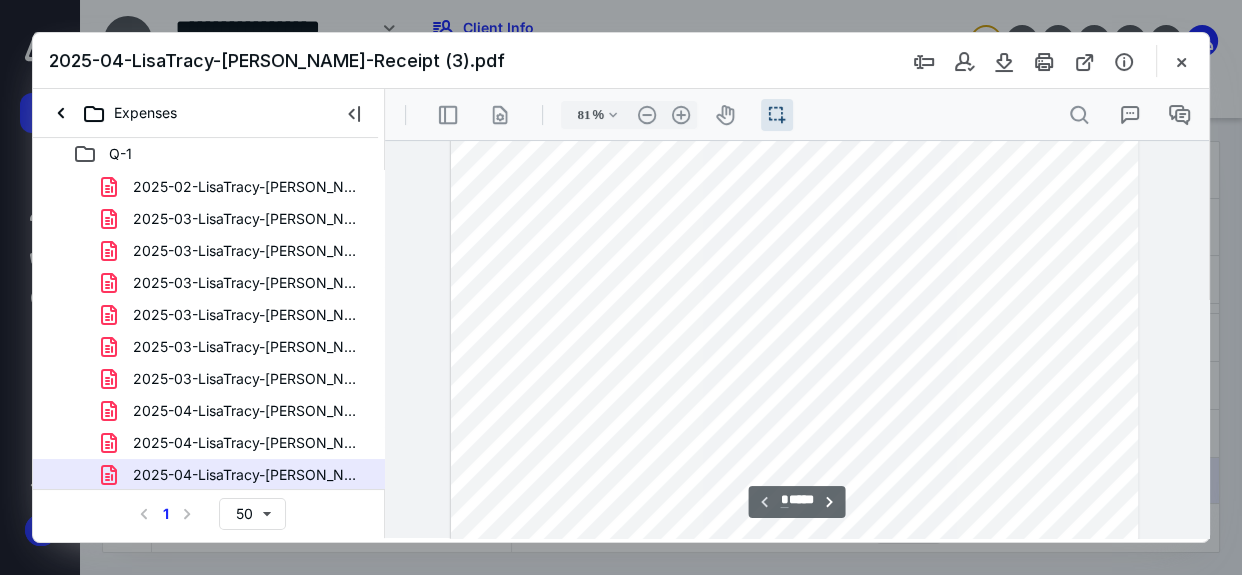 type on "106" 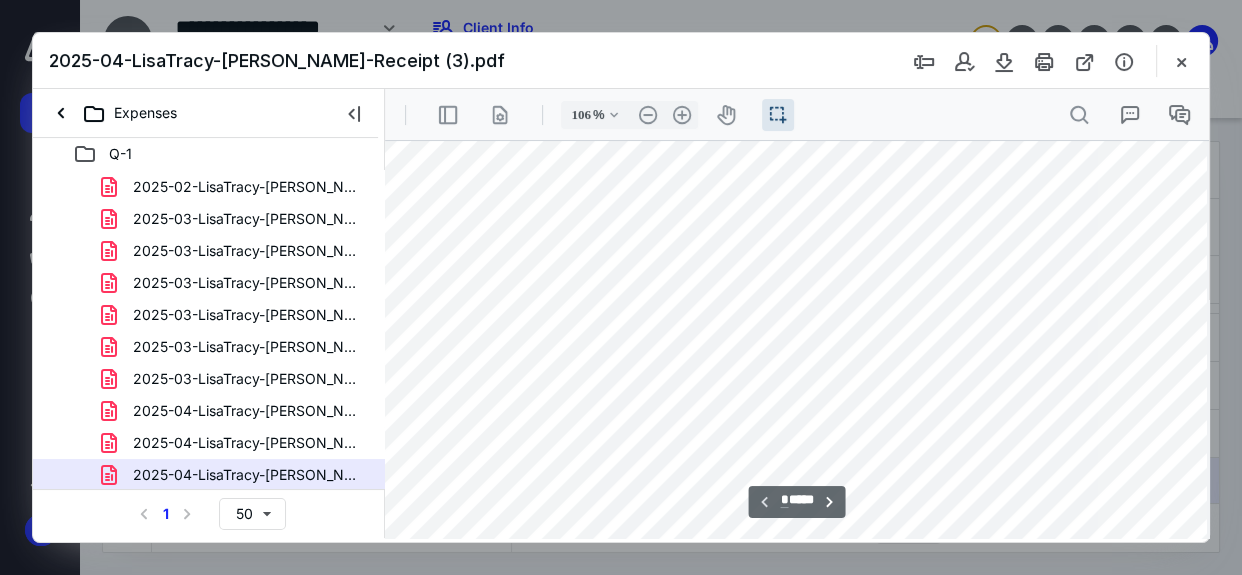 scroll, scrollTop: 0, scrollLeft: 50, axis: horizontal 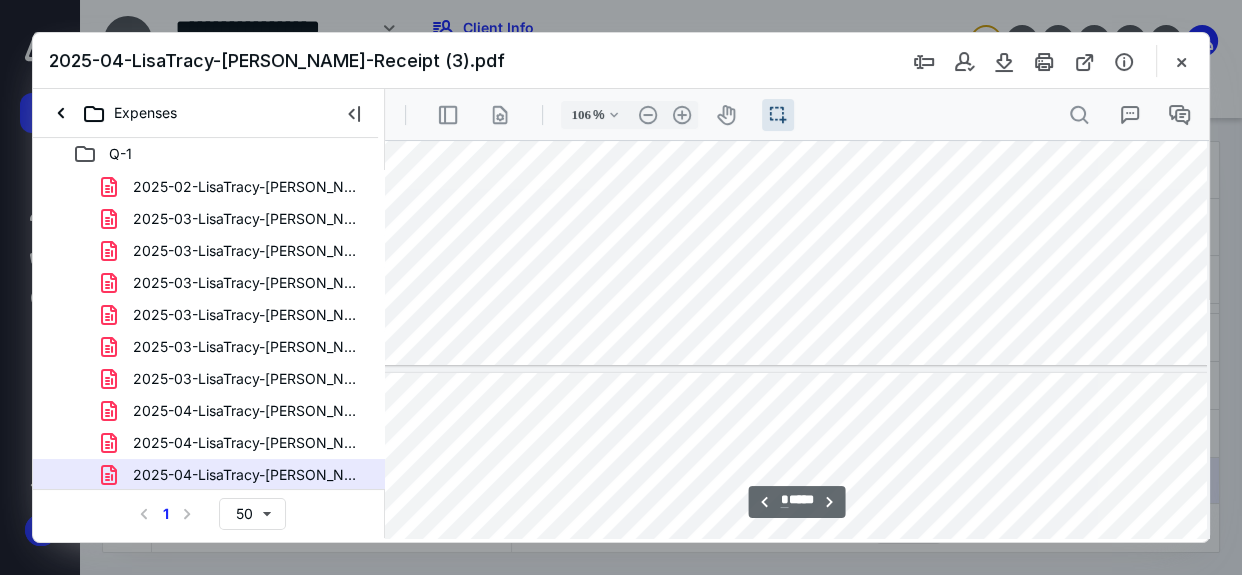 type on "*" 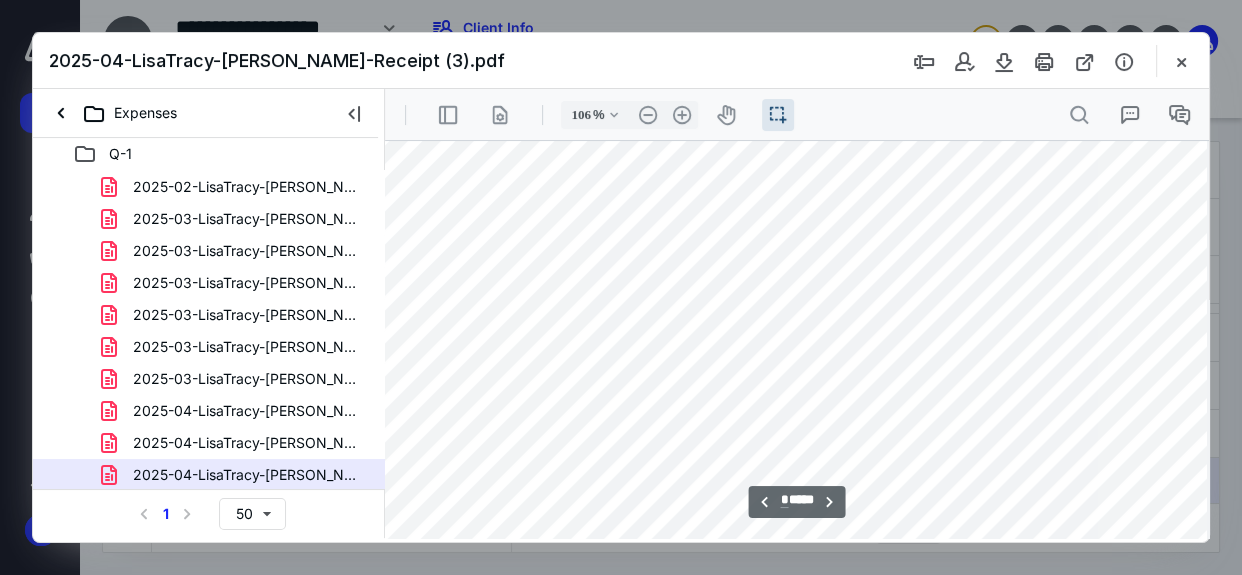 scroll, scrollTop: 7090, scrollLeft: 50, axis: both 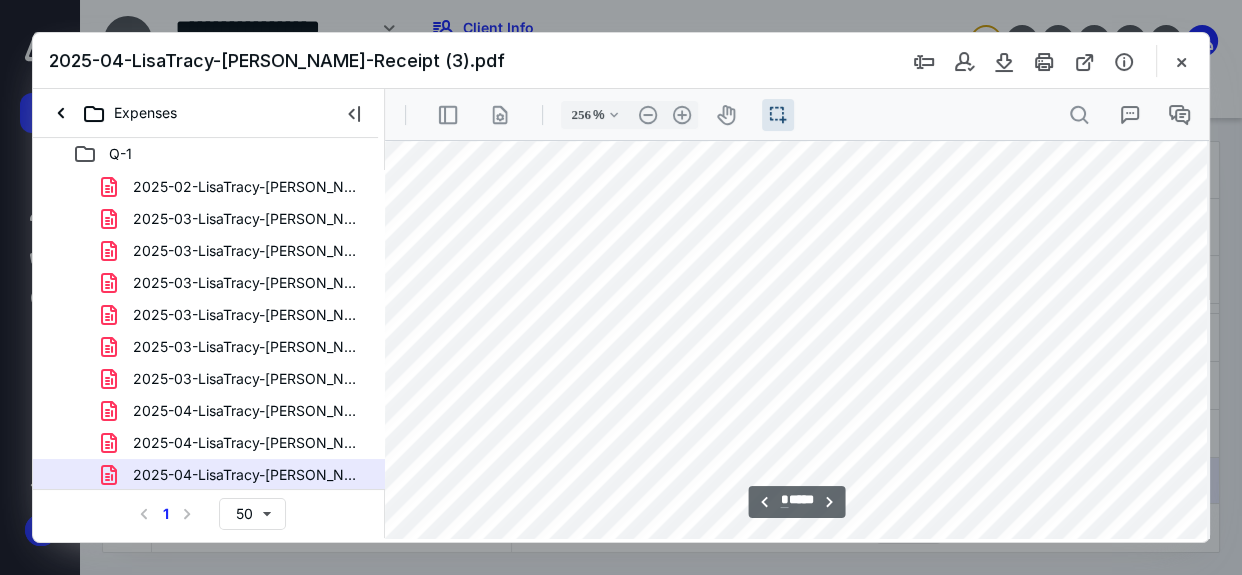 type on "156" 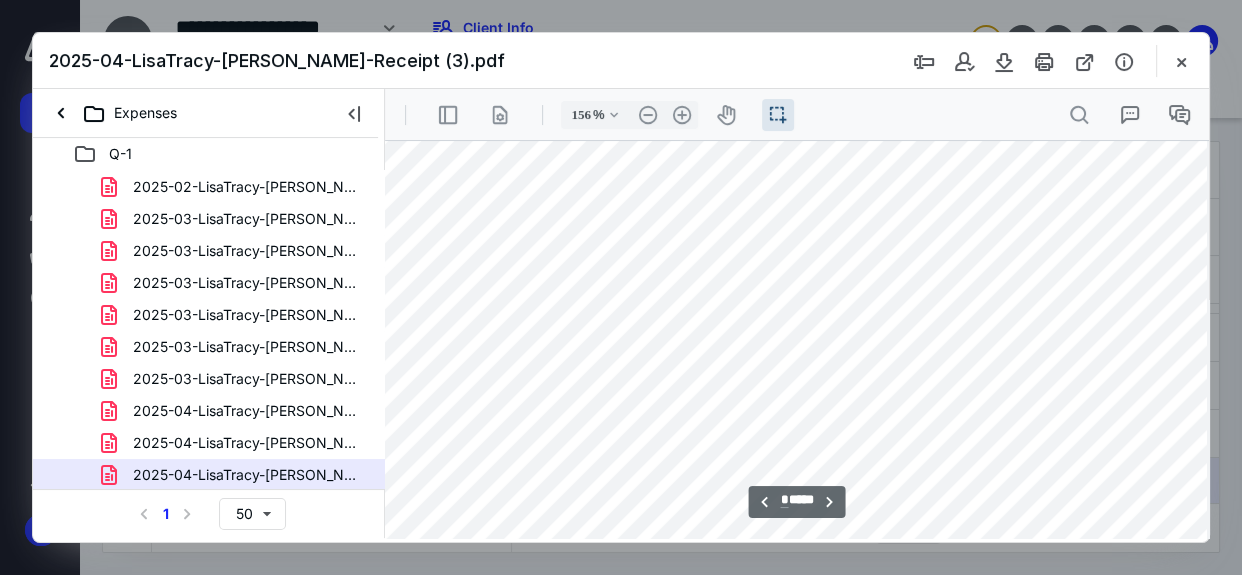 scroll, scrollTop: 12454, scrollLeft: 297, axis: both 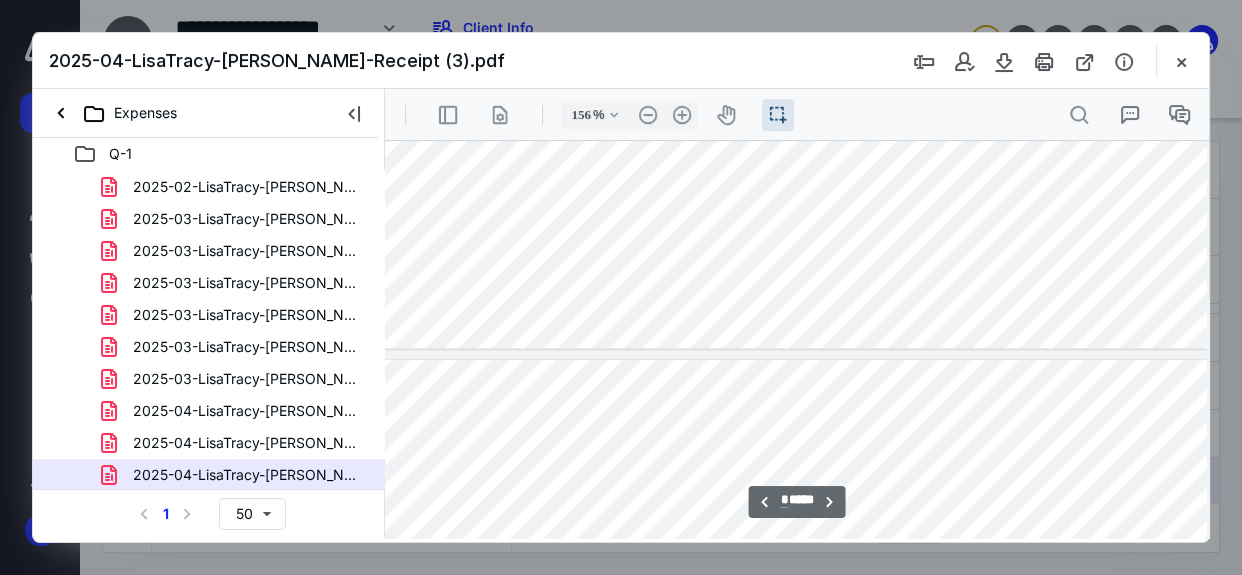 type on "**" 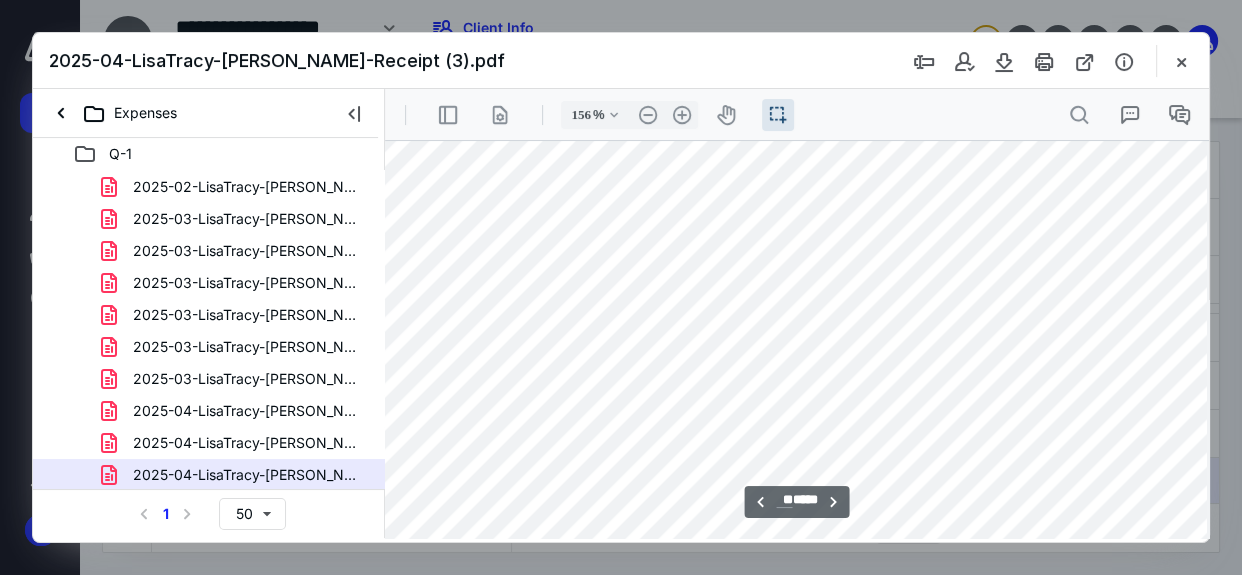 scroll, scrollTop: 15545, scrollLeft: 297, axis: both 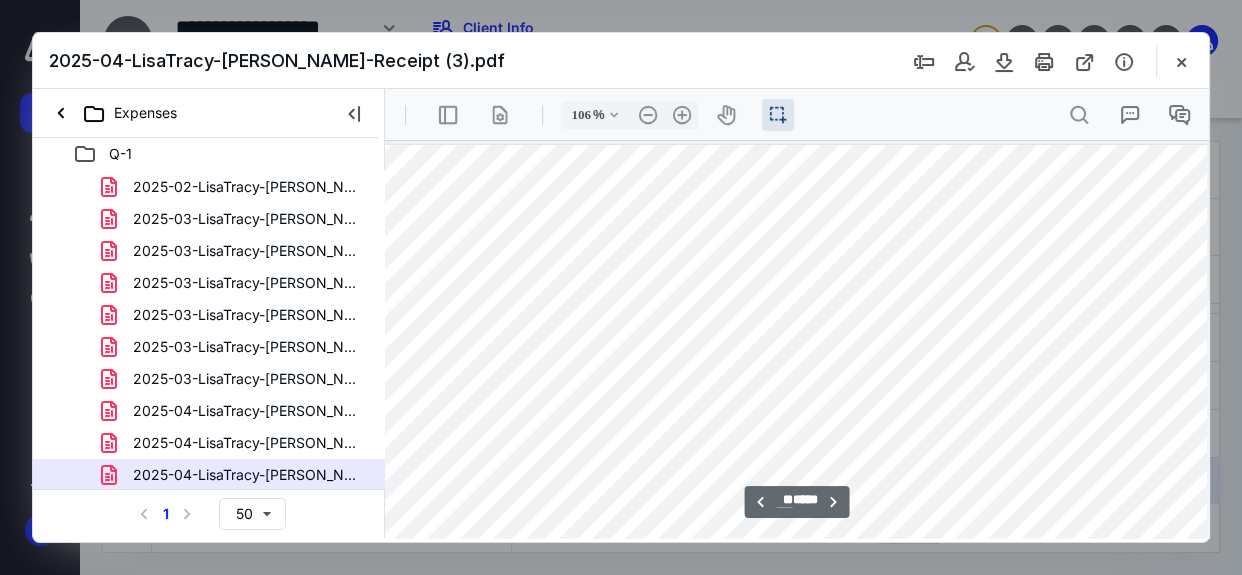 type on "81" 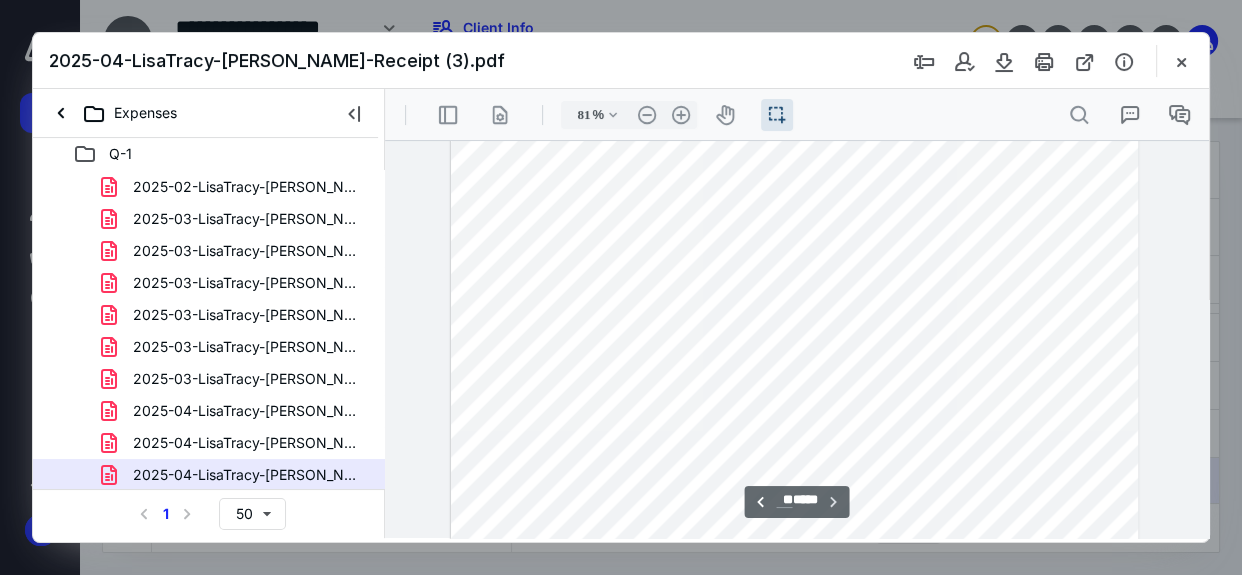 scroll, scrollTop: 17521, scrollLeft: 0, axis: vertical 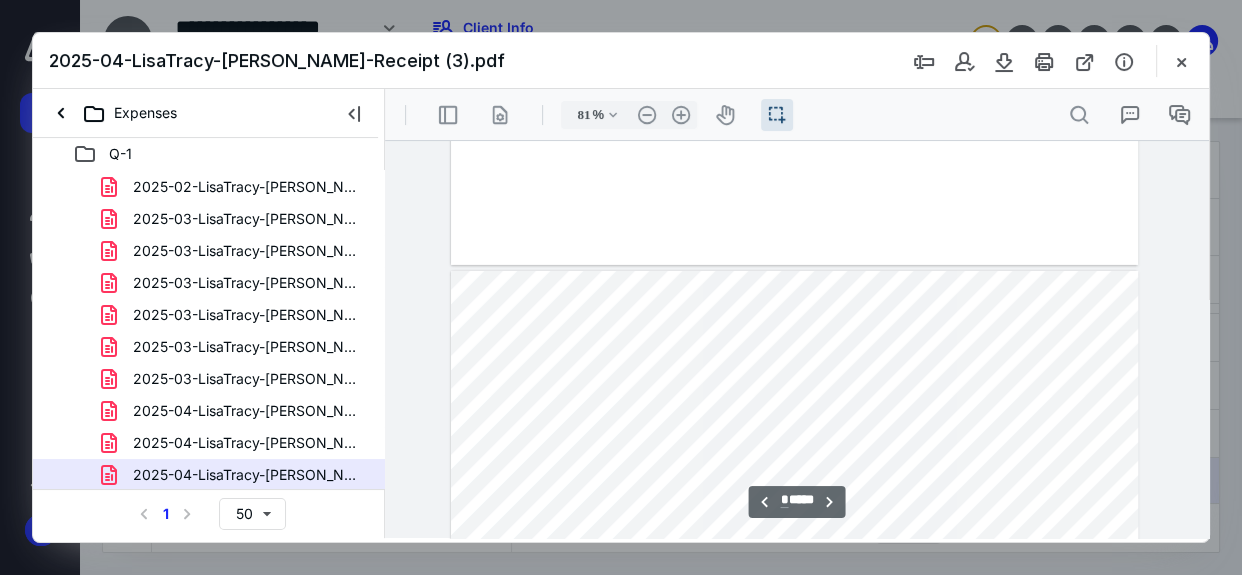 type on "*" 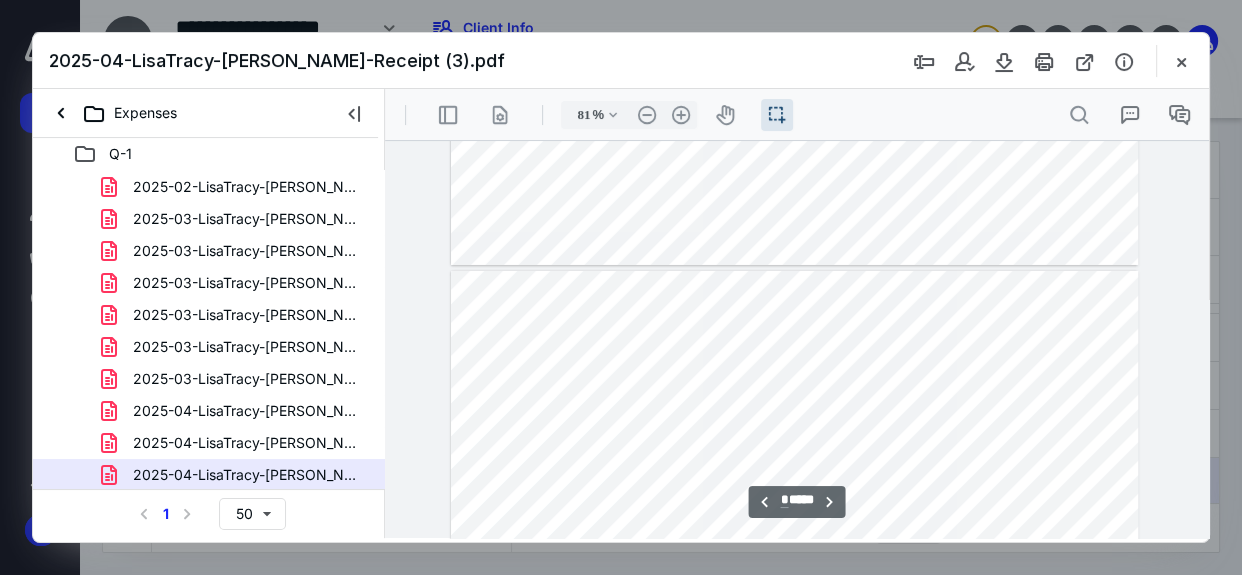 scroll, scrollTop: 5976, scrollLeft: 0, axis: vertical 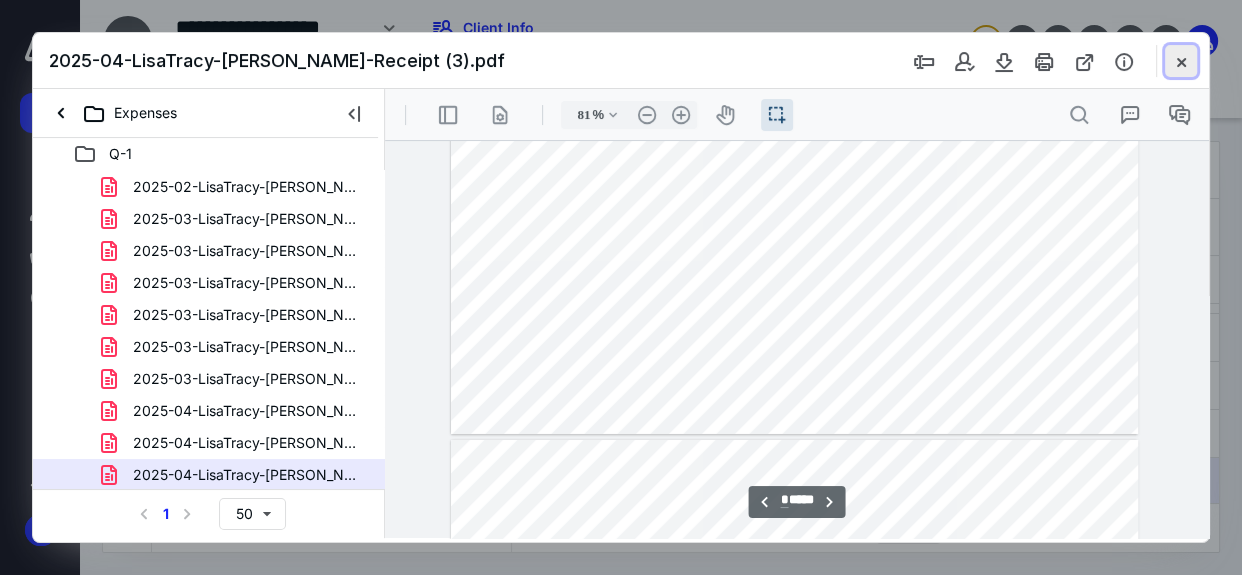 click at bounding box center (1181, 61) 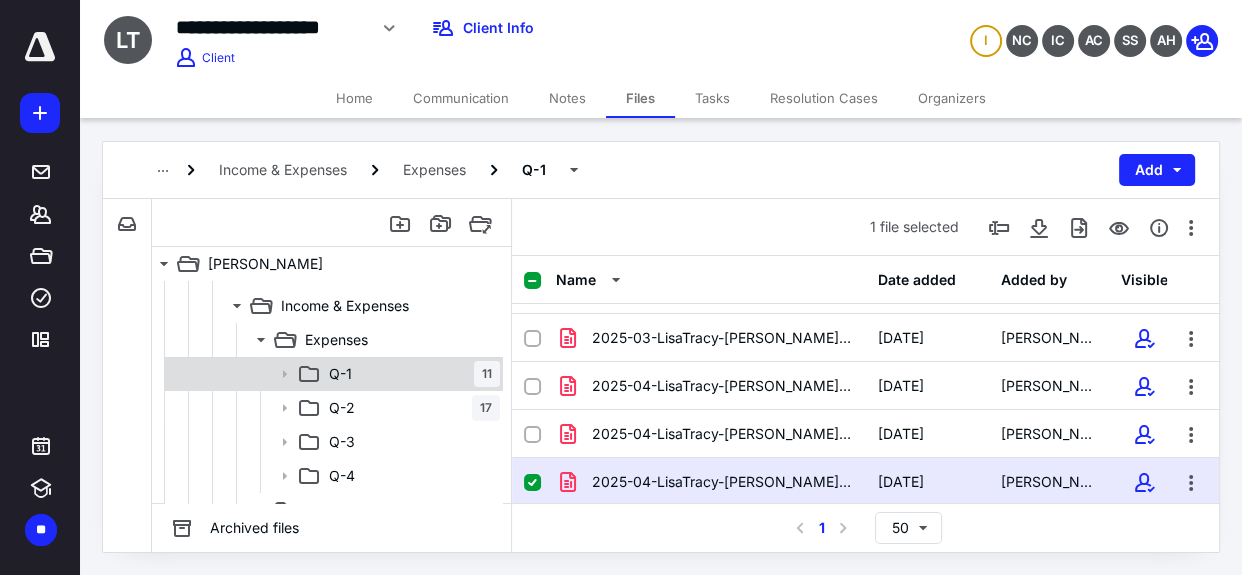 click on "Q-1 11" at bounding box center (410, 374) 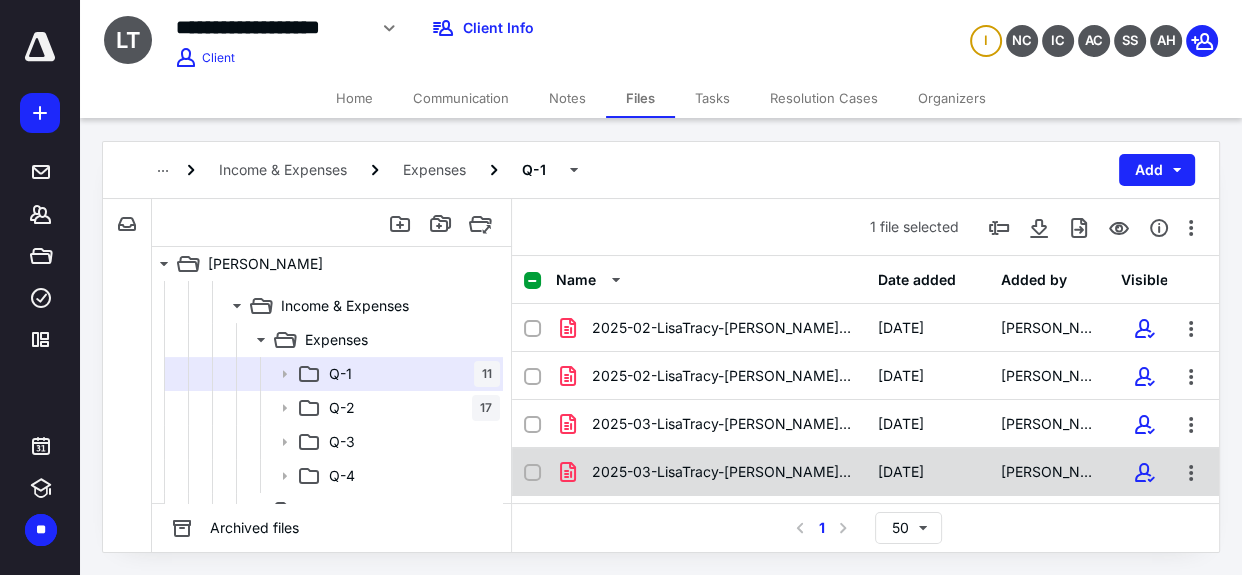 scroll, scrollTop: 326, scrollLeft: 0, axis: vertical 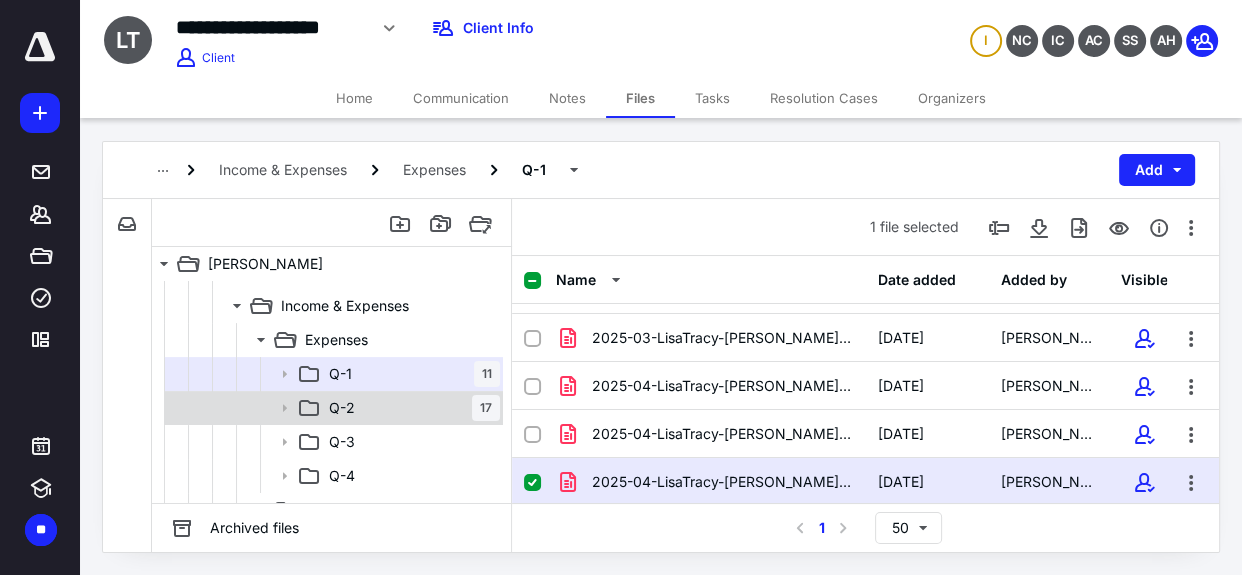 click on "Q-2 17" at bounding box center (410, 408) 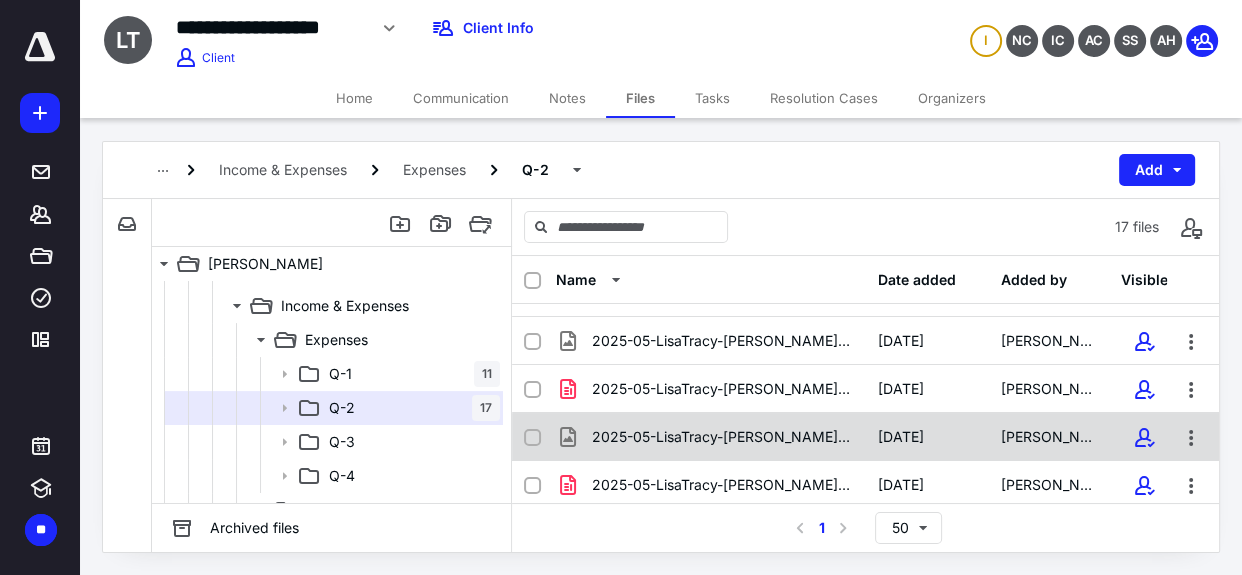 scroll, scrollTop: 613, scrollLeft: 0, axis: vertical 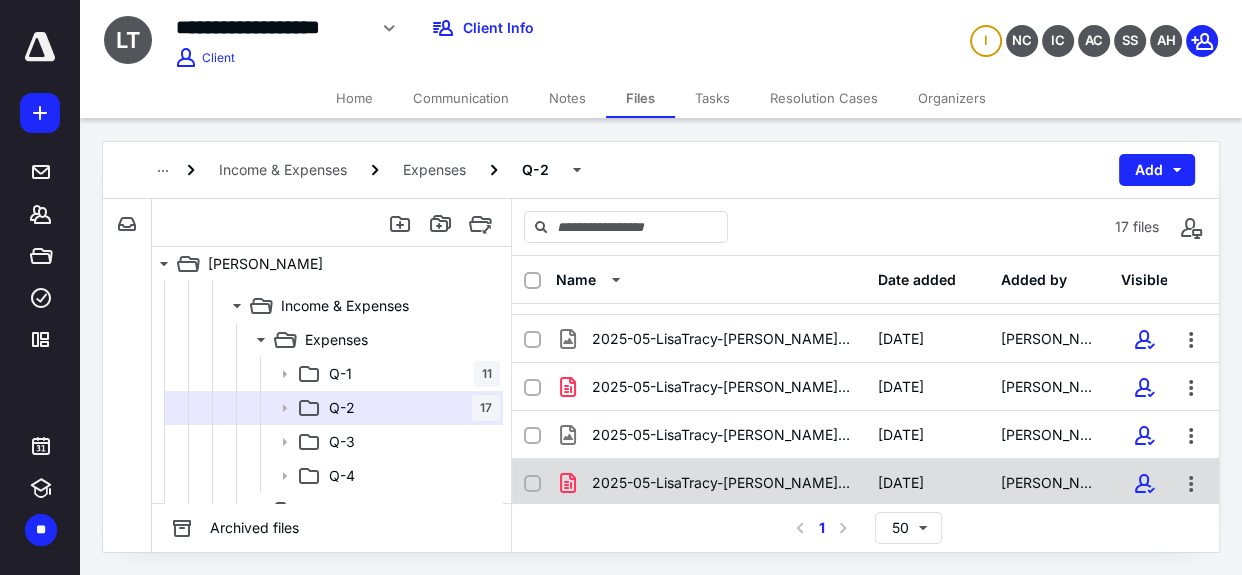 click on "2025-05-LisaTracy-[PERSON_NAME]-Receipt.pdf" at bounding box center (722, 483) 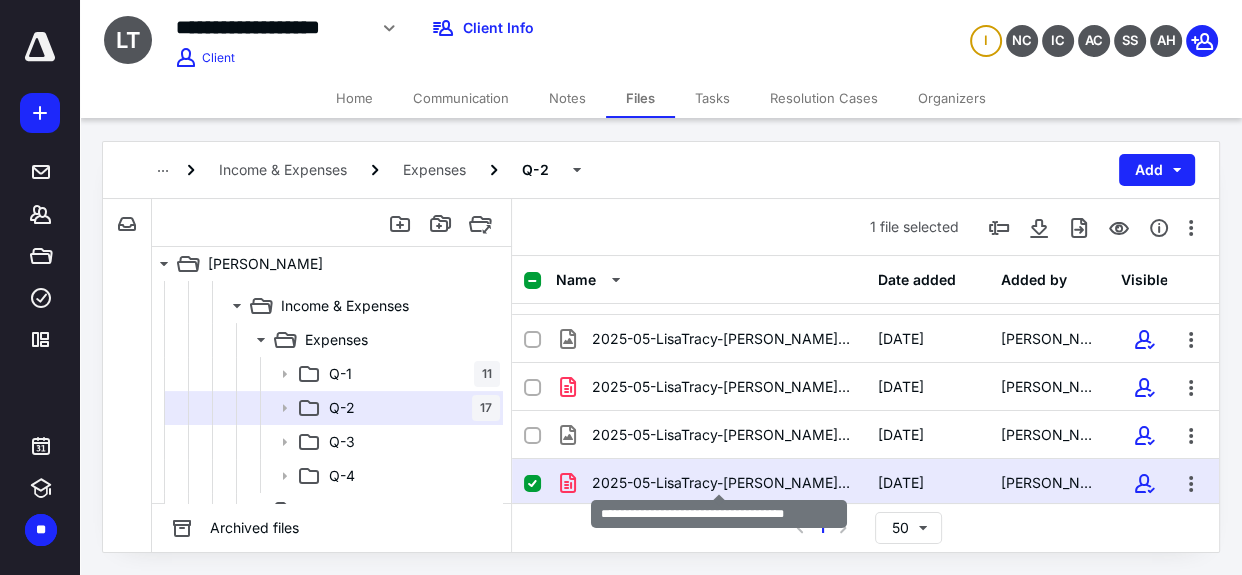 click on "2025-05-LisaTracy-[PERSON_NAME]-Receipt.pdf" at bounding box center (722, 483) 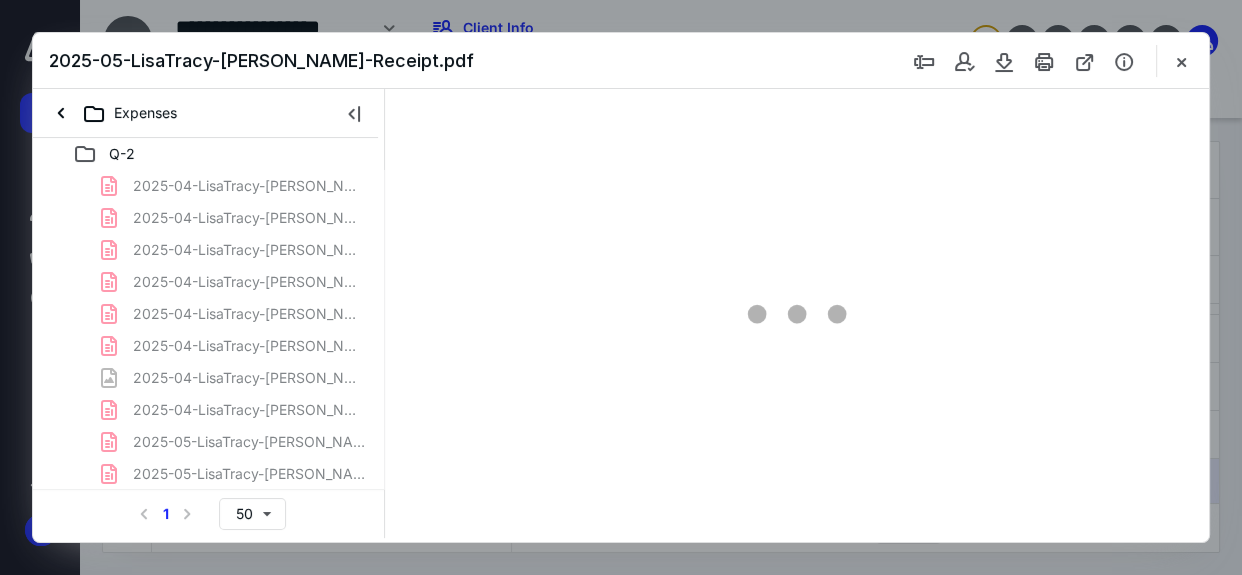 scroll, scrollTop: 0, scrollLeft: 0, axis: both 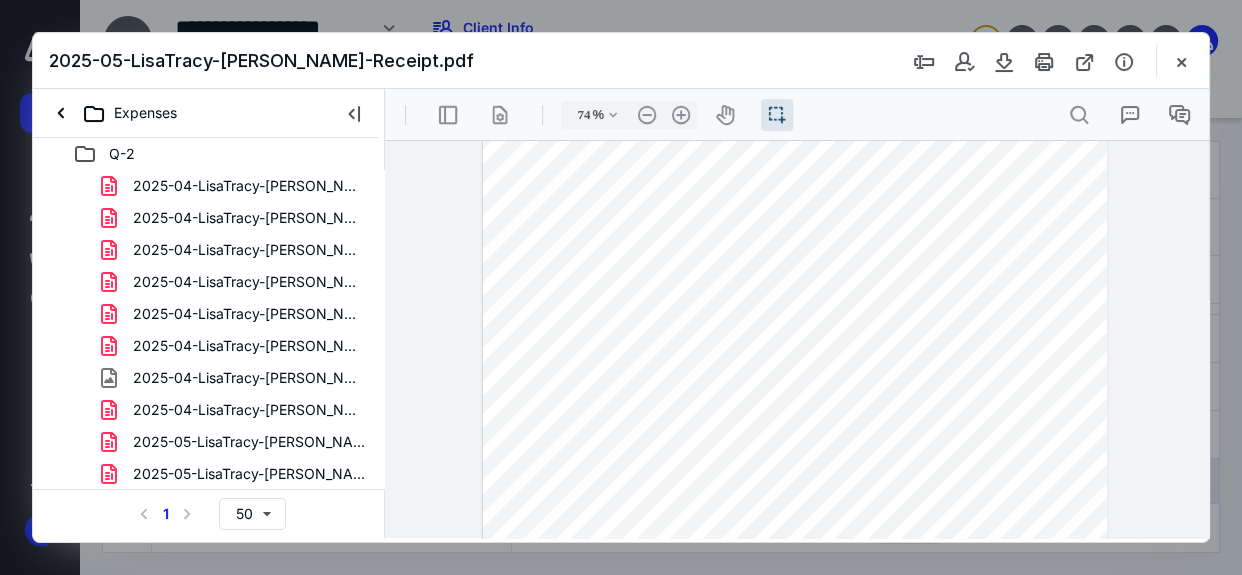 type on "81" 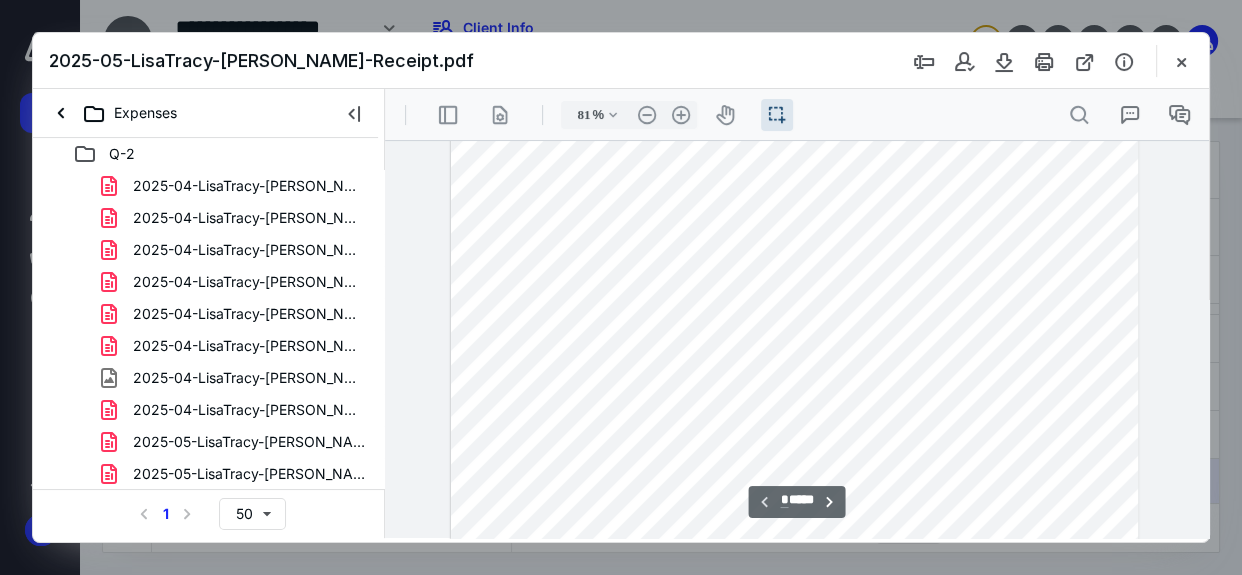 scroll, scrollTop: 0, scrollLeft: 0, axis: both 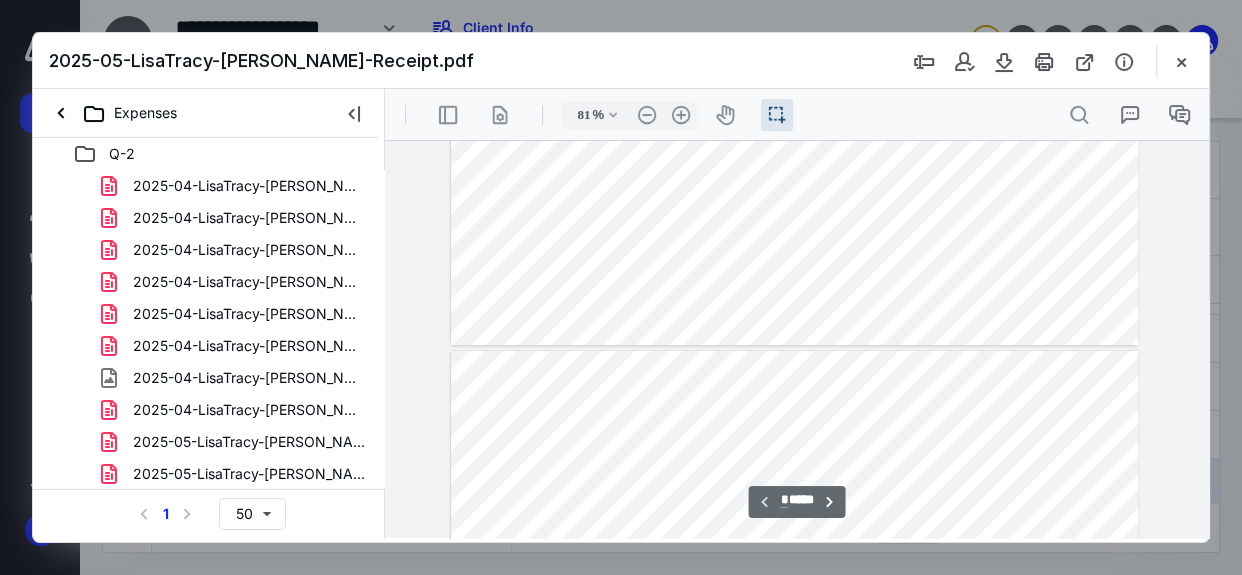 type on "*" 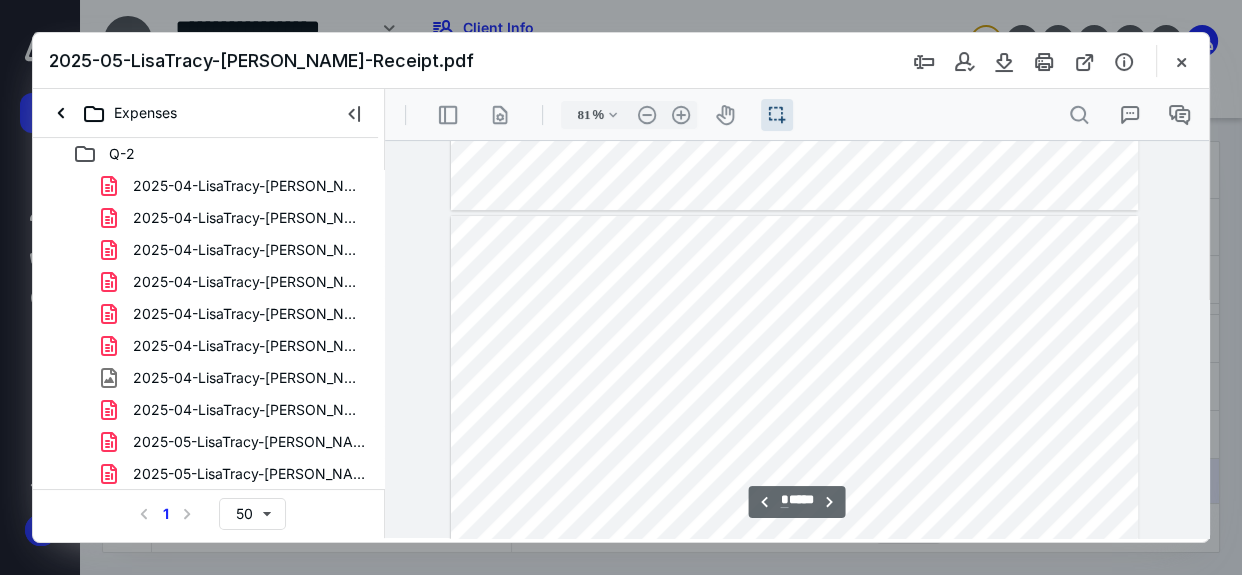 scroll, scrollTop: 818, scrollLeft: 0, axis: vertical 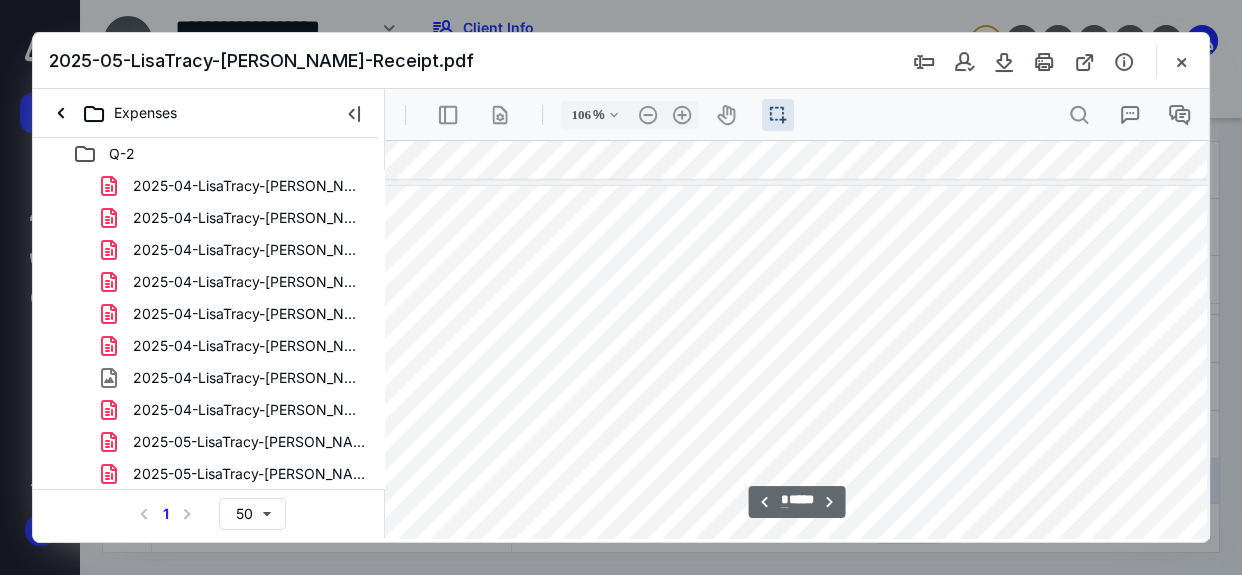 type on "131" 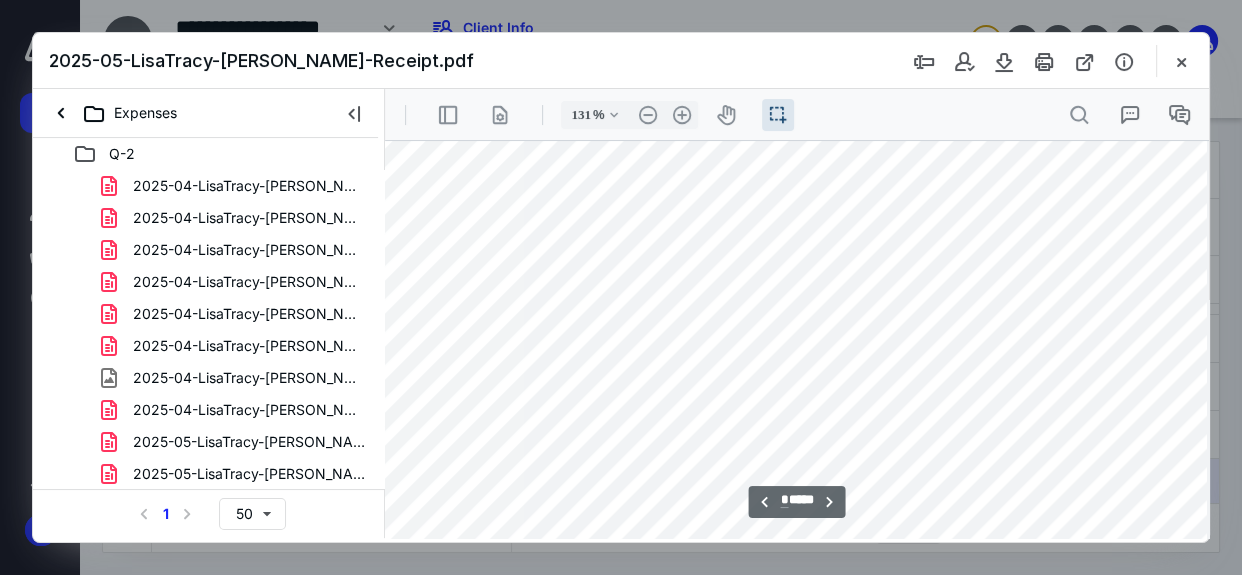 scroll, scrollTop: 1810, scrollLeft: 116, axis: both 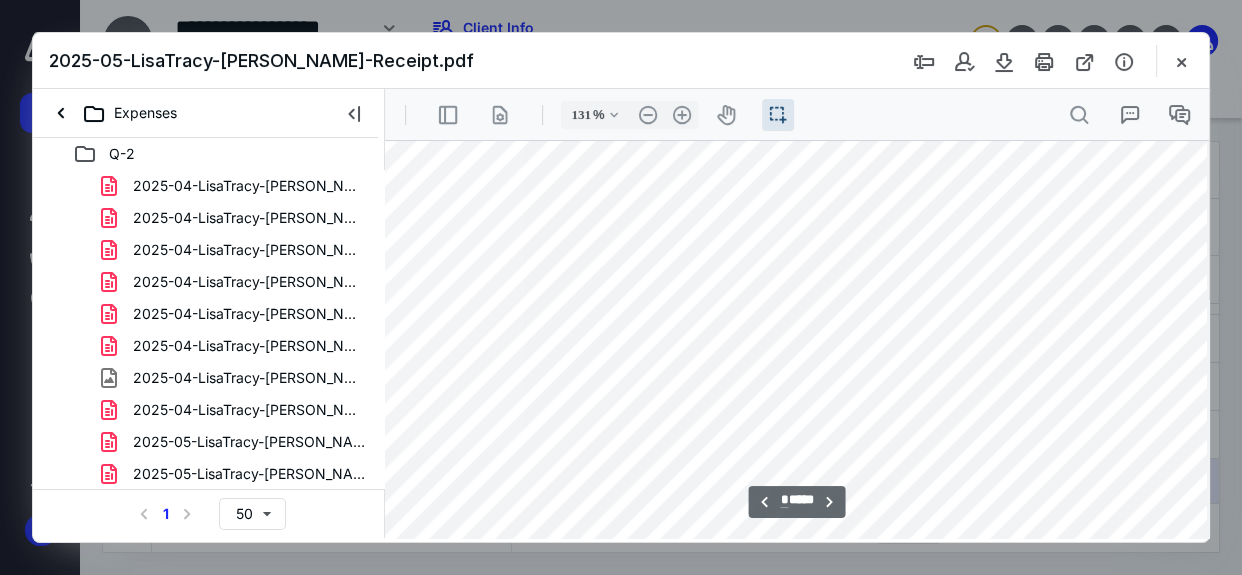 type on "*" 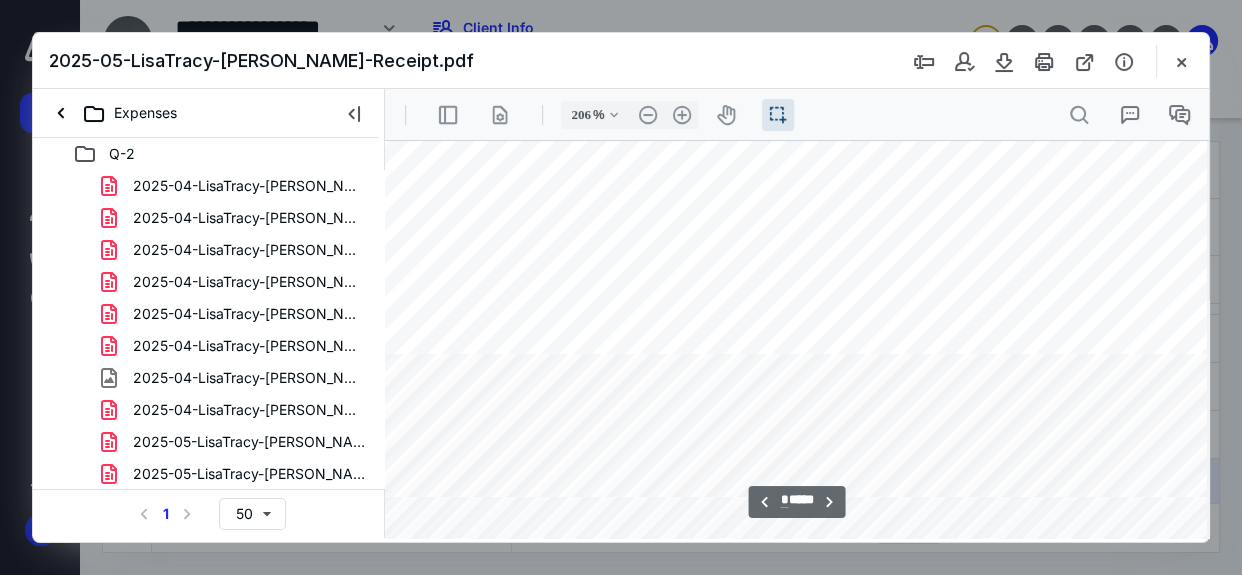 scroll, scrollTop: 6628, scrollLeft: 380, axis: both 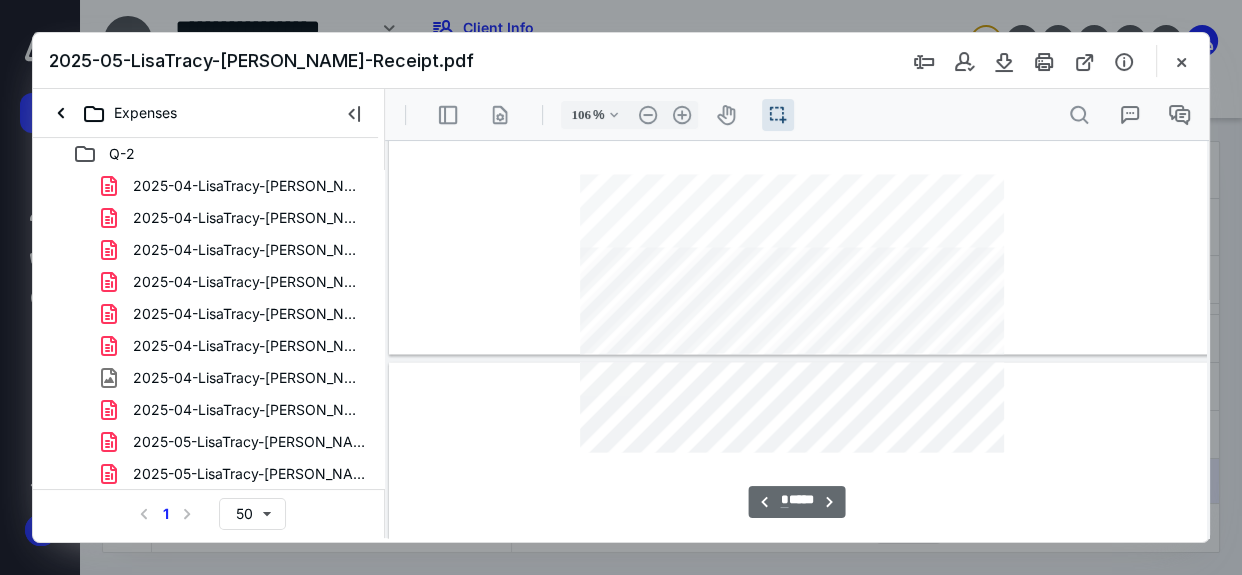 type on "81" 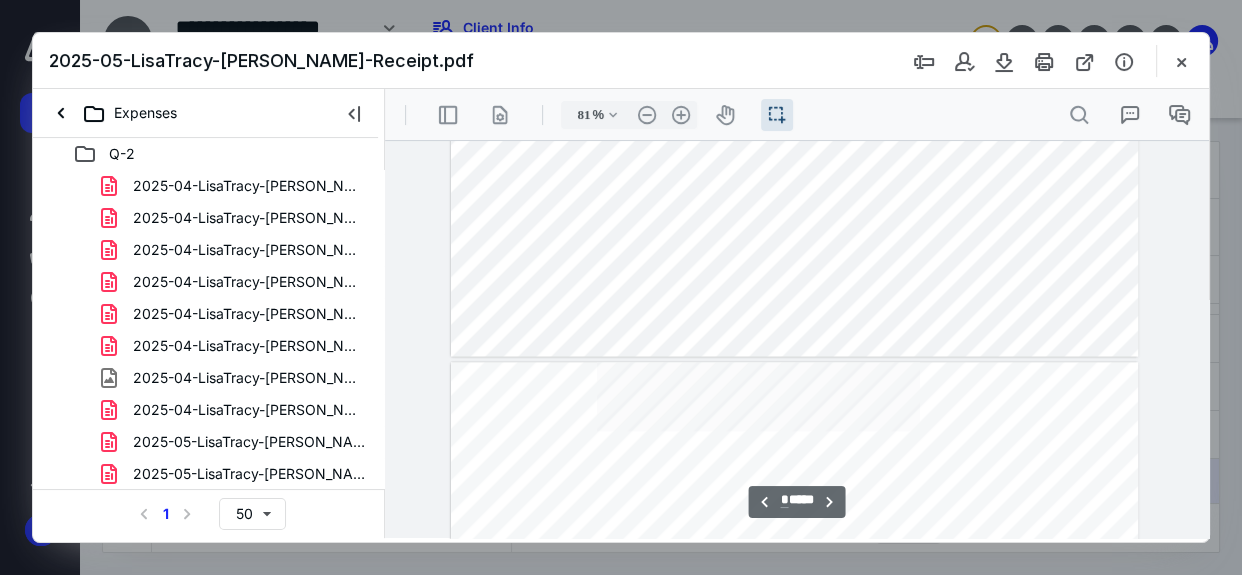 type on "*" 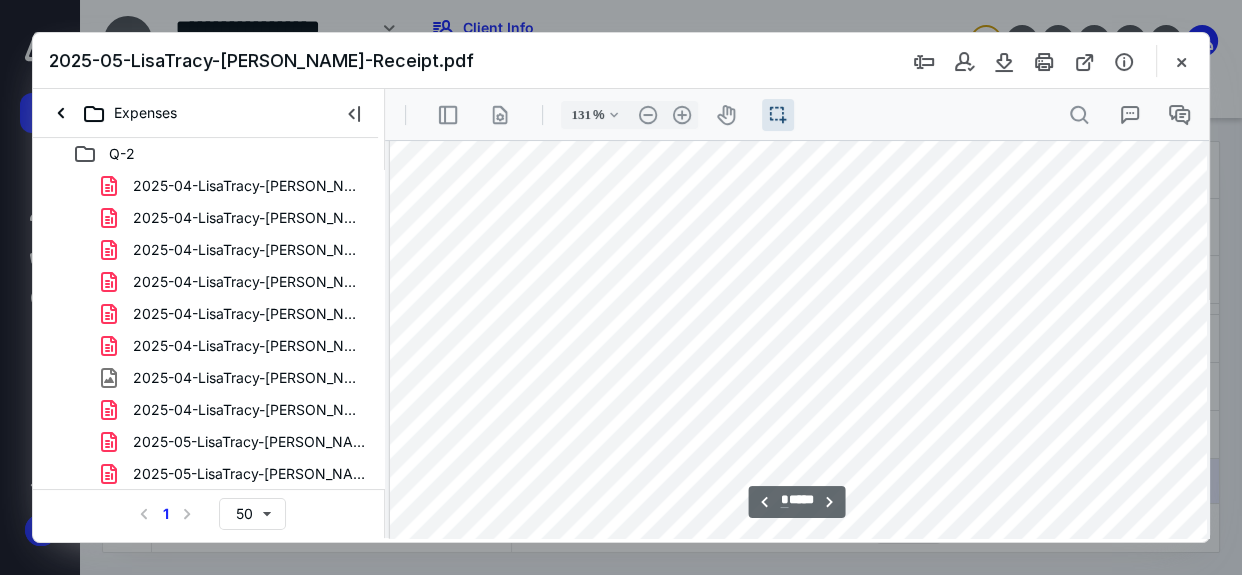scroll, scrollTop: 4530, scrollLeft: 0, axis: vertical 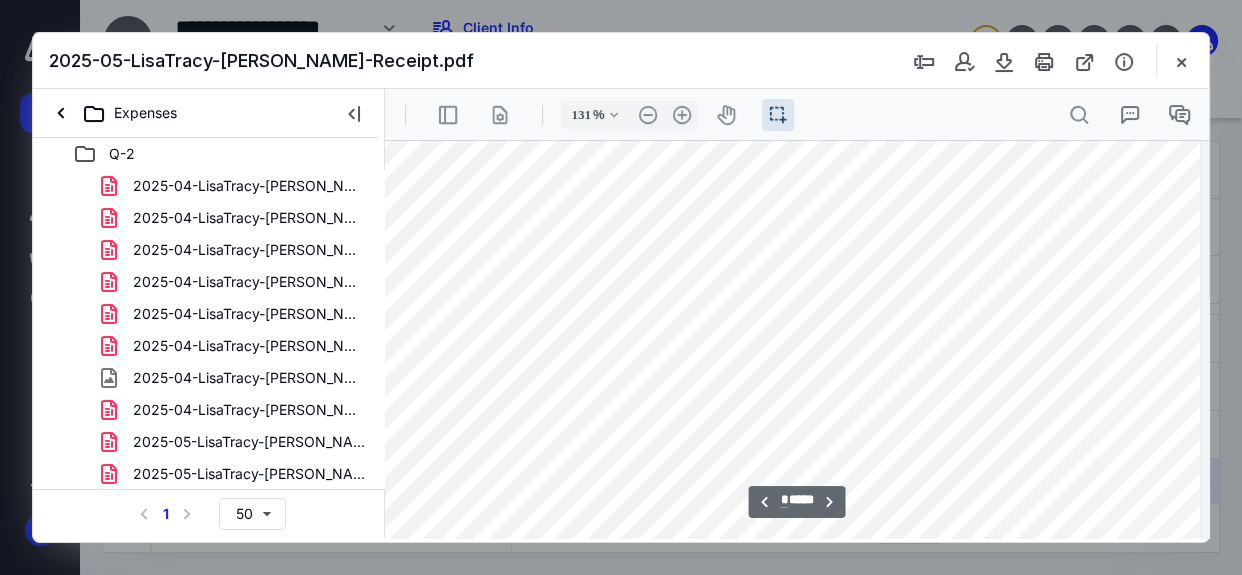 type on "106" 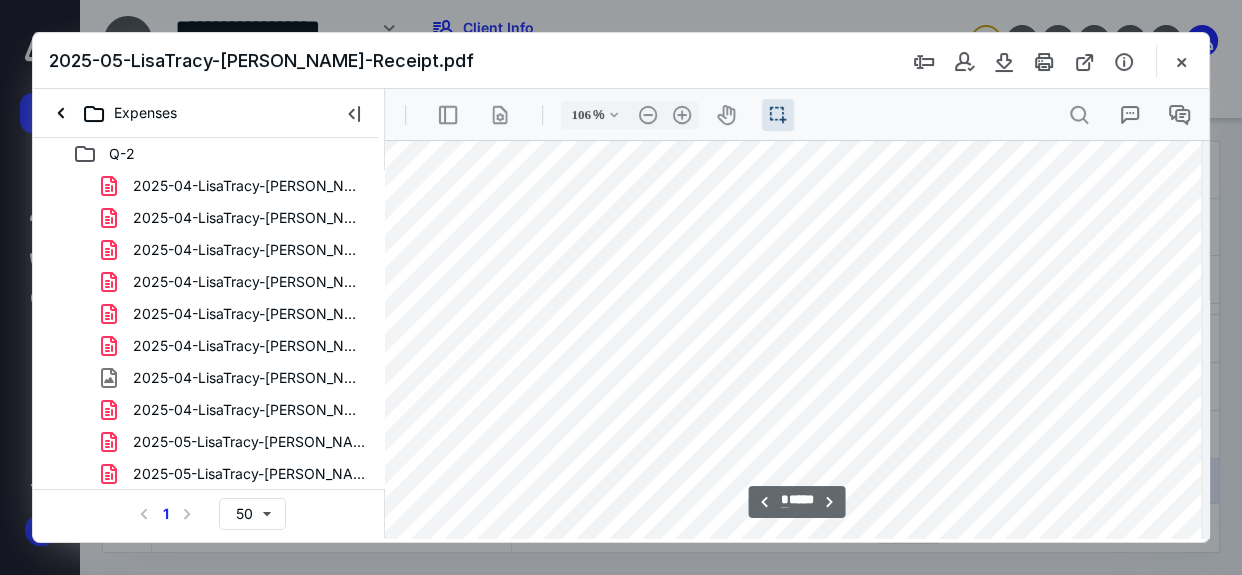 scroll, scrollTop: 3865, scrollLeft: 94, axis: both 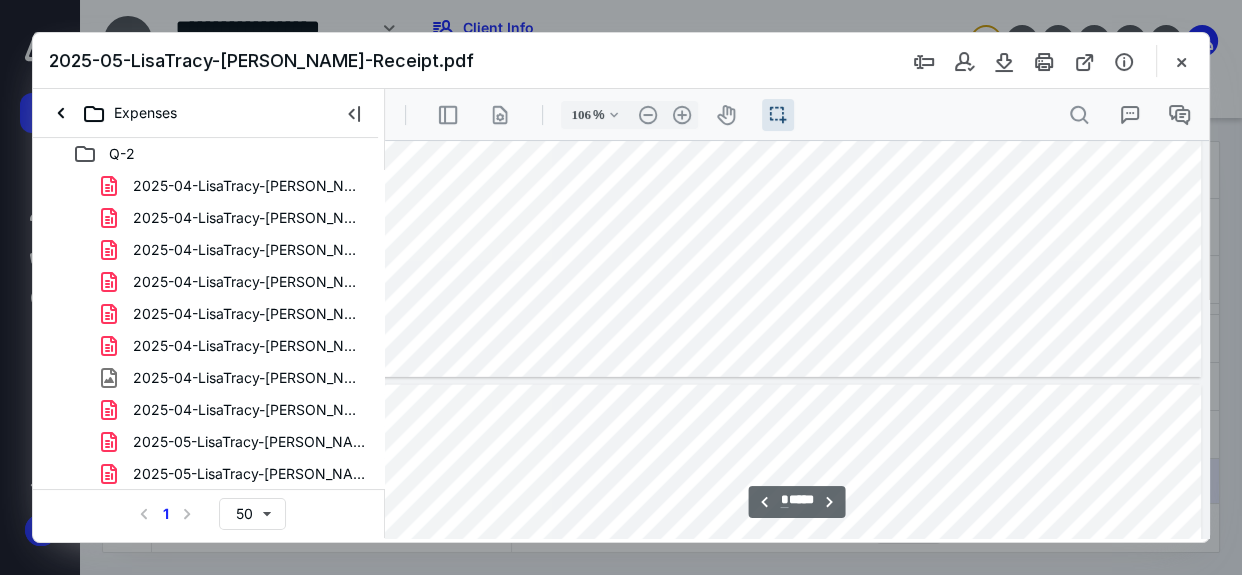 type on "*" 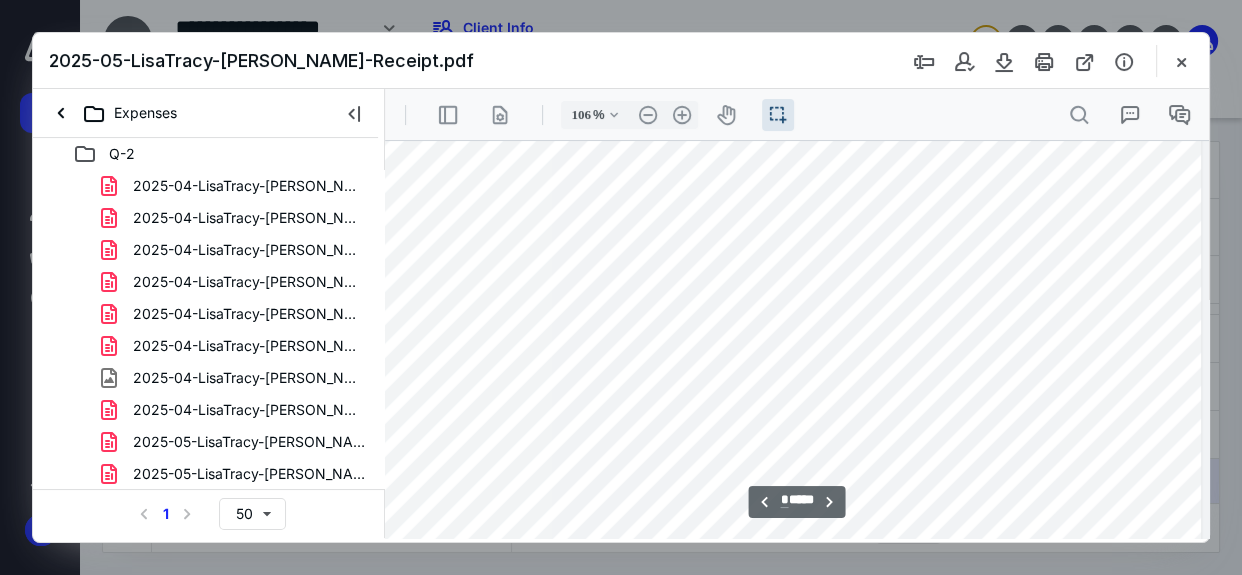 scroll, scrollTop: 4774, scrollLeft: 94, axis: both 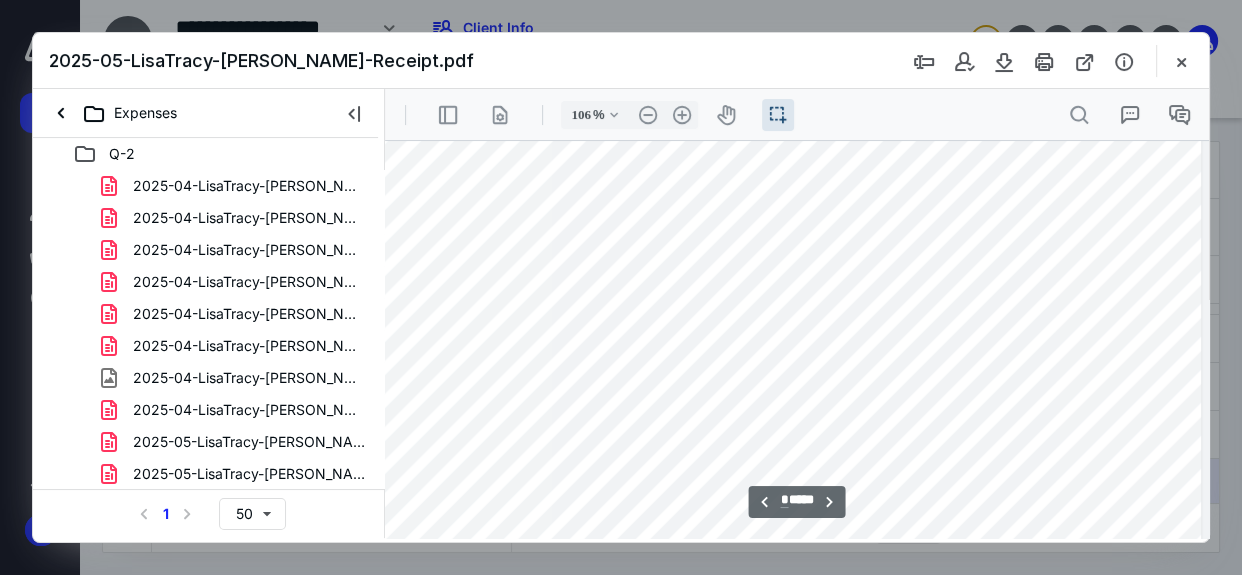type on "131" 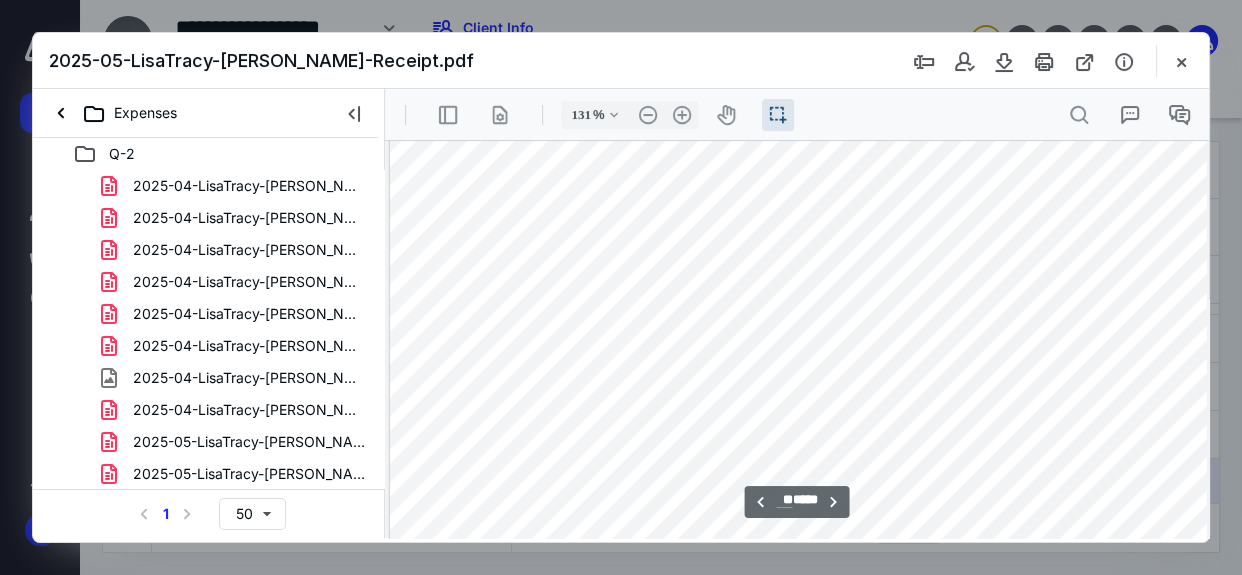 scroll, scrollTop: 16318, scrollLeft: 0, axis: vertical 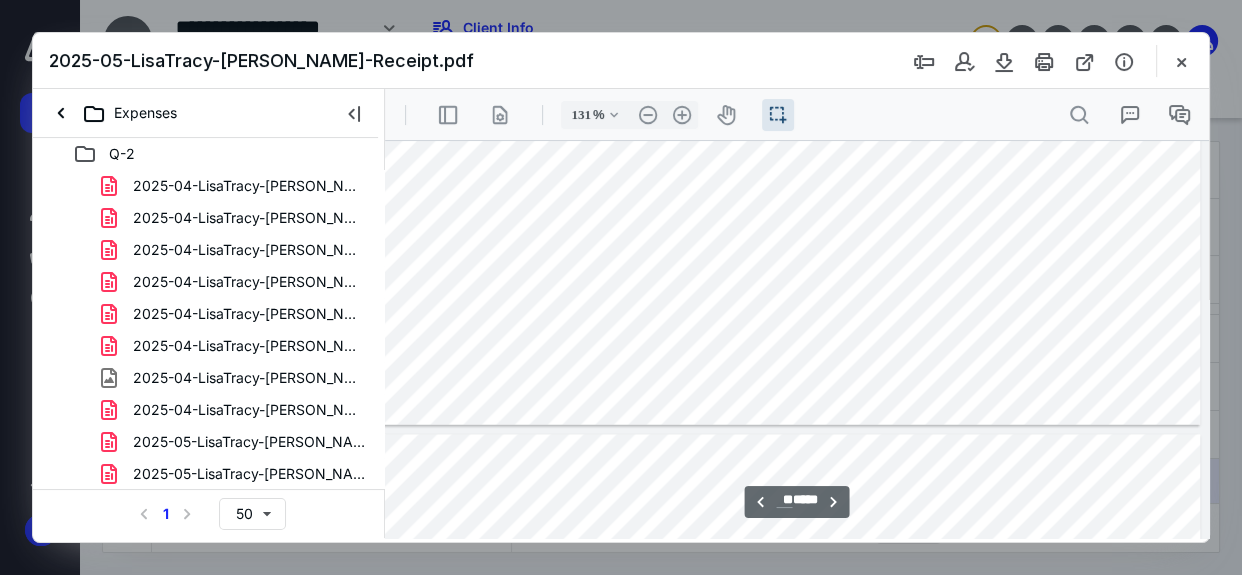 type on "**" 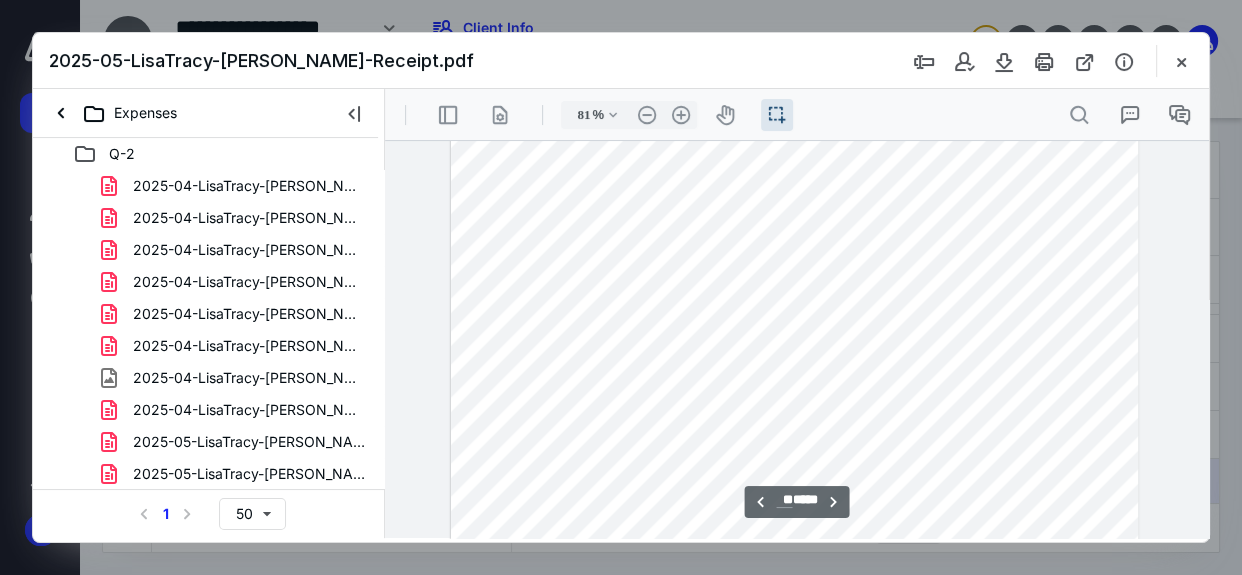 scroll, scrollTop: 10742, scrollLeft: 0, axis: vertical 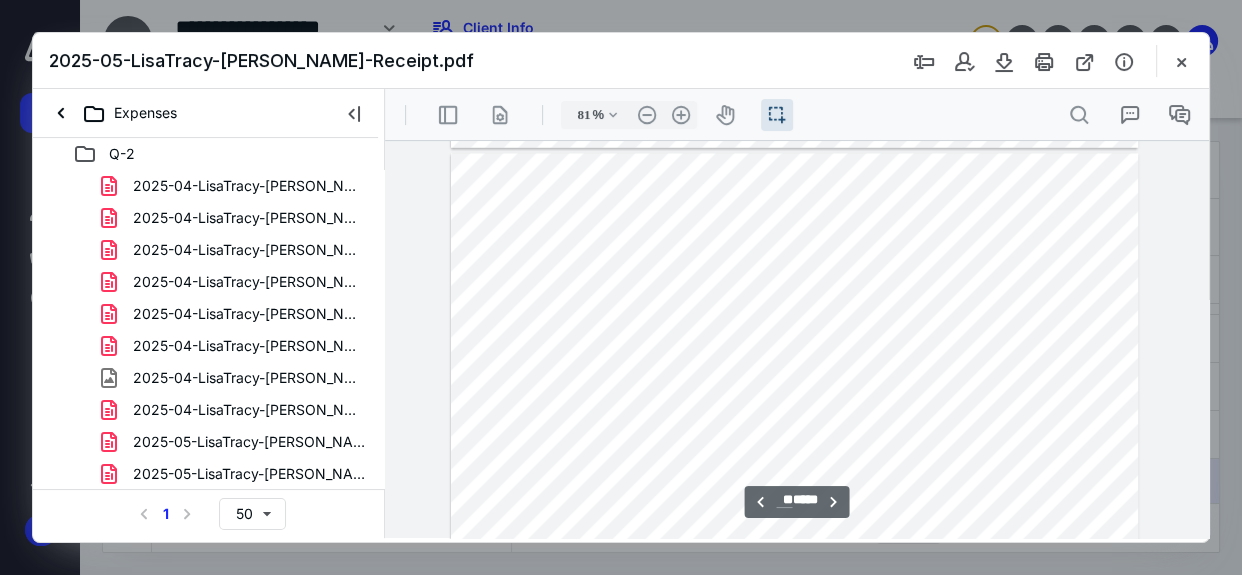 type on "106" 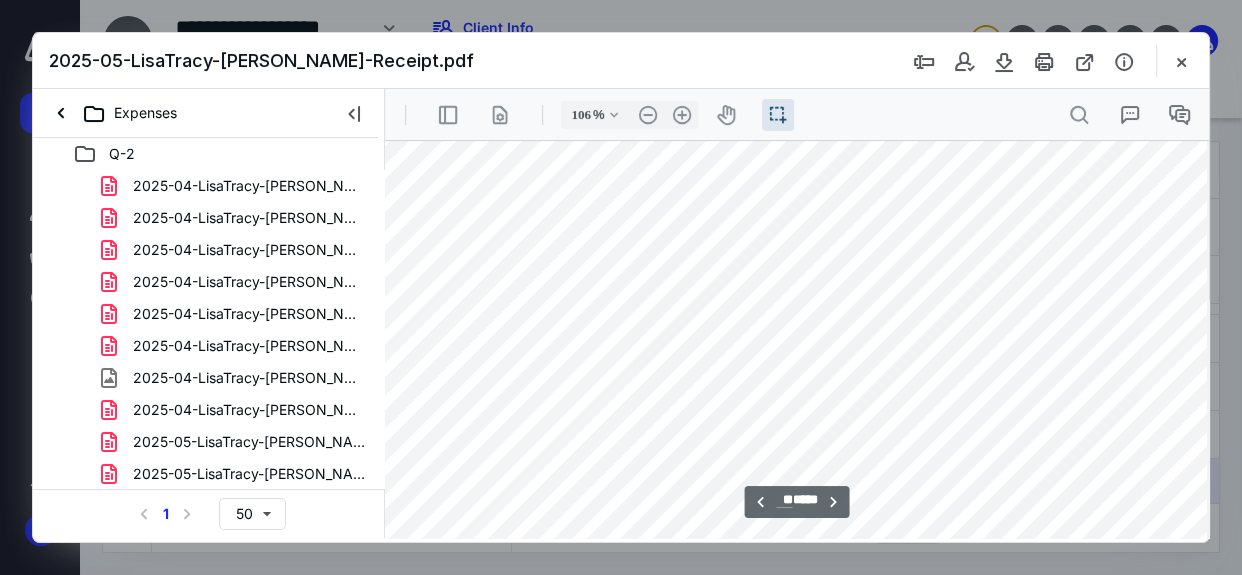 scroll, scrollTop: 20135, scrollLeft: 0, axis: vertical 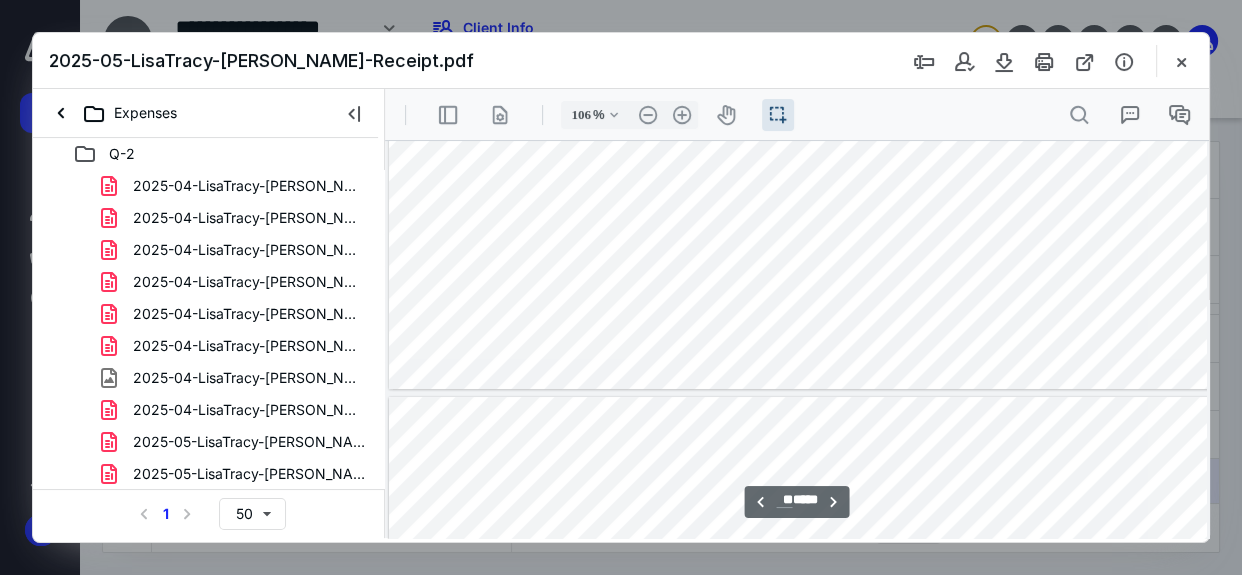 type on "**" 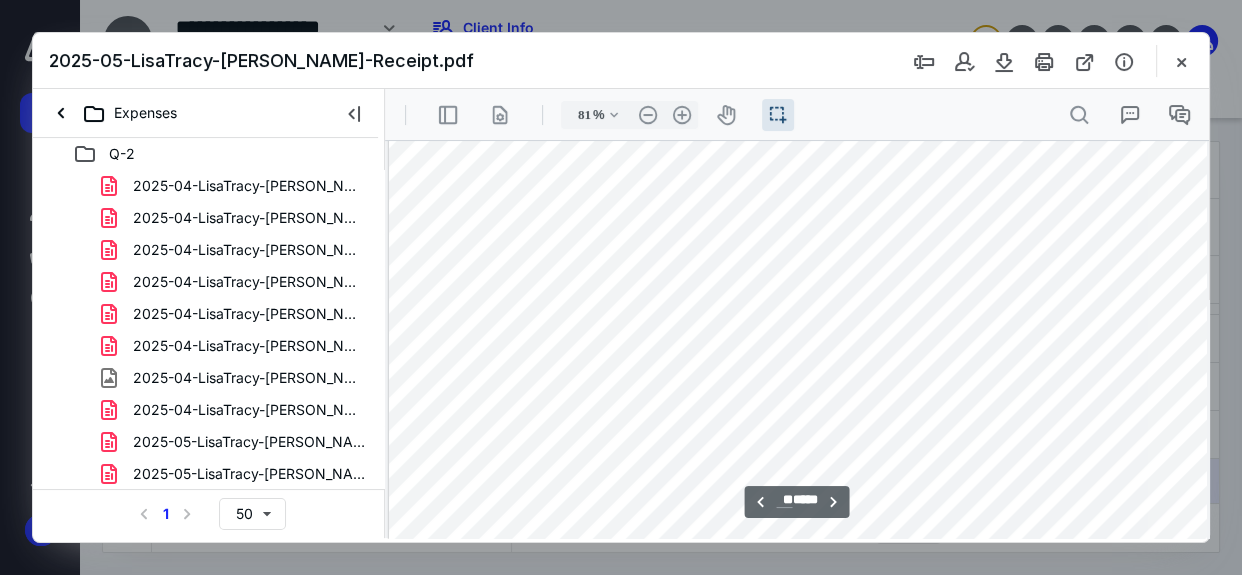 type on "56" 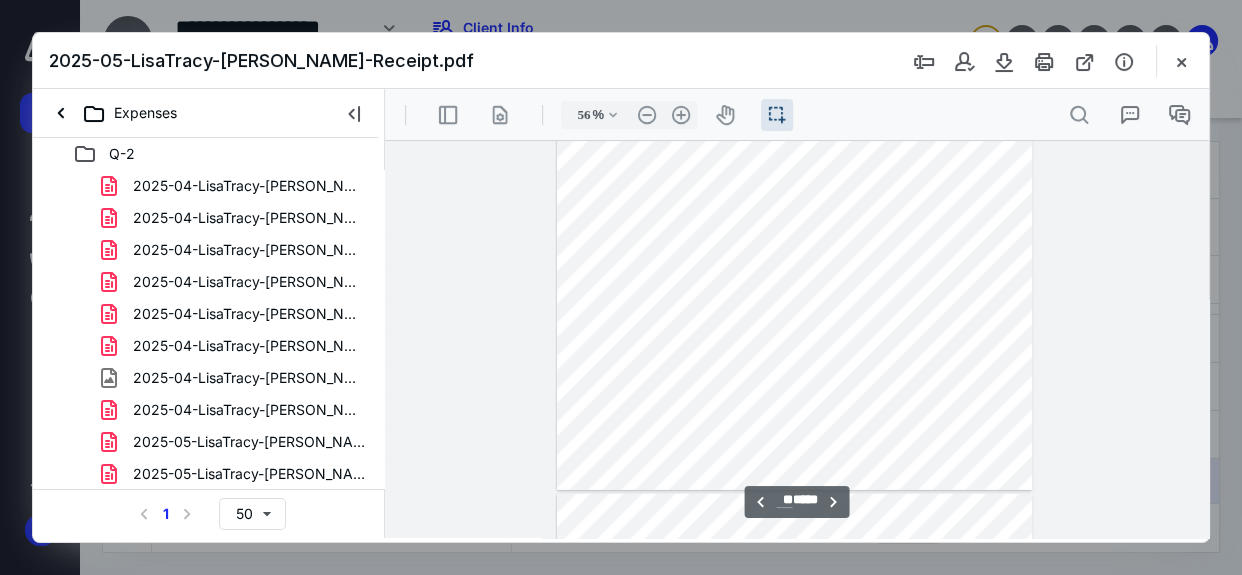 type on "**" 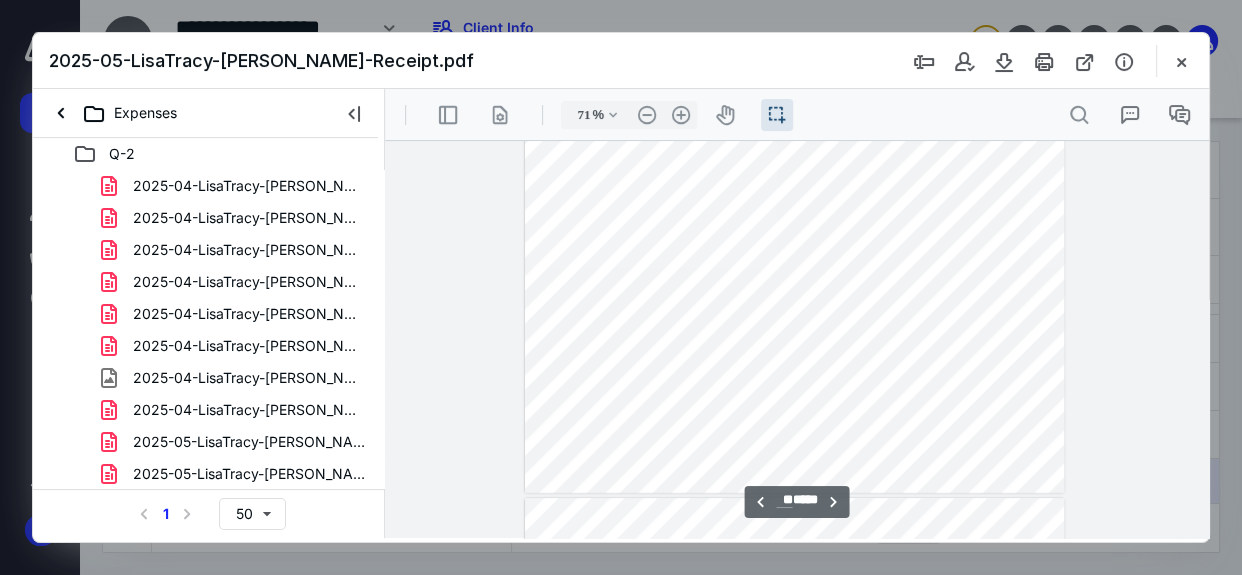 type on "79" 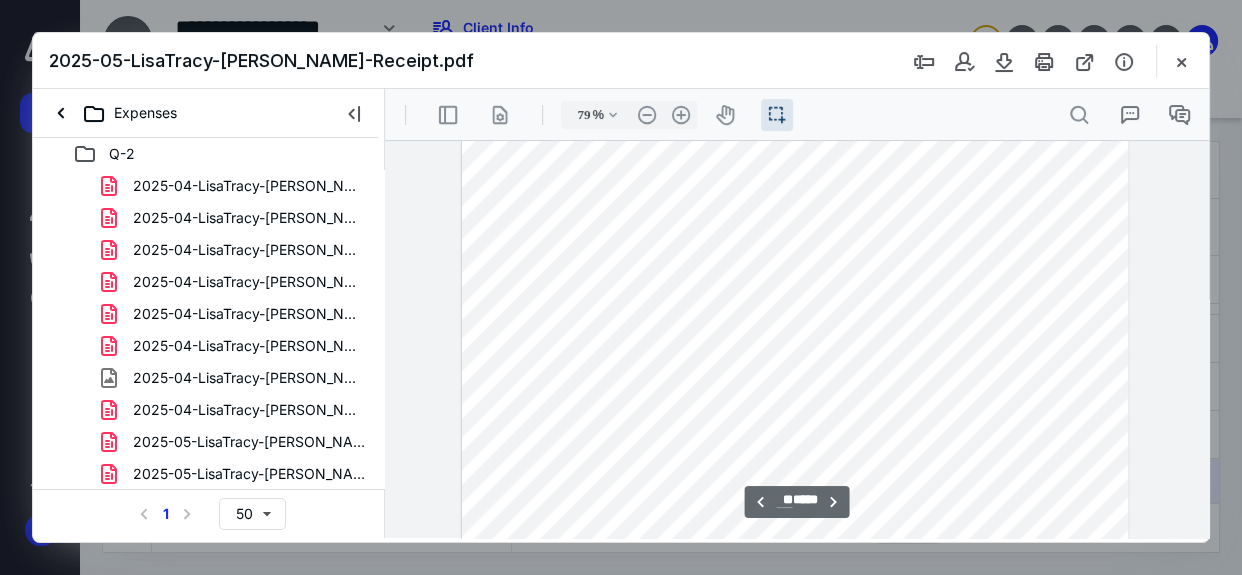 scroll, scrollTop: 16613, scrollLeft: 0, axis: vertical 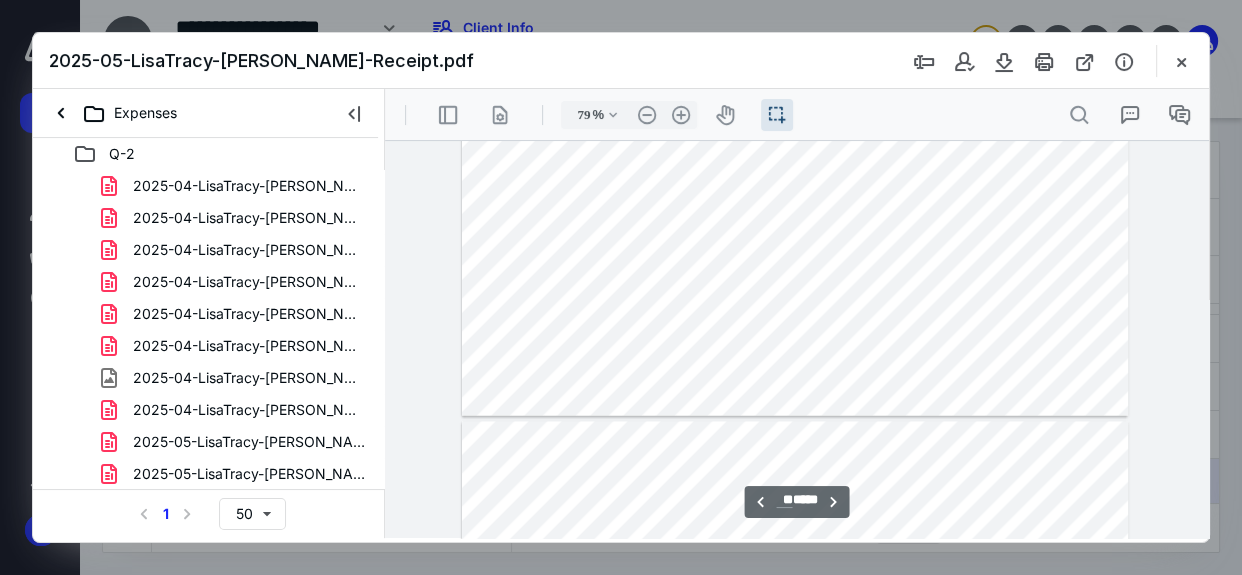 type on "**" 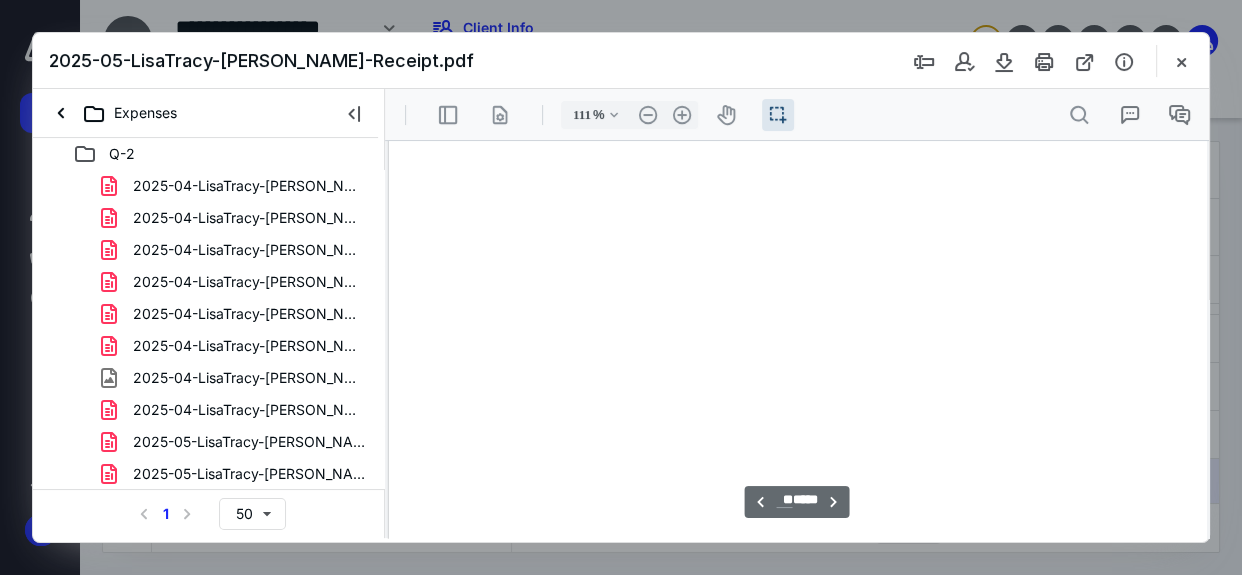 scroll, scrollTop: 24849, scrollLeft: 88, axis: both 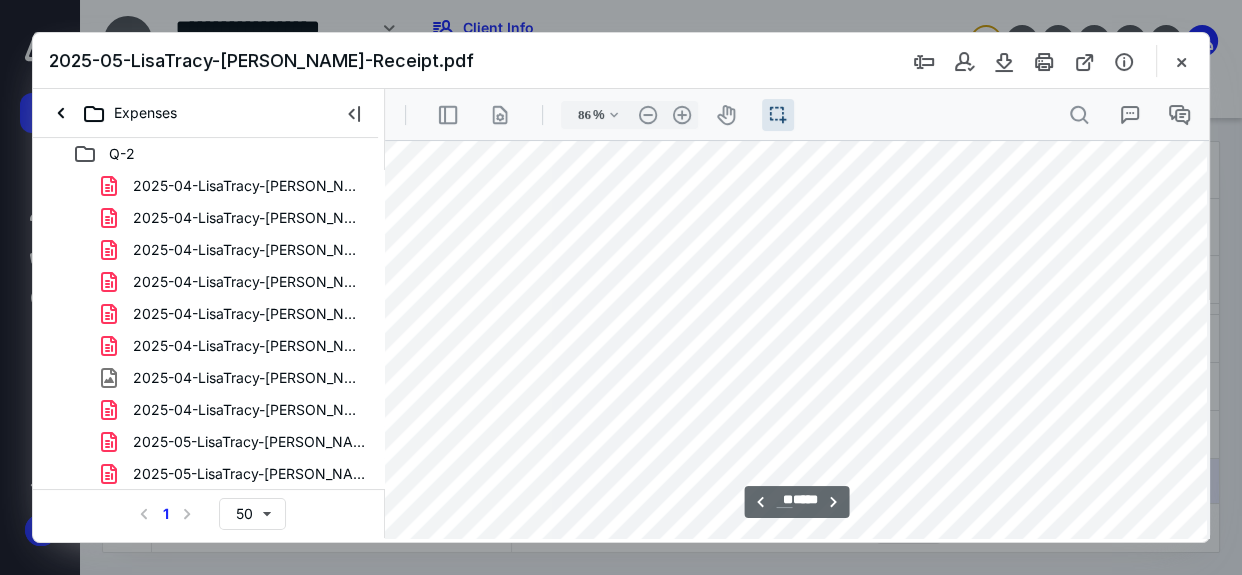type on "61" 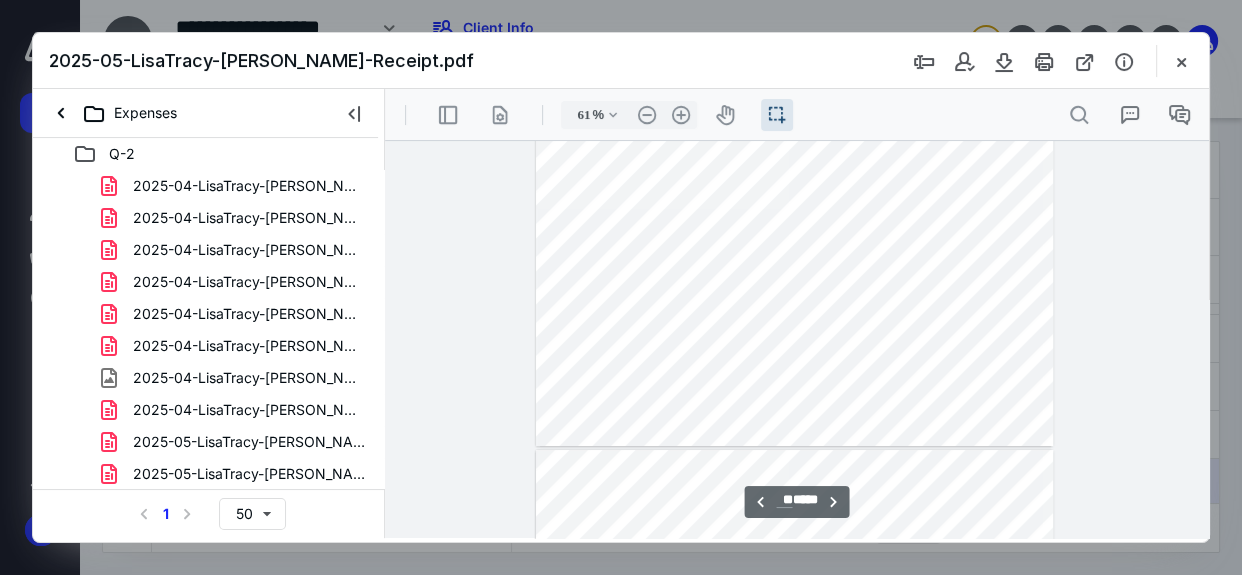 type on "**" 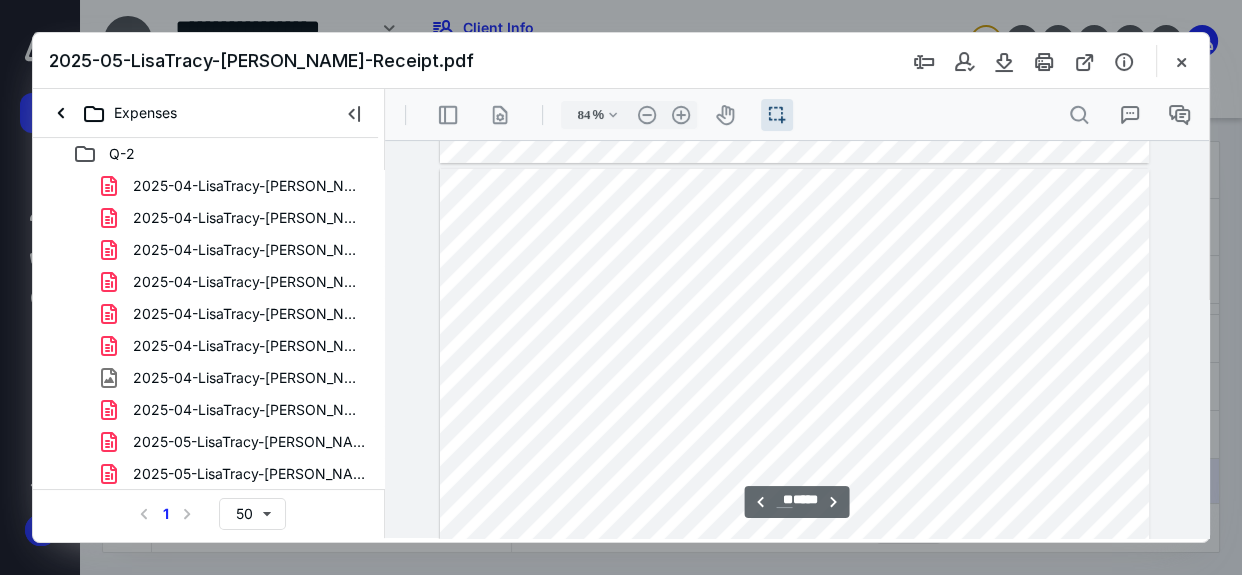 scroll, scrollTop: 19351, scrollLeft: 0, axis: vertical 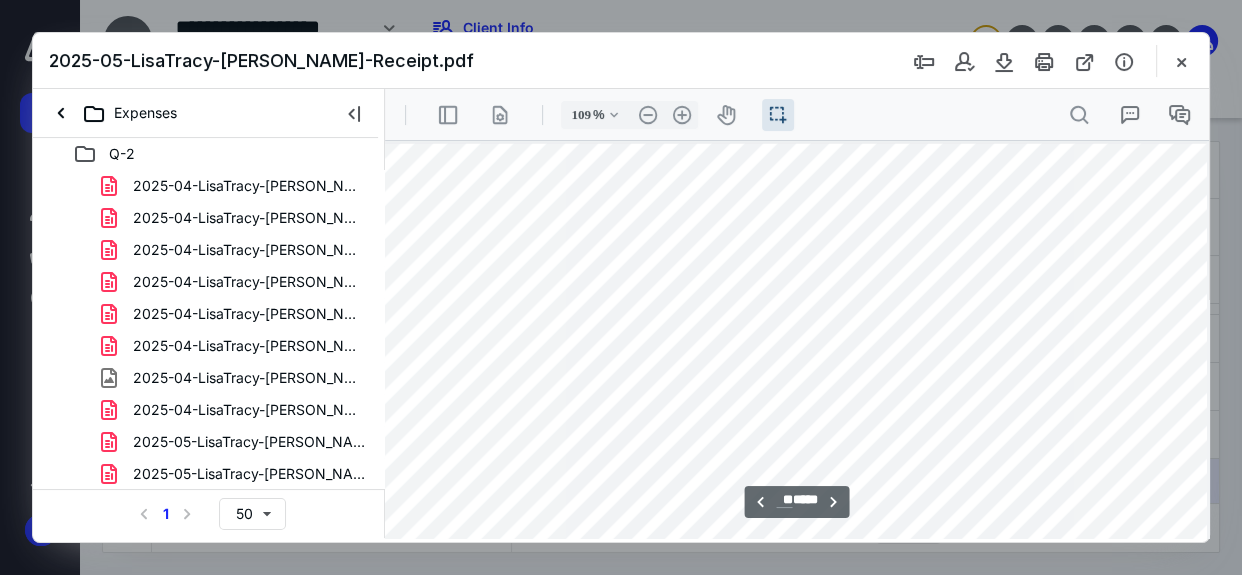 type on "134" 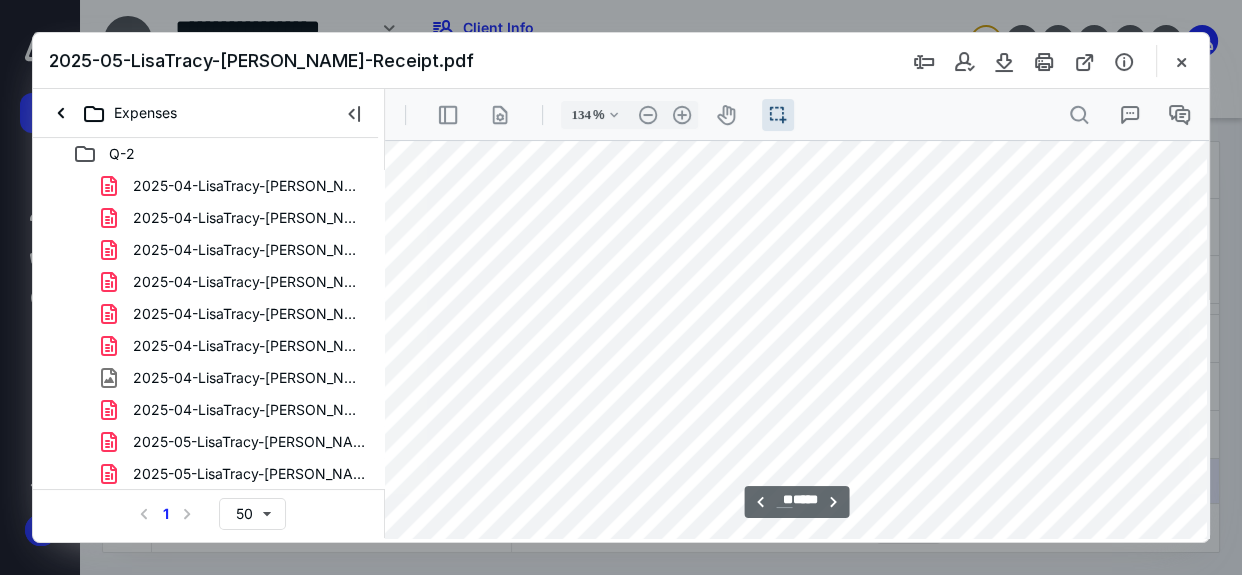 type on "**" 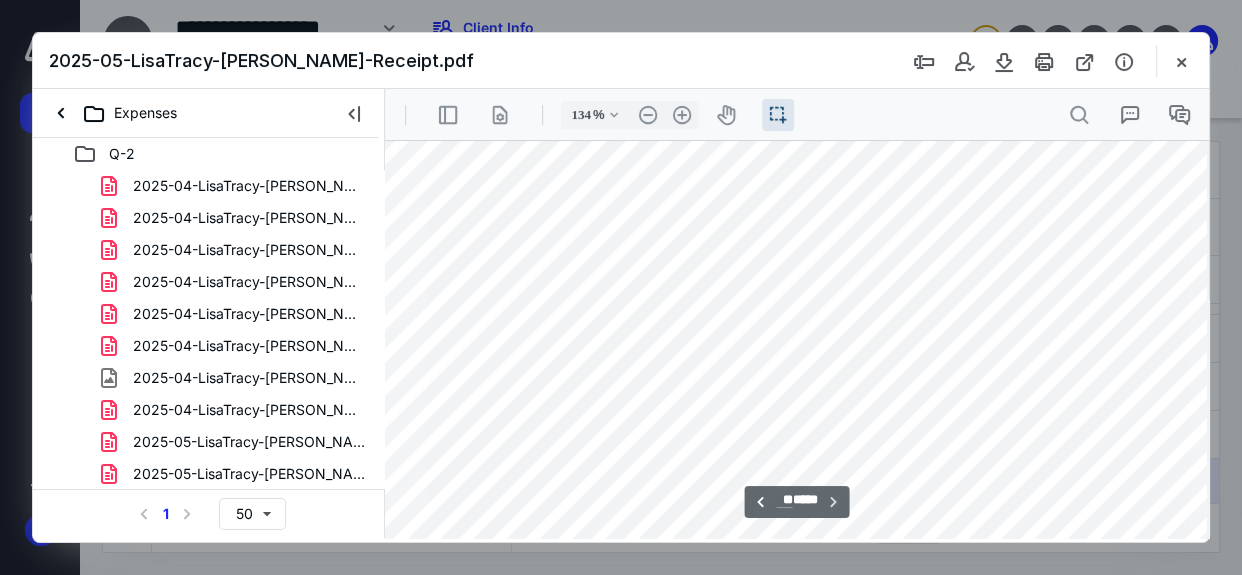 type on "109" 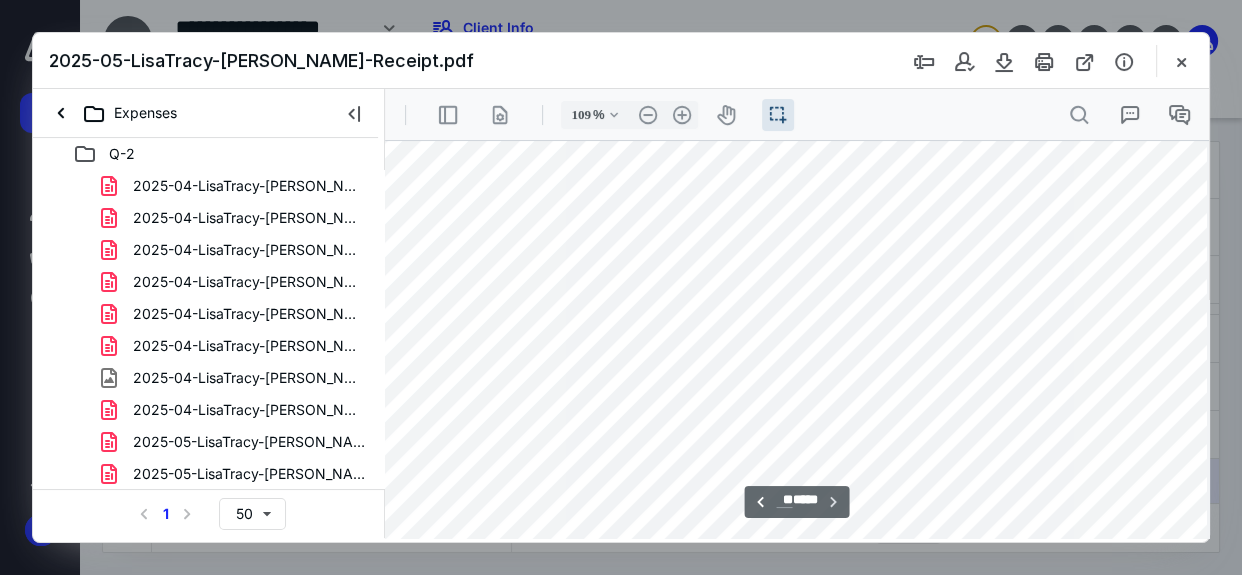 scroll, scrollTop: 27208, scrollLeft: 74, axis: both 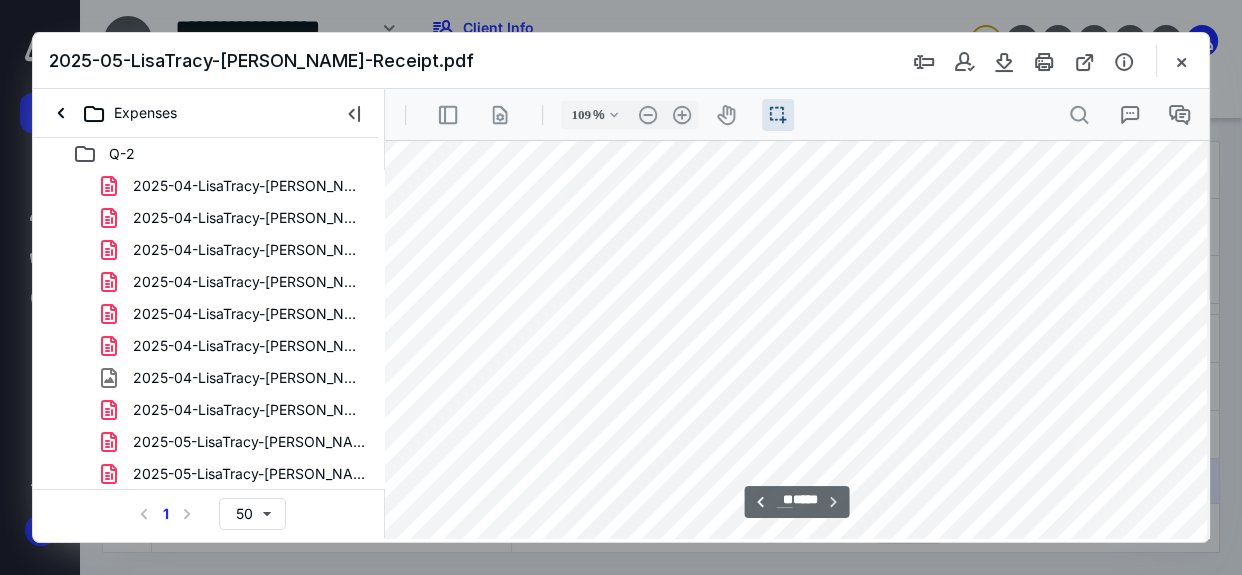 type on "**" 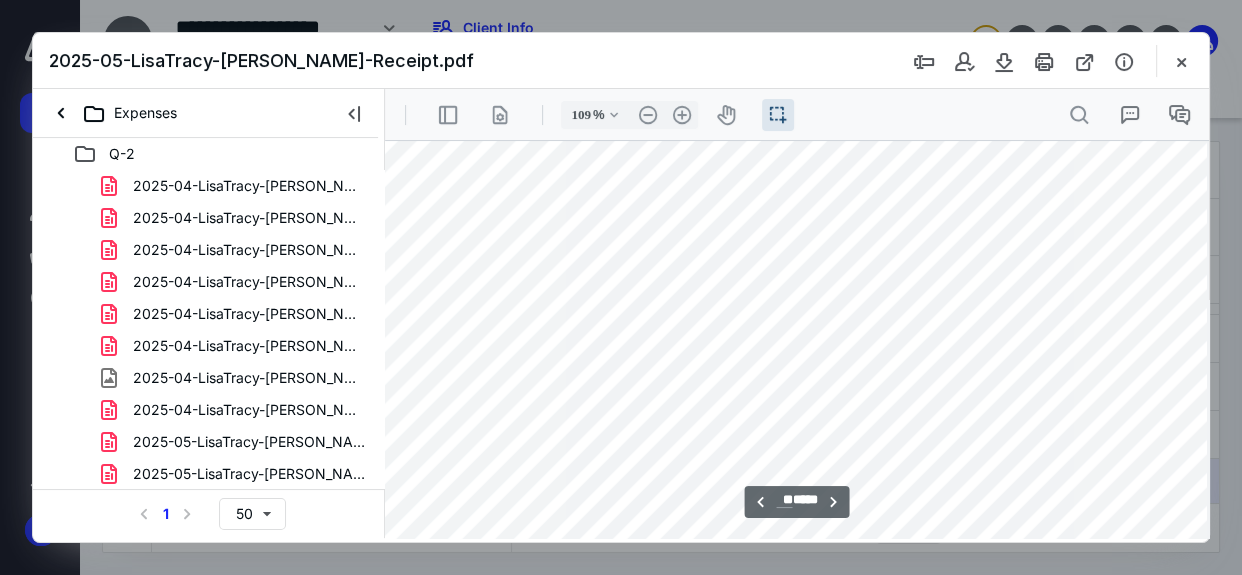 scroll, scrollTop: 25117, scrollLeft: 74, axis: both 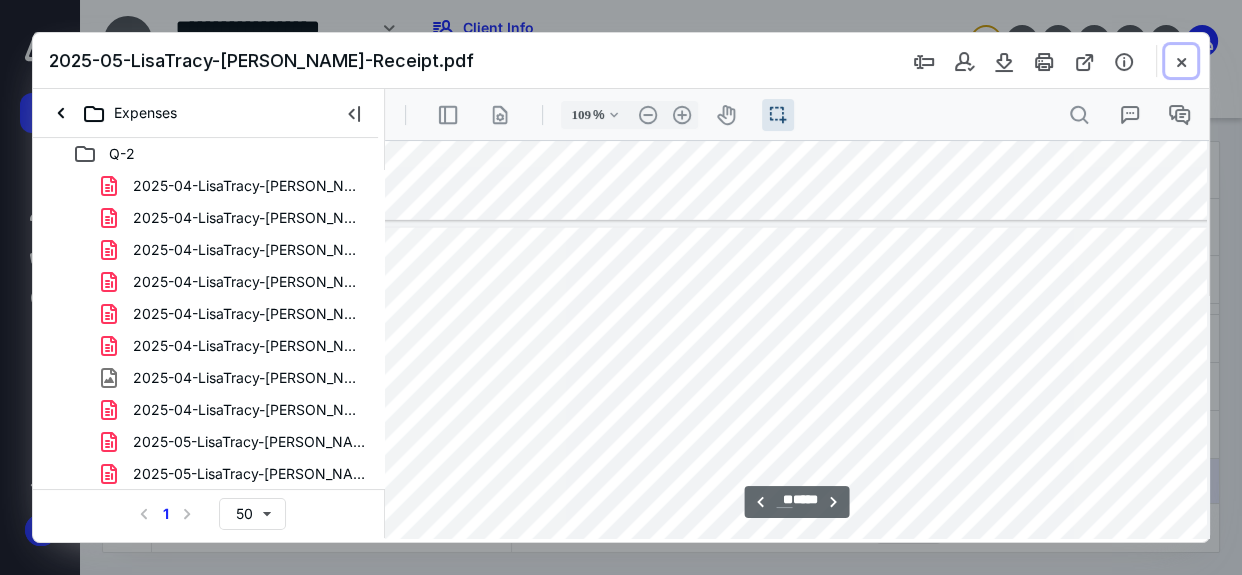 drag, startPoint x: 1181, startPoint y: 68, endPoint x: 1238, endPoint y: 105, distance: 67.95587 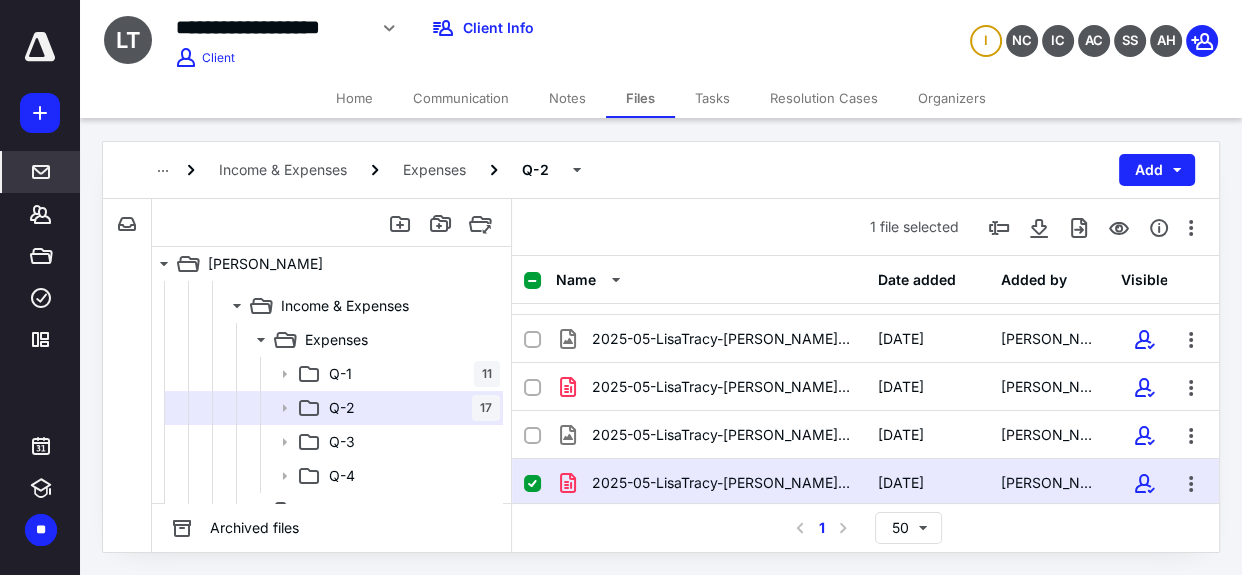 click on "*****" at bounding box center [41, 172] 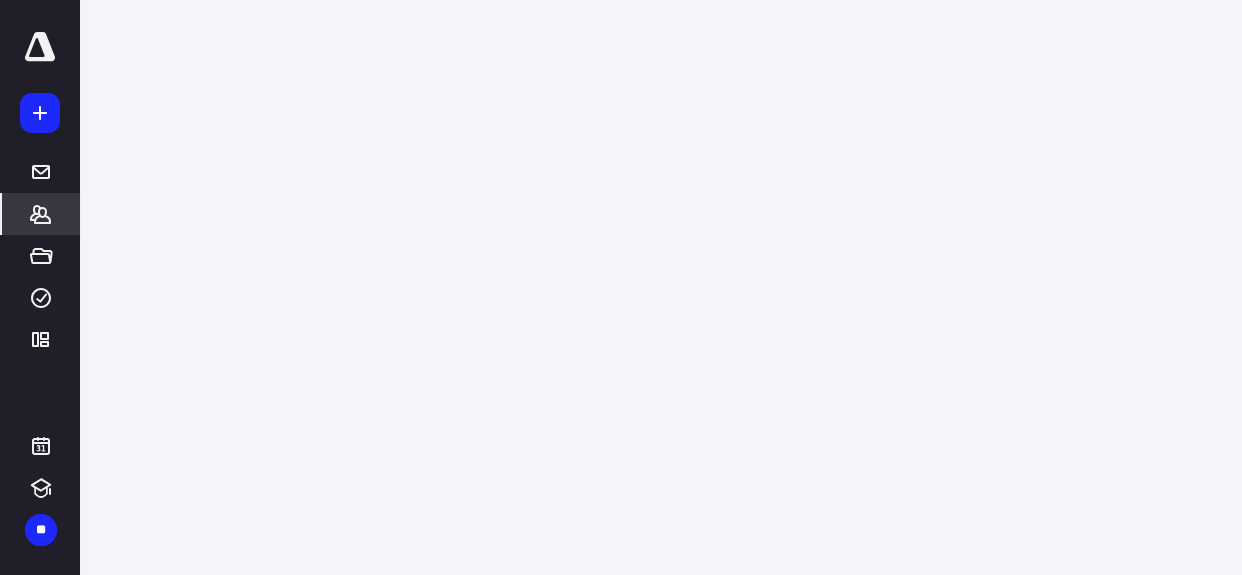 click 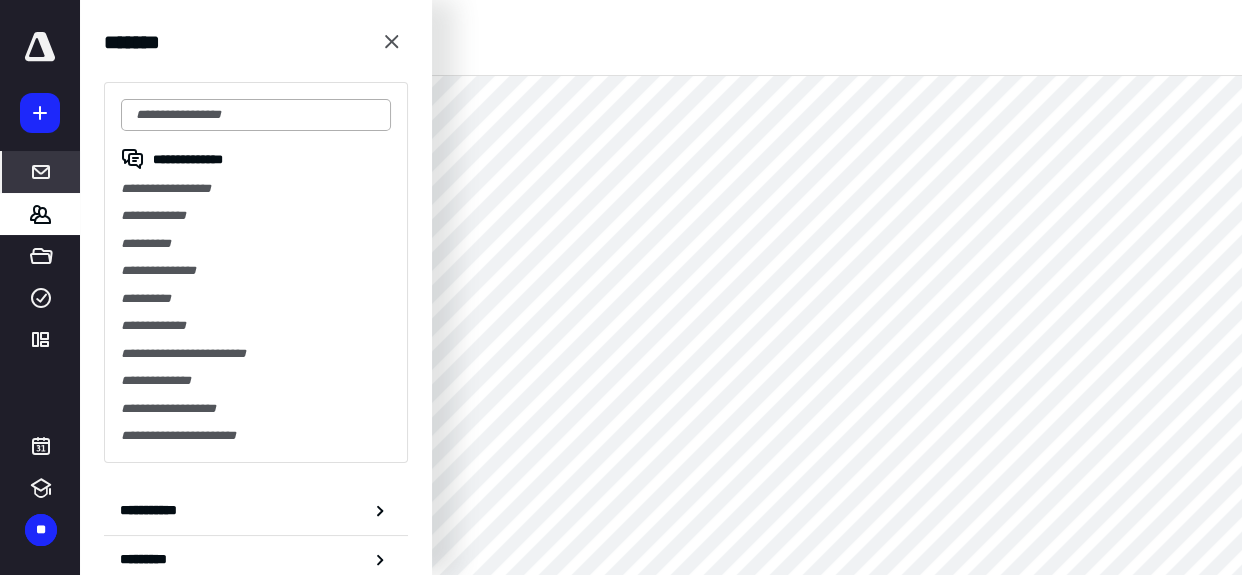 click at bounding box center [256, 115] 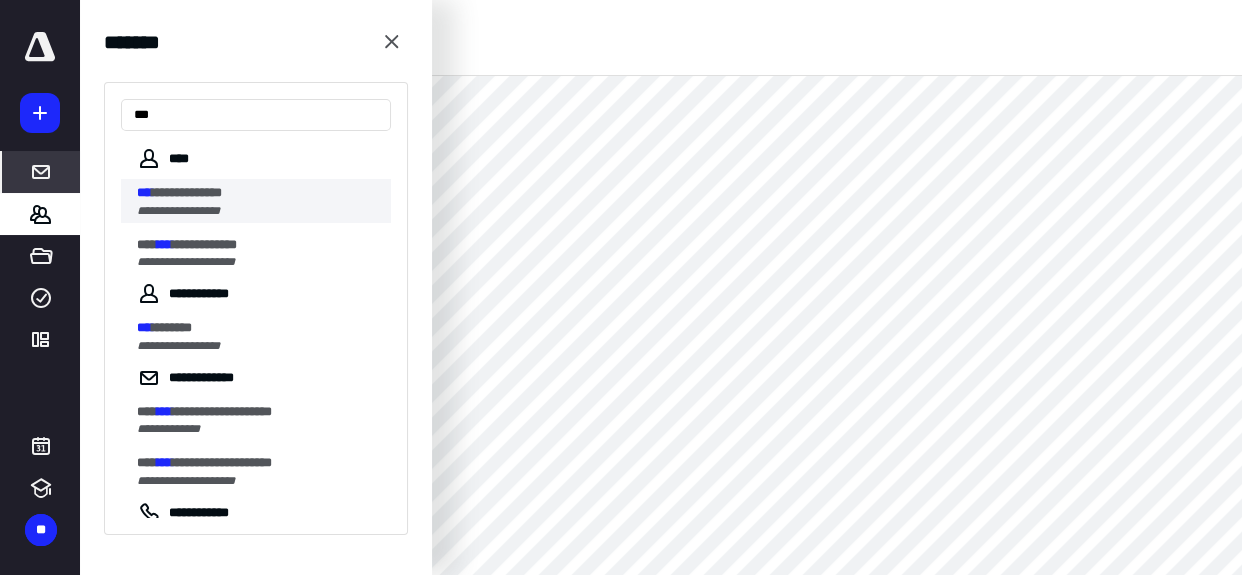 type on "***" 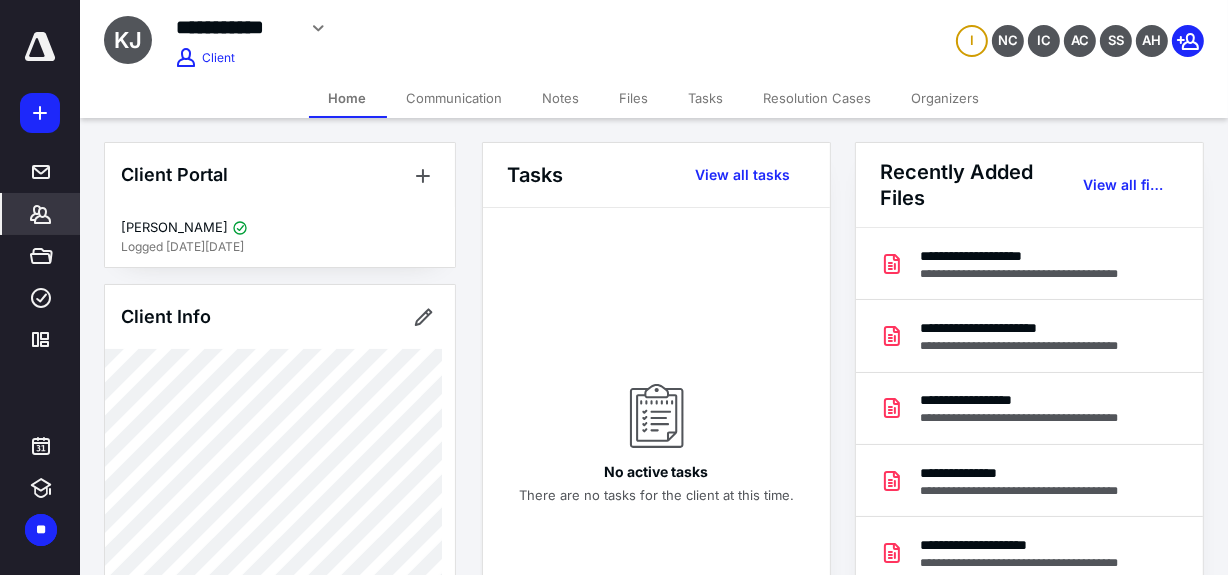 click on "Tasks" at bounding box center (706, 98) 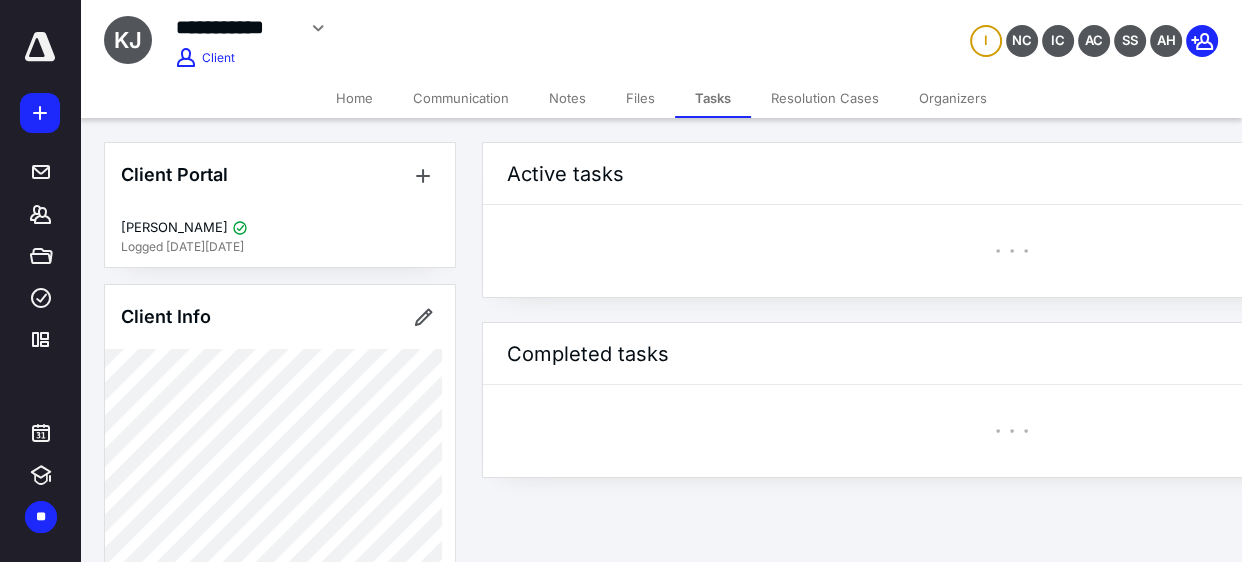 click on "Files" at bounding box center [640, 98] 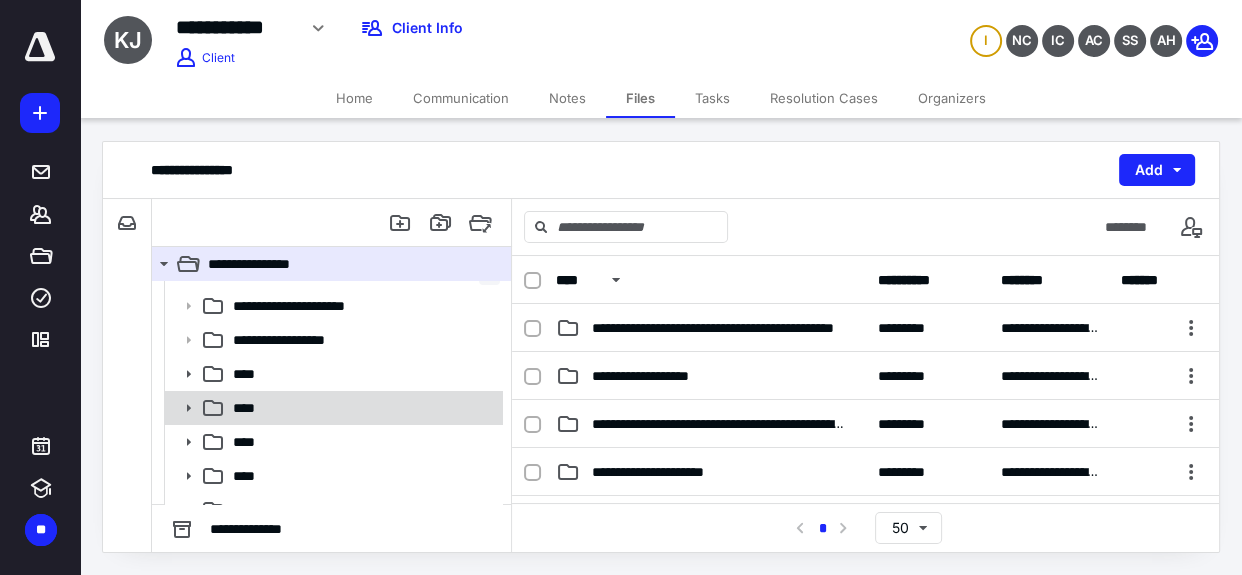 scroll, scrollTop: 185, scrollLeft: 0, axis: vertical 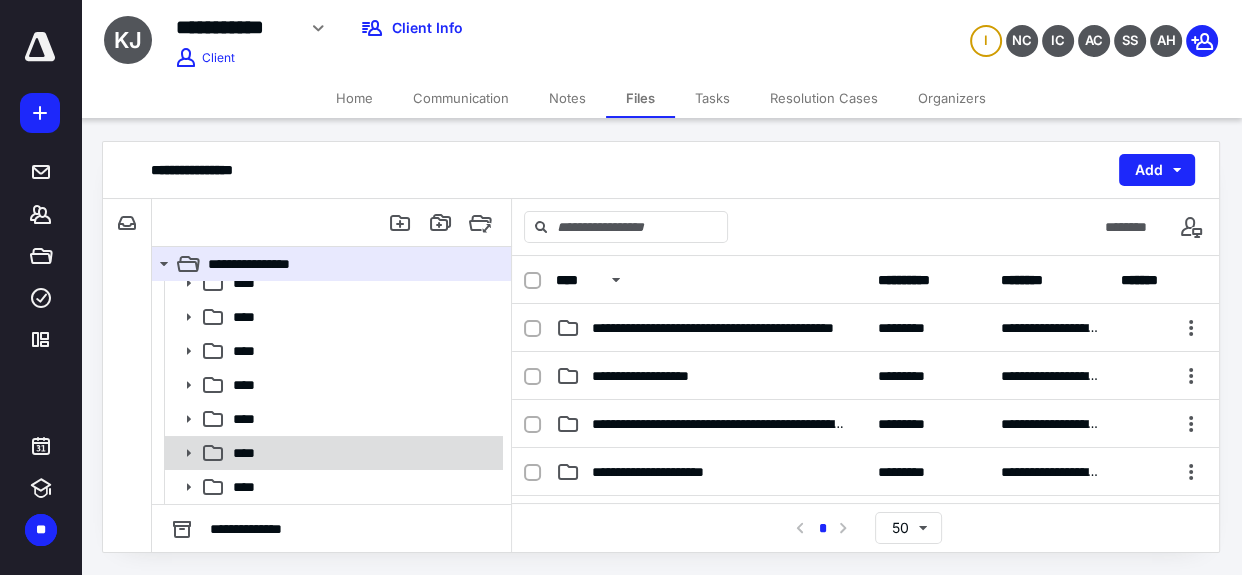 click 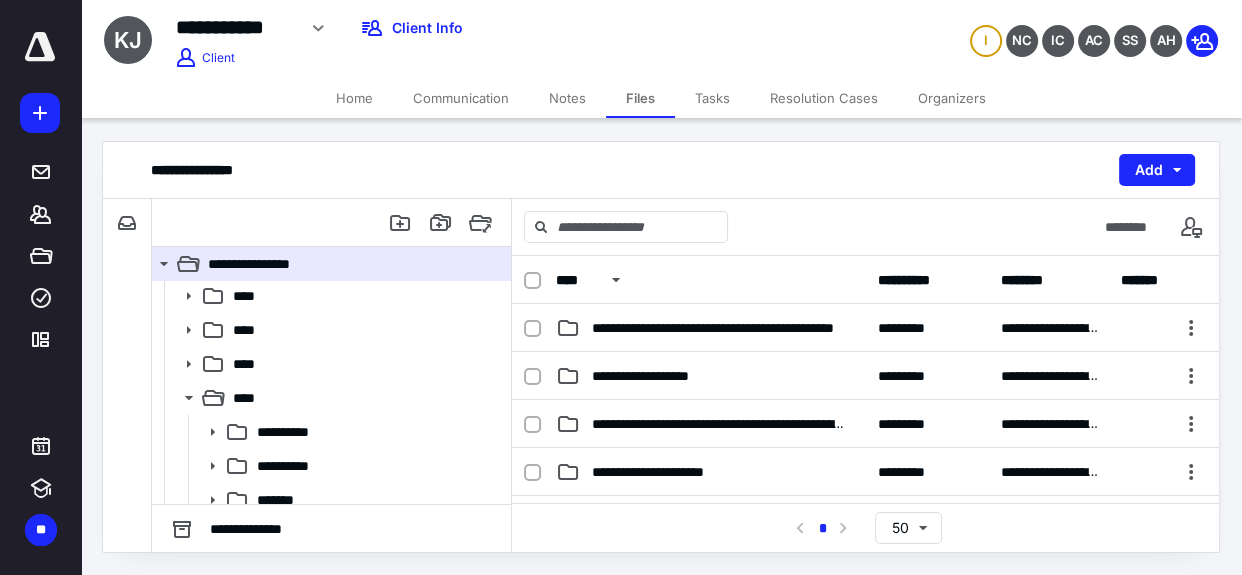 scroll, scrollTop: 320, scrollLeft: 0, axis: vertical 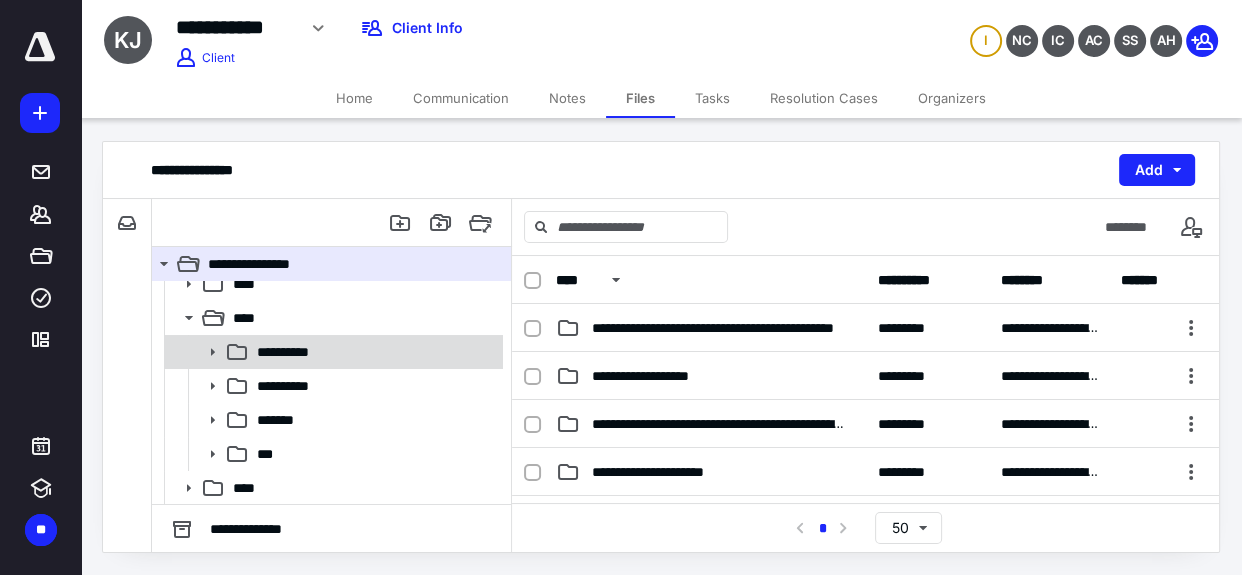 click 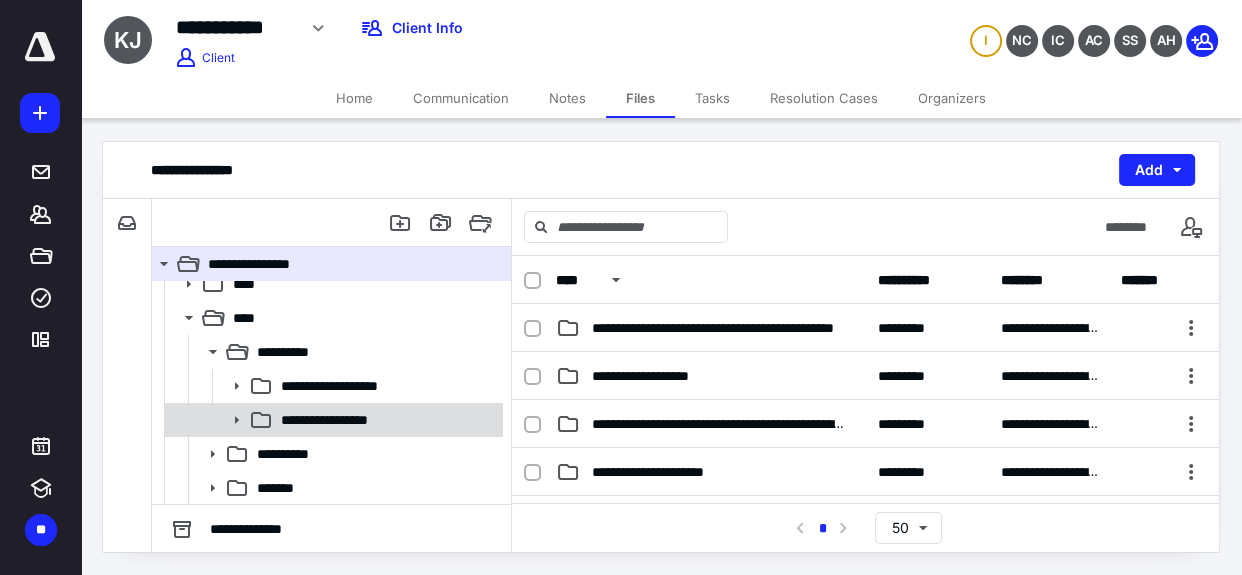 click 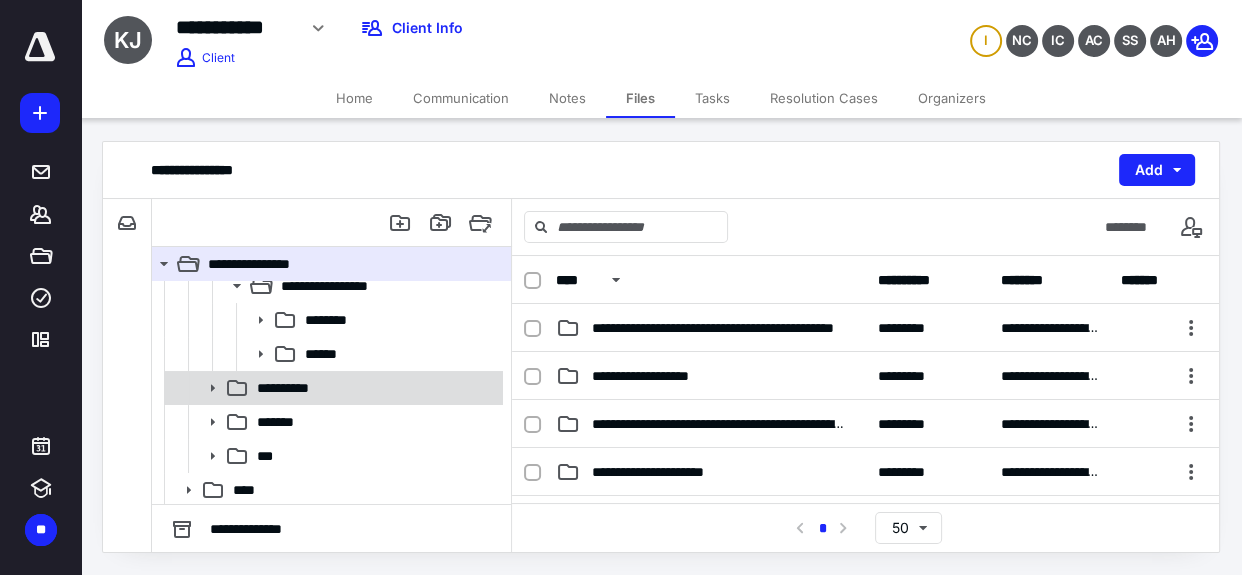 scroll, scrollTop: 457, scrollLeft: 0, axis: vertical 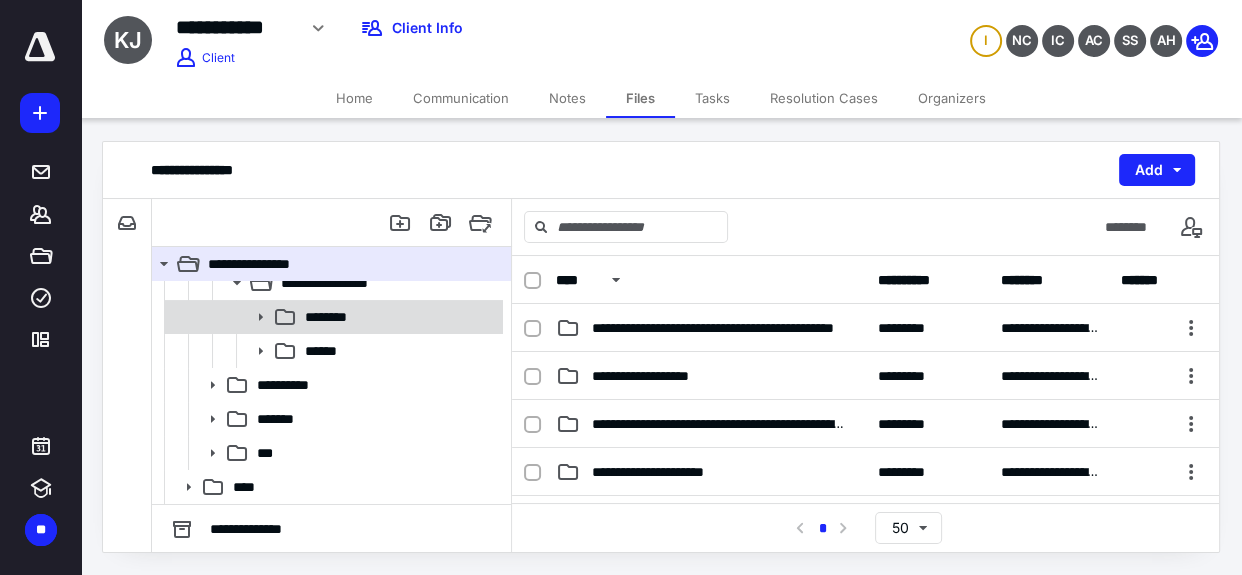click 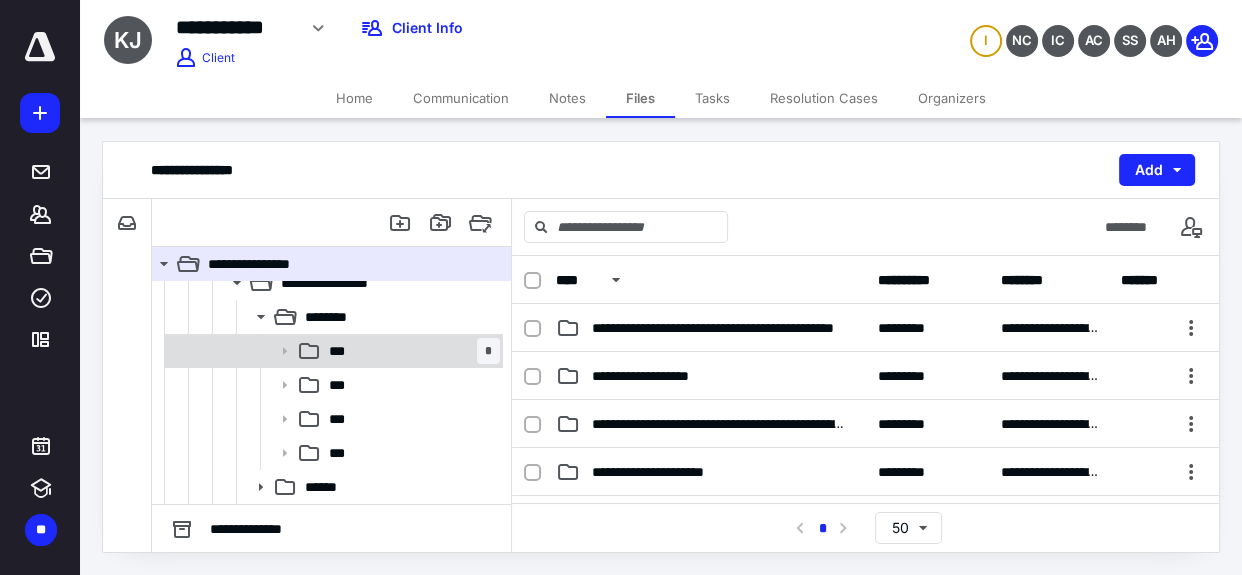 click 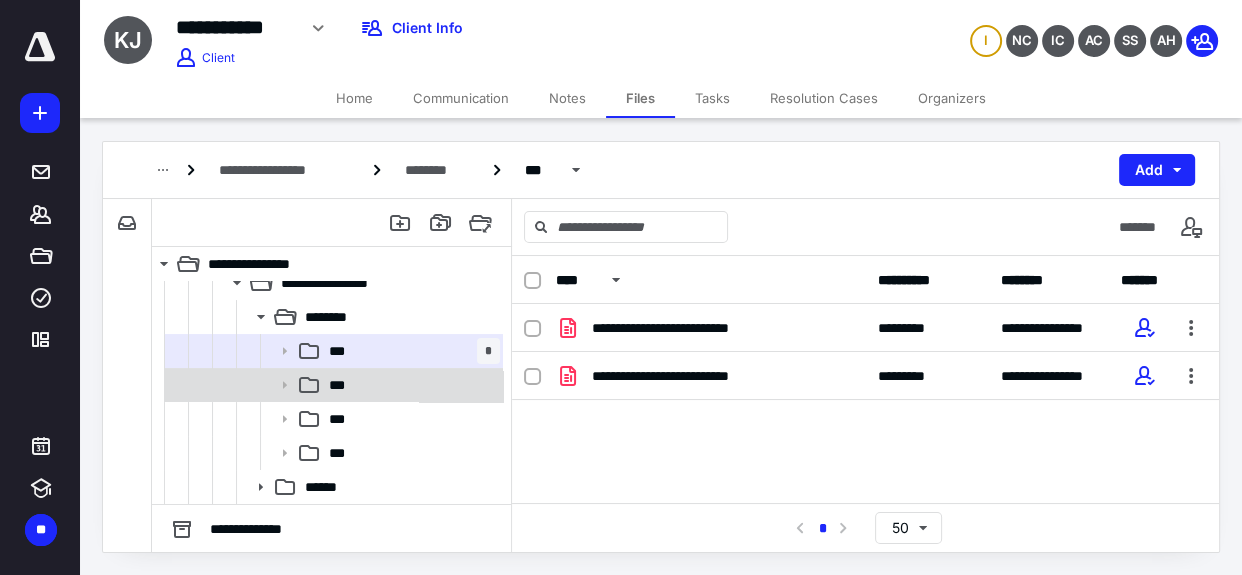 click on "***" at bounding box center (410, 385) 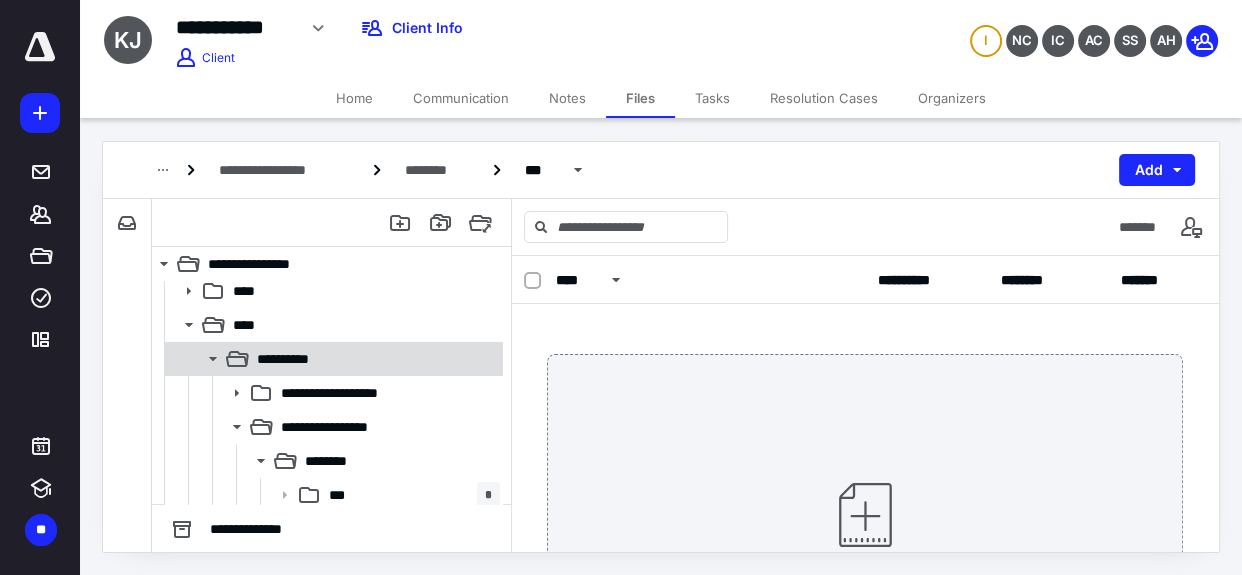 scroll, scrollTop: 275, scrollLeft: 0, axis: vertical 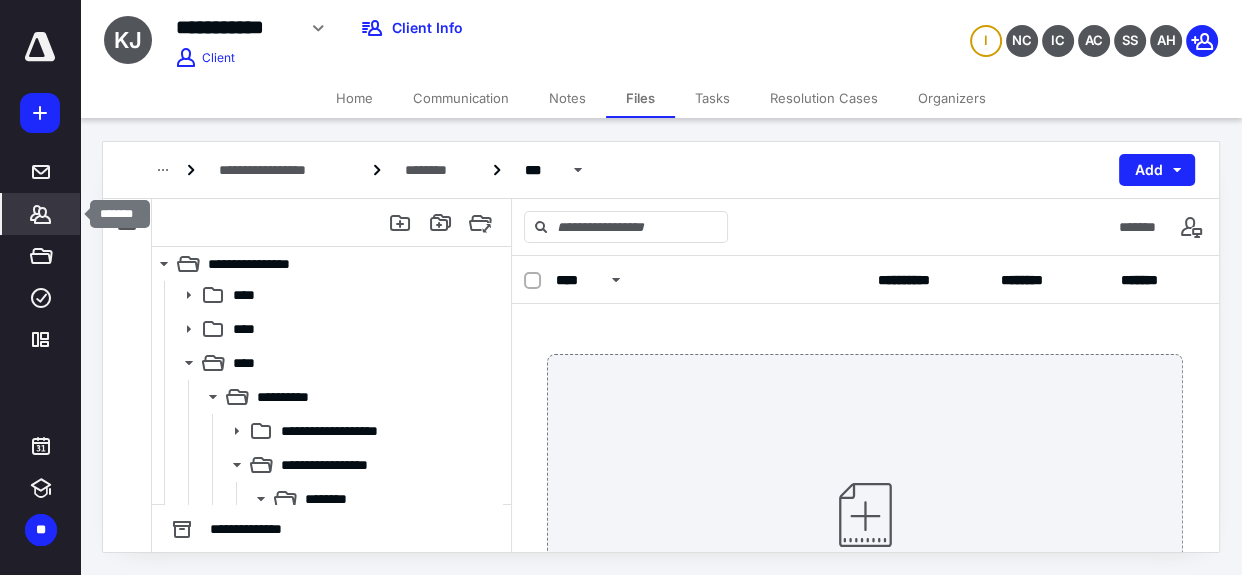 click 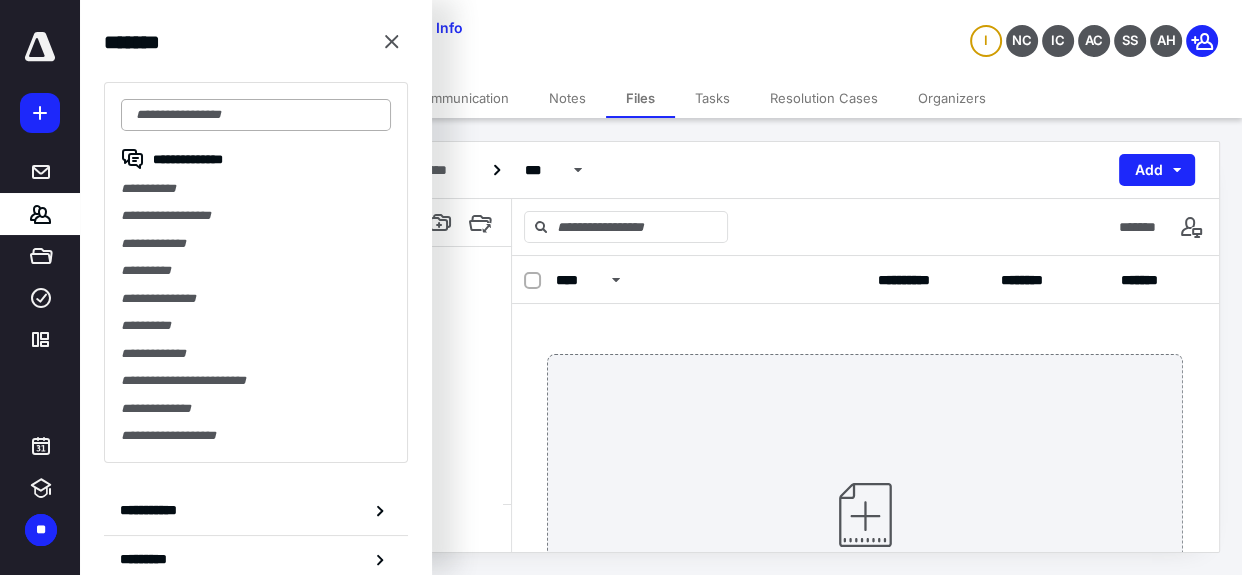 click at bounding box center [256, 115] 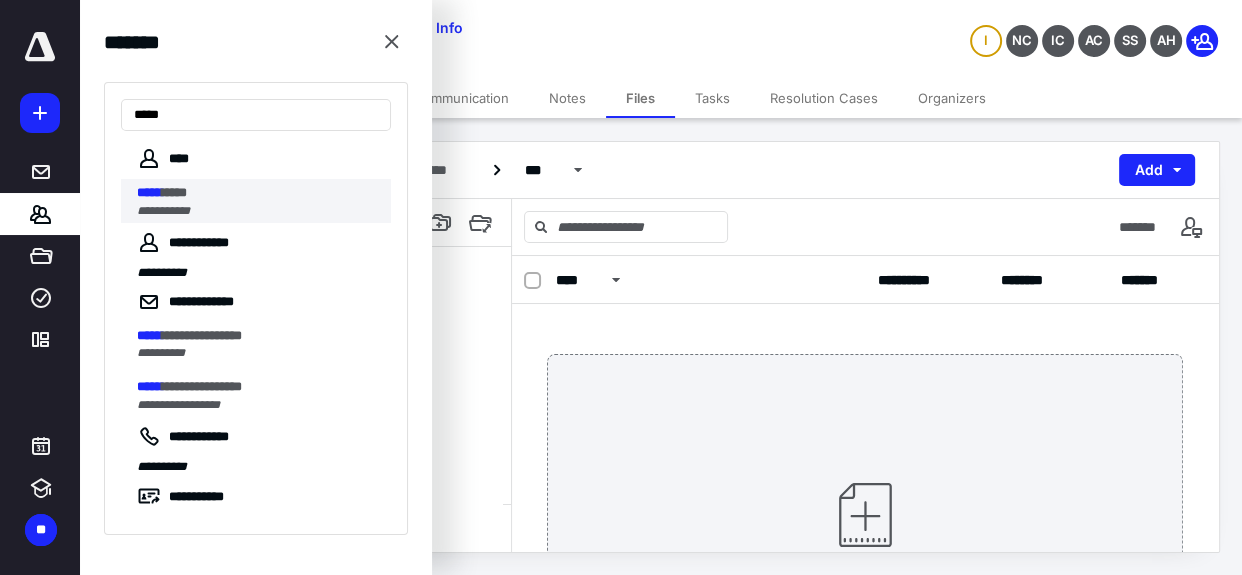 type on "*****" 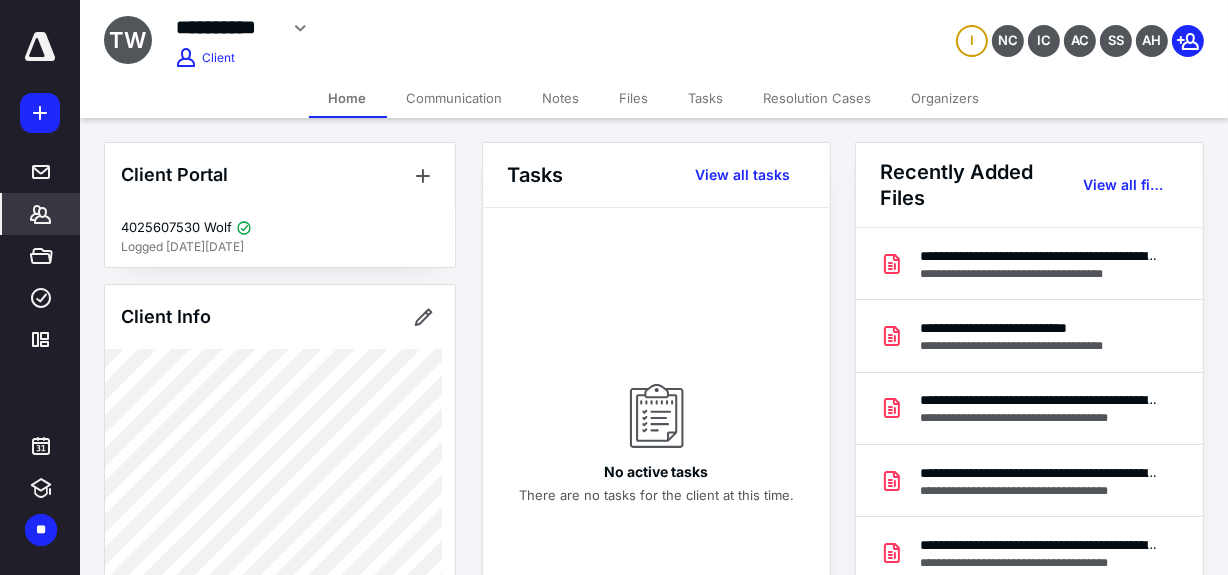 click on "Files" at bounding box center (634, 98) 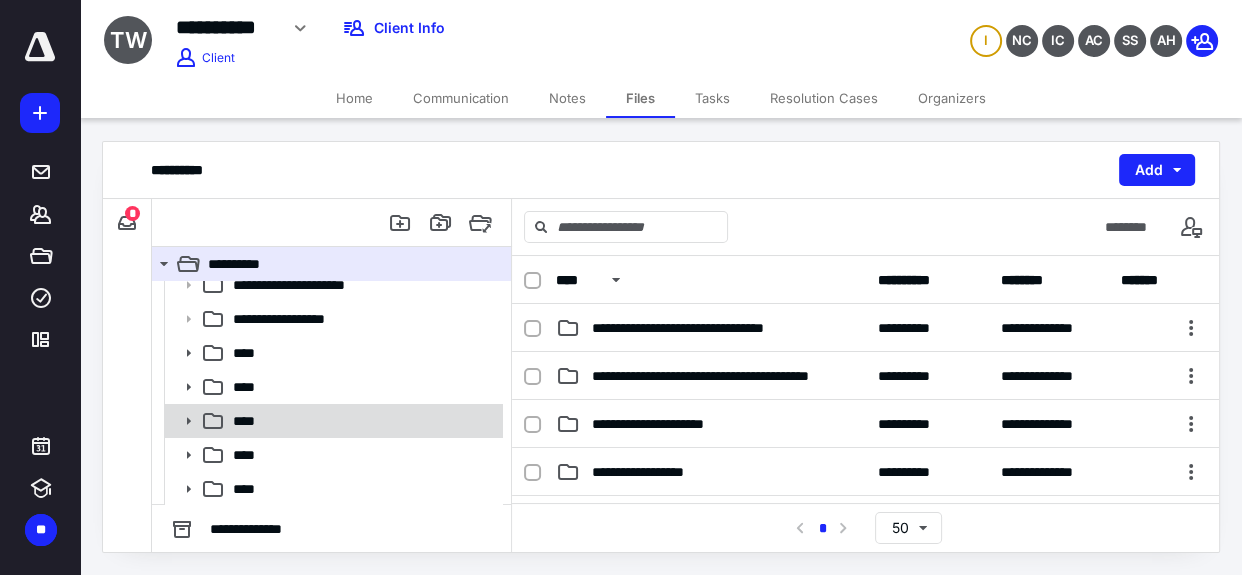 scroll, scrollTop: 185, scrollLeft: 0, axis: vertical 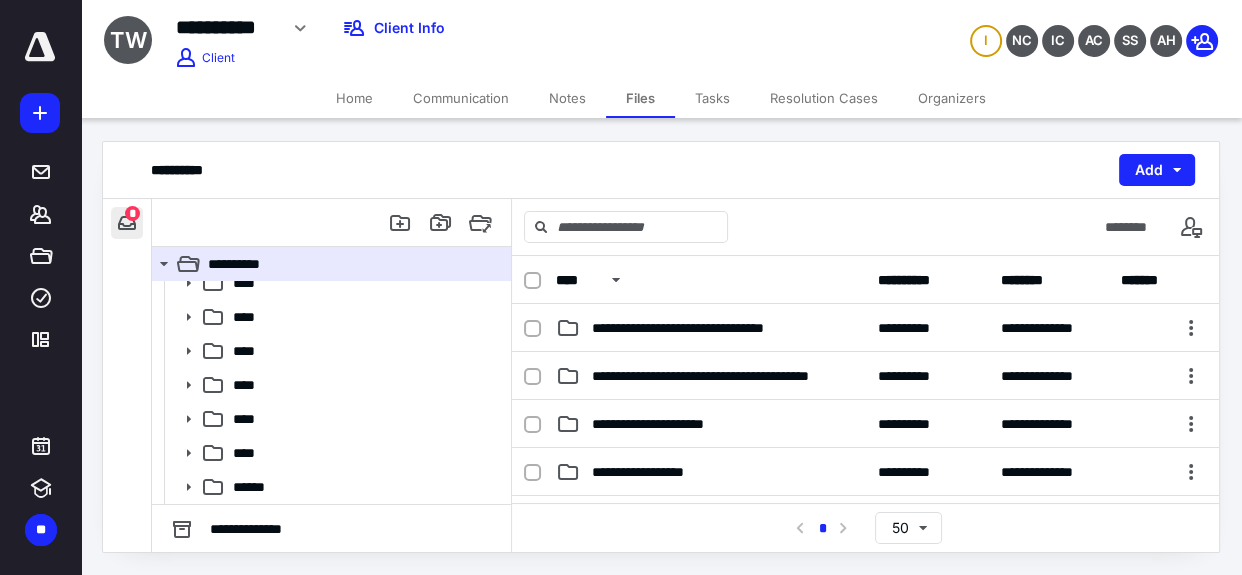 click at bounding box center (127, 223) 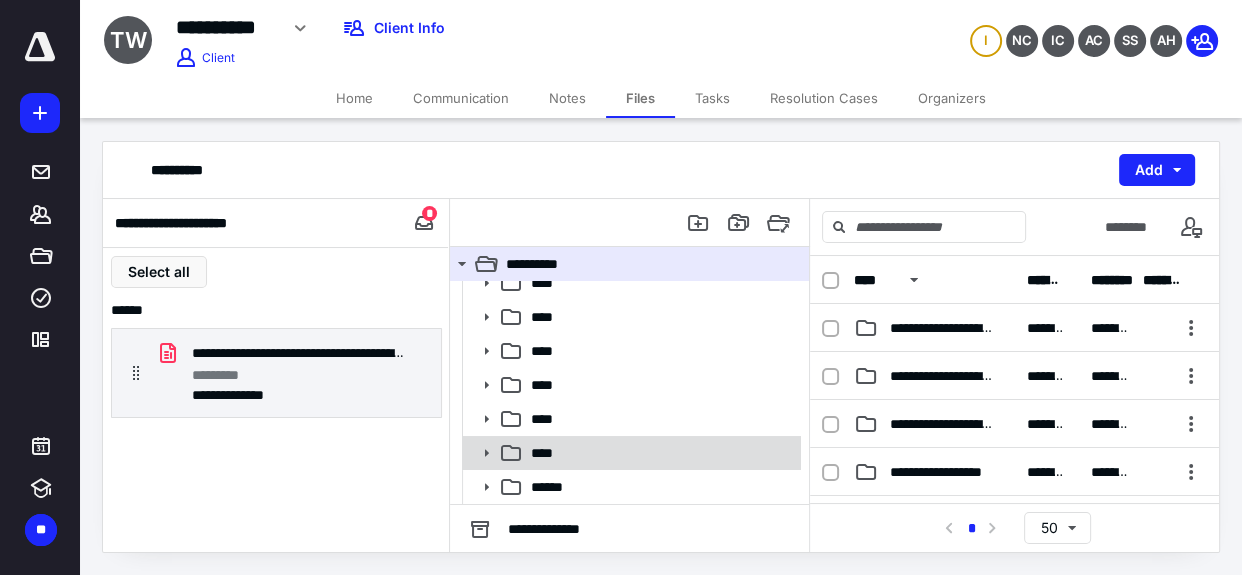 click 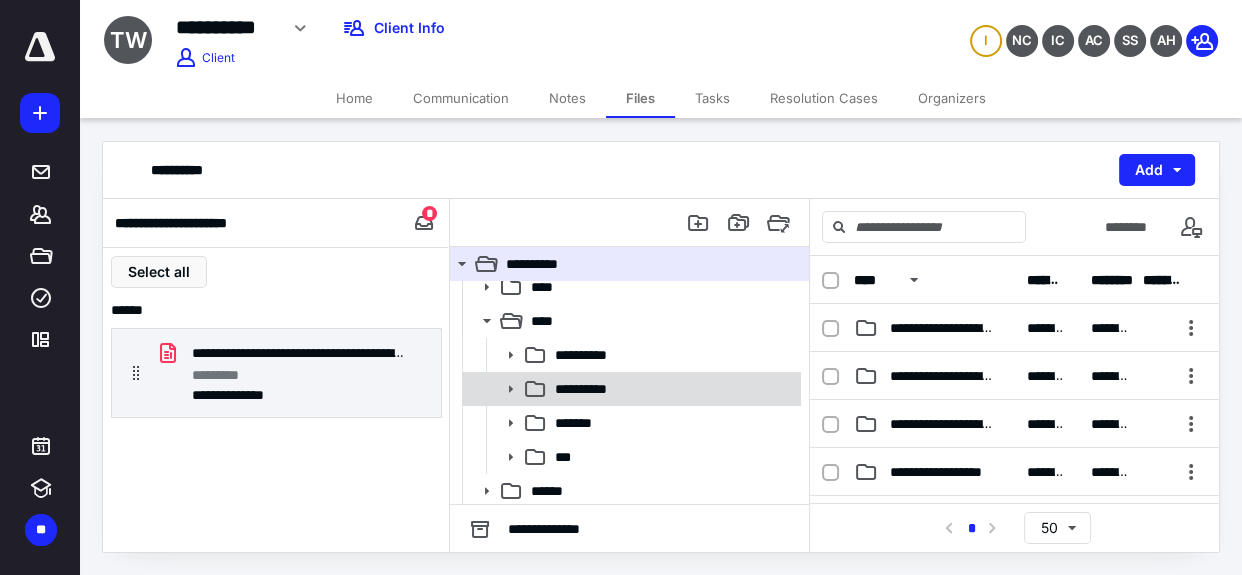 scroll, scrollTop: 320, scrollLeft: 0, axis: vertical 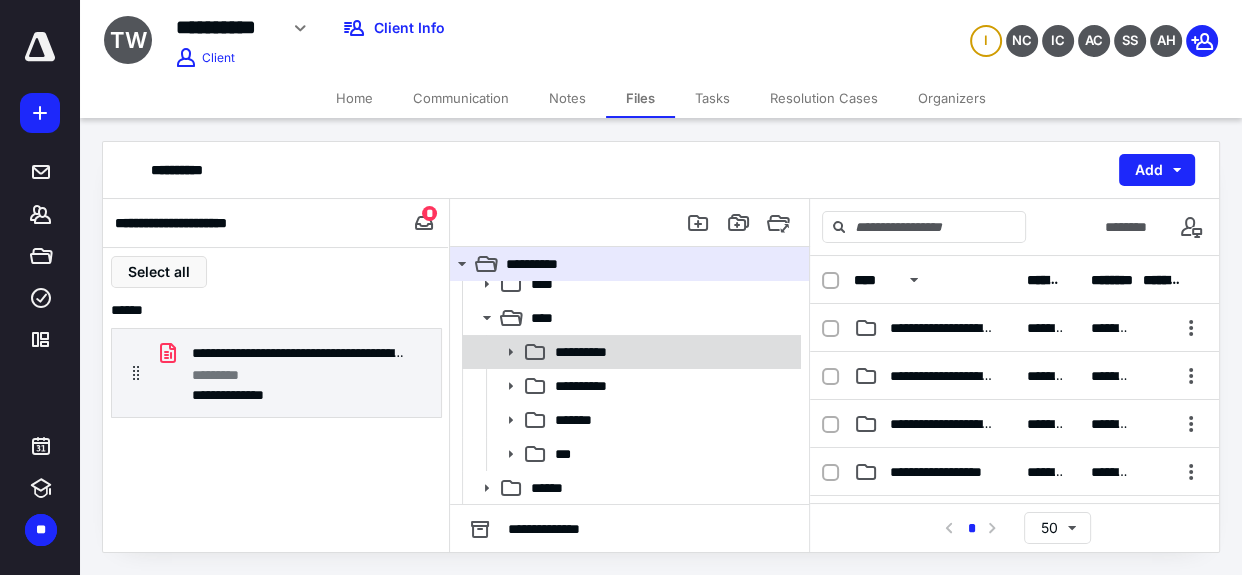 click 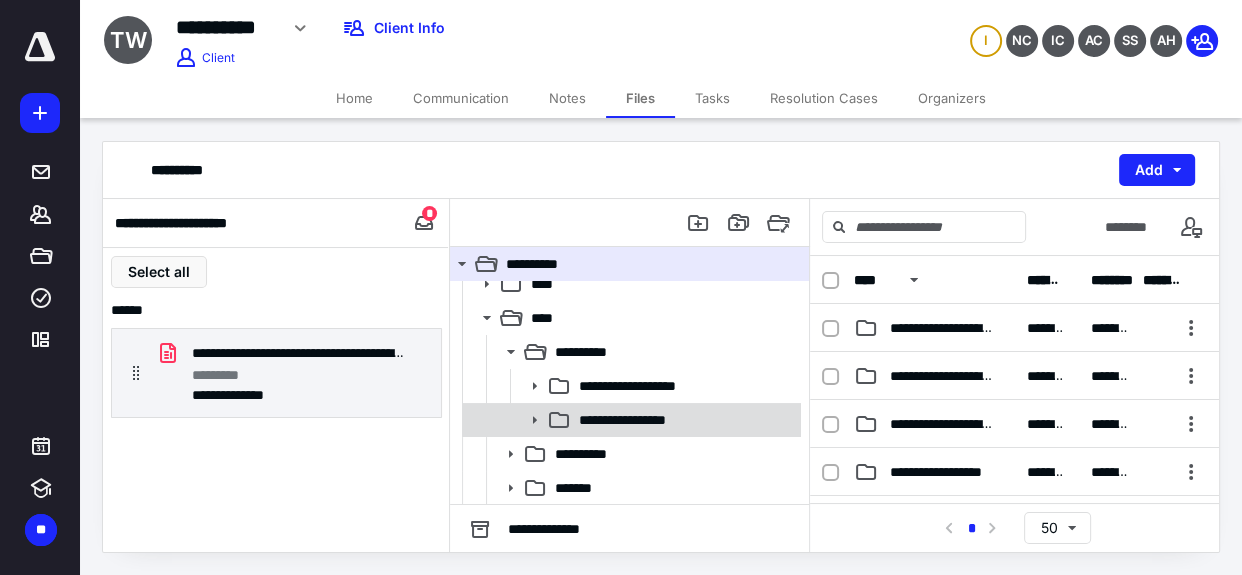 click 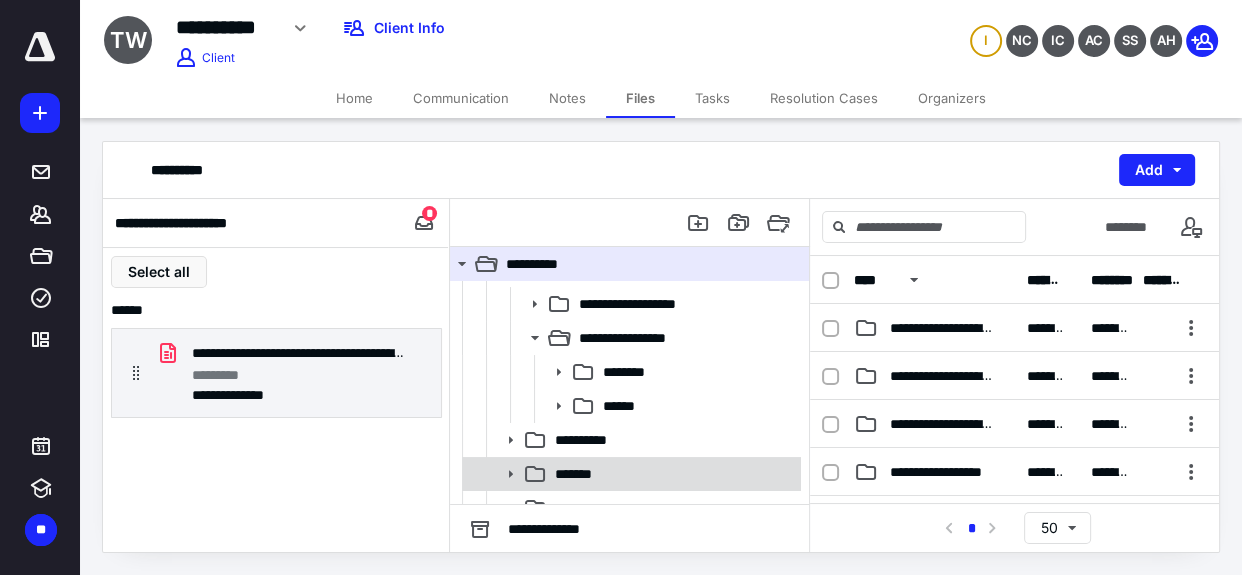 scroll, scrollTop: 457, scrollLeft: 0, axis: vertical 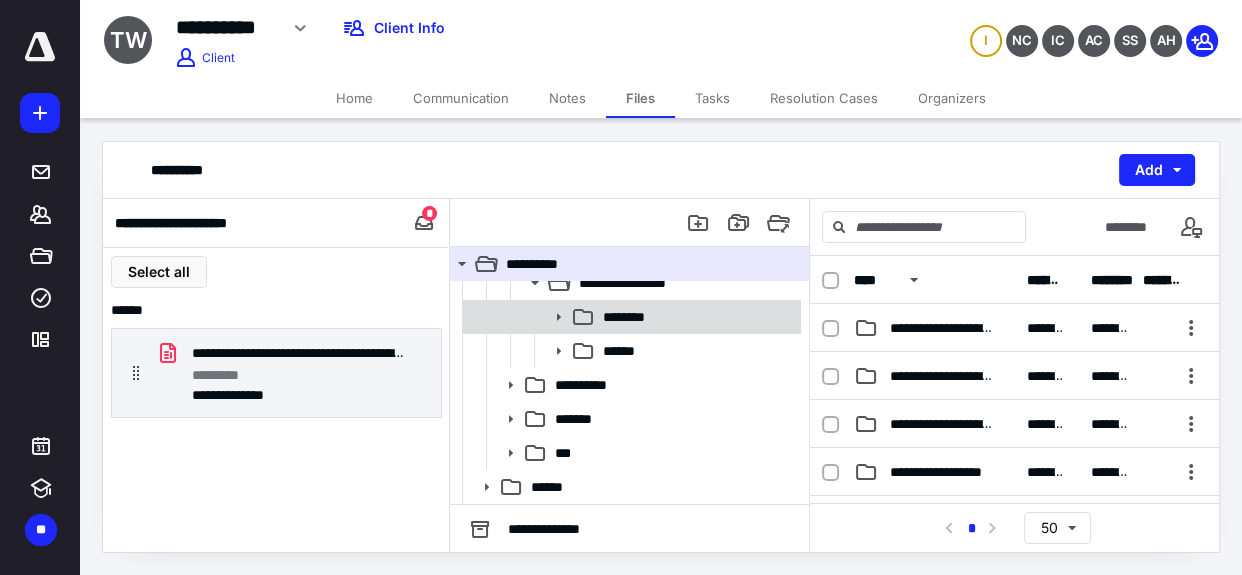 click 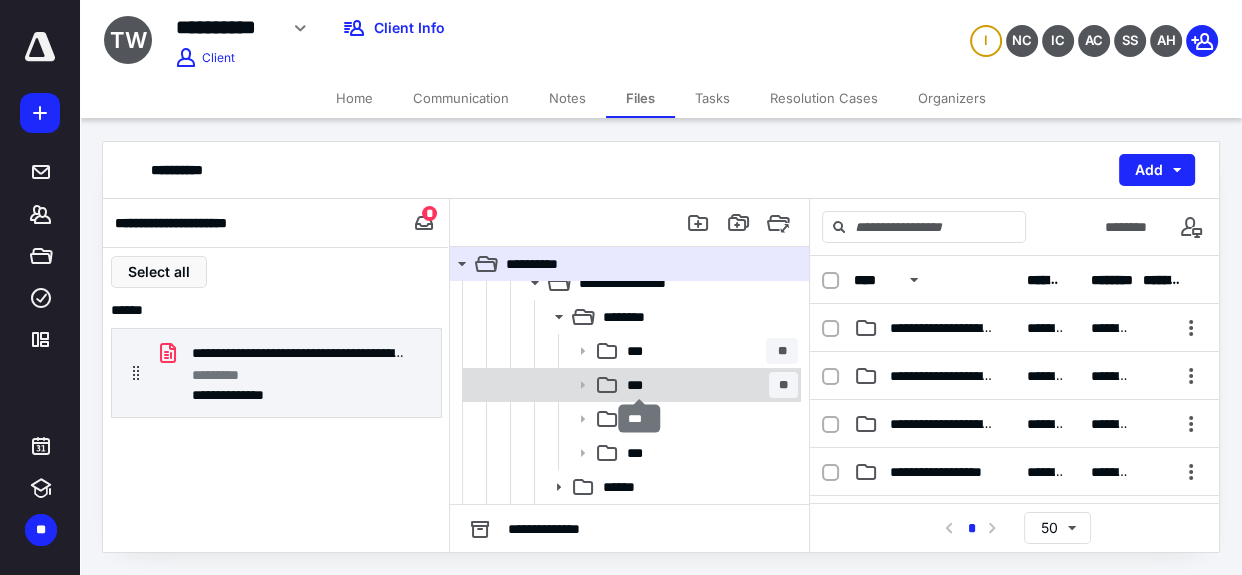 click on "***" at bounding box center (639, 385) 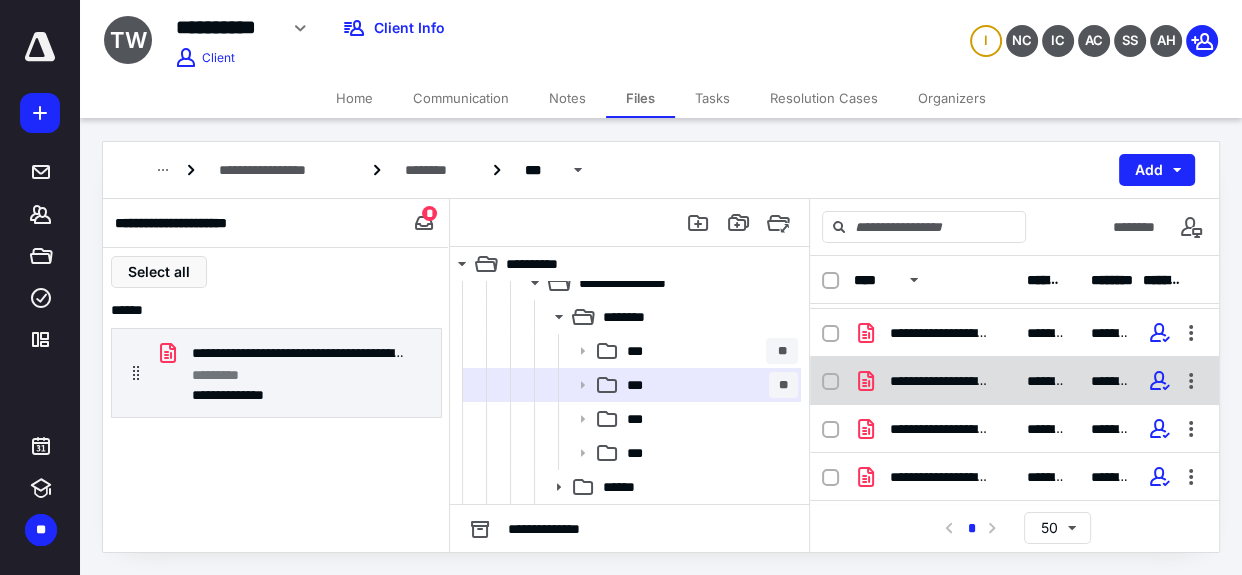 scroll, scrollTop: 0, scrollLeft: 0, axis: both 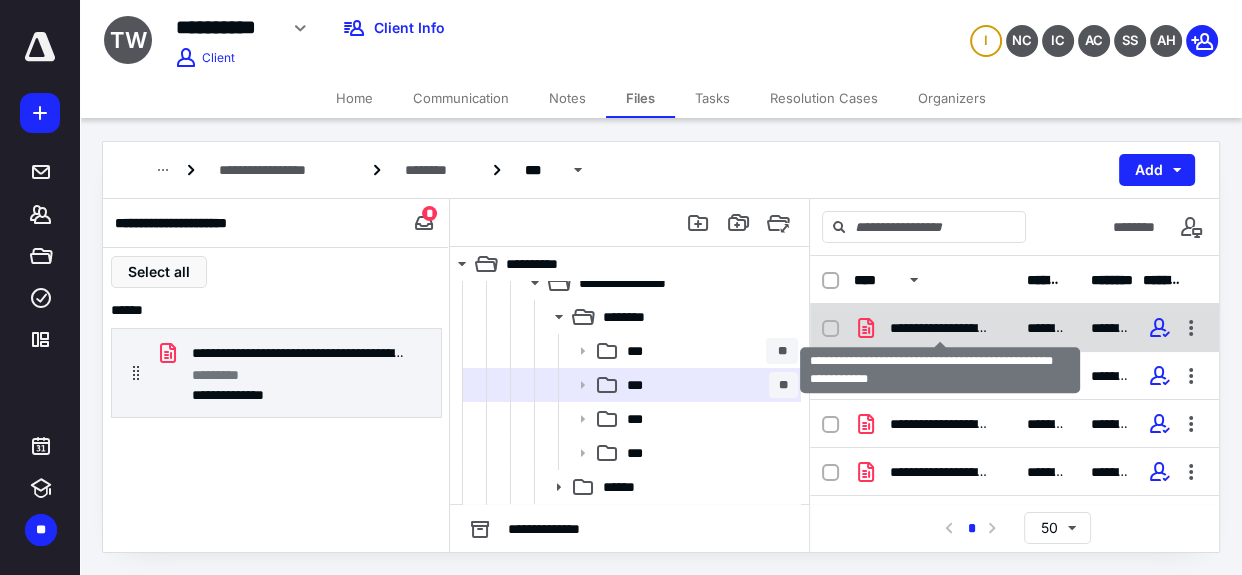 click on "**********" at bounding box center (940, 328) 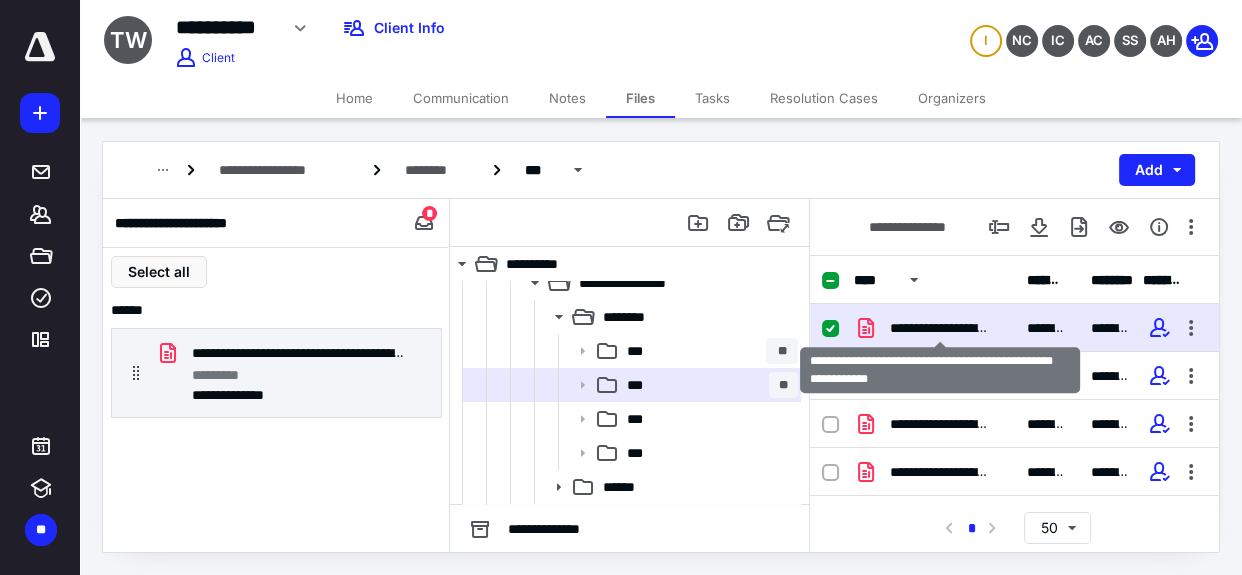 click on "**********" at bounding box center [940, 328] 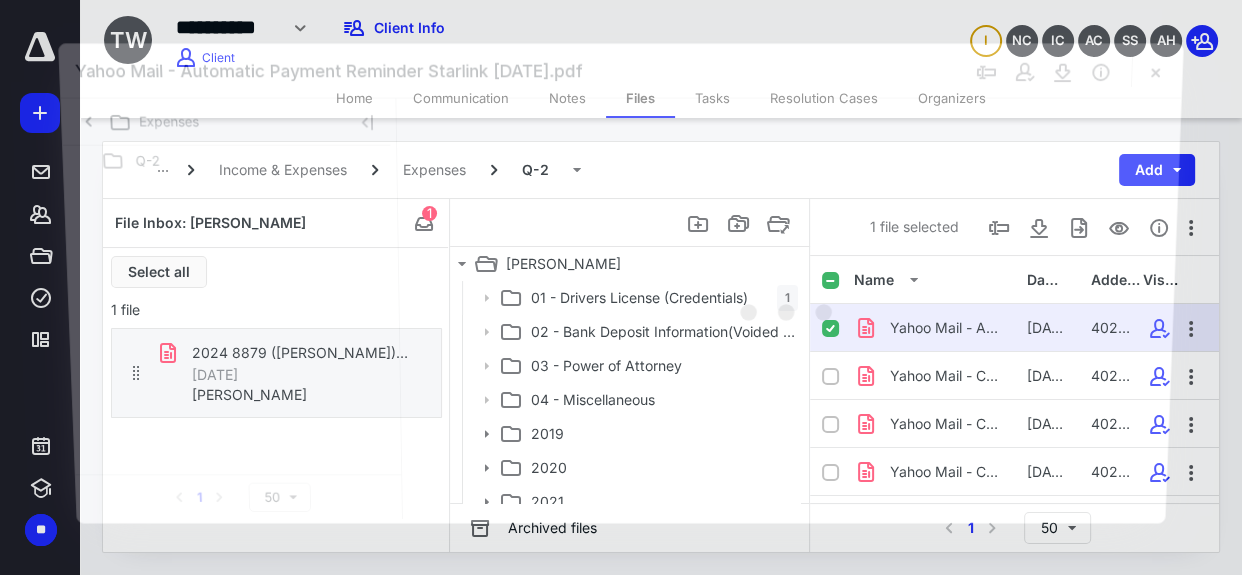 scroll, scrollTop: 457, scrollLeft: 0, axis: vertical 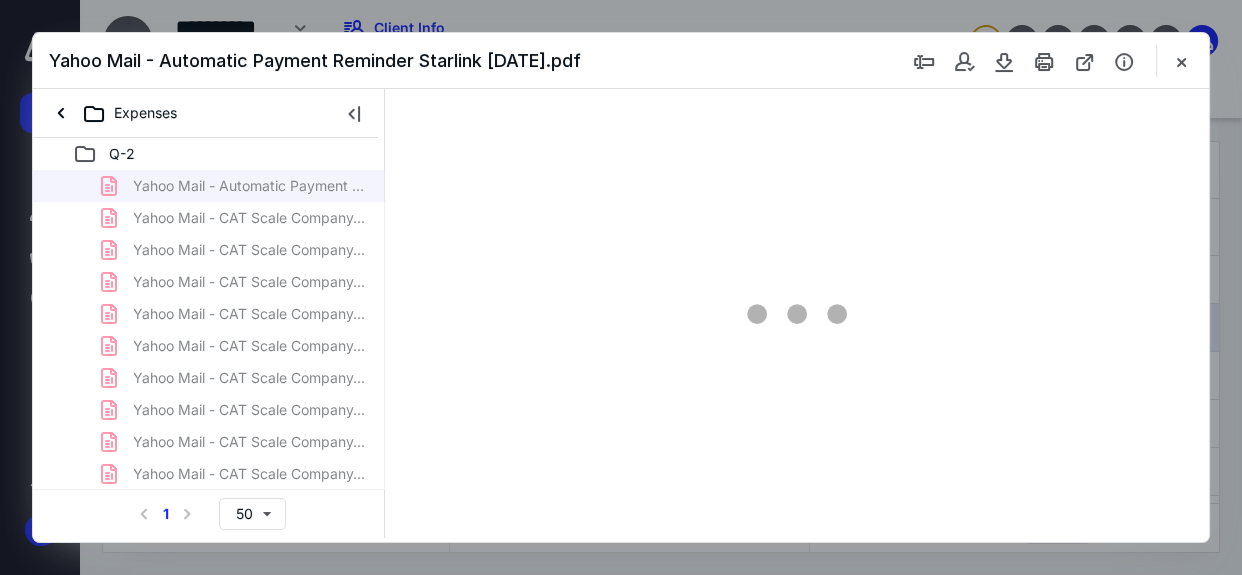 type on "50" 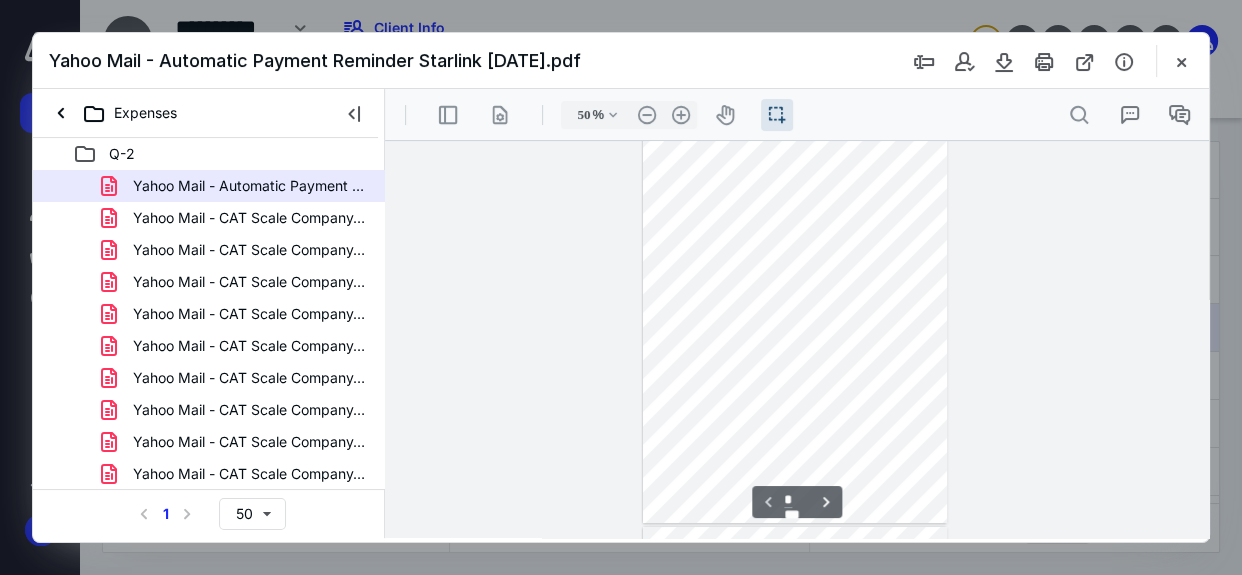 scroll, scrollTop: 0, scrollLeft: 0, axis: both 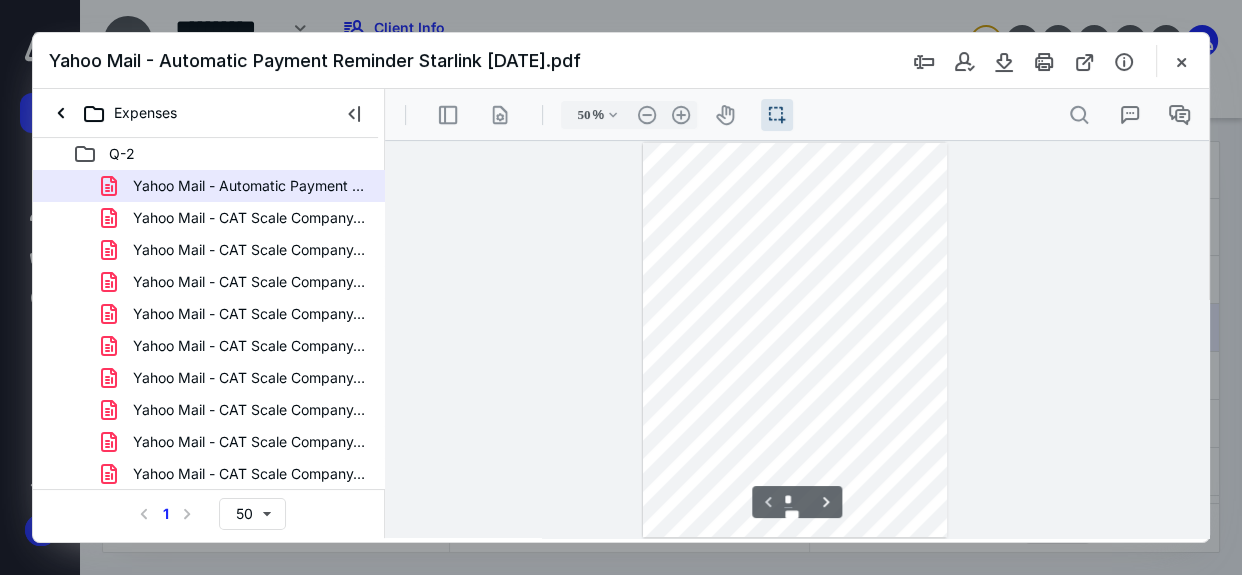type on "*" 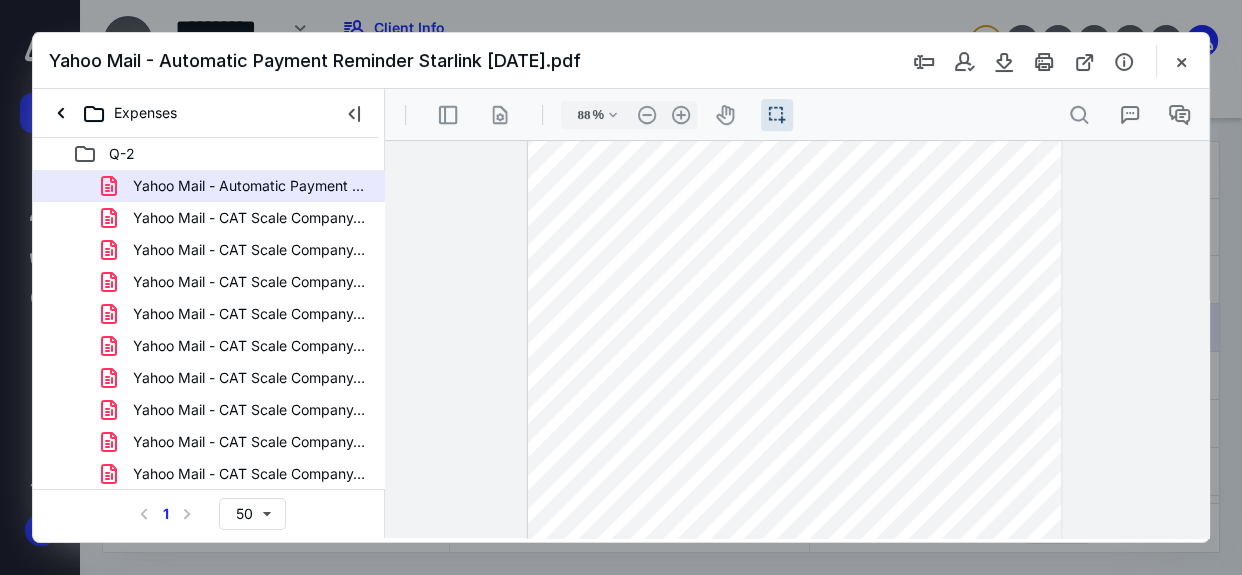 scroll, scrollTop: 38, scrollLeft: 0, axis: vertical 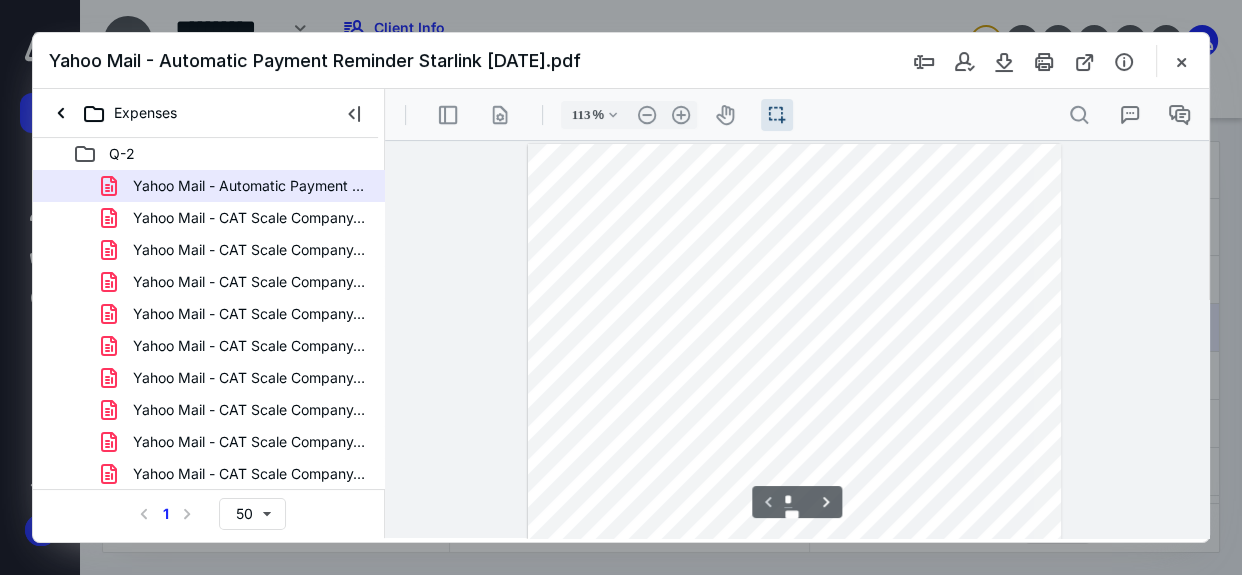 type on "138" 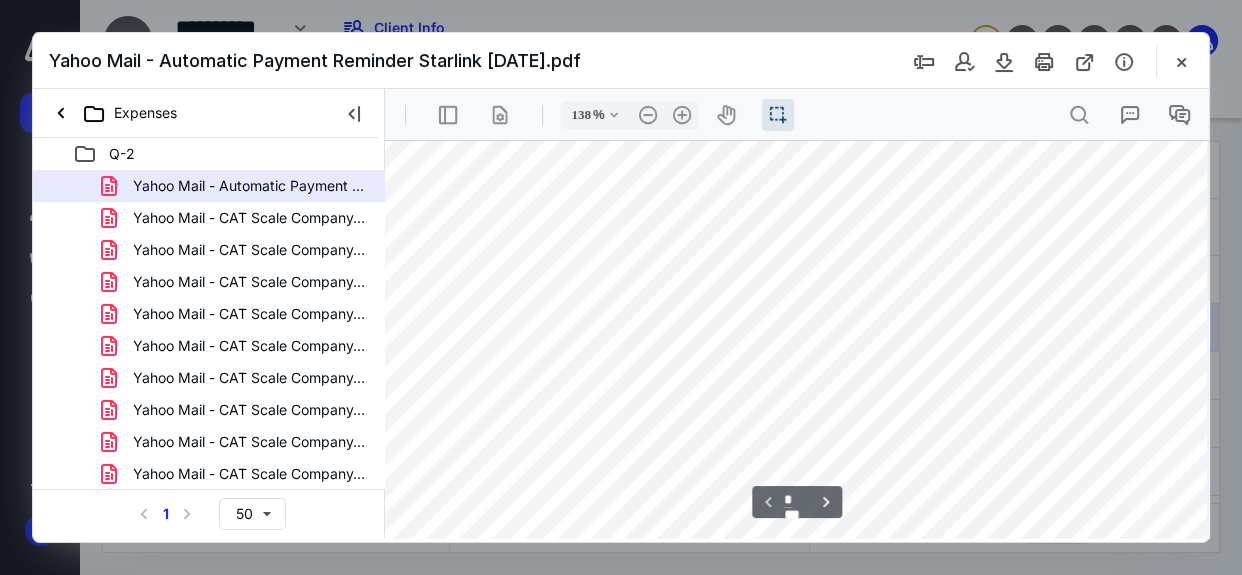 scroll, scrollTop: 1000, scrollLeft: 17, axis: both 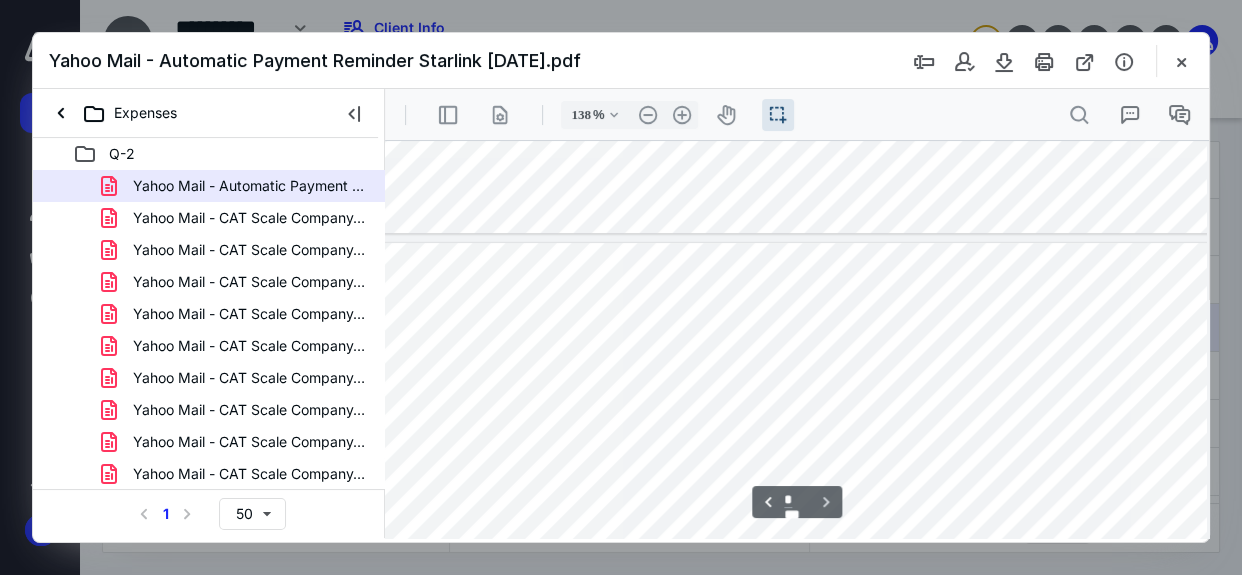 type on "*" 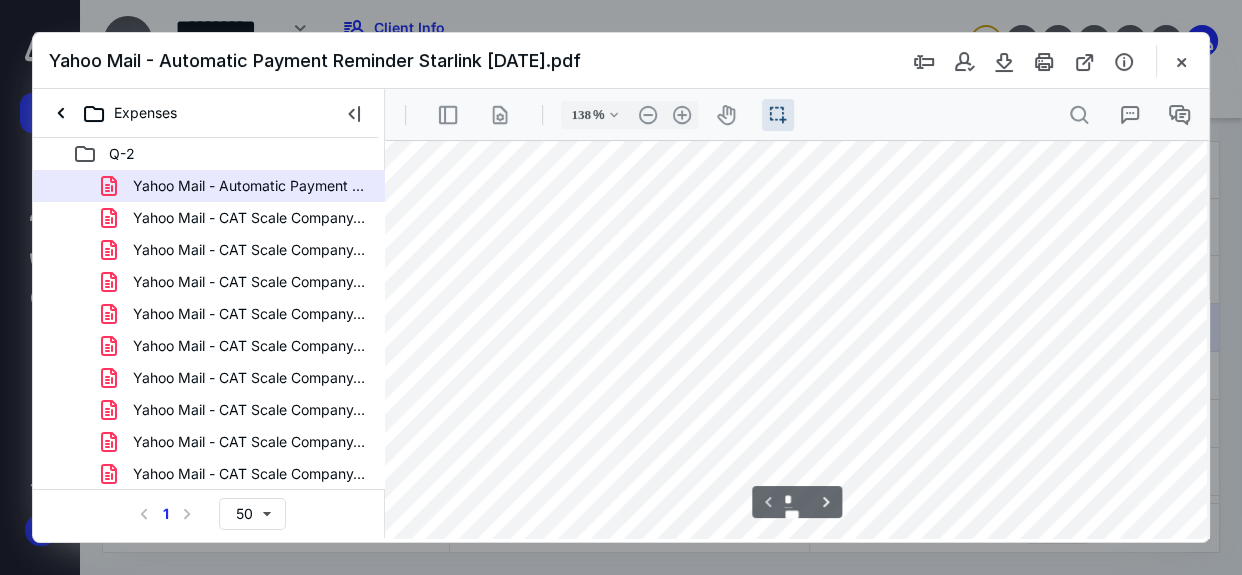 scroll, scrollTop: 0, scrollLeft: 17, axis: horizontal 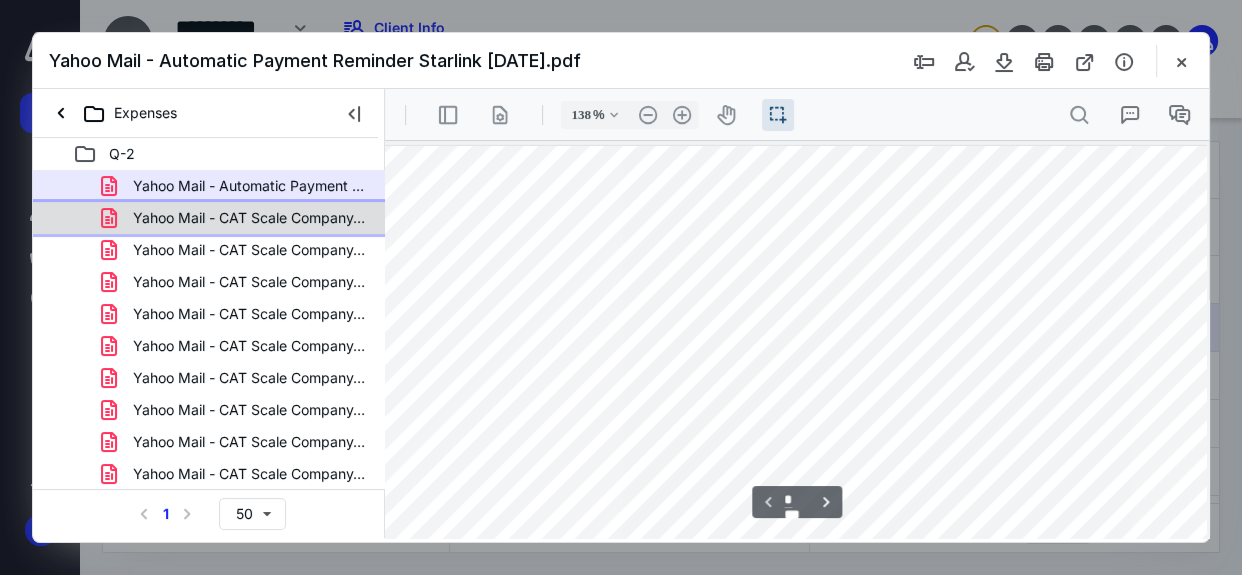 click on "Yahoo Mail - CAT Scale Company_ $4.50 USD [DATE].pdf" at bounding box center [249, 218] 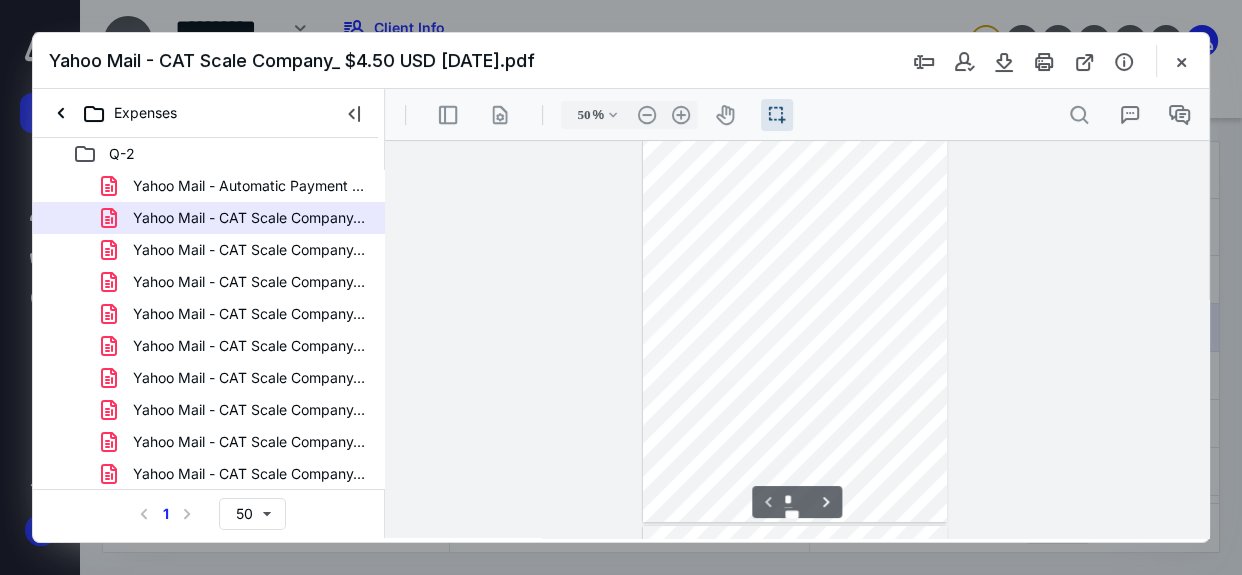 scroll, scrollTop: 0, scrollLeft: 0, axis: both 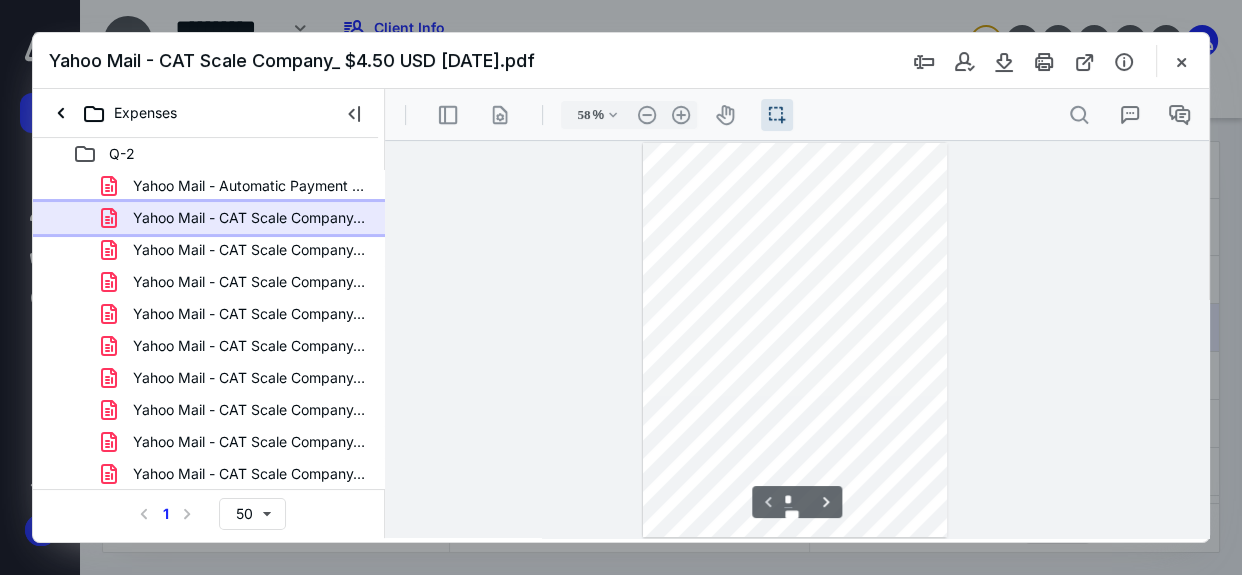type on "65" 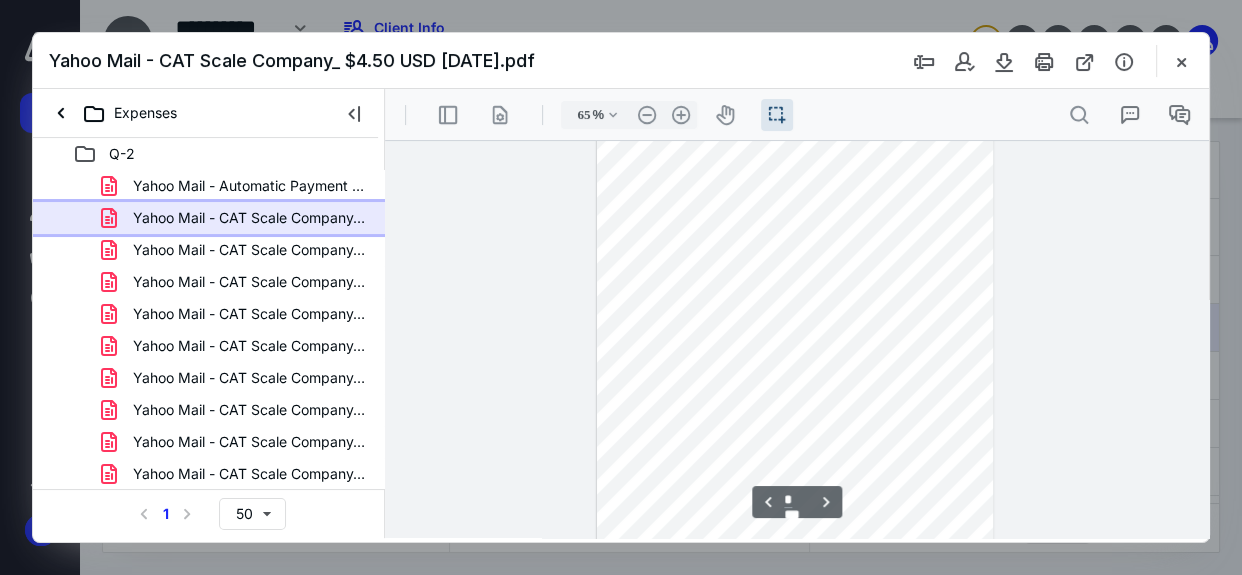 scroll, scrollTop: 97, scrollLeft: 0, axis: vertical 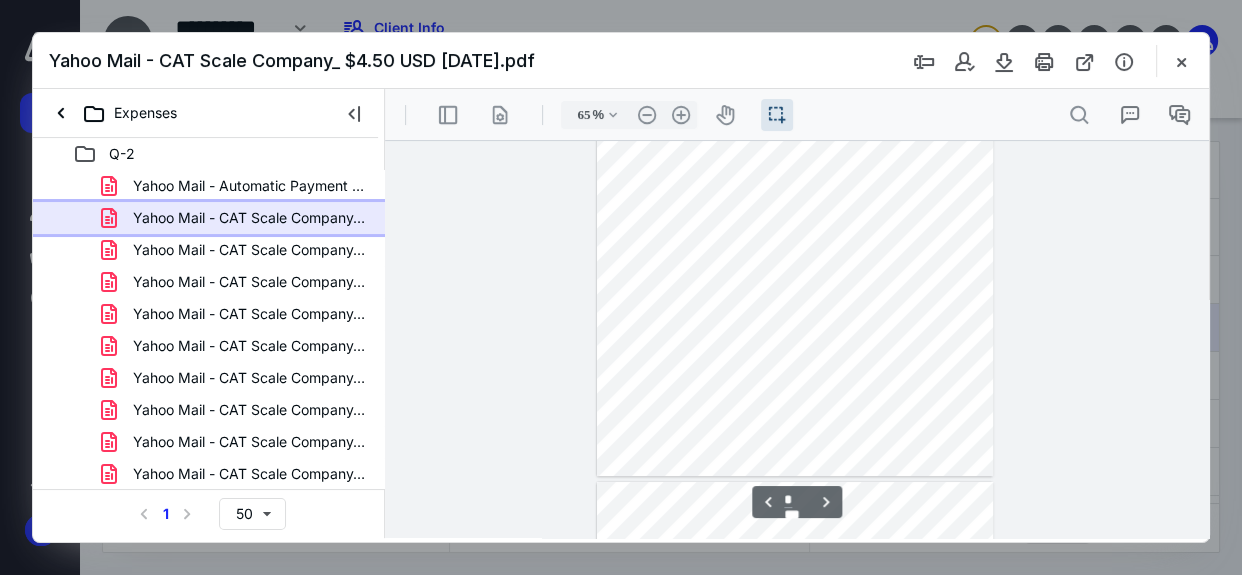 type on "*" 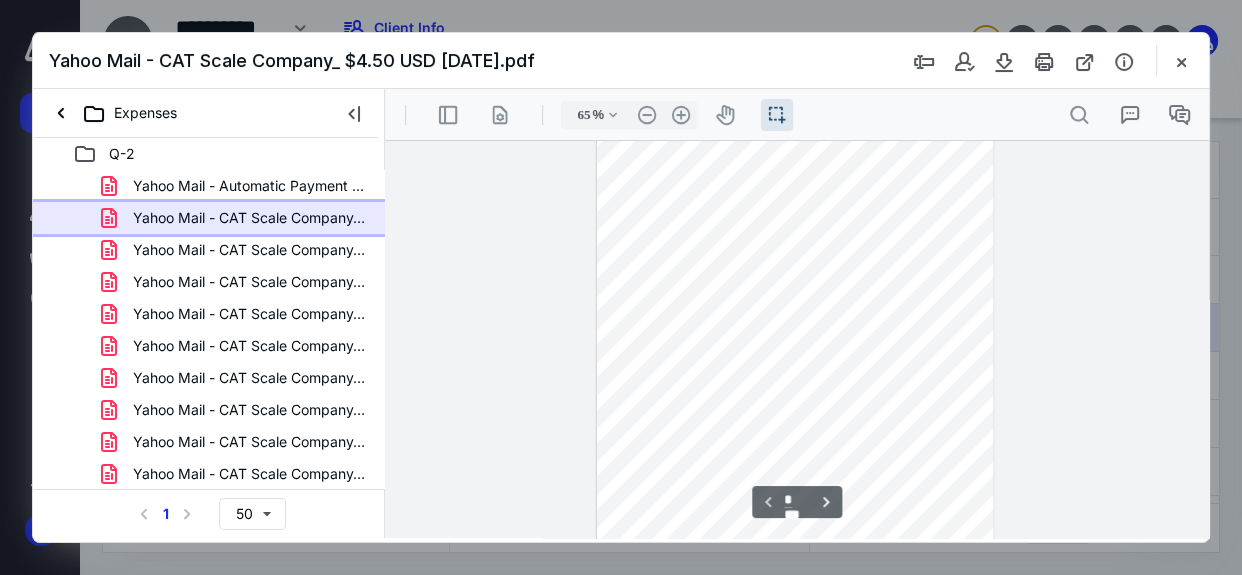 scroll, scrollTop: 0, scrollLeft: 0, axis: both 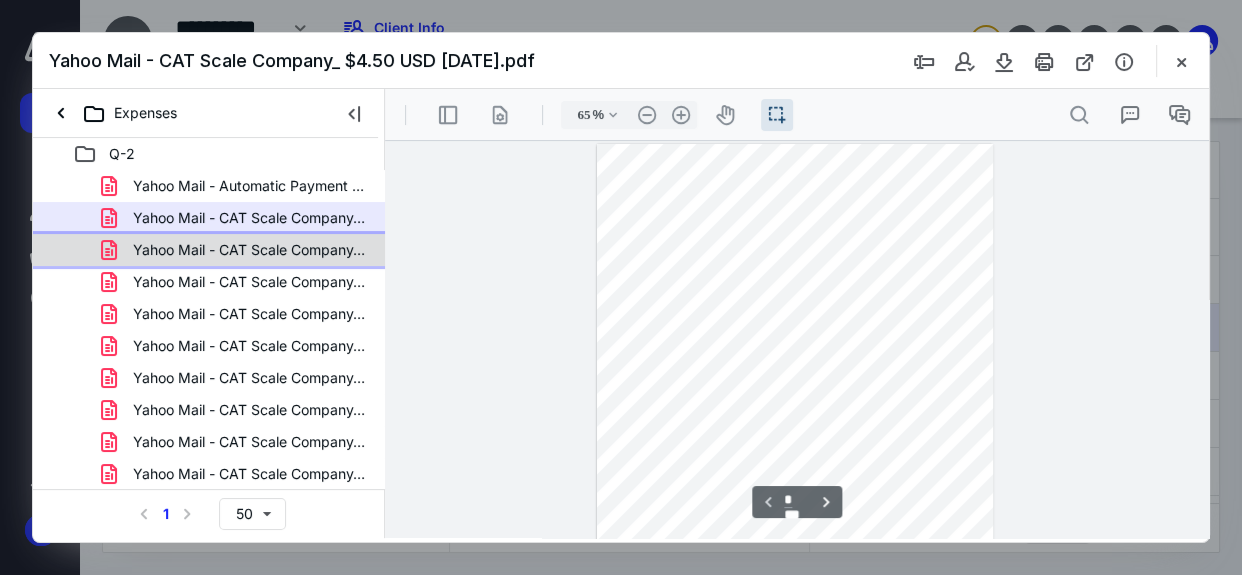 click on "Yahoo Mail - CAT Scale Company_ $14.00 USD [DATE].pdf" at bounding box center [249, 250] 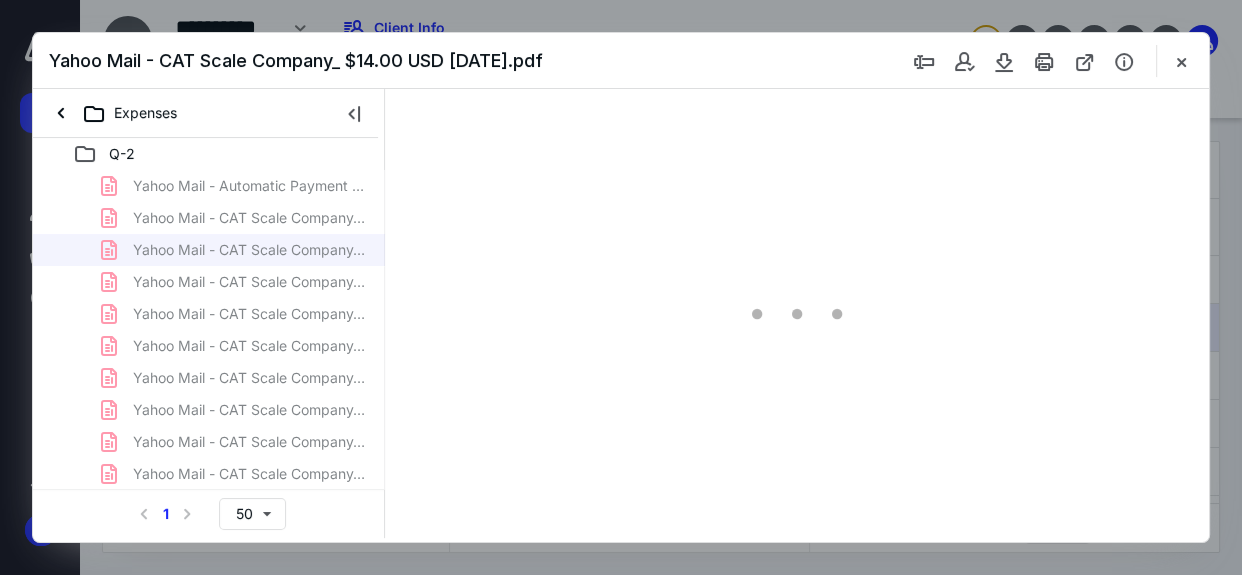 type on "50" 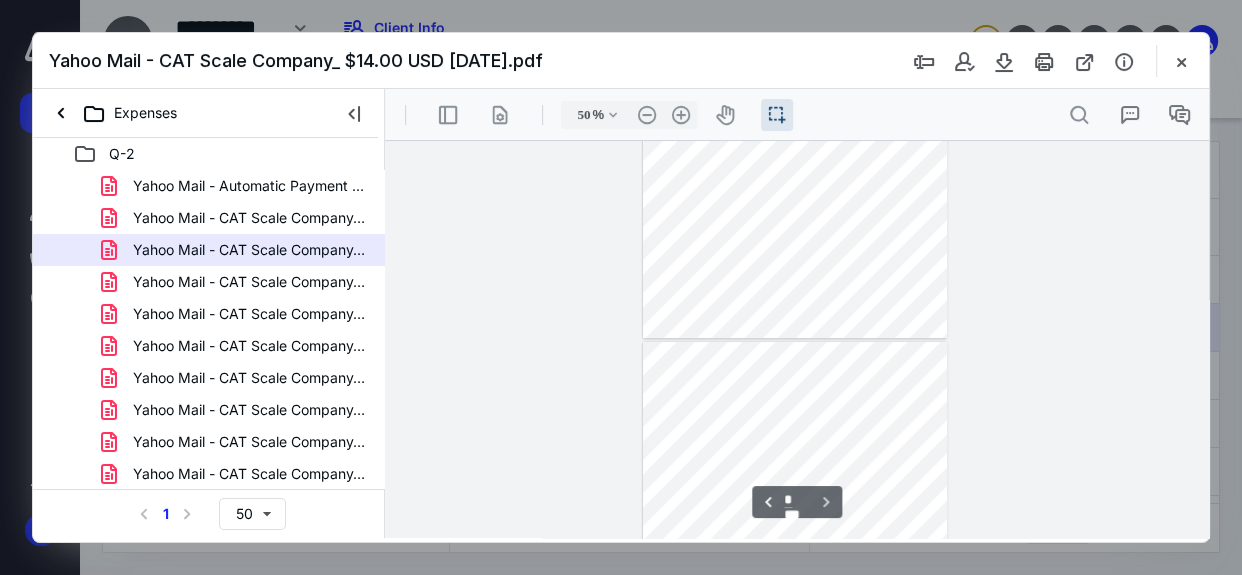 scroll, scrollTop: 398, scrollLeft: 0, axis: vertical 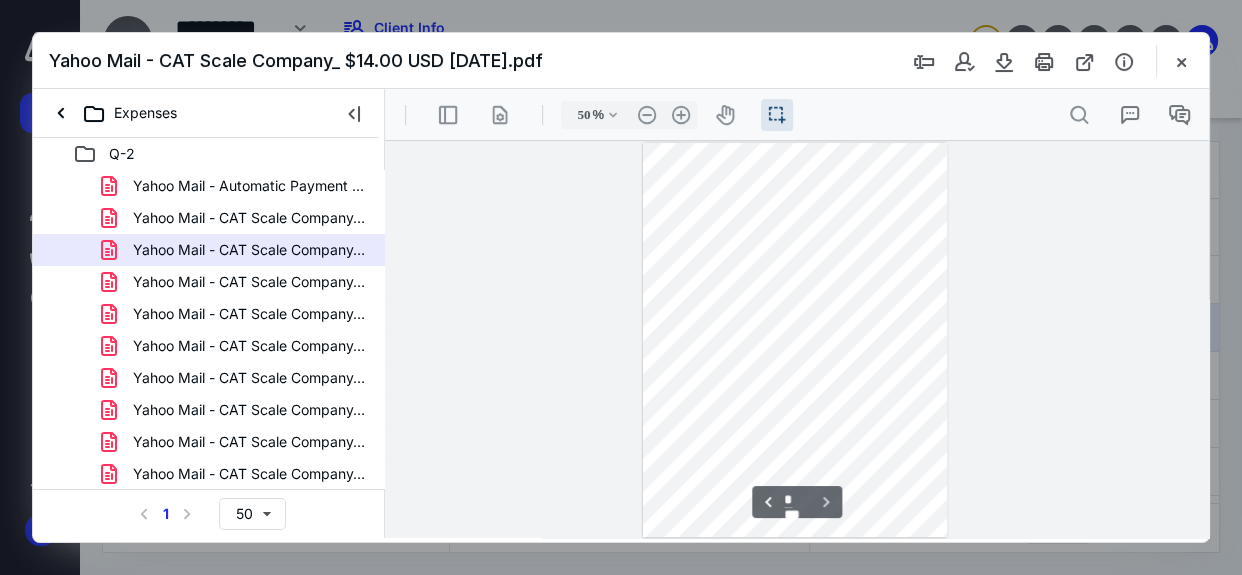 type on "*" 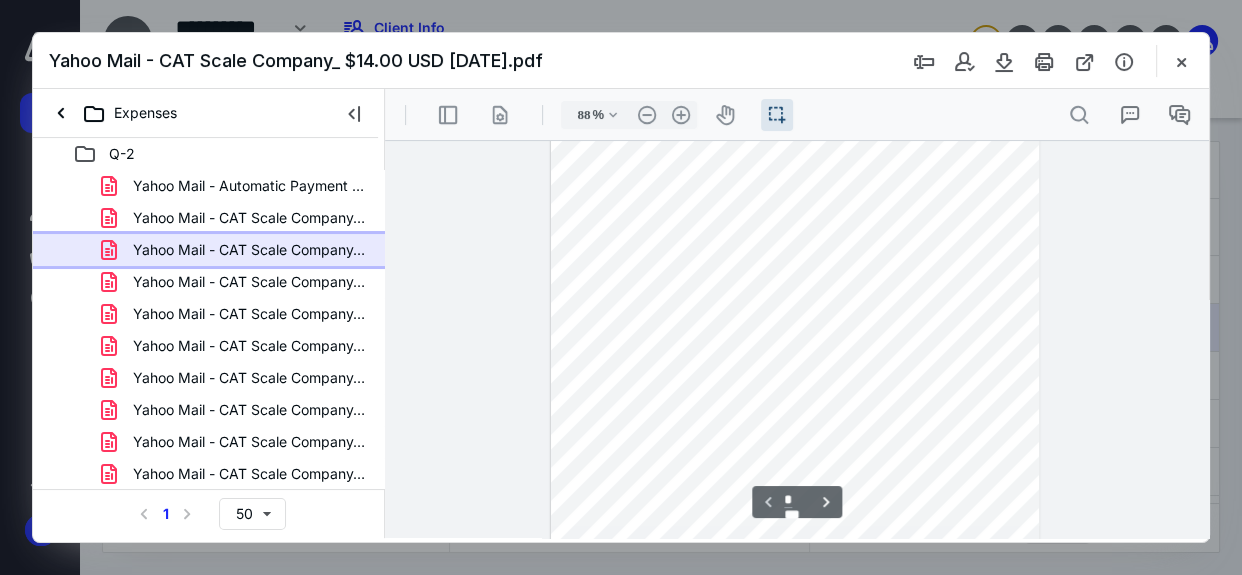 scroll 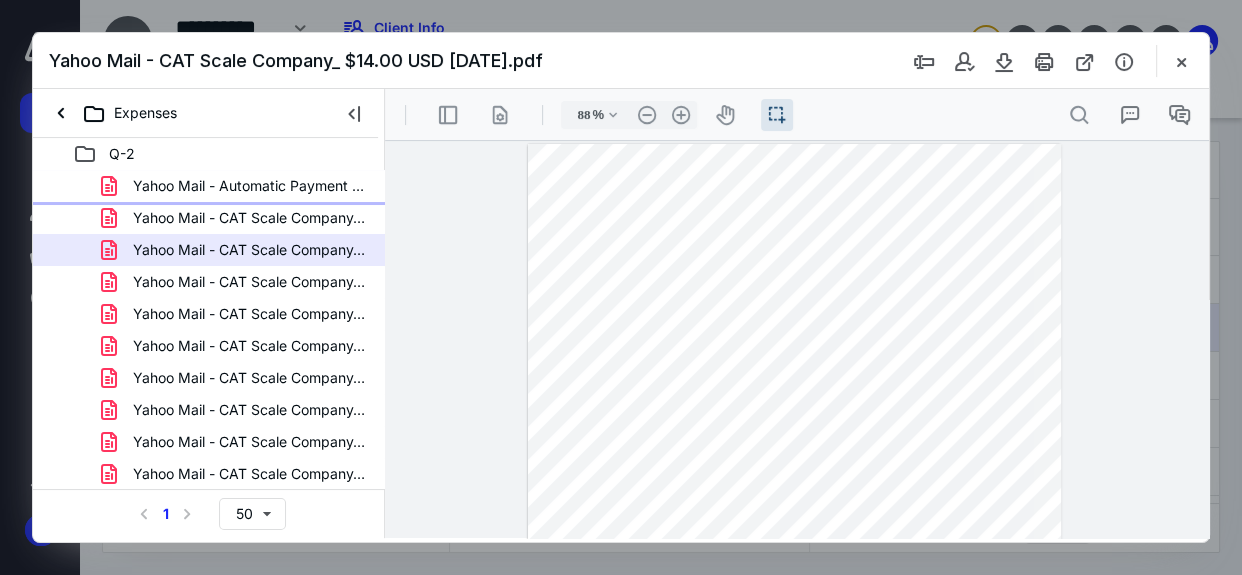 click on "Yahoo Mail - Automatic Payment Reminder Starlink [DATE].pdf" at bounding box center (249, 186) 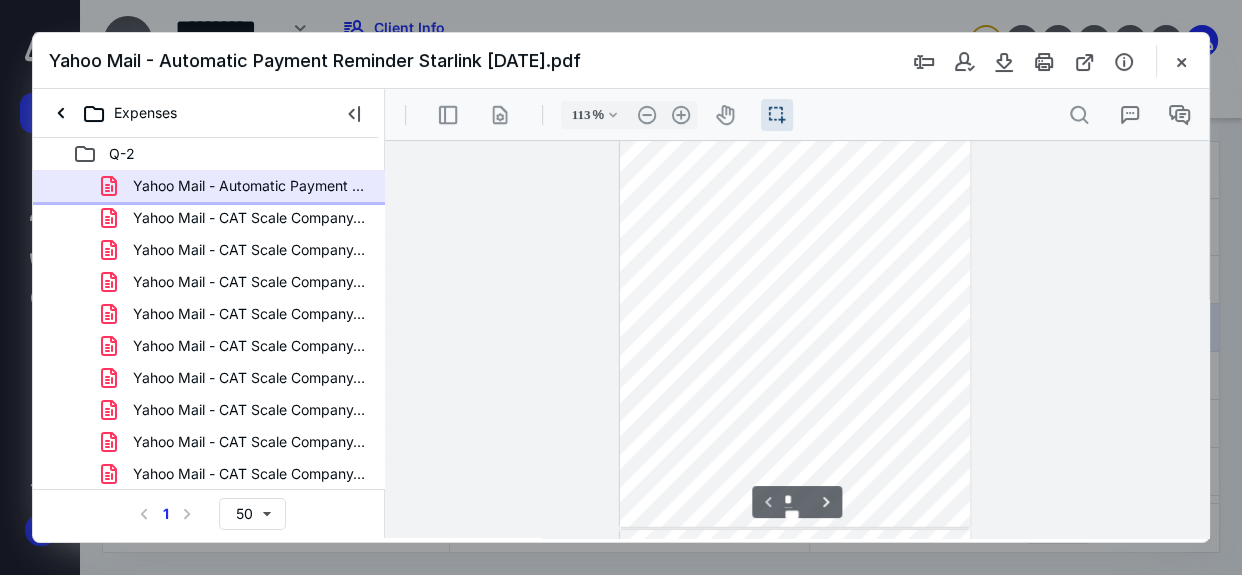 scroll, scrollTop: 194, scrollLeft: 0, axis: vertical 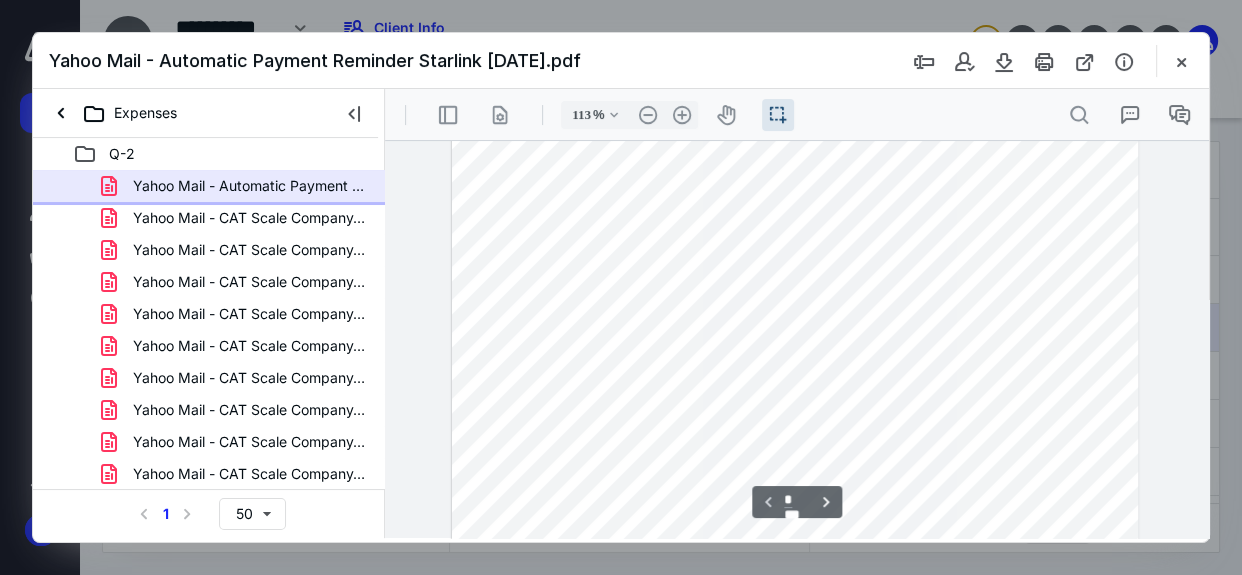 type on "138" 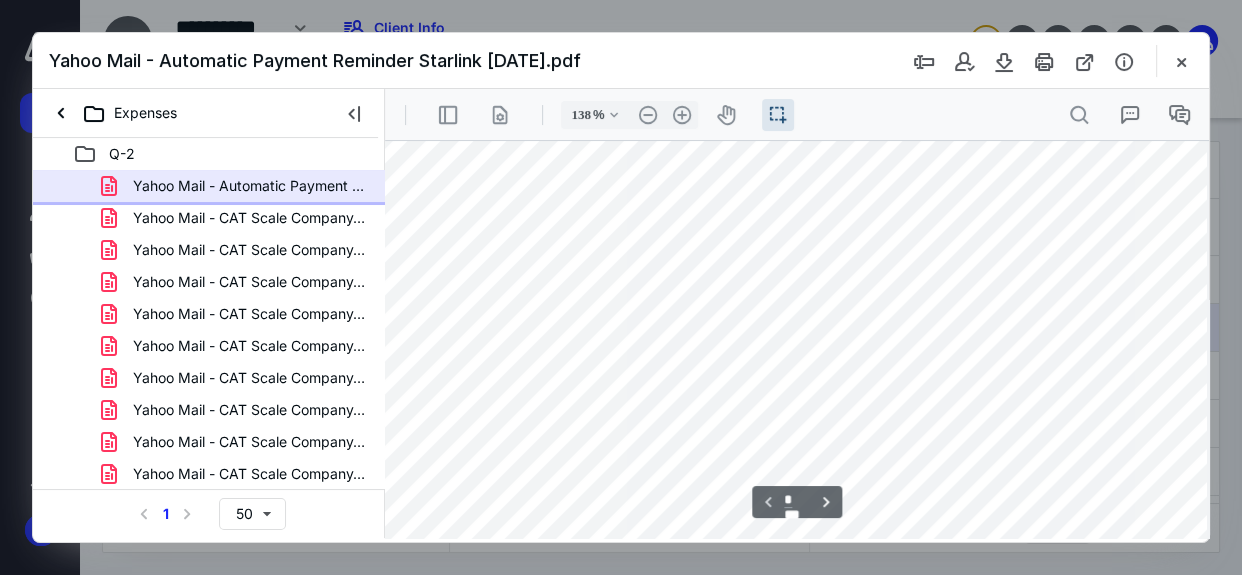 scroll, scrollTop: 0, scrollLeft: 13, axis: horizontal 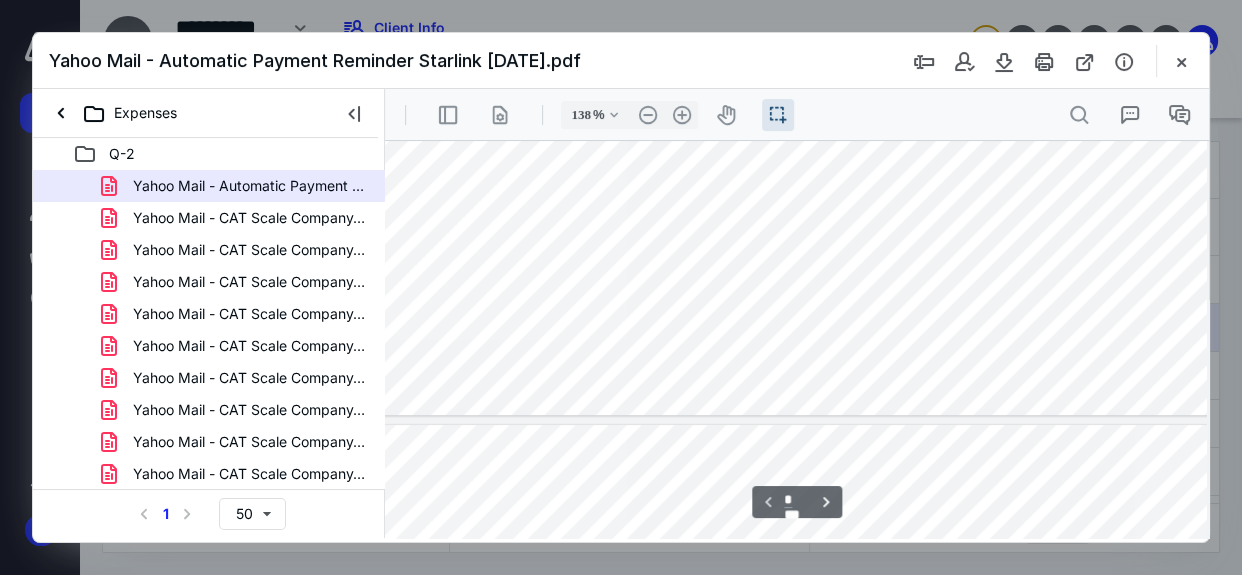 type on "*" 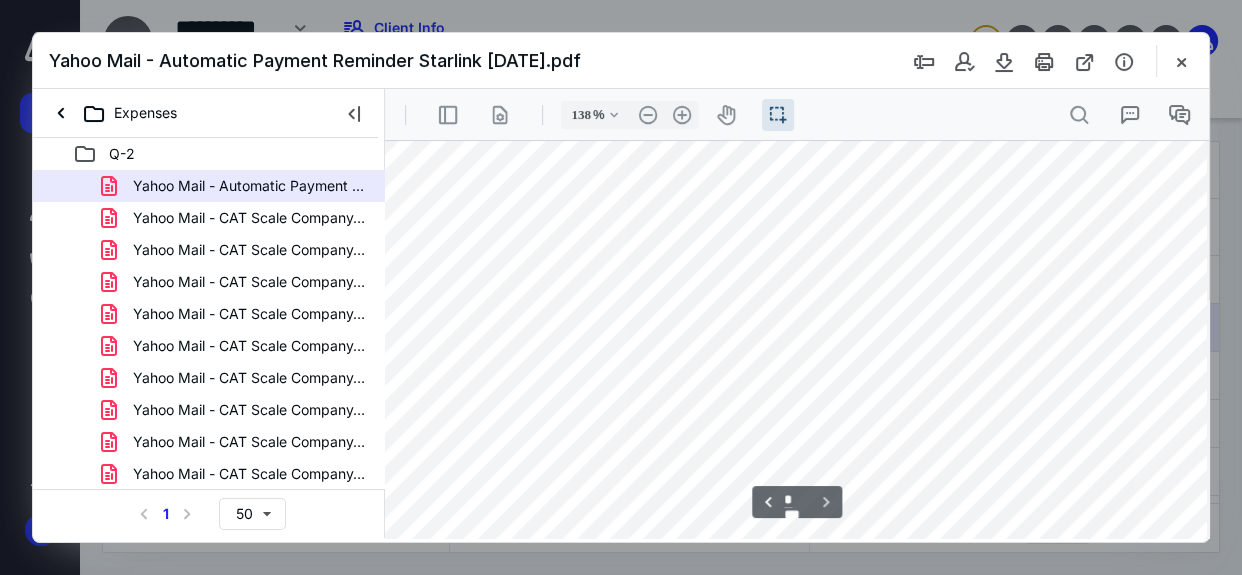 scroll, scrollTop: 1801, scrollLeft: 13, axis: both 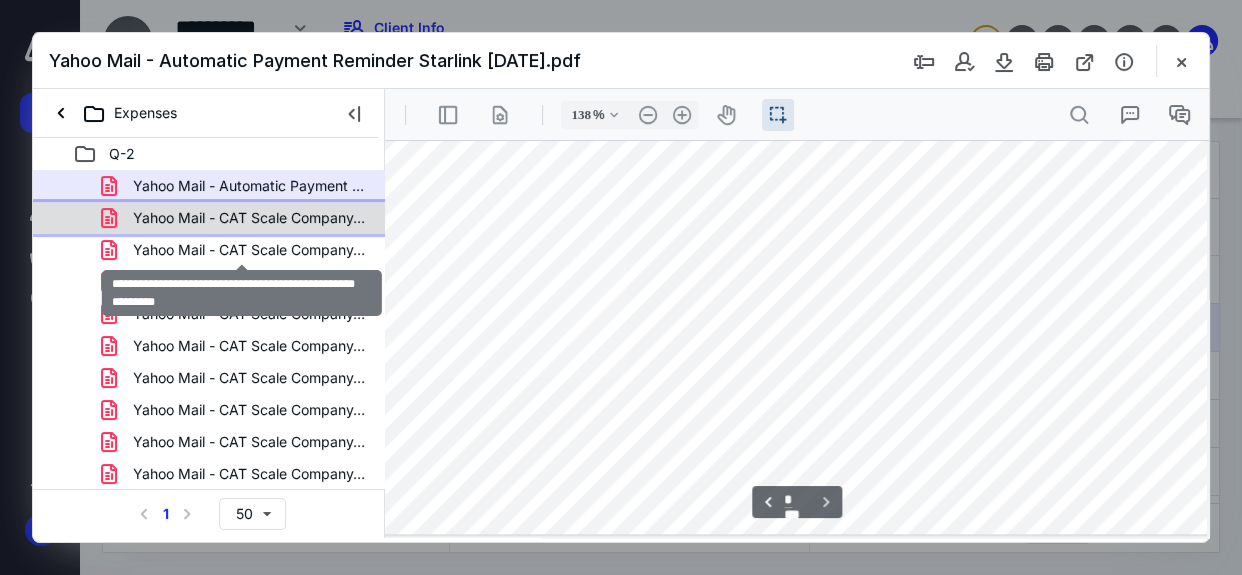 click on "Yahoo Mail - CAT Scale Company_ $4.50 USD [DATE].pdf" at bounding box center (249, 218) 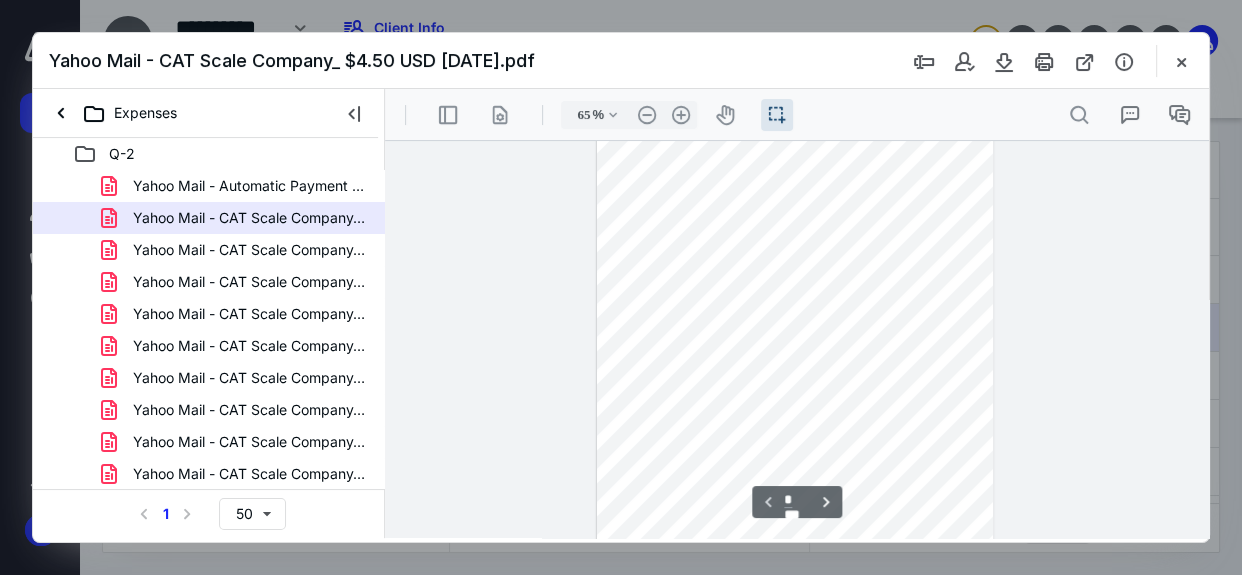scroll, scrollTop: 0, scrollLeft: 0, axis: both 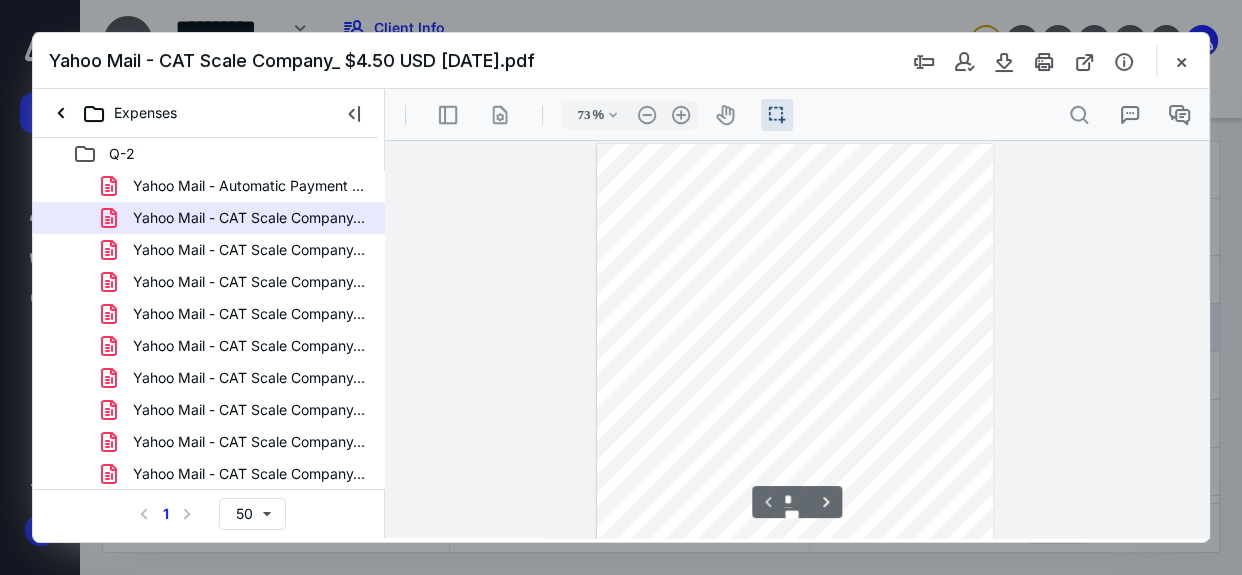 type on "80" 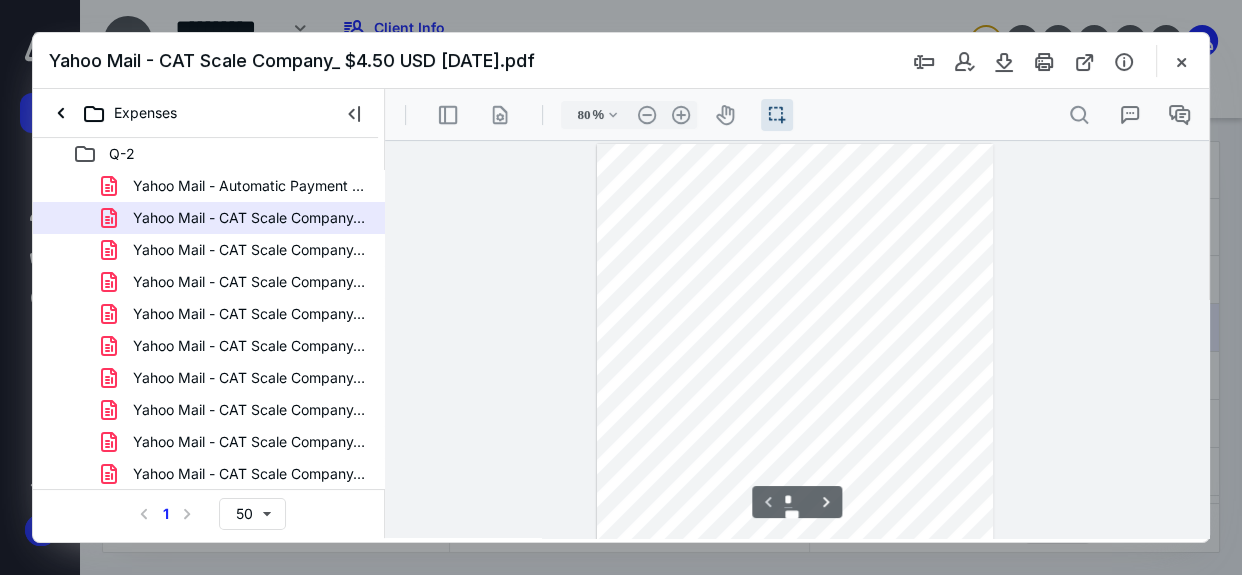 scroll, scrollTop: 27, scrollLeft: 0, axis: vertical 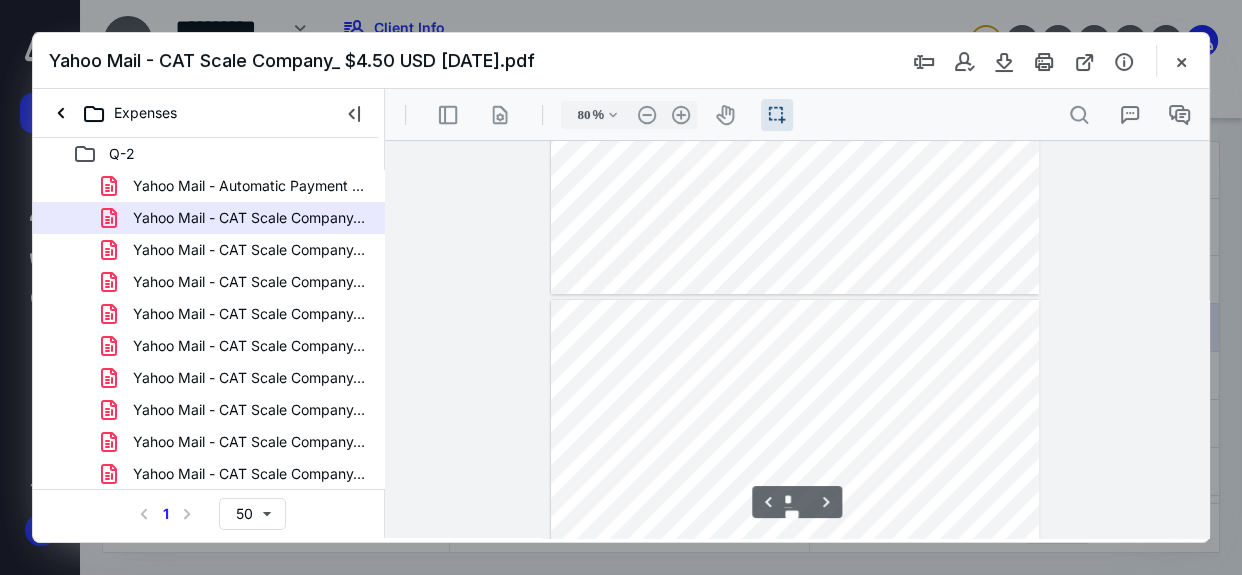type on "*" 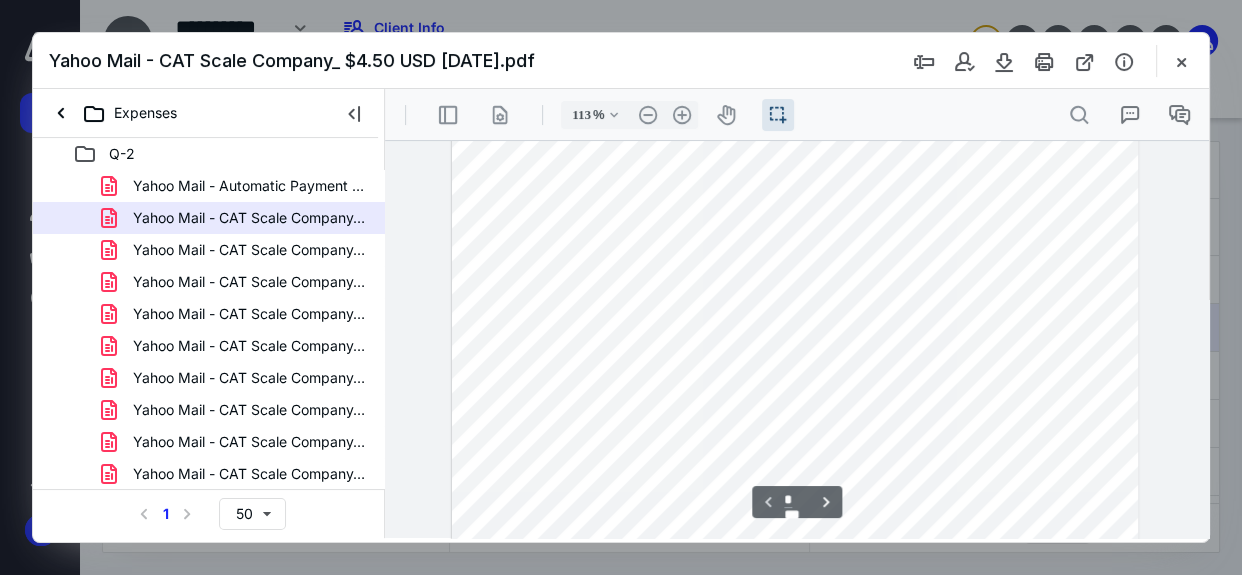 scroll, scrollTop: 386, scrollLeft: 0, axis: vertical 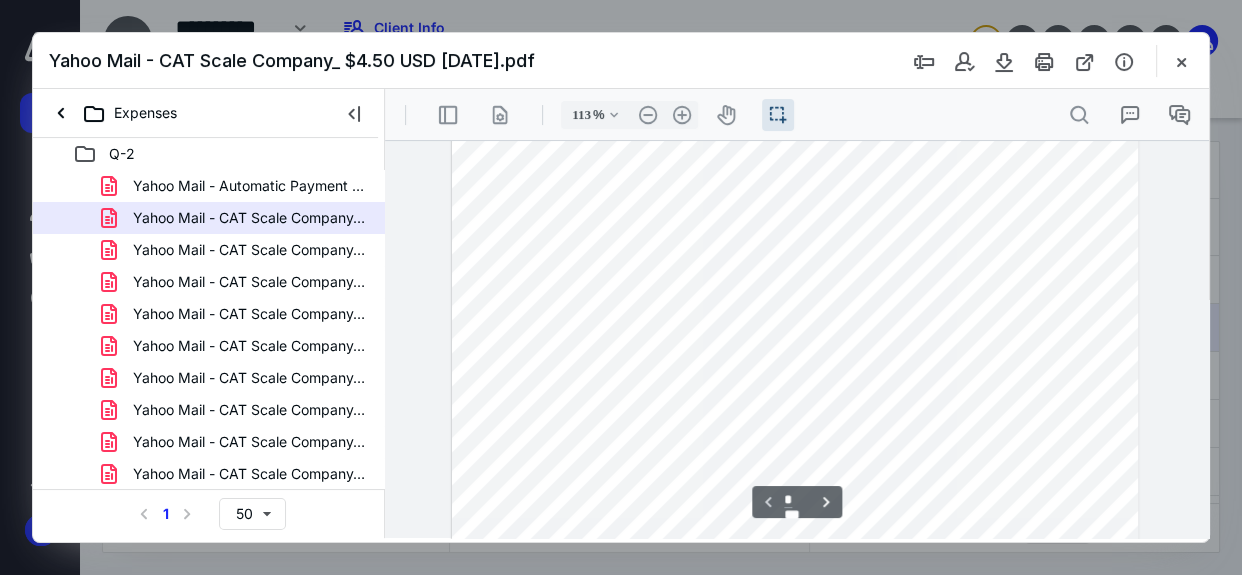 type on "138" 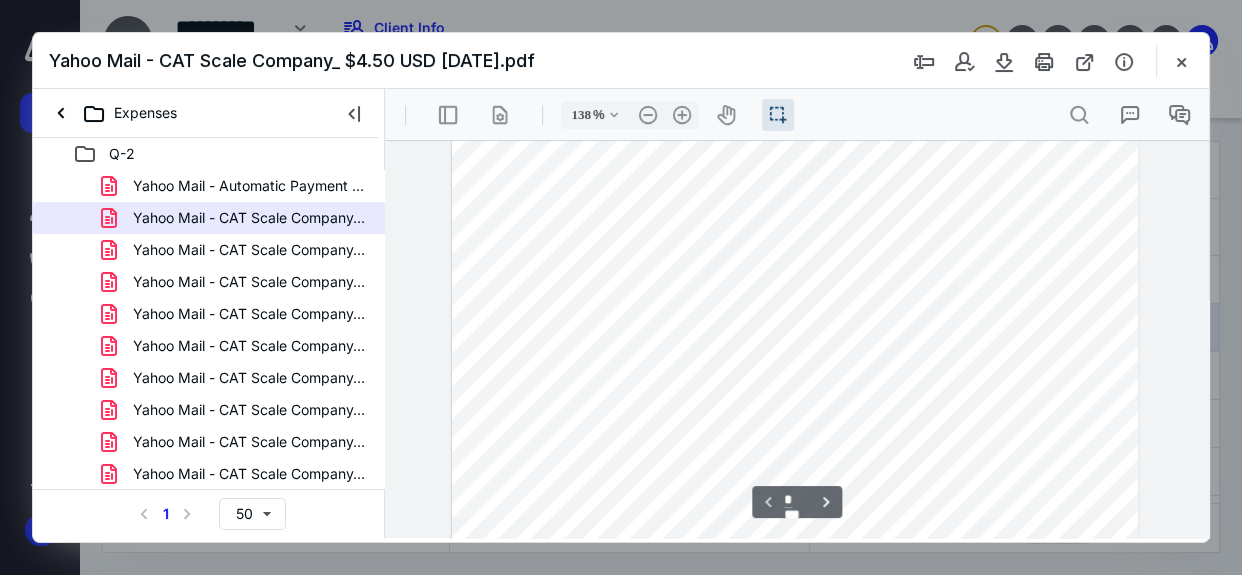 scroll, scrollTop: 501, scrollLeft: 19, axis: both 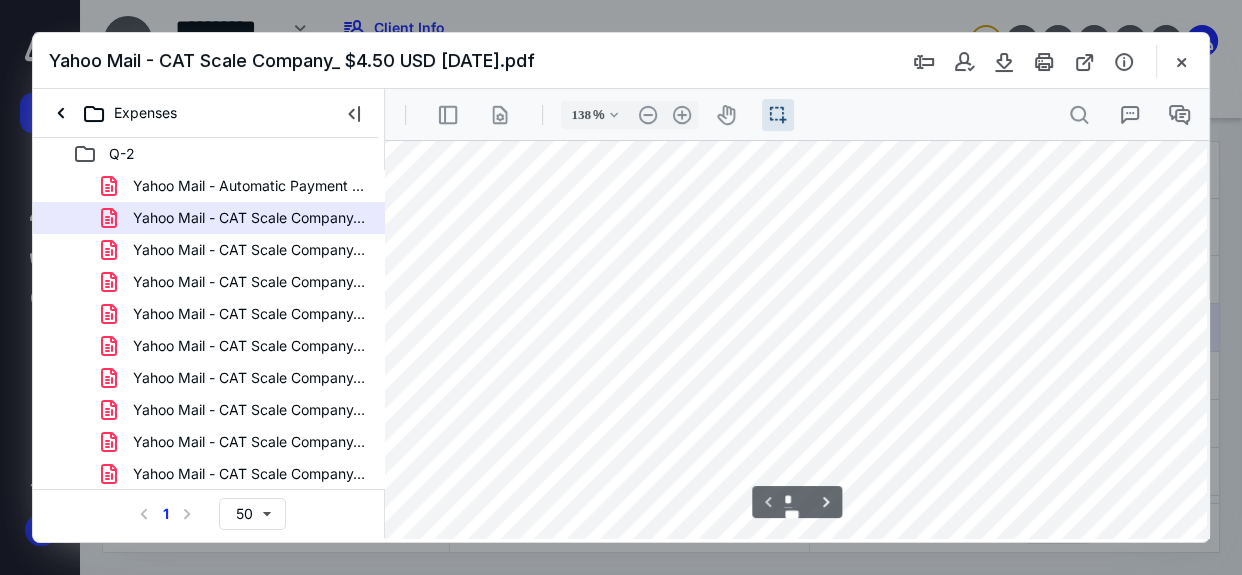 drag, startPoint x: 591, startPoint y: 371, endPoint x: 636, endPoint y: 371, distance: 45 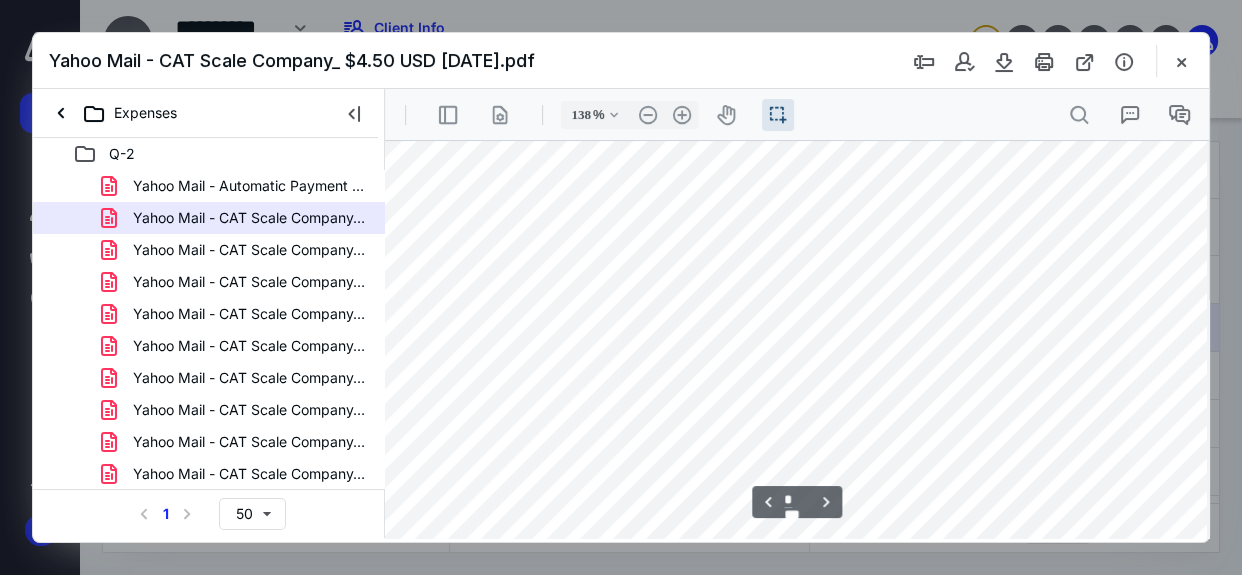 scroll, scrollTop: 1138, scrollLeft: 19, axis: both 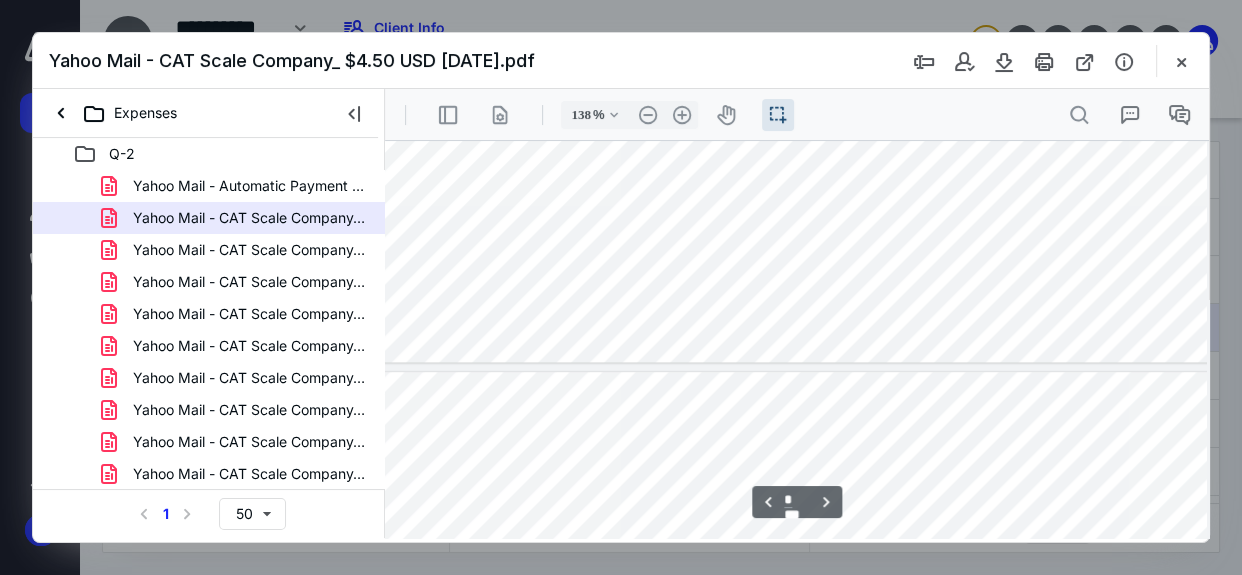 type on "*" 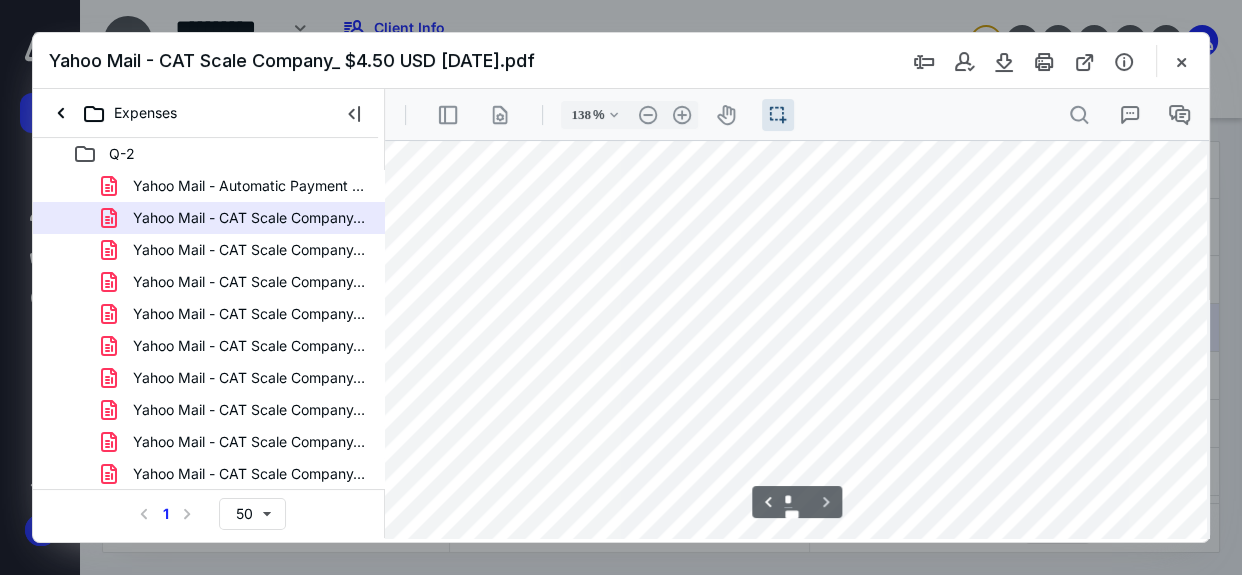scroll, scrollTop: 2501, scrollLeft: 19, axis: both 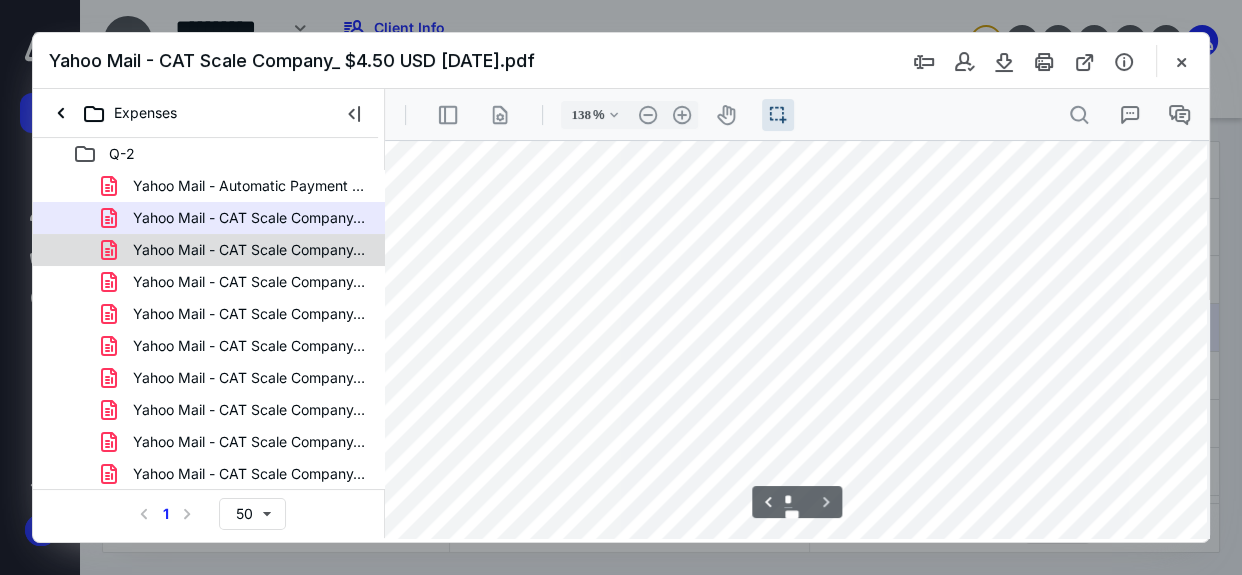 click on "Yahoo Mail - CAT Scale Company_ $14.00 USD [DATE].pdf" at bounding box center (249, 250) 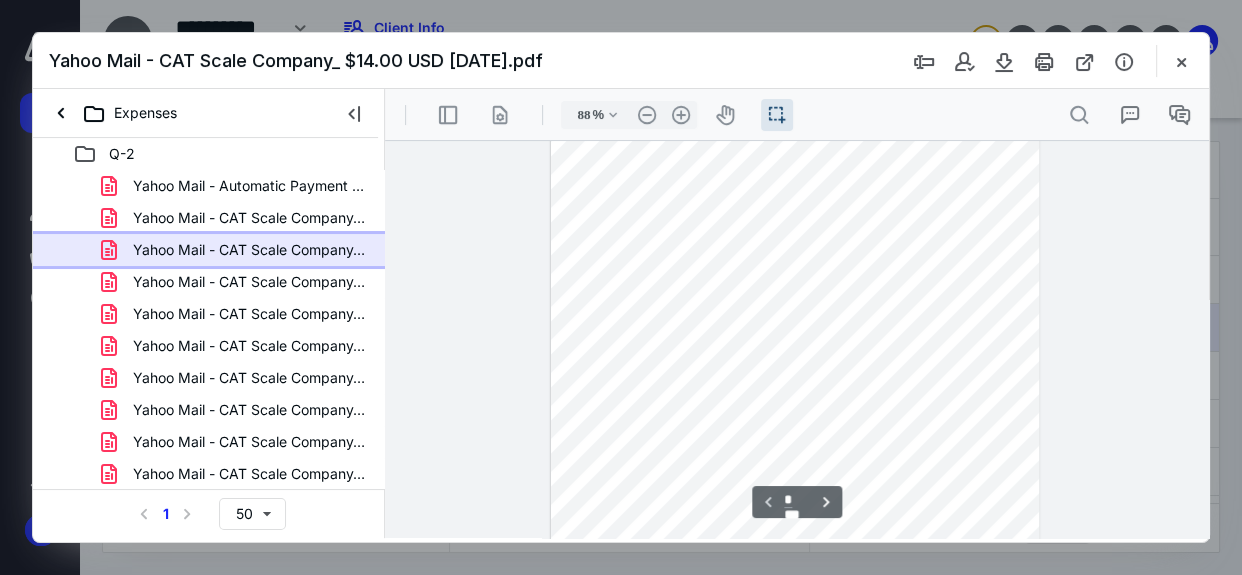 scroll, scrollTop: 150, scrollLeft: 0, axis: vertical 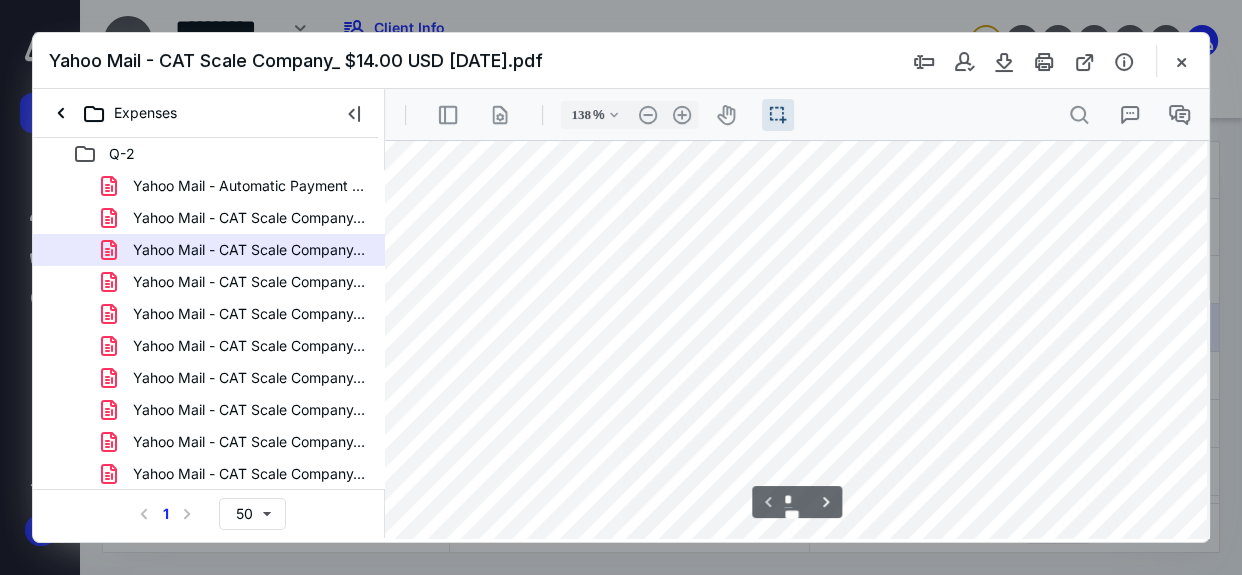type on "163" 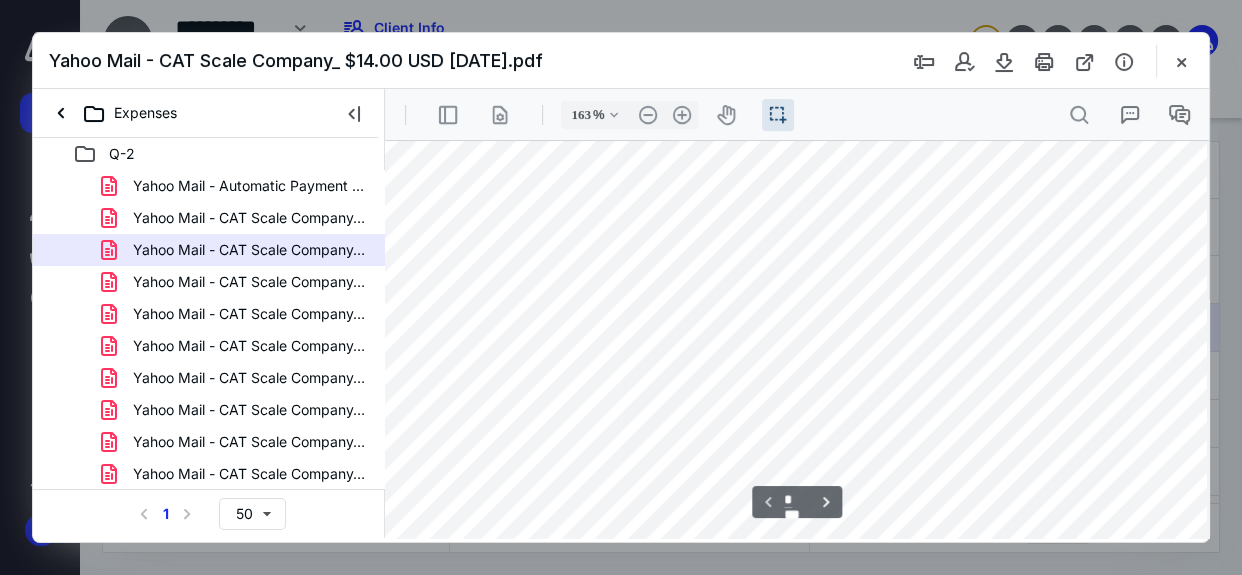 scroll, scrollTop: 491, scrollLeft: 94, axis: both 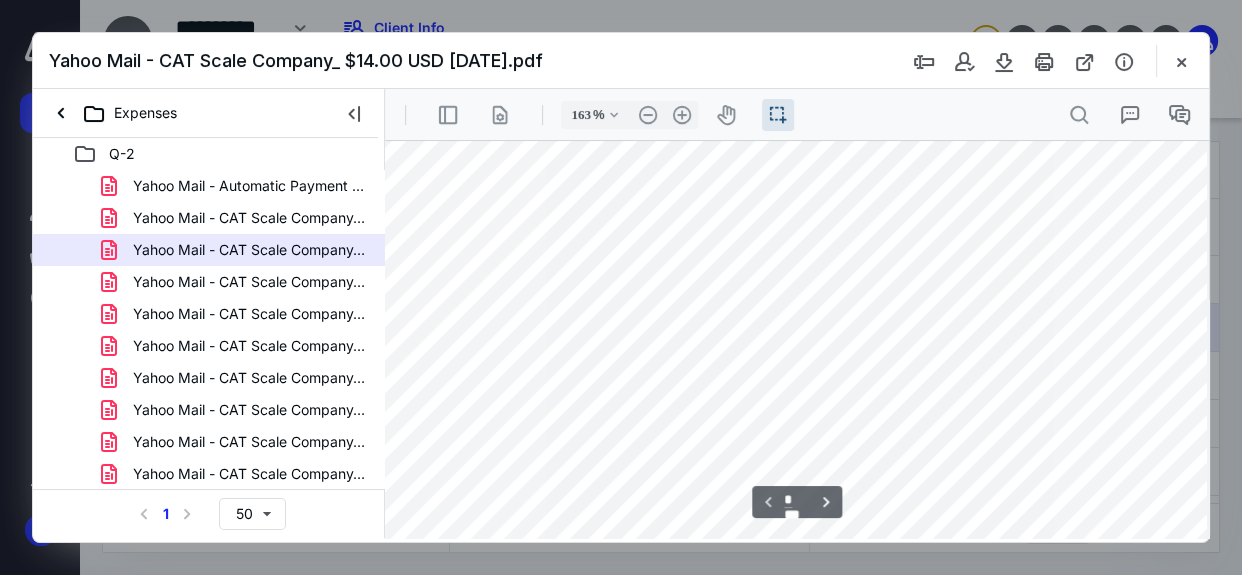 drag, startPoint x: 556, startPoint y: 311, endPoint x: 605, endPoint y: 314, distance: 49.09175 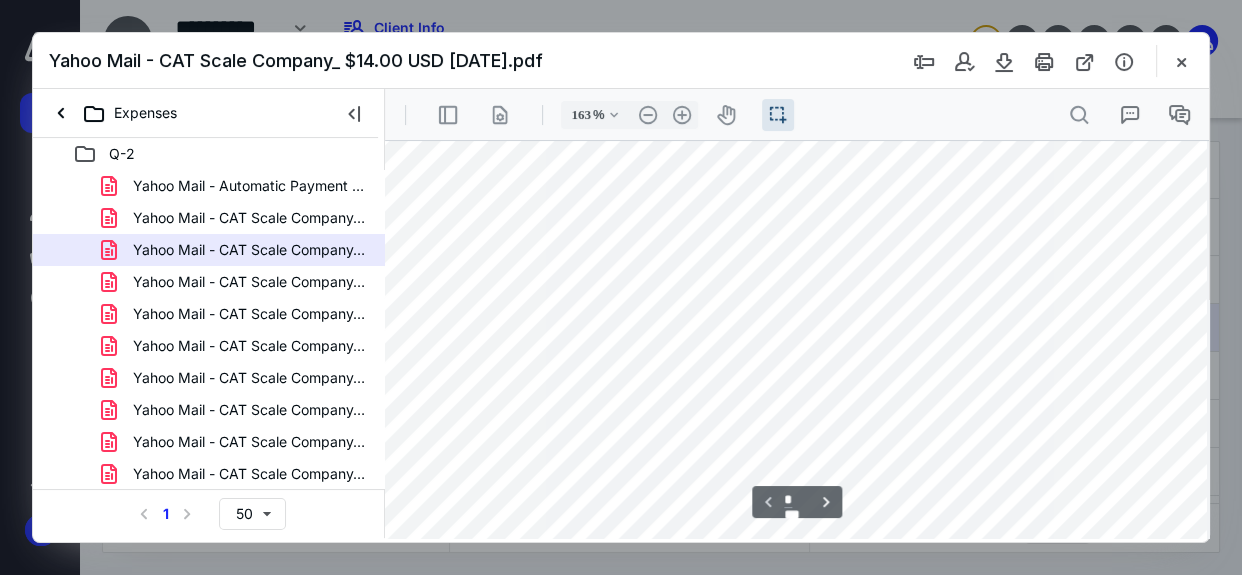 scroll, scrollTop: 946, scrollLeft: 94, axis: both 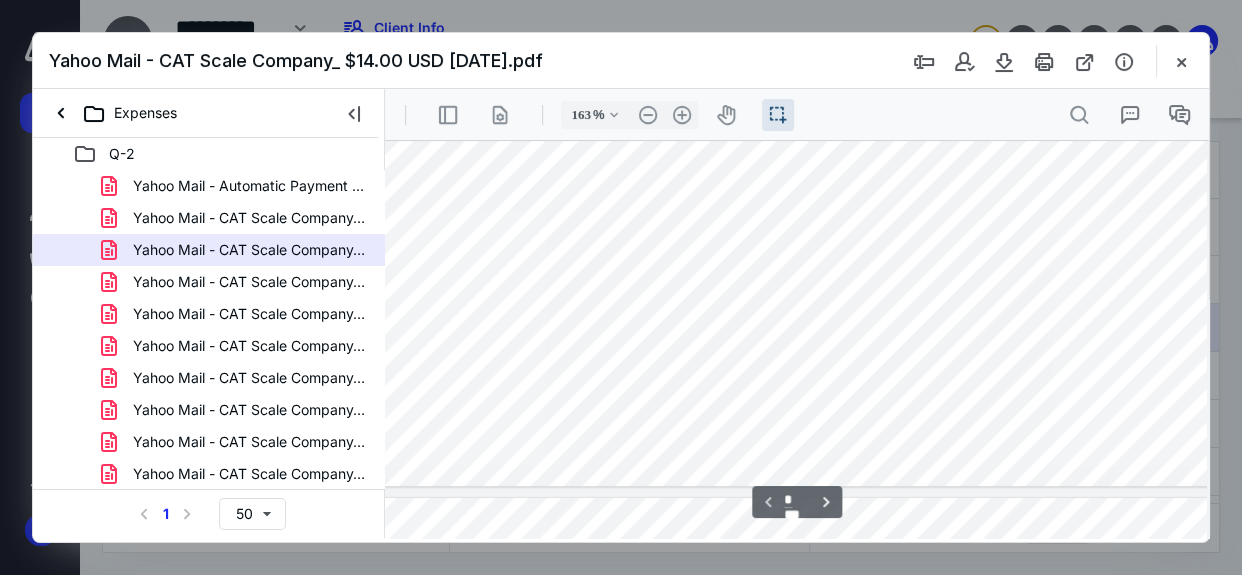type on "*" 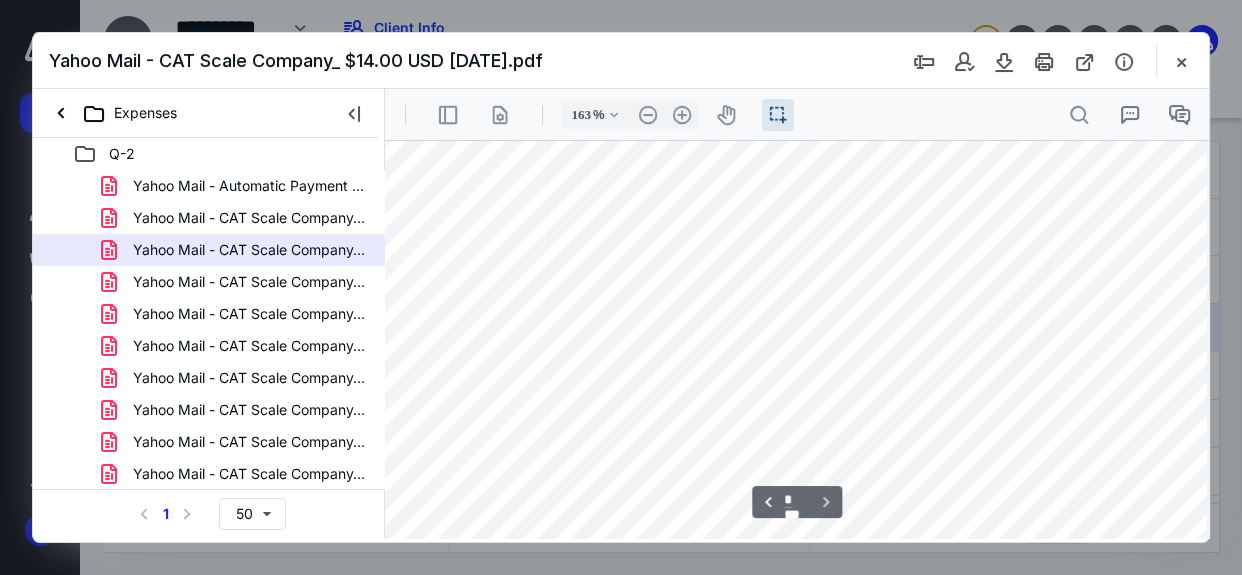 scroll, scrollTop: 2201, scrollLeft: 94, axis: both 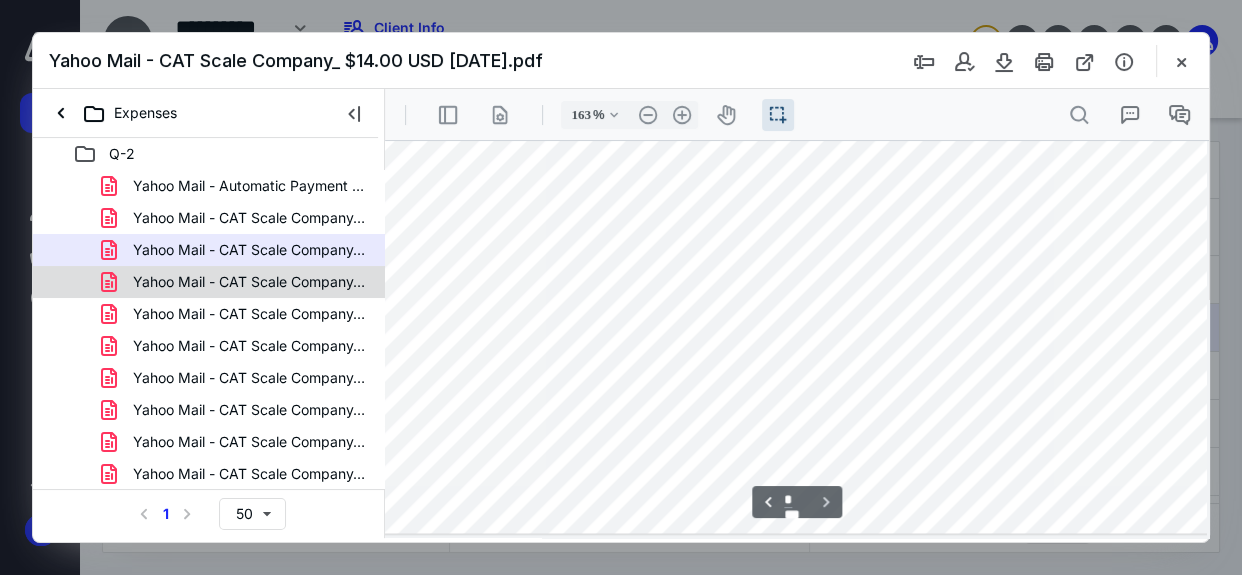 click on "Yahoo Mail - CAT Scale Company_ $14.00 USD [DATE].pdf" at bounding box center [249, 282] 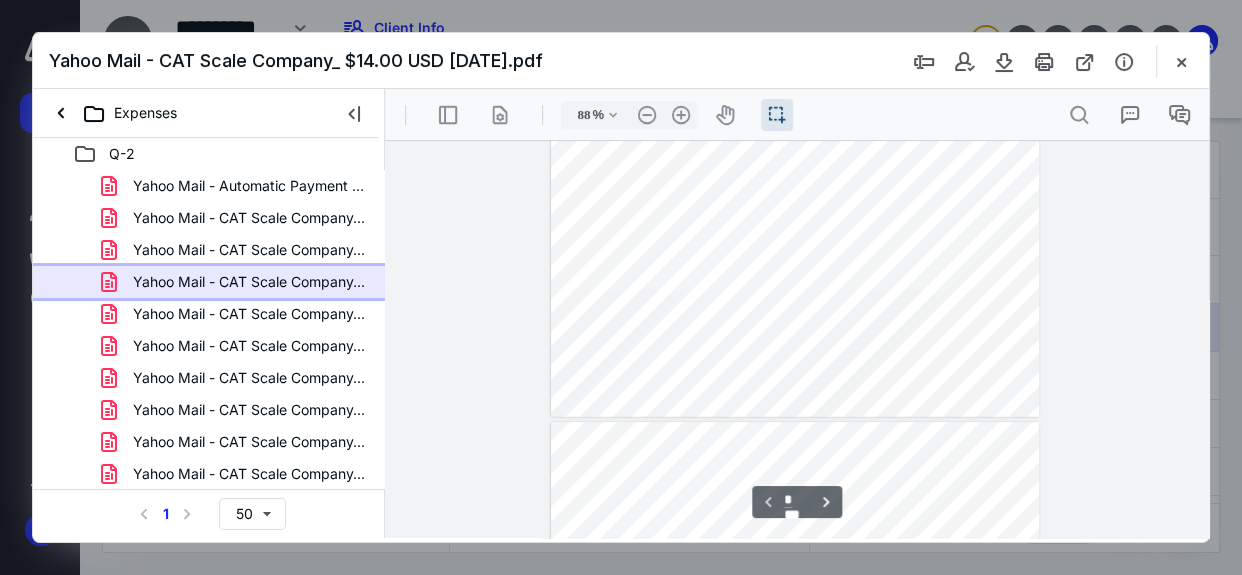 type on "113" 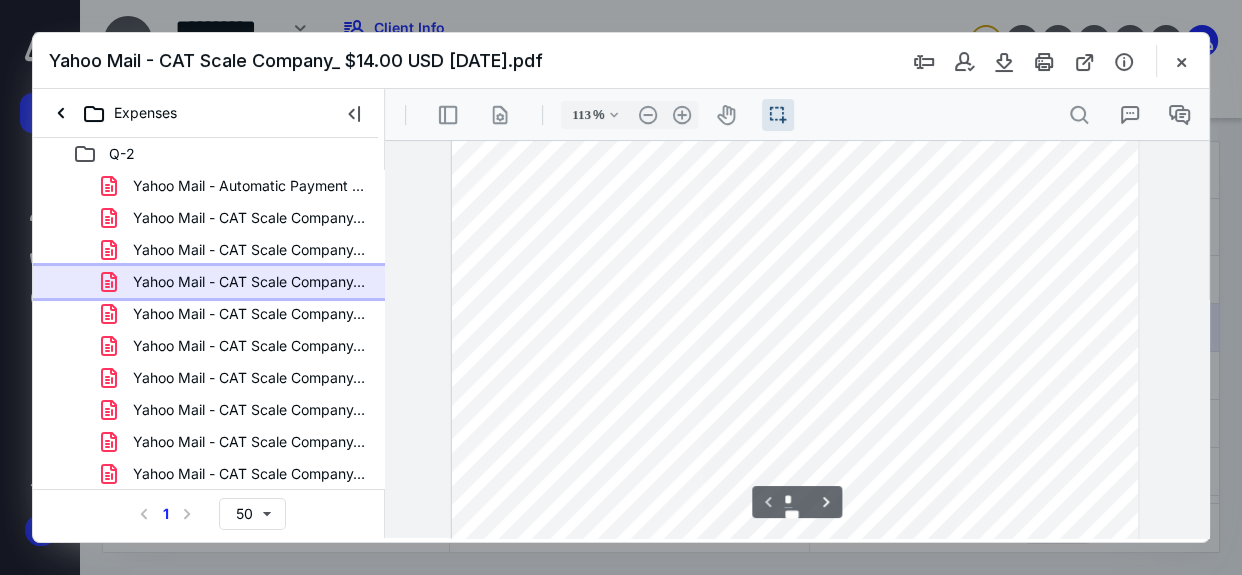 scroll, scrollTop: 340, scrollLeft: 0, axis: vertical 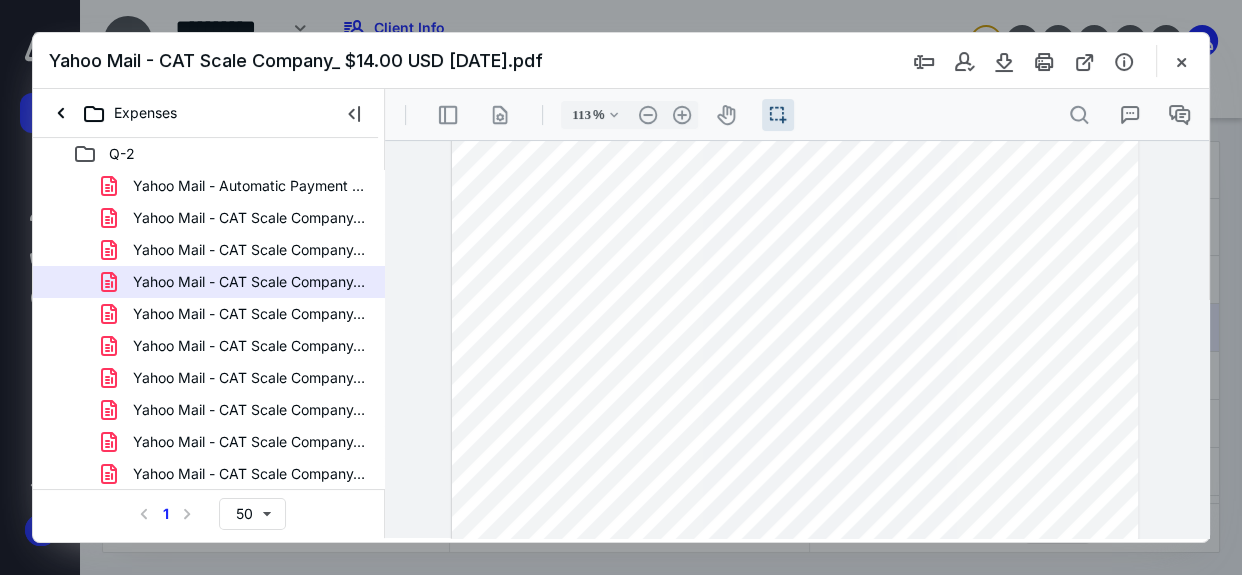 drag, startPoint x: 630, startPoint y: 258, endPoint x: 665, endPoint y: 258, distance: 35 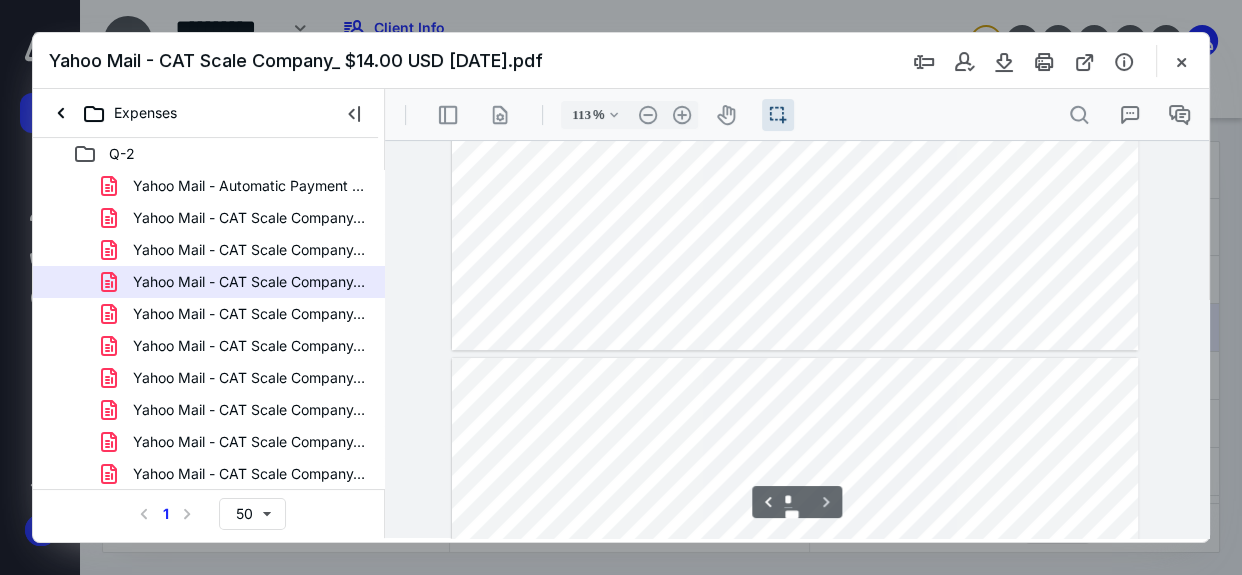 type on "*" 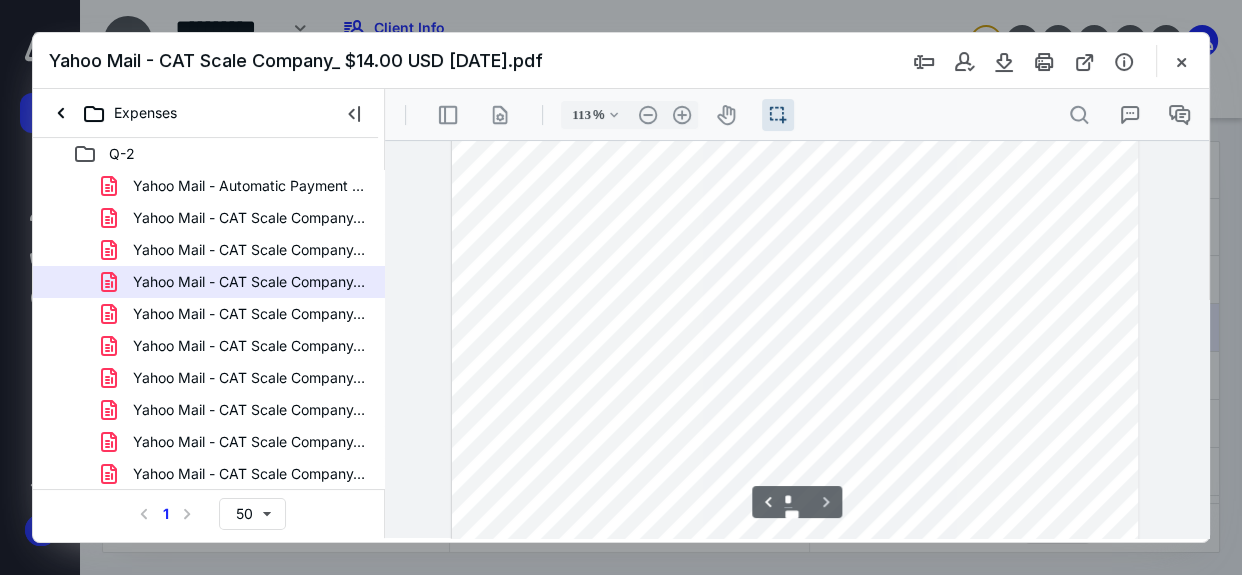 scroll, scrollTop: 1395, scrollLeft: 0, axis: vertical 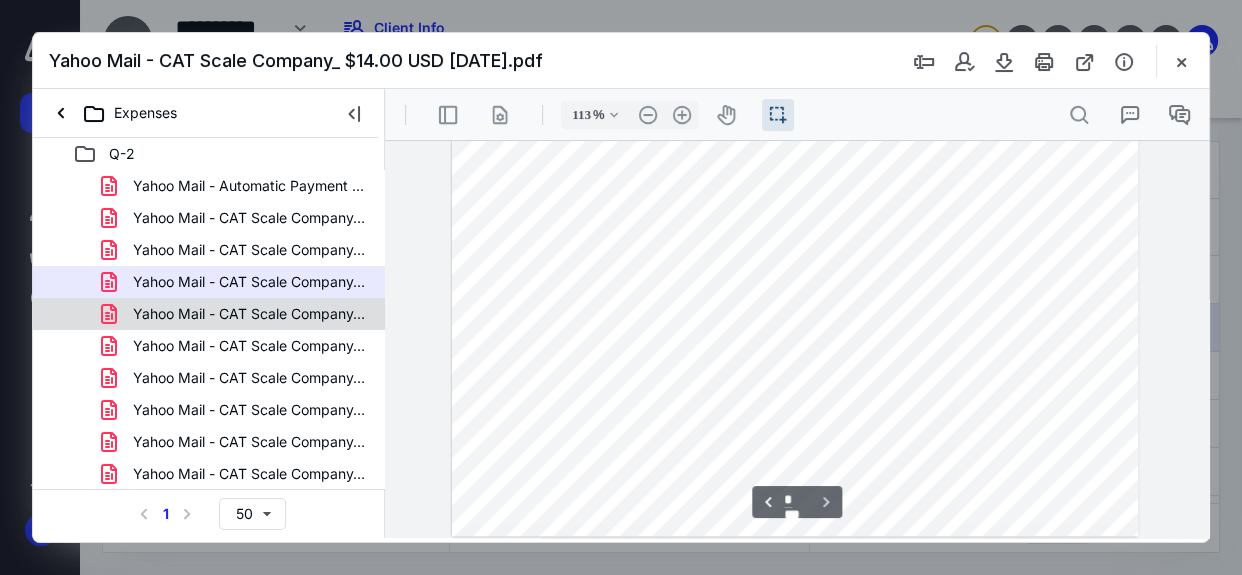 click on "Yahoo Mail - CAT Scale Company_ $14.00 USD [DATE].pdf" at bounding box center [249, 314] 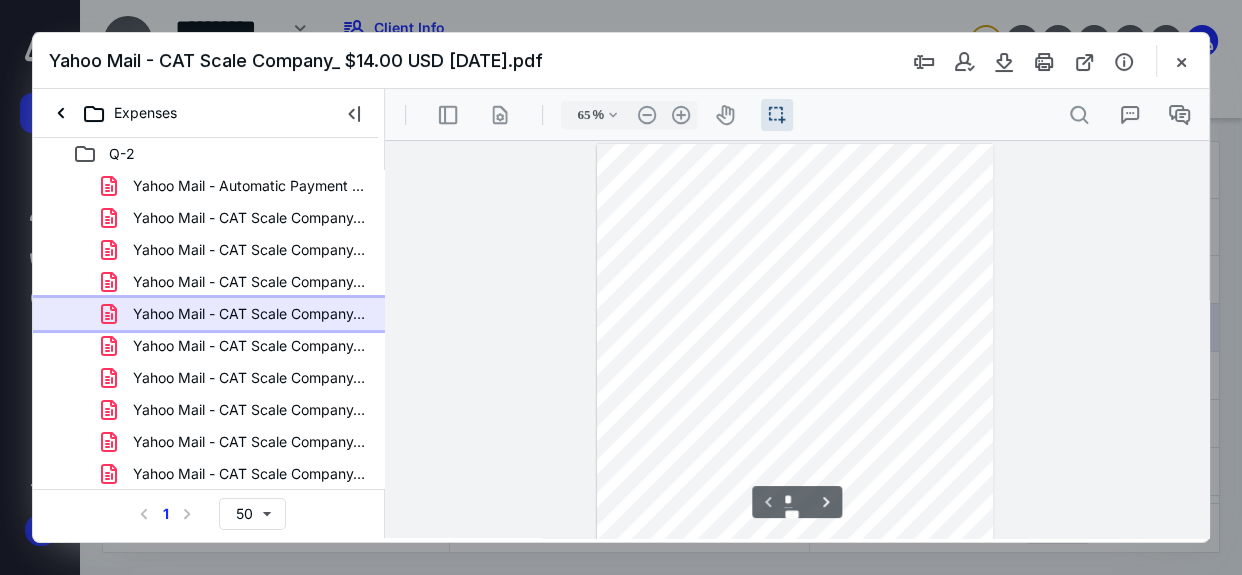 scroll, scrollTop: 63, scrollLeft: 0, axis: vertical 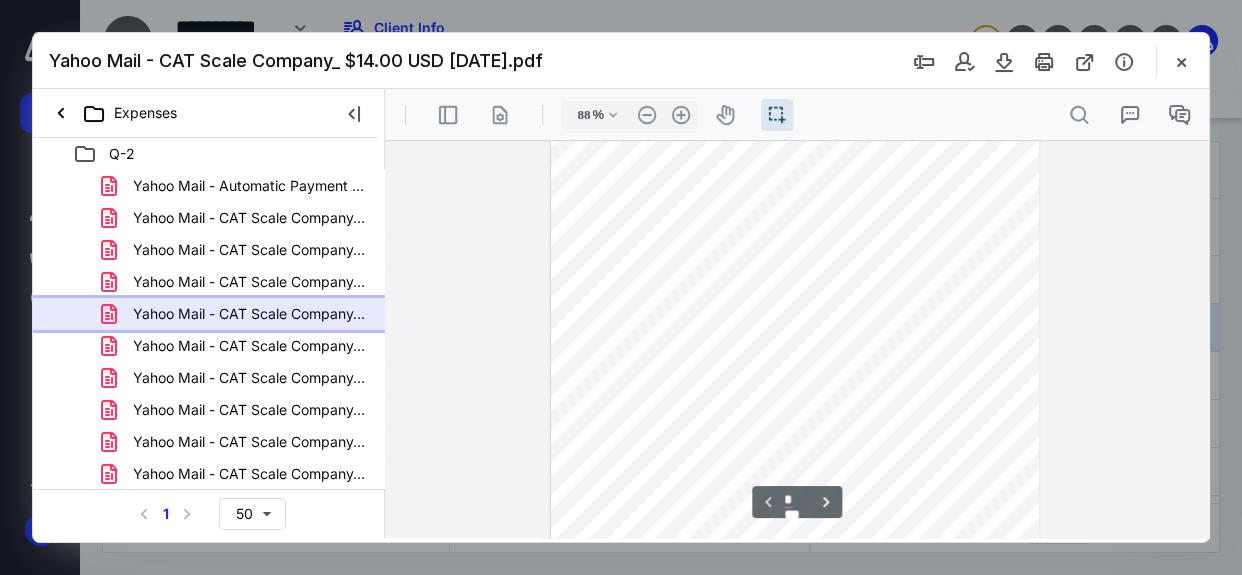 type on "113" 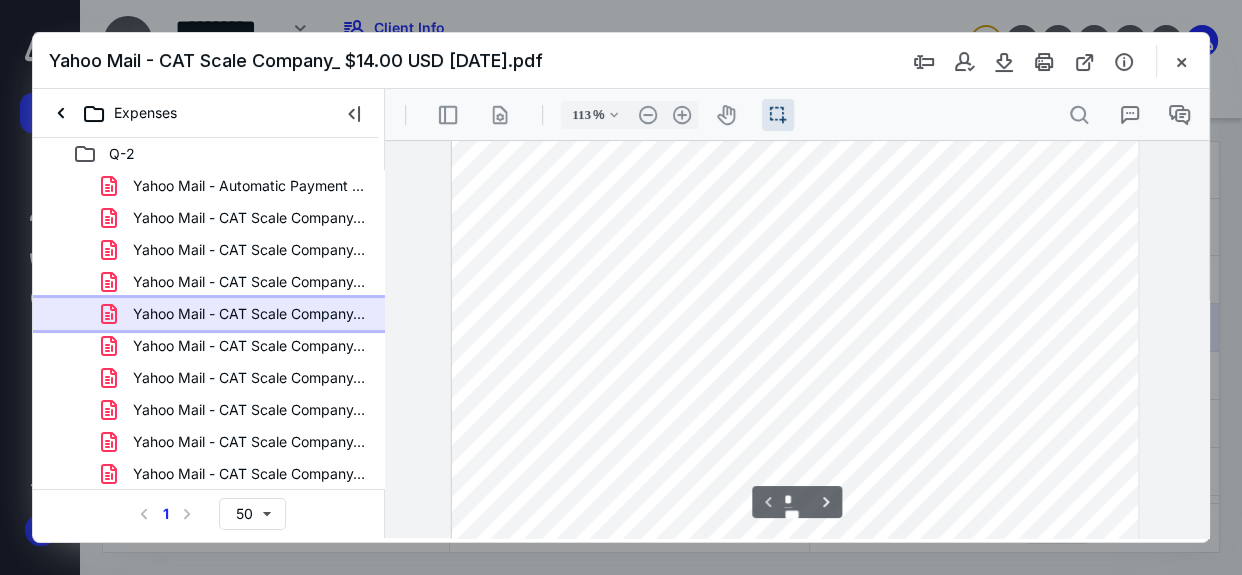 scroll, scrollTop: 170, scrollLeft: 0, axis: vertical 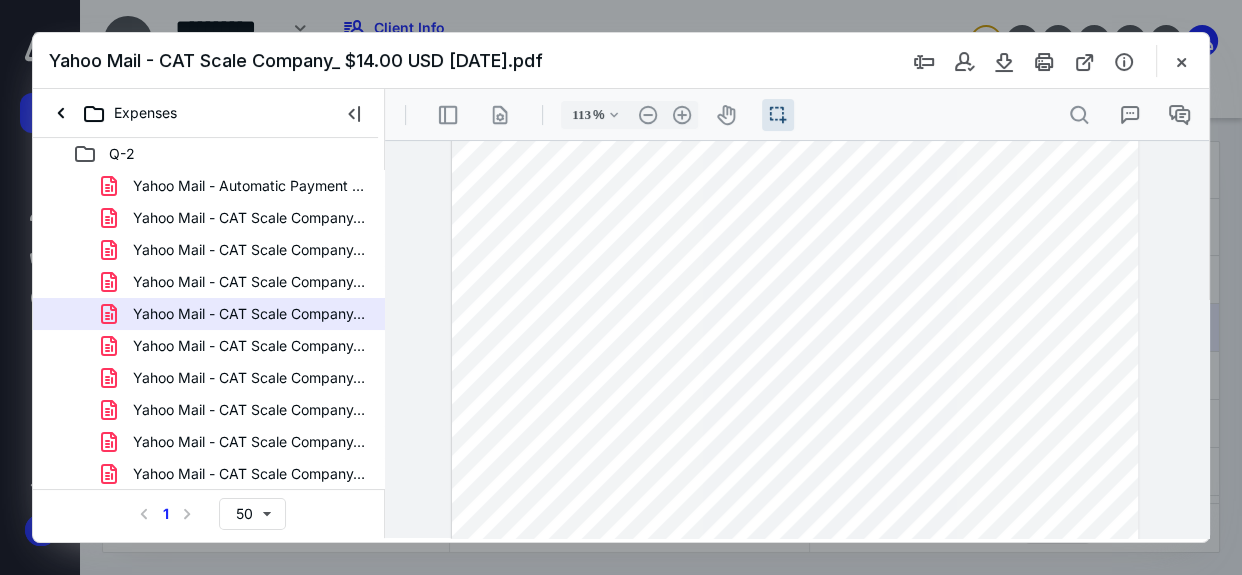 drag, startPoint x: 632, startPoint y: 427, endPoint x: 650, endPoint y: 425, distance: 18.110771 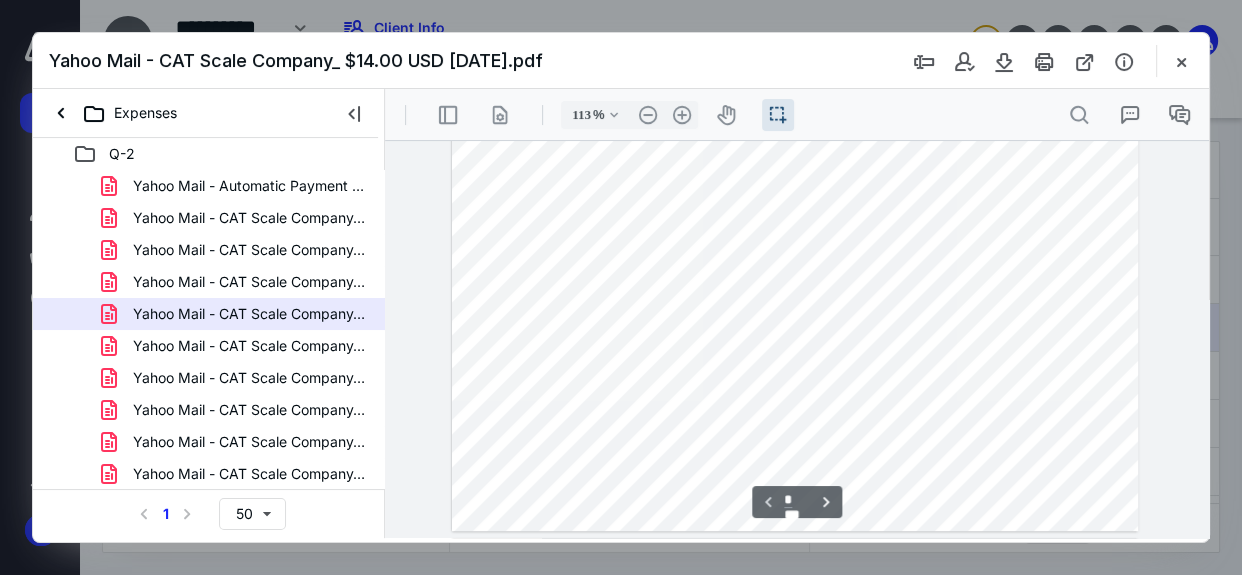 type on "*" 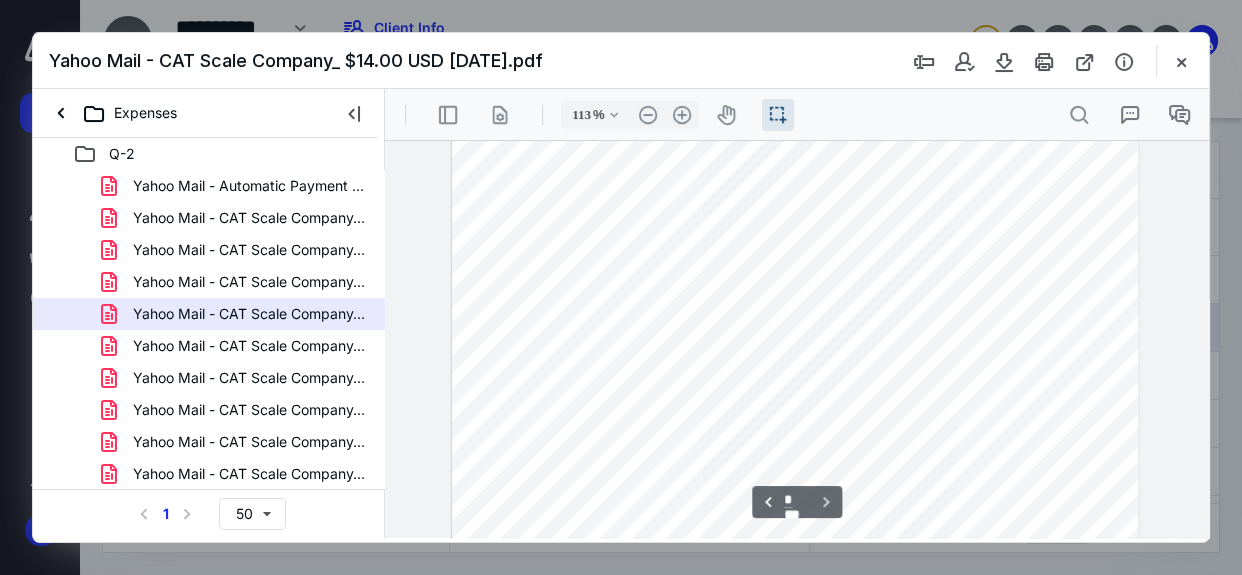 scroll, scrollTop: 1395, scrollLeft: 0, axis: vertical 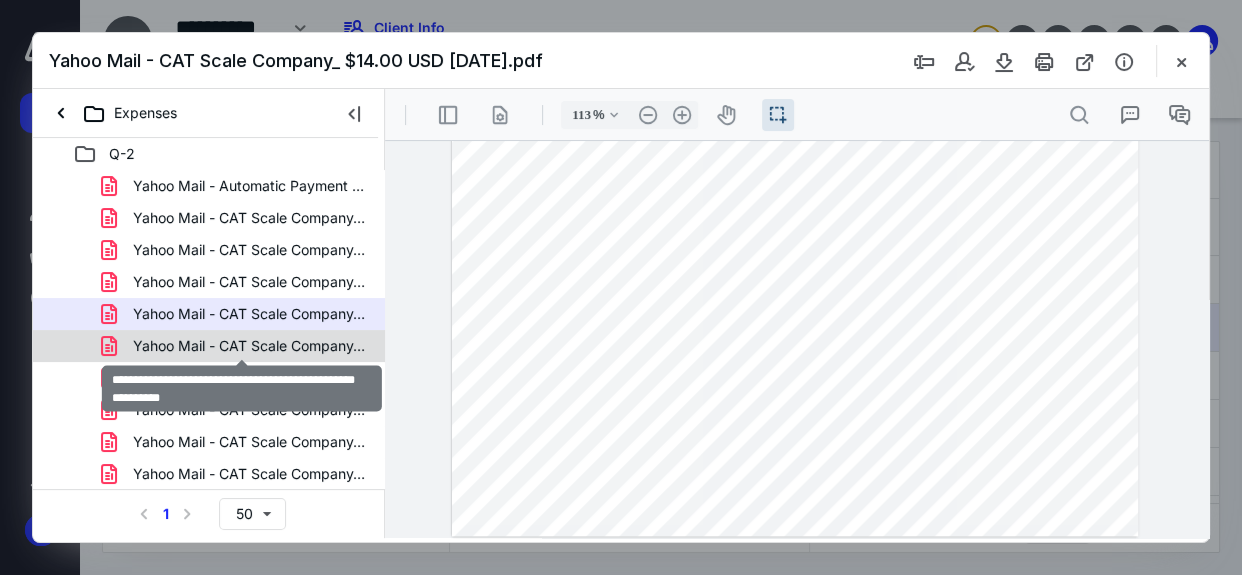 click on "Yahoo Mail - CAT Scale Company_ $14.00 USD [DATE].pdf" at bounding box center [249, 346] 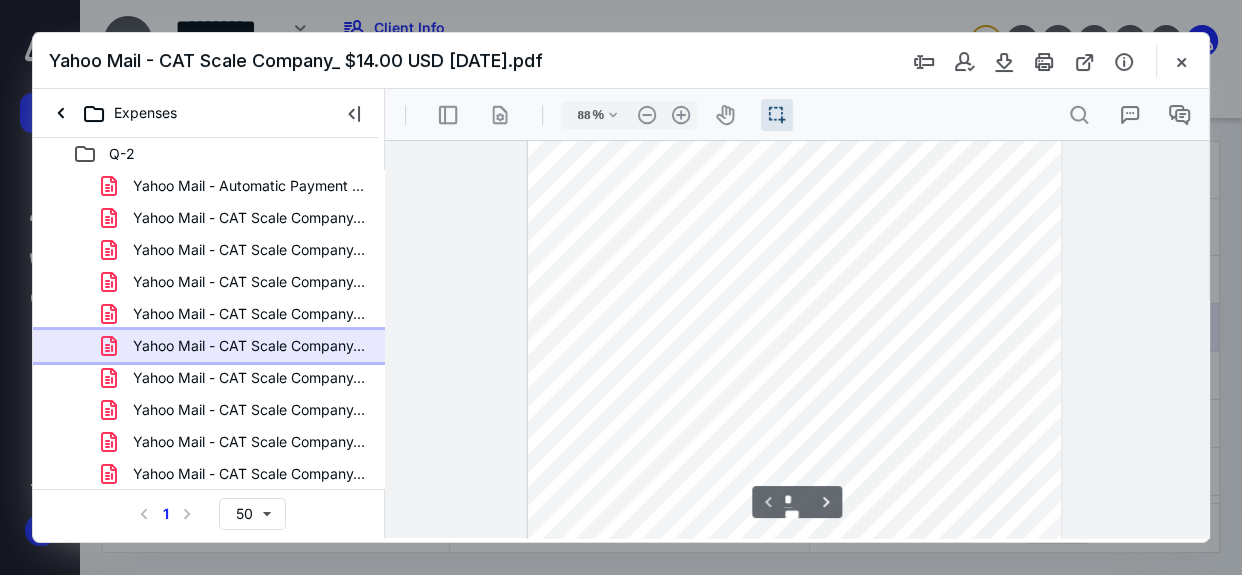 scroll, scrollTop: 0, scrollLeft: 0, axis: both 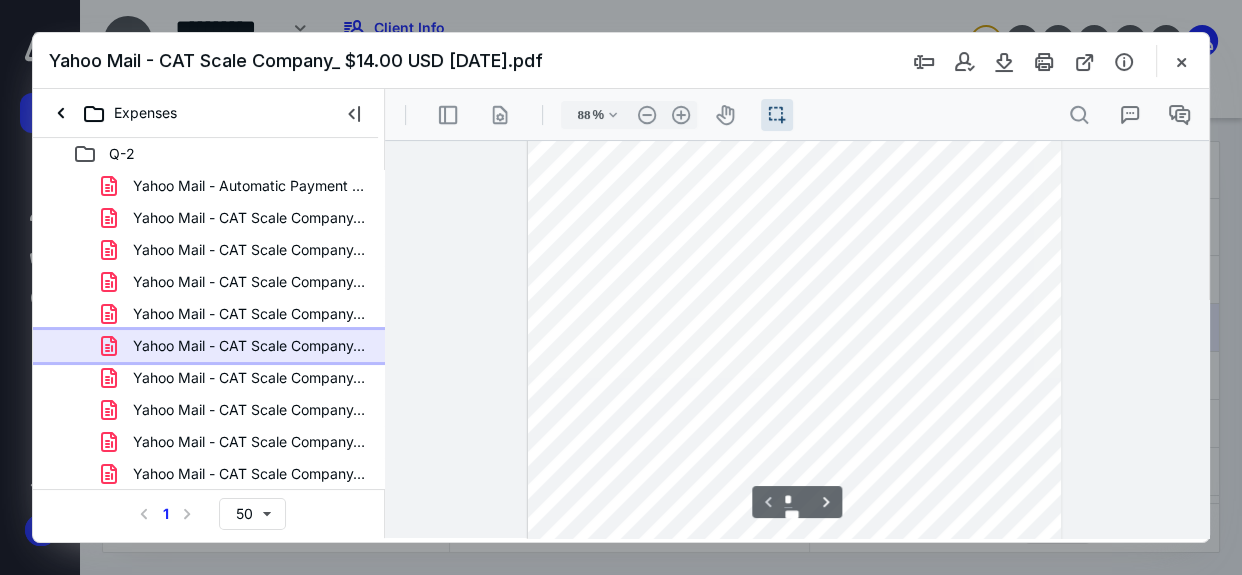type on "113" 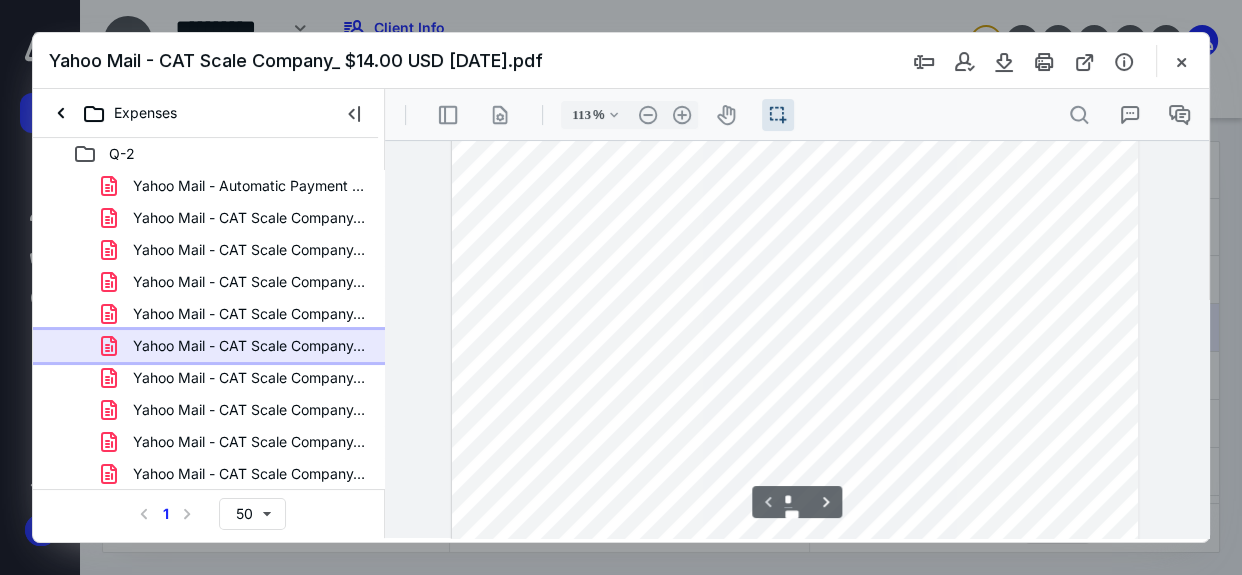 scroll, scrollTop: 319, scrollLeft: 0, axis: vertical 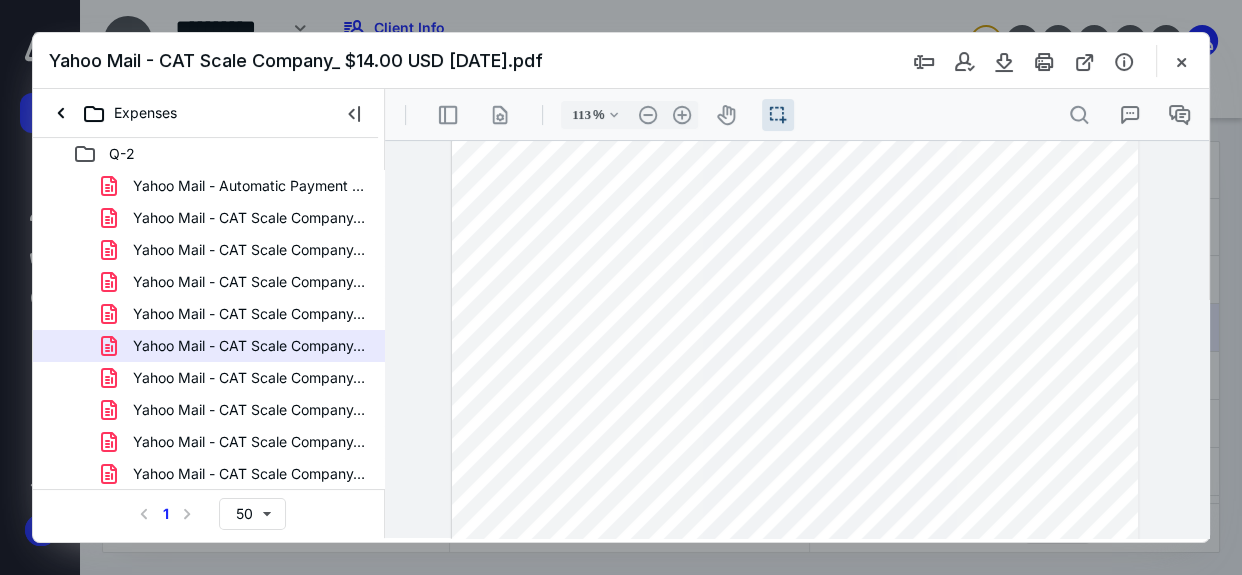 drag, startPoint x: 624, startPoint y: 420, endPoint x: 651, endPoint y: 422, distance: 27.073973 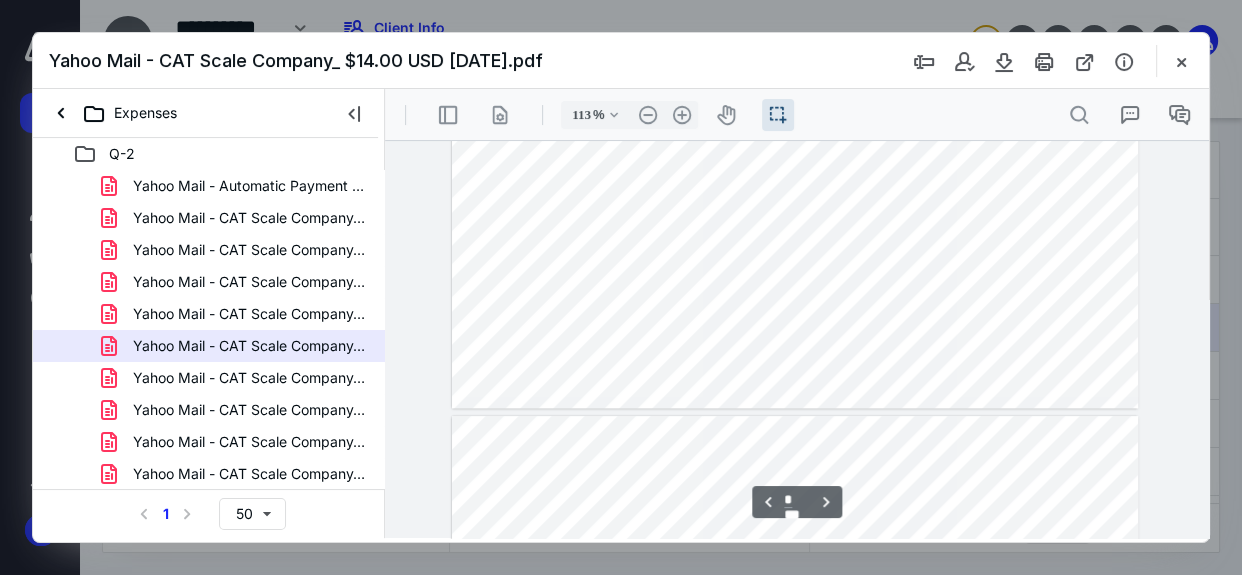 type on "*" 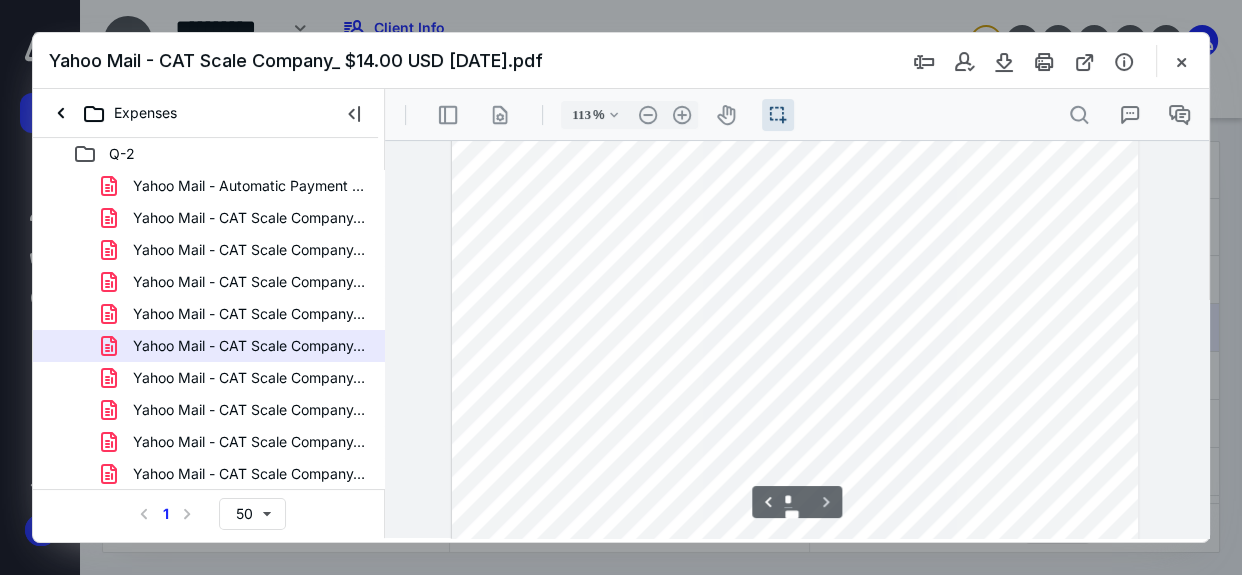 scroll, scrollTop: 2292, scrollLeft: 0, axis: vertical 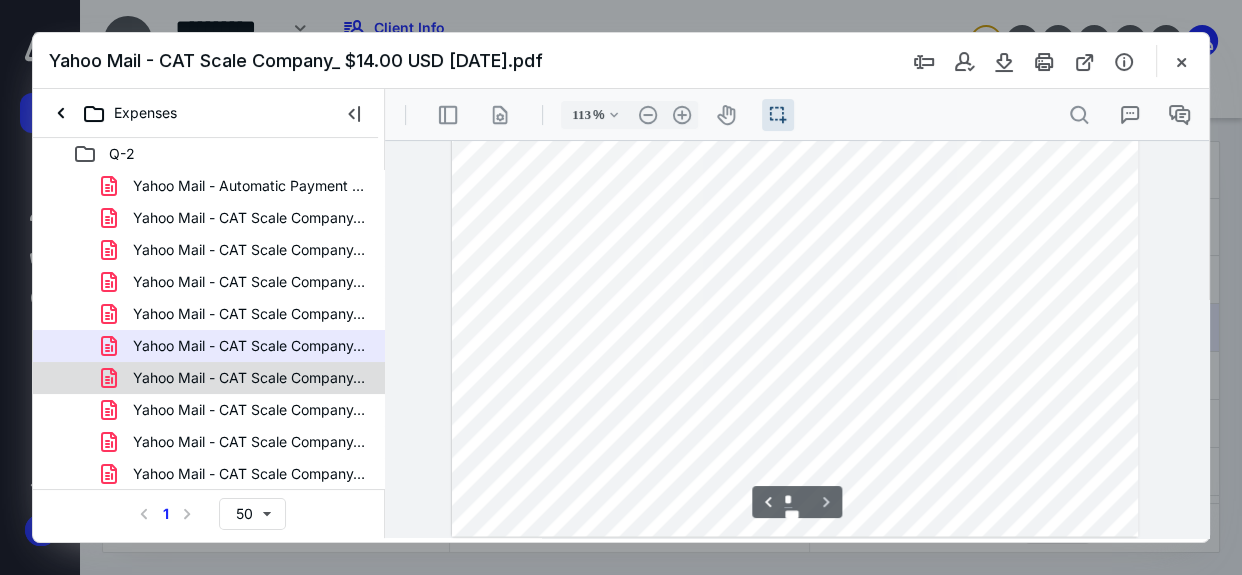click on "Yahoo Mail - CAT Scale Company_ $14.75 USD [DATE].pdf" at bounding box center (249, 378) 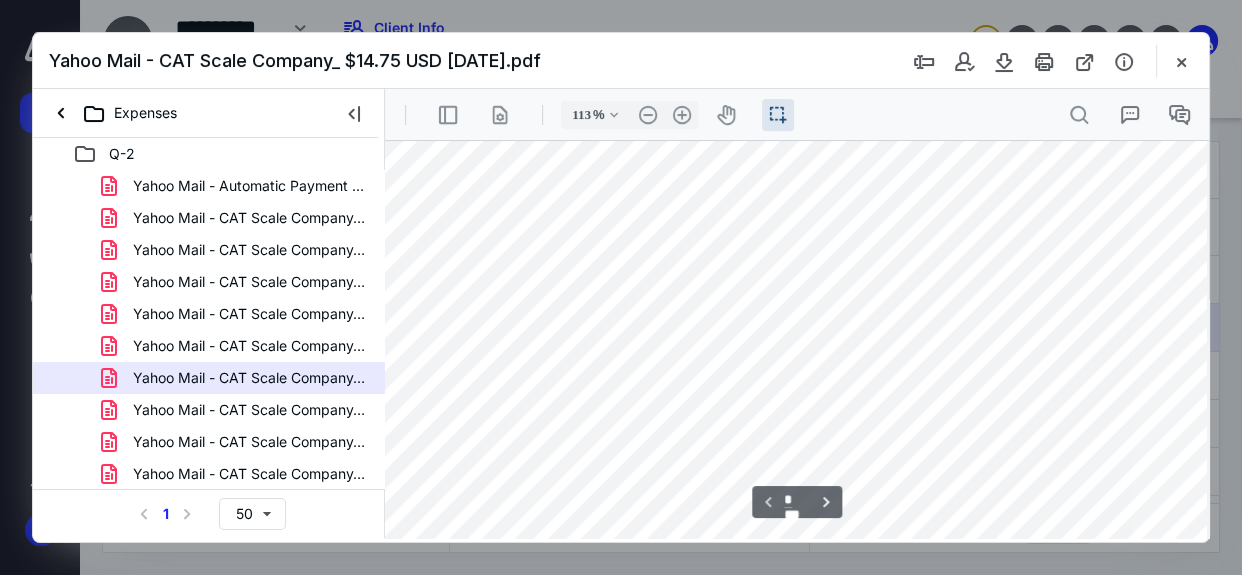 scroll, scrollTop: 363, scrollLeft: 0, axis: vertical 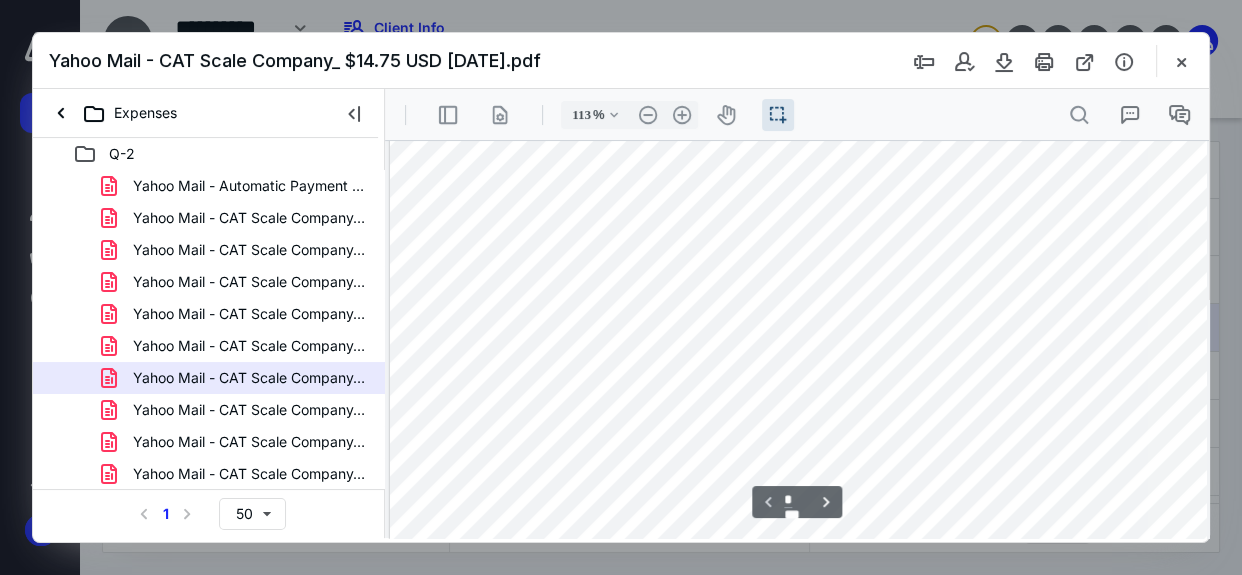 type on "138" 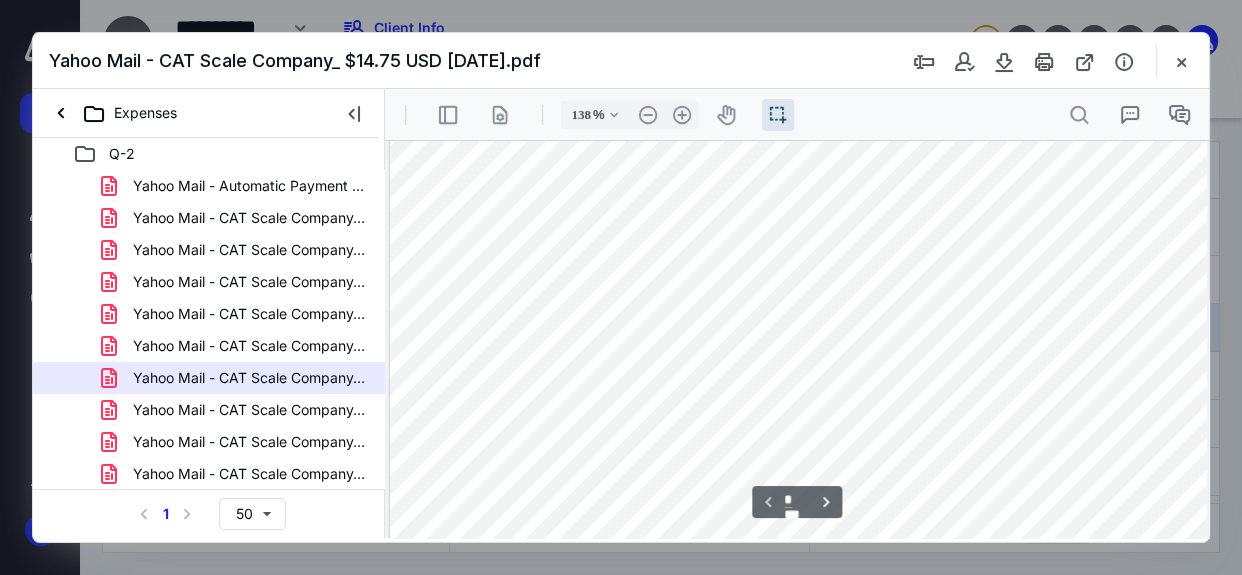 scroll, scrollTop: 487, scrollLeft: 16, axis: both 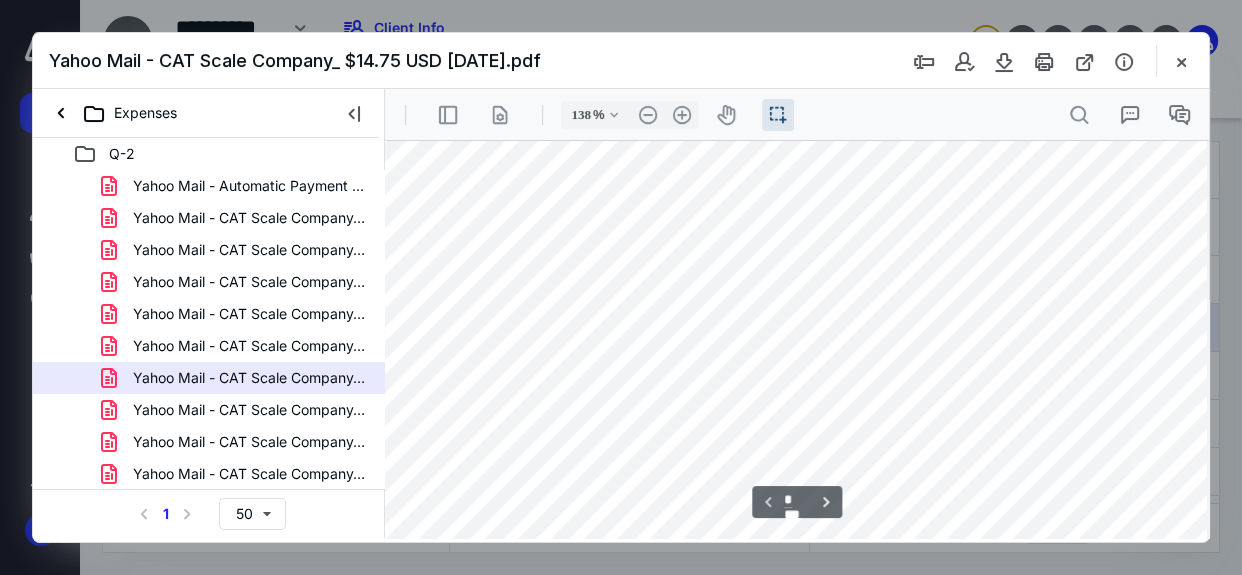 drag, startPoint x: 775, startPoint y: 299, endPoint x: 816, endPoint y: 301, distance: 41.04875 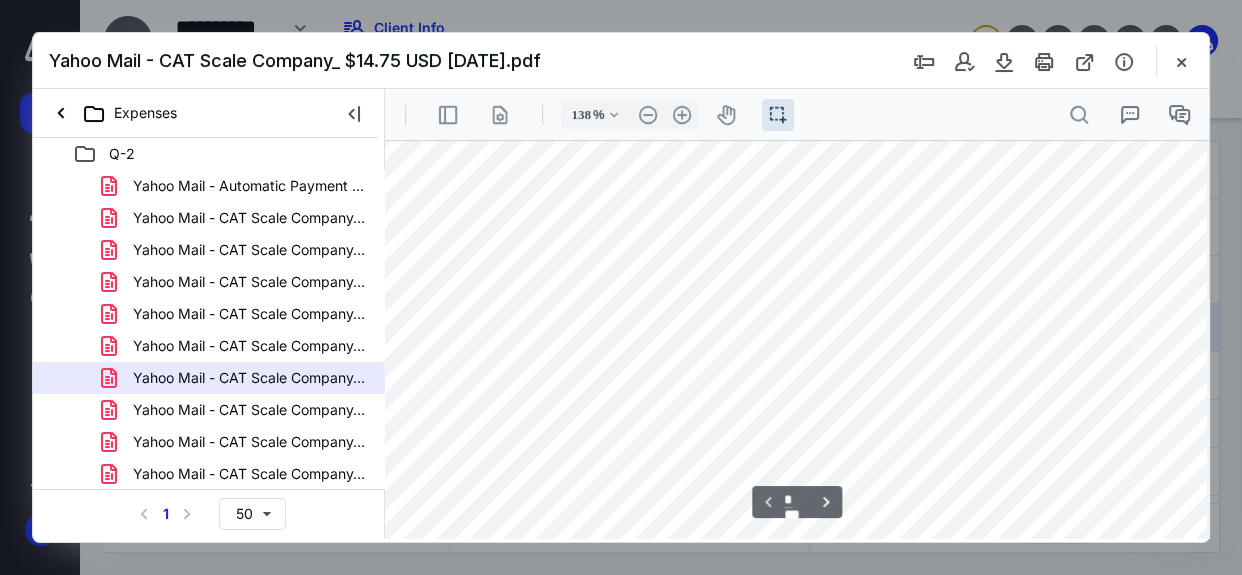 scroll, scrollTop: 669, scrollLeft: 16, axis: both 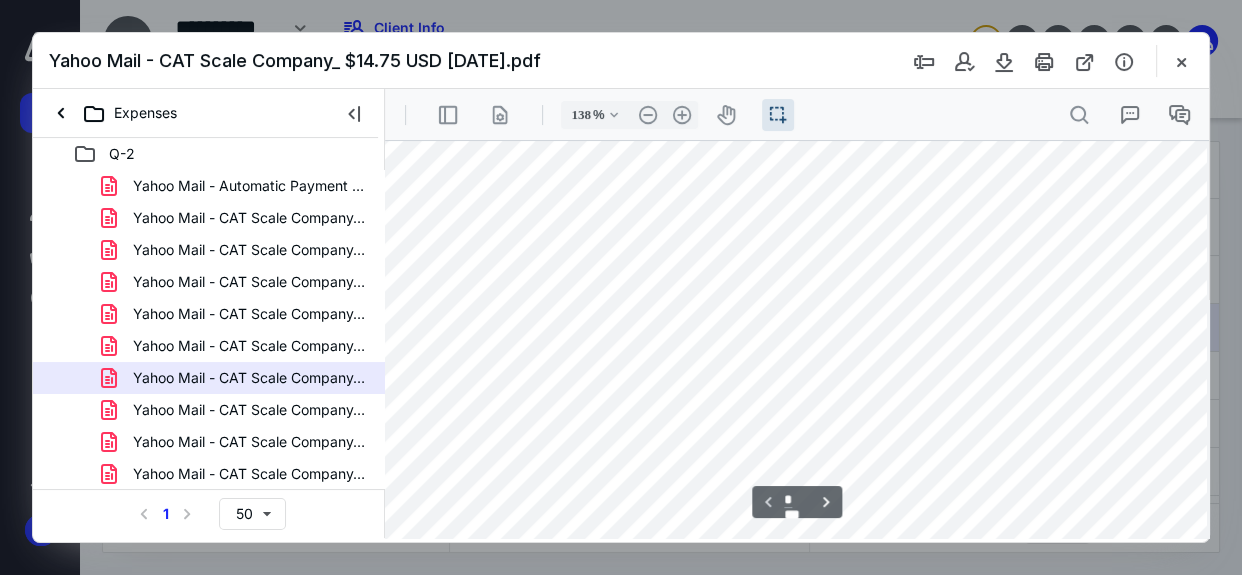 type on "*" 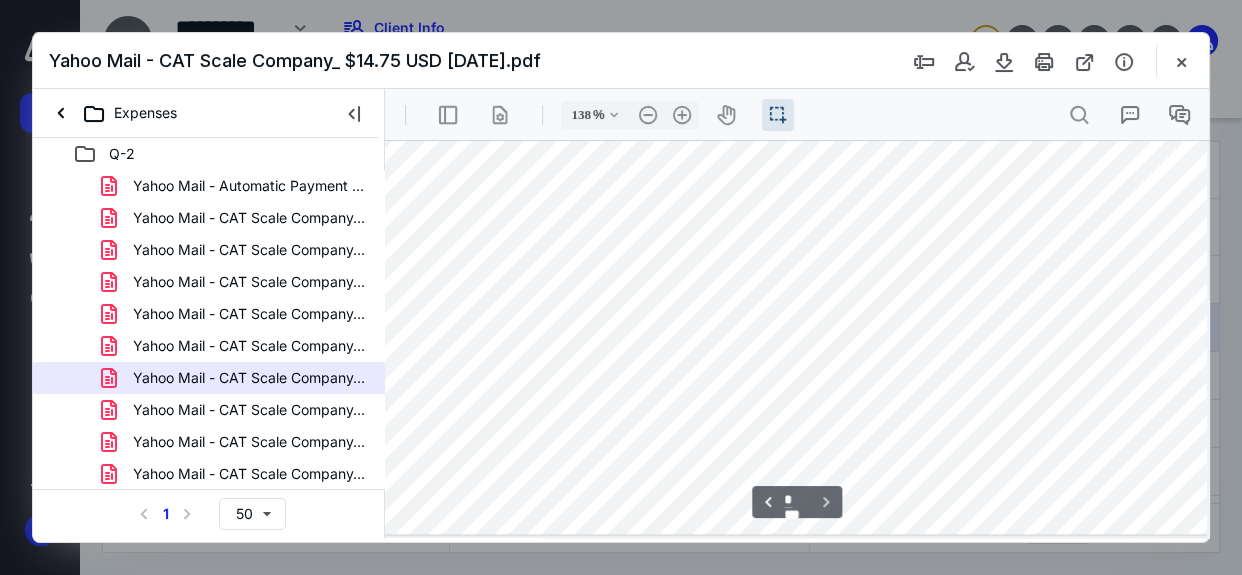 scroll, scrollTop: 1801, scrollLeft: 16, axis: both 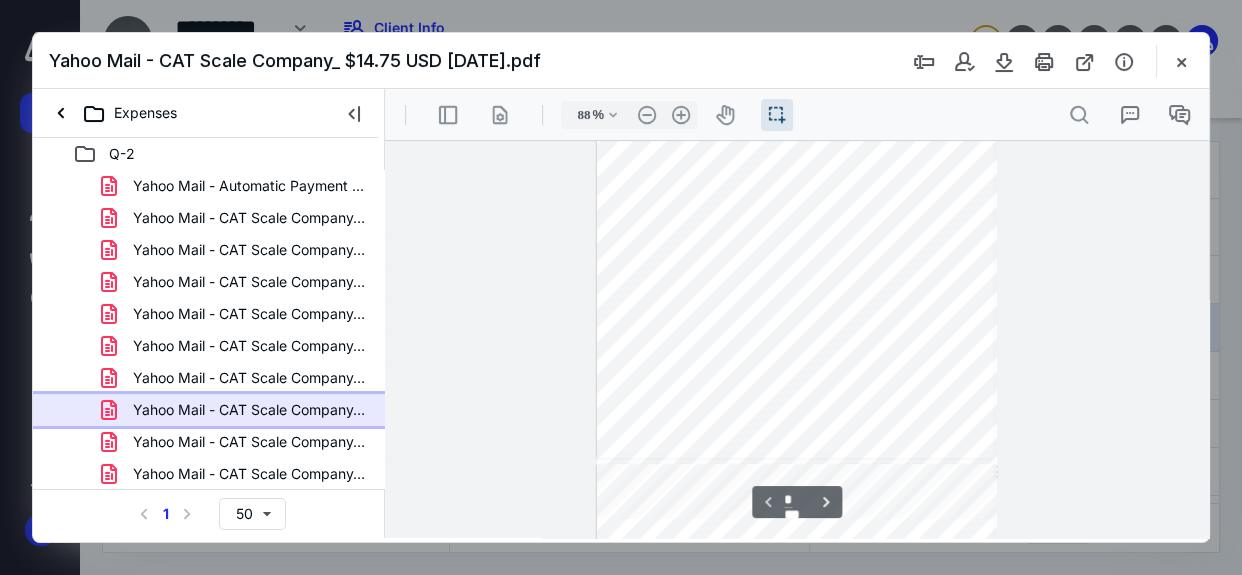 type on "113" 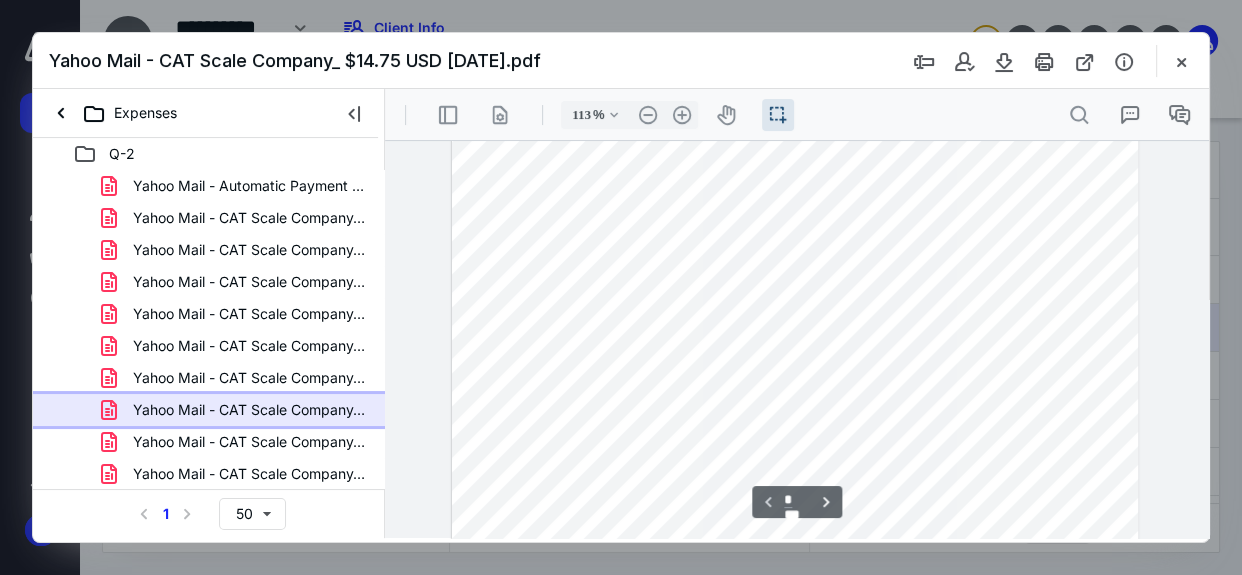 scroll, scrollTop: 272, scrollLeft: 0, axis: vertical 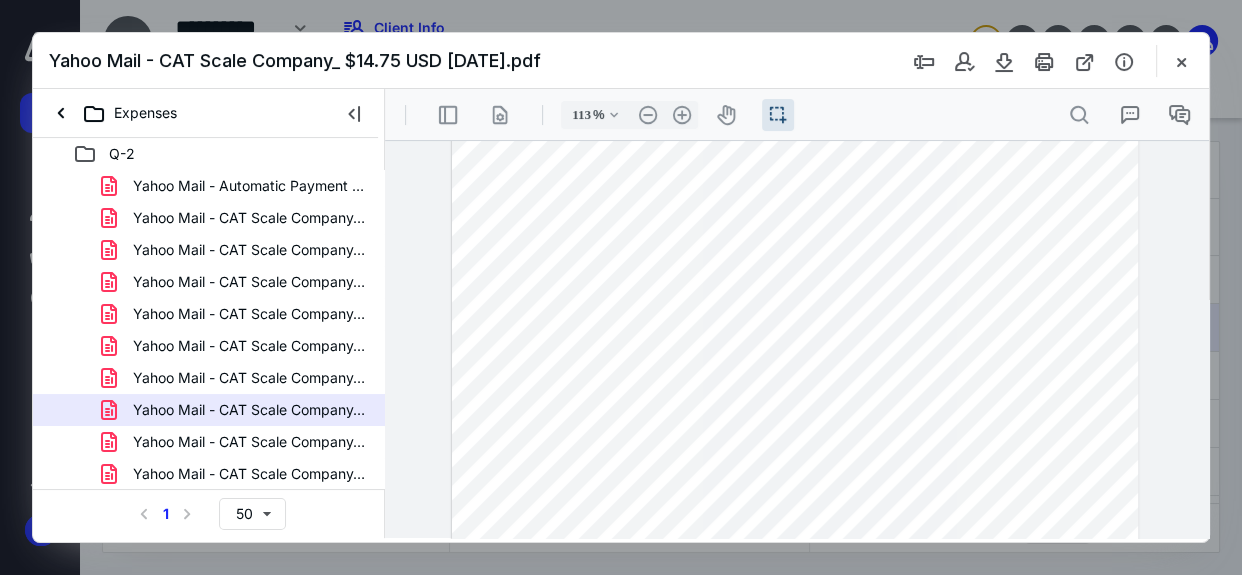 drag, startPoint x: 776, startPoint y: 395, endPoint x: 831, endPoint y: 396, distance: 55.00909 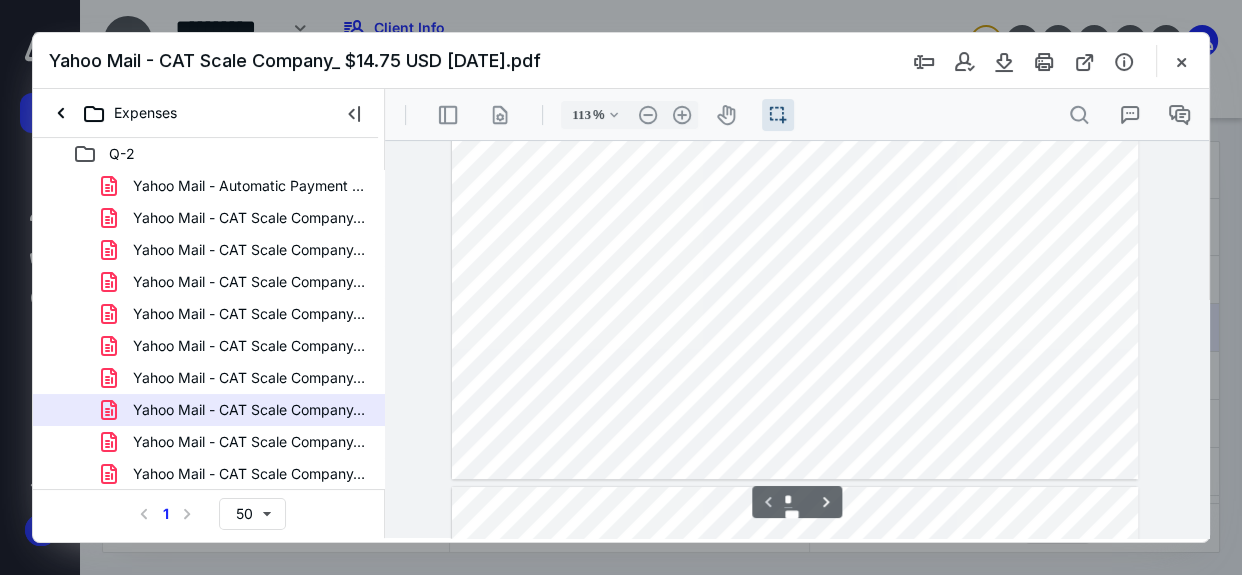type on "*" 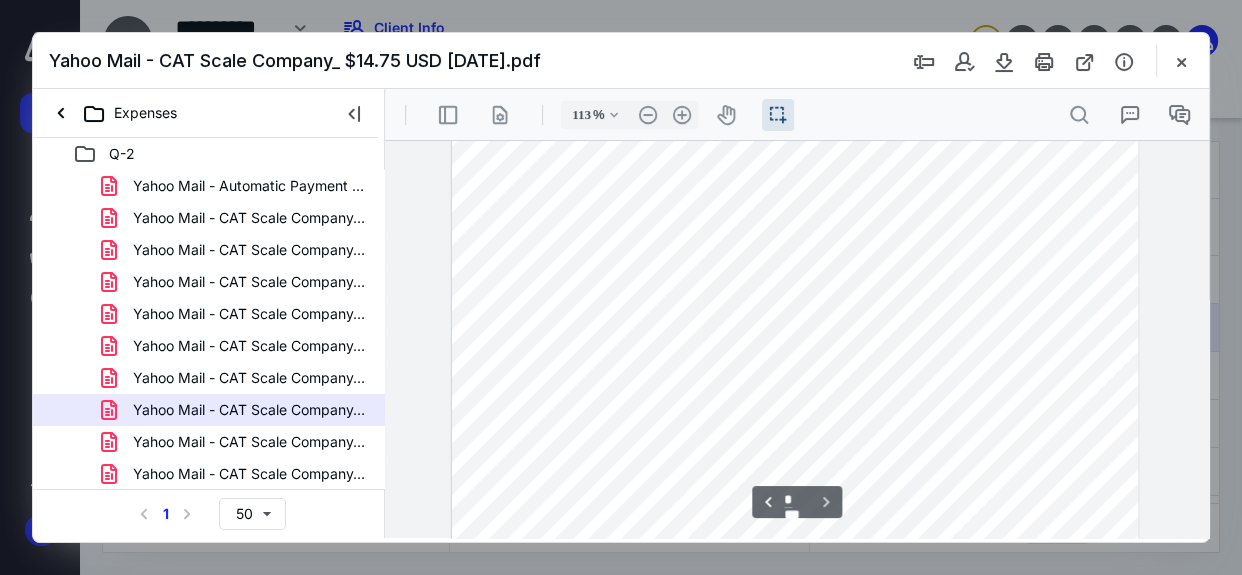 scroll, scrollTop: 1395, scrollLeft: 0, axis: vertical 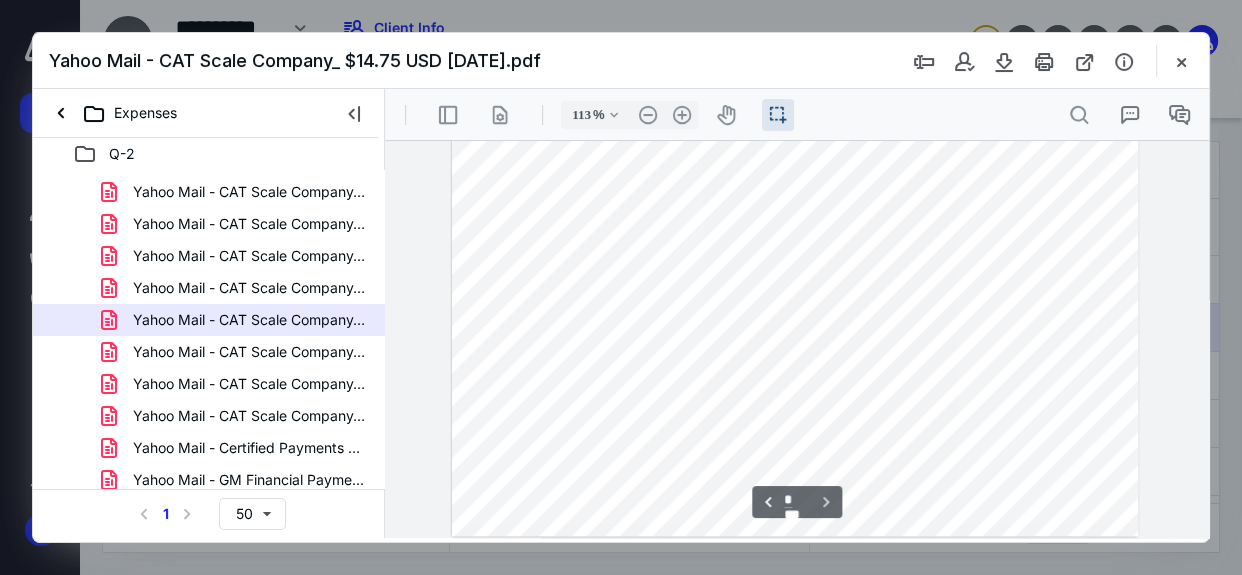 drag, startPoint x: 279, startPoint y: 347, endPoint x: 182, endPoint y: 439, distance: 133.68994 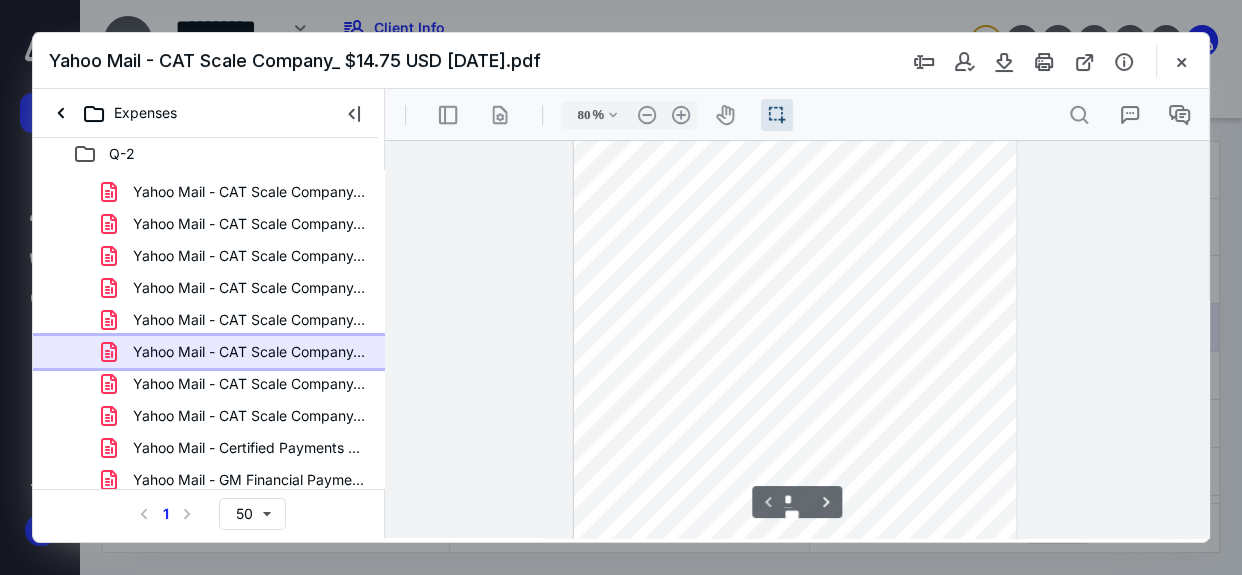 scroll, scrollTop: 84, scrollLeft: 0, axis: vertical 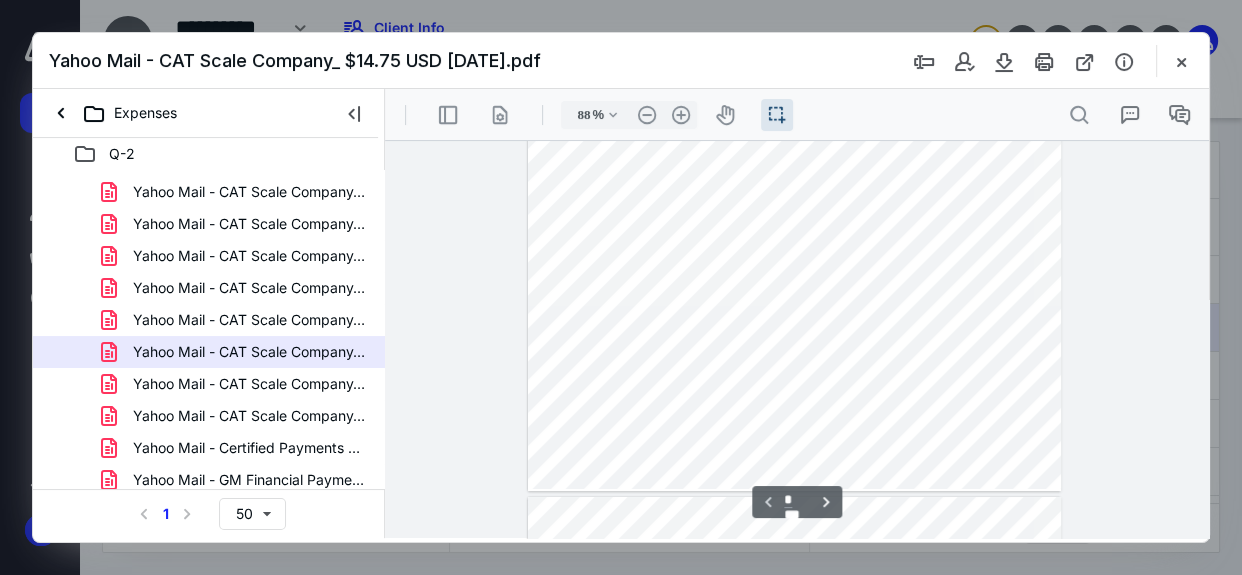 type on "113" 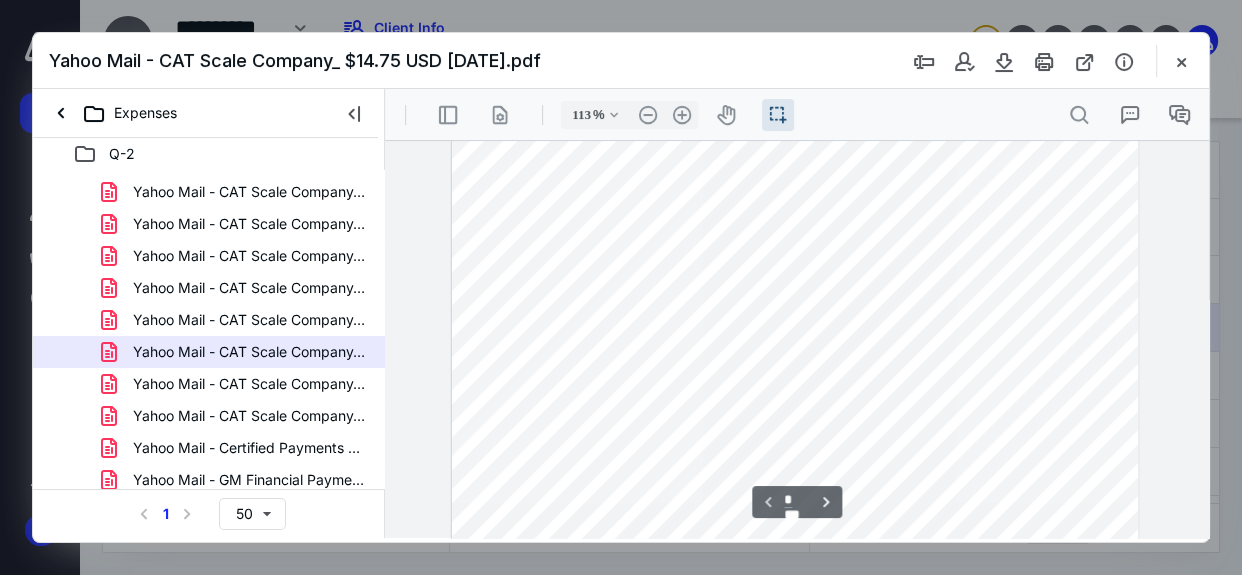 scroll, scrollTop: 375, scrollLeft: 0, axis: vertical 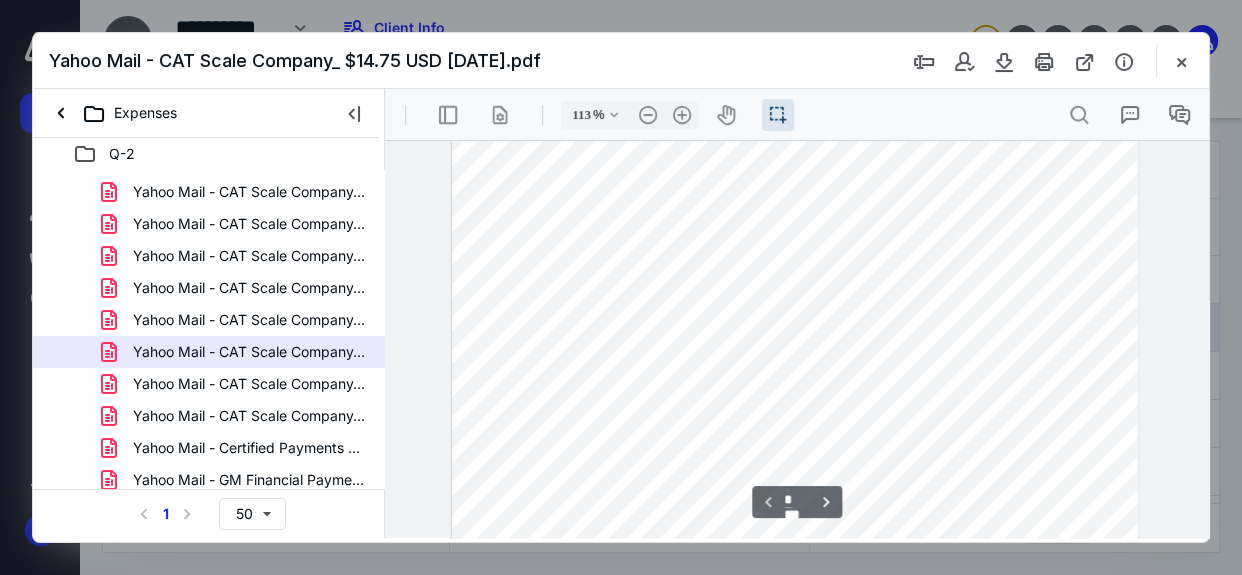 drag, startPoint x: 775, startPoint y: 292, endPoint x: 824, endPoint y: 291, distance: 49.010204 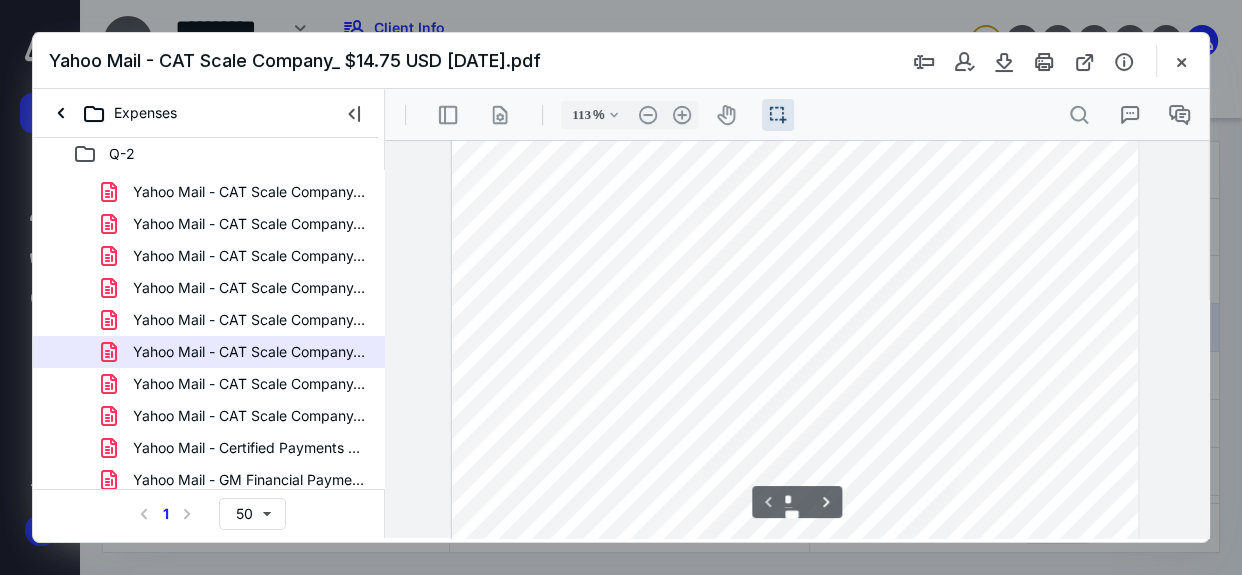 scroll, scrollTop: 193, scrollLeft: 0, axis: vertical 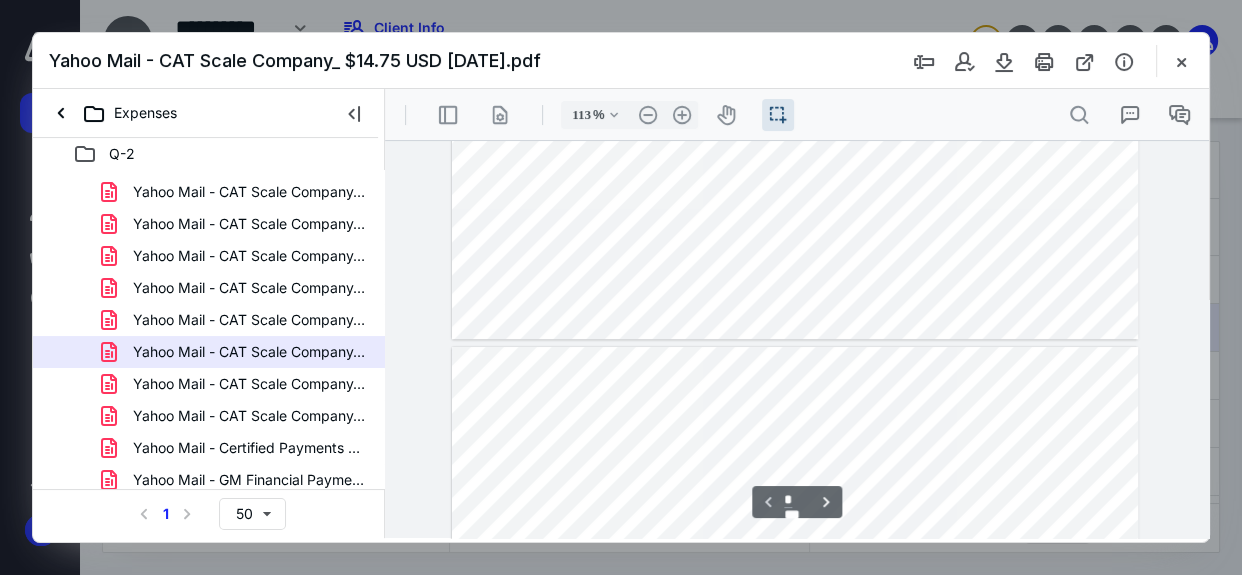 type on "*" 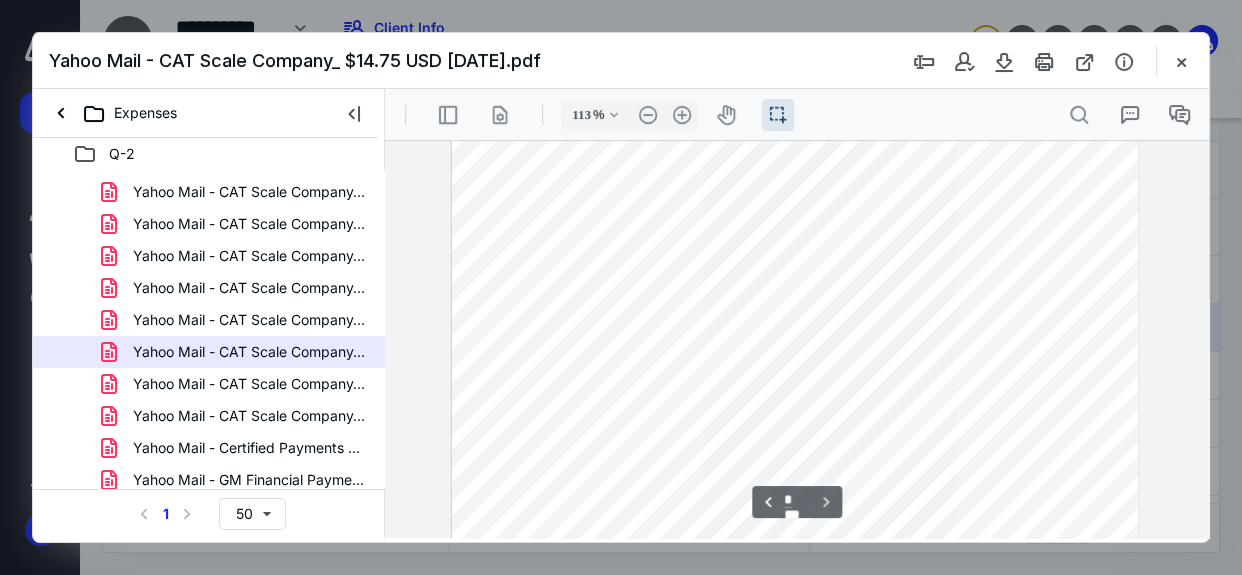 scroll, scrollTop: 1395, scrollLeft: 0, axis: vertical 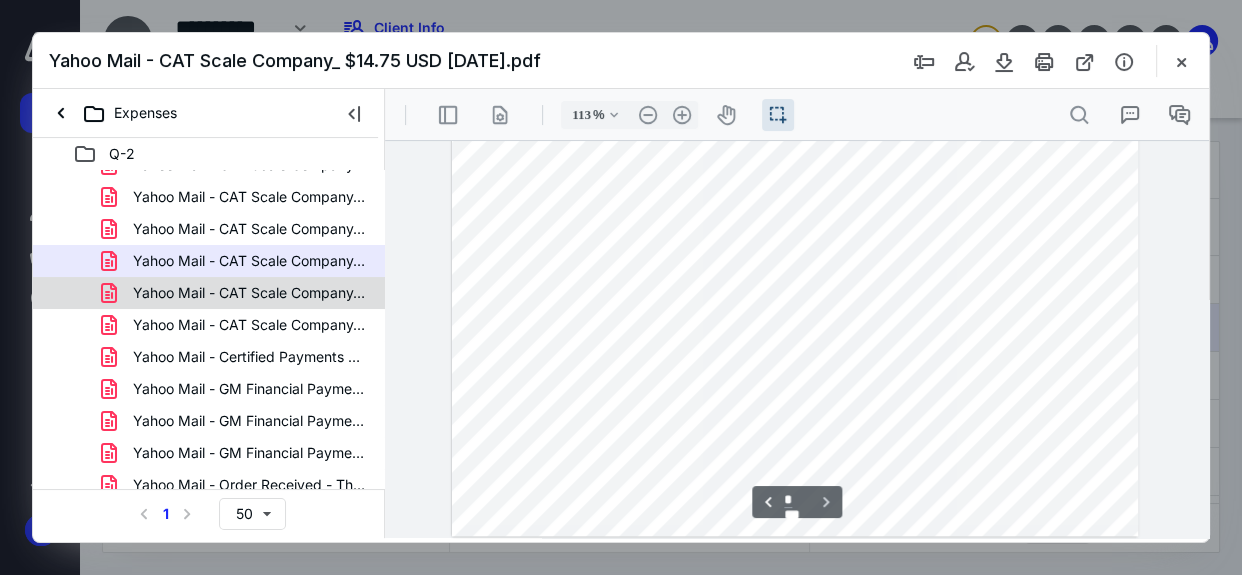 click on "Yahoo Mail - CAT Scale Company_ $14.75 USD [DATE].pdf" at bounding box center [249, 293] 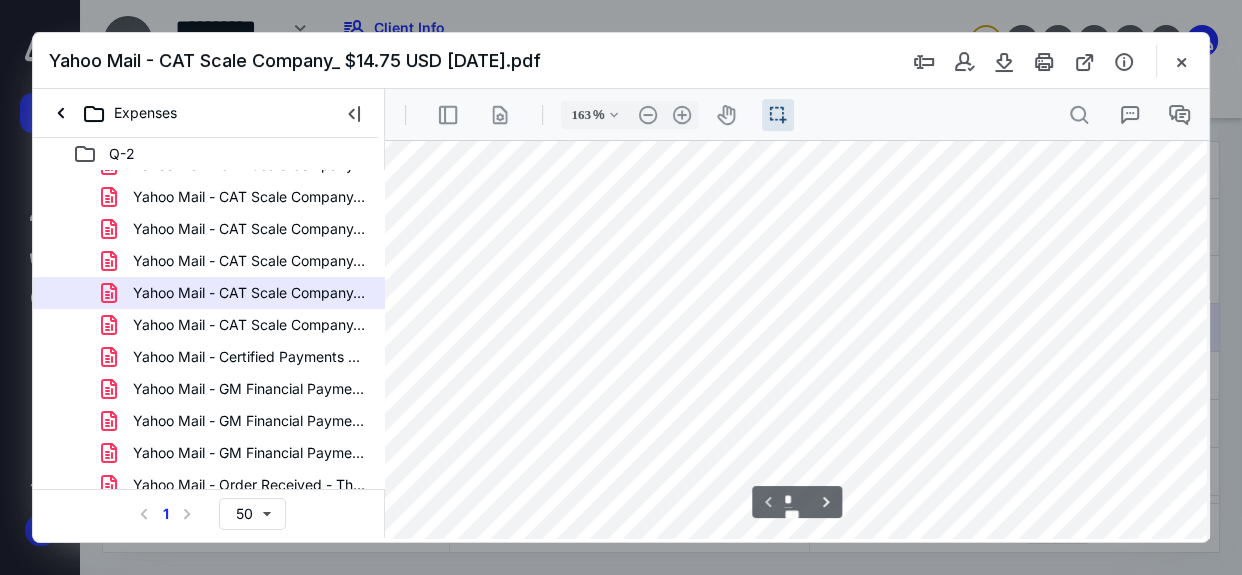 scroll, scrollTop: 500, scrollLeft: 104, axis: both 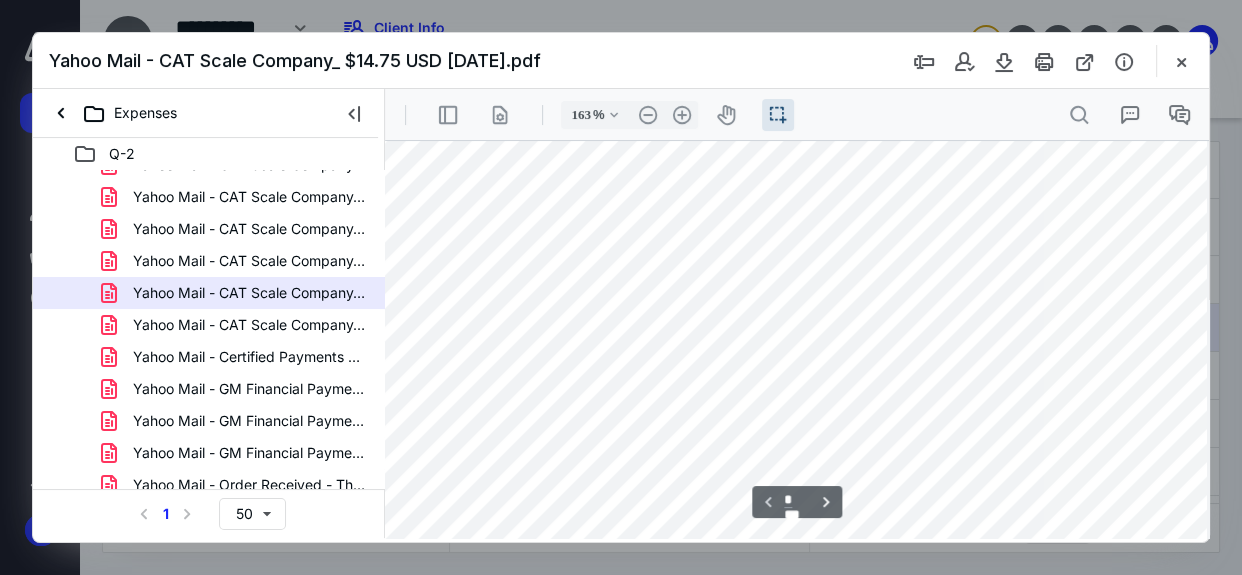 drag, startPoint x: 757, startPoint y: 401, endPoint x: 816, endPoint y: 399, distance: 59.03389 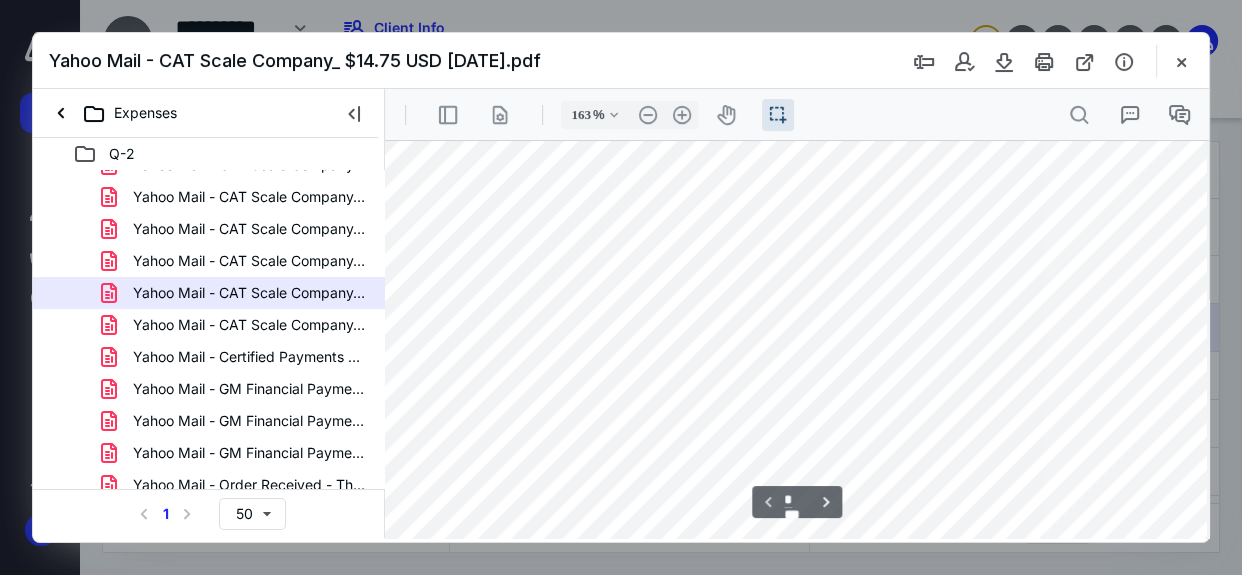 scroll, scrollTop: 773, scrollLeft: 104, axis: both 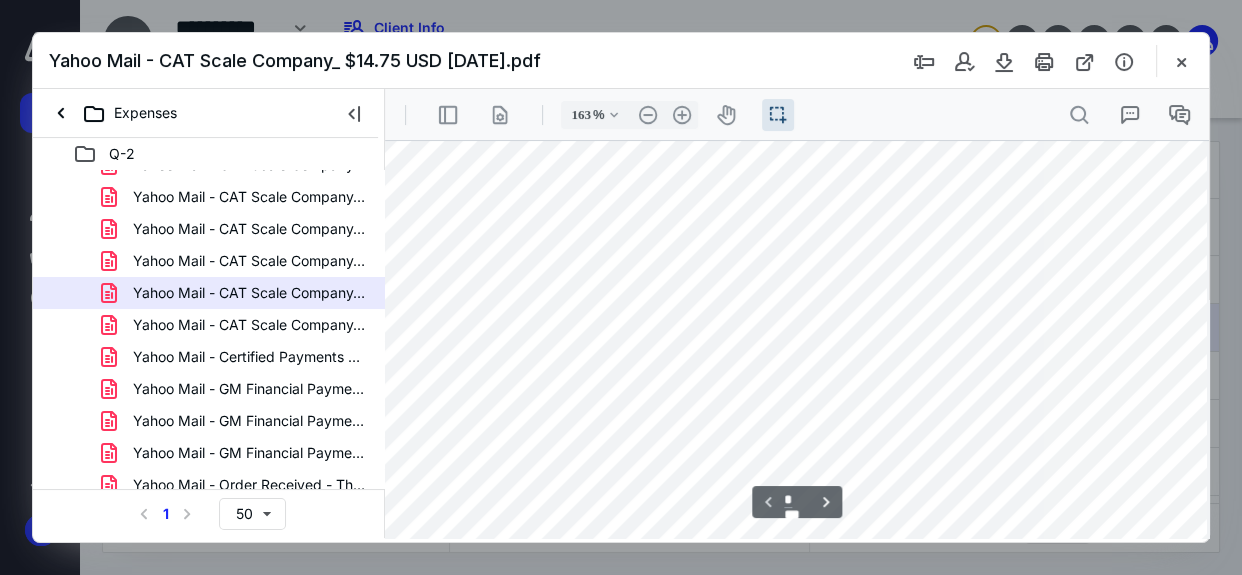 type on "113" 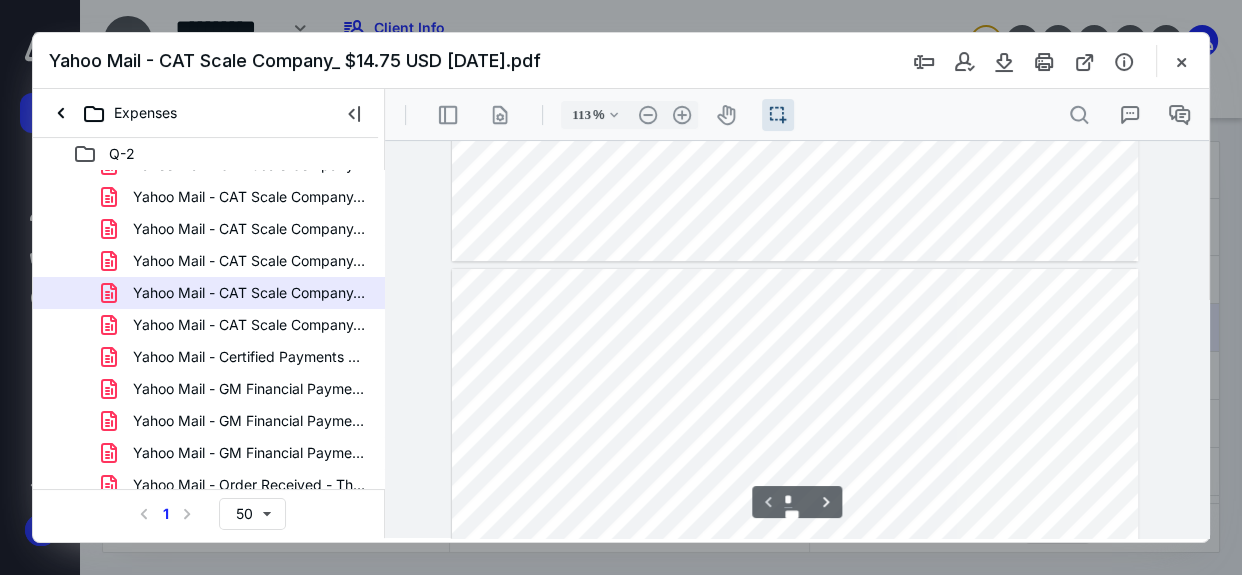 scroll, scrollTop: 477, scrollLeft: 0, axis: vertical 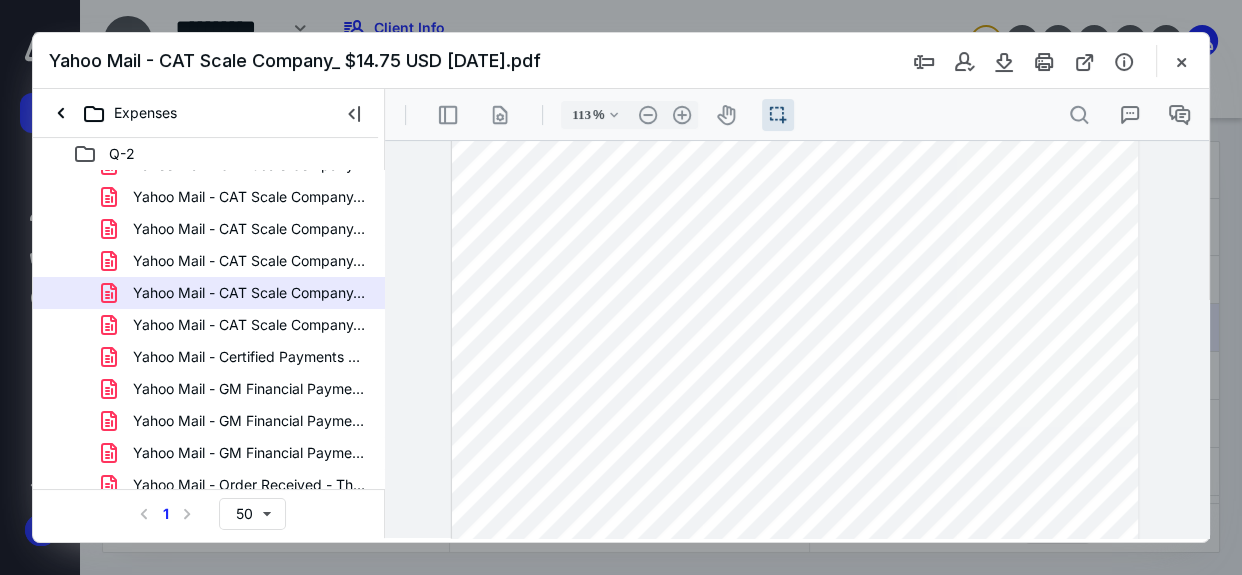 type on "*" 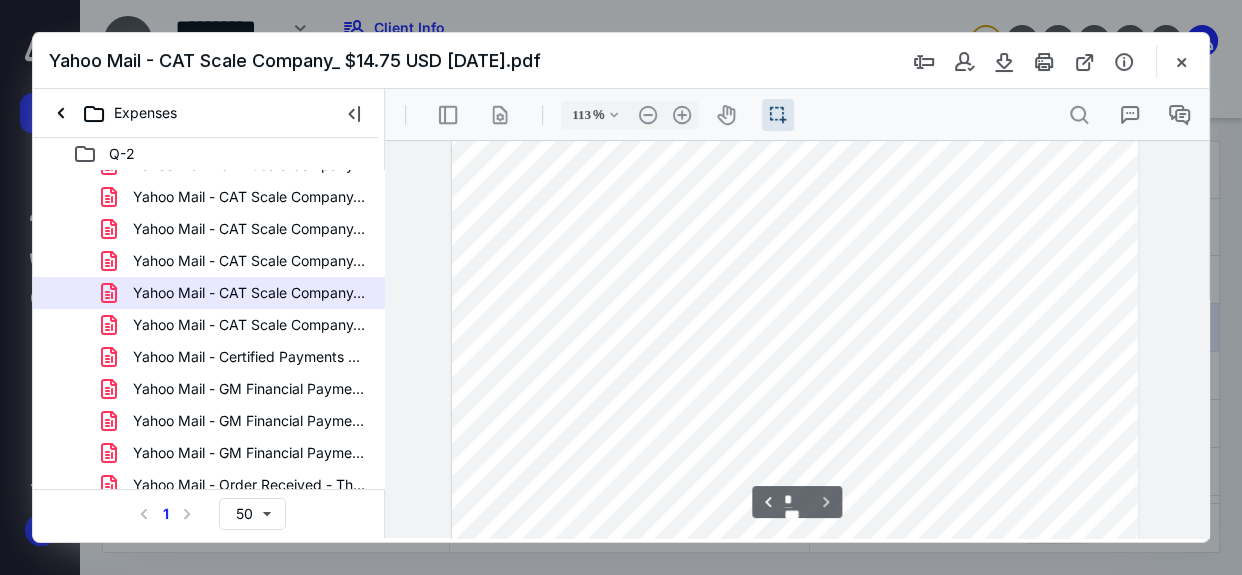 scroll, scrollTop: 1395, scrollLeft: 0, axis: vertical 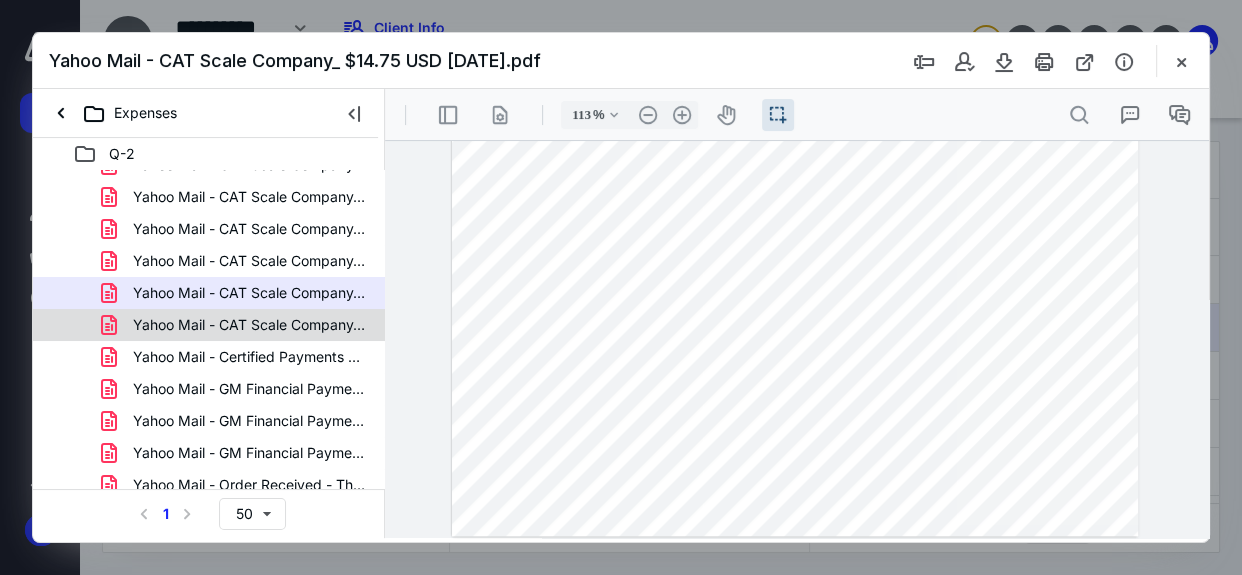 click on "Yahoo Mail - CAT Scale Company_ $14.75 USD [DATE].pdf" at bounding box center (249, 325) 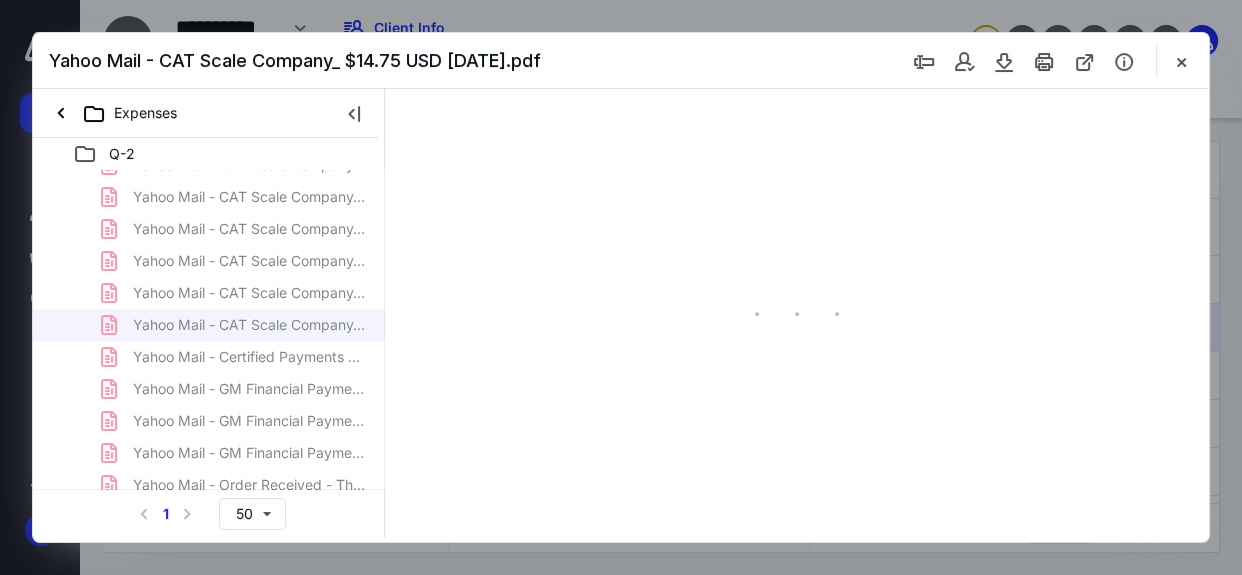 scroll, scrollTop: 53, scrollLeft: 0, axis: vertical 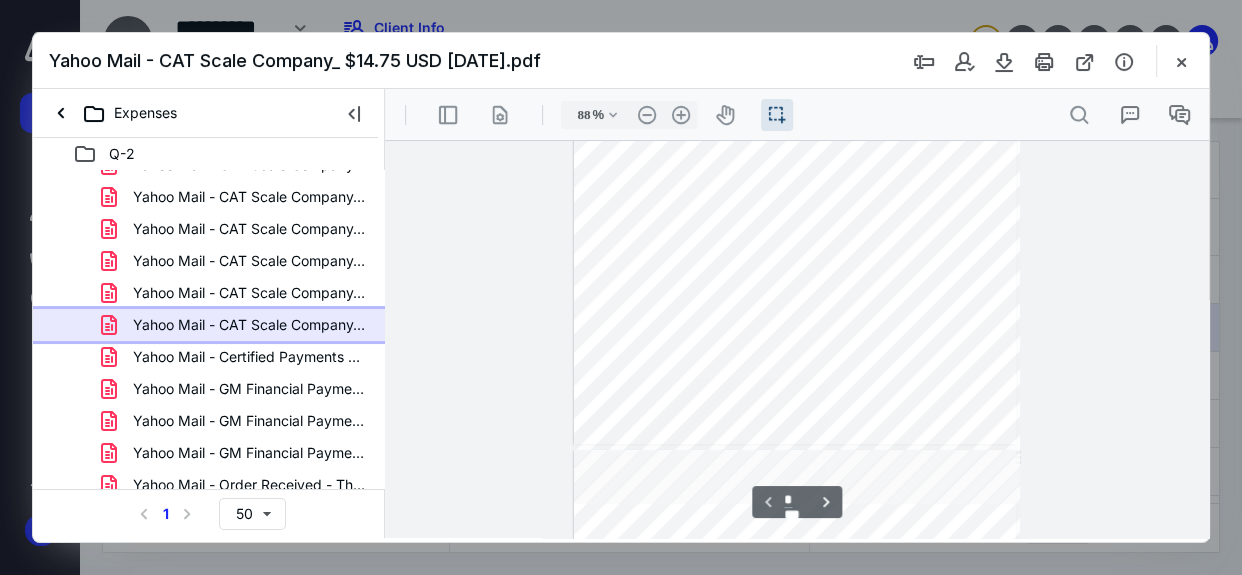 type on "113" 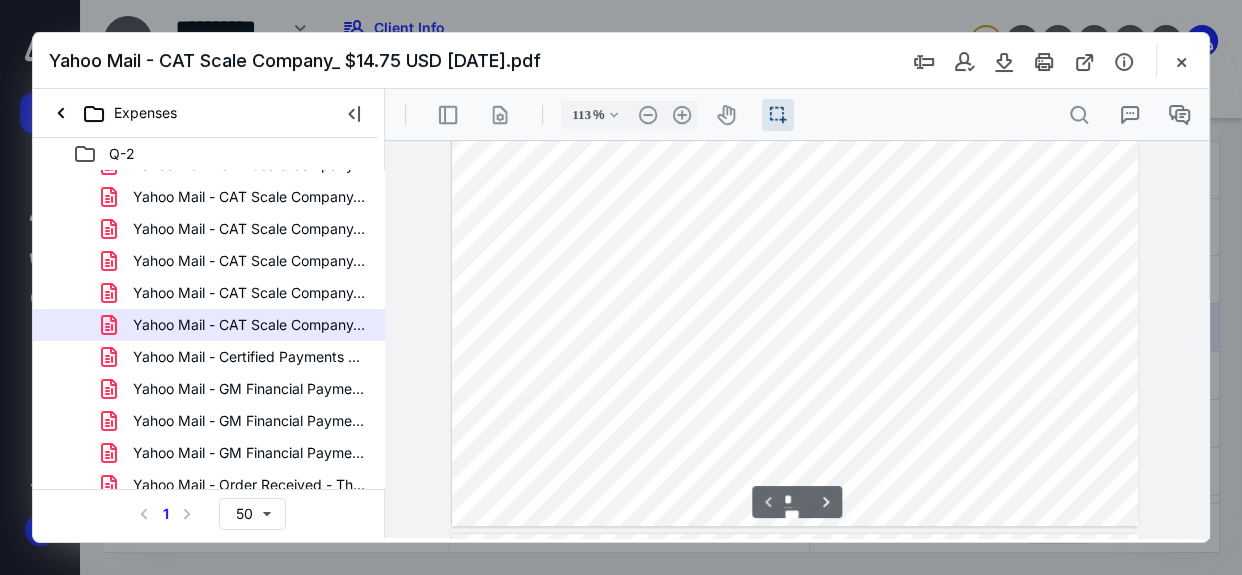 scroll, scrollTop: 510, scrollLeft: 0, axis: vertical 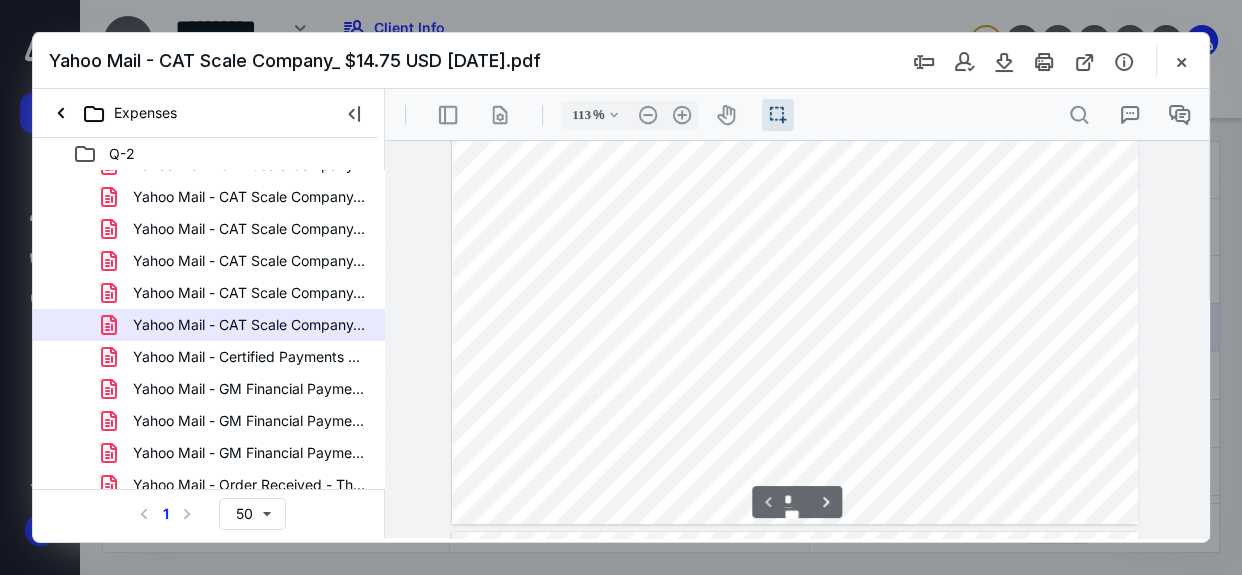 drag, startPoint x: 778, startPoint y: 161, endPoint x: 813, endPoint y: 160, distance: 35.014282 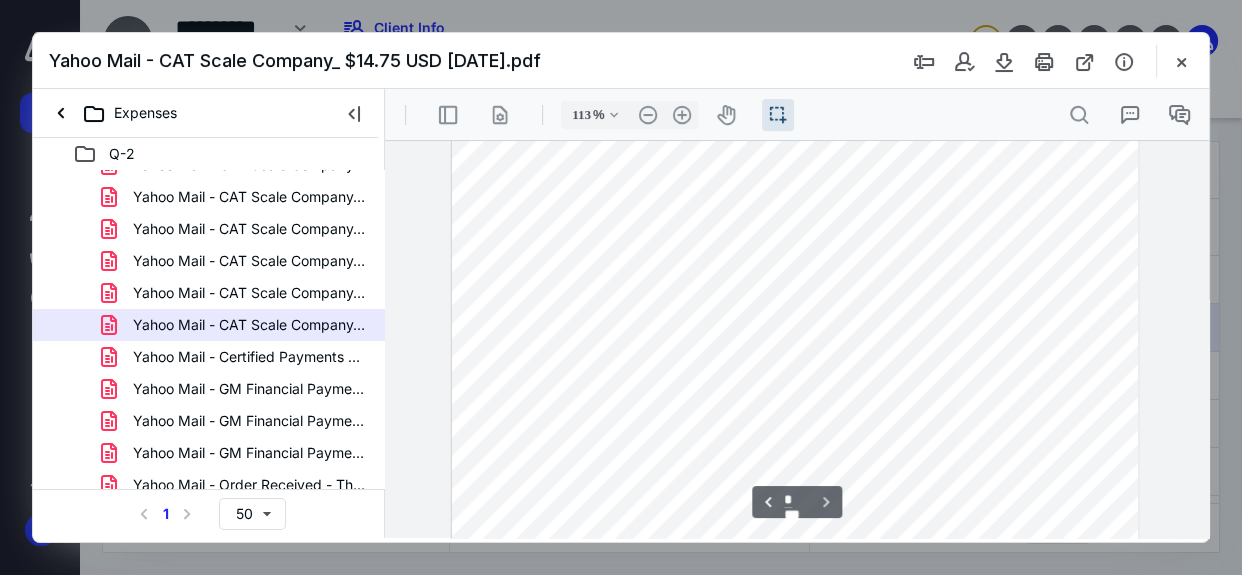 scroll, scrollTop: 1395, scrollLeft: 0, axis: vertical 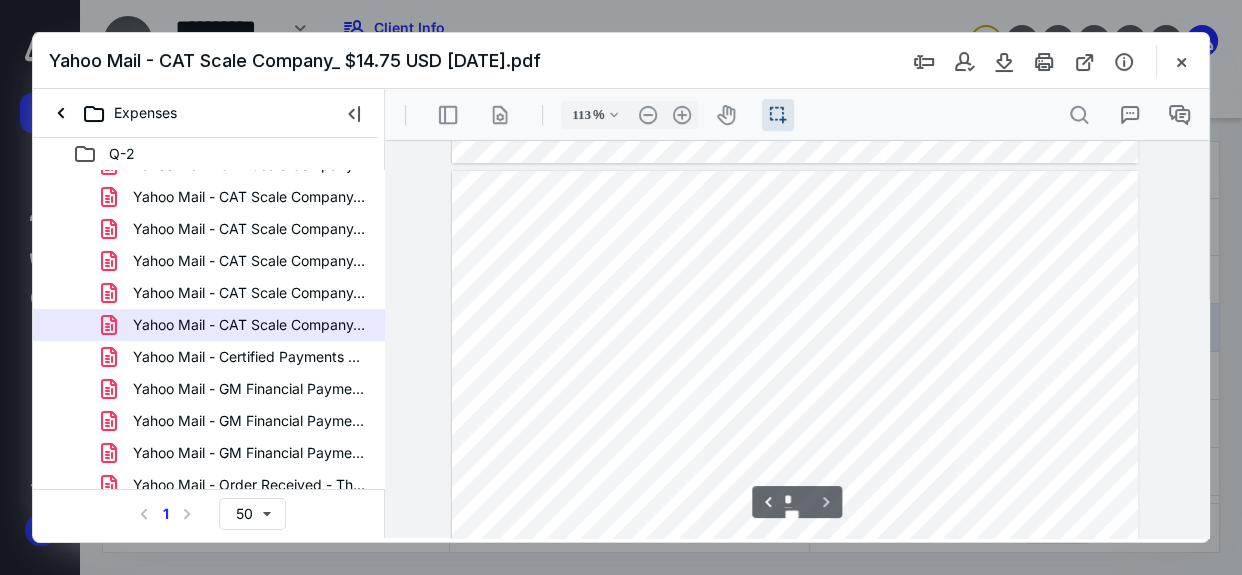type on "*" 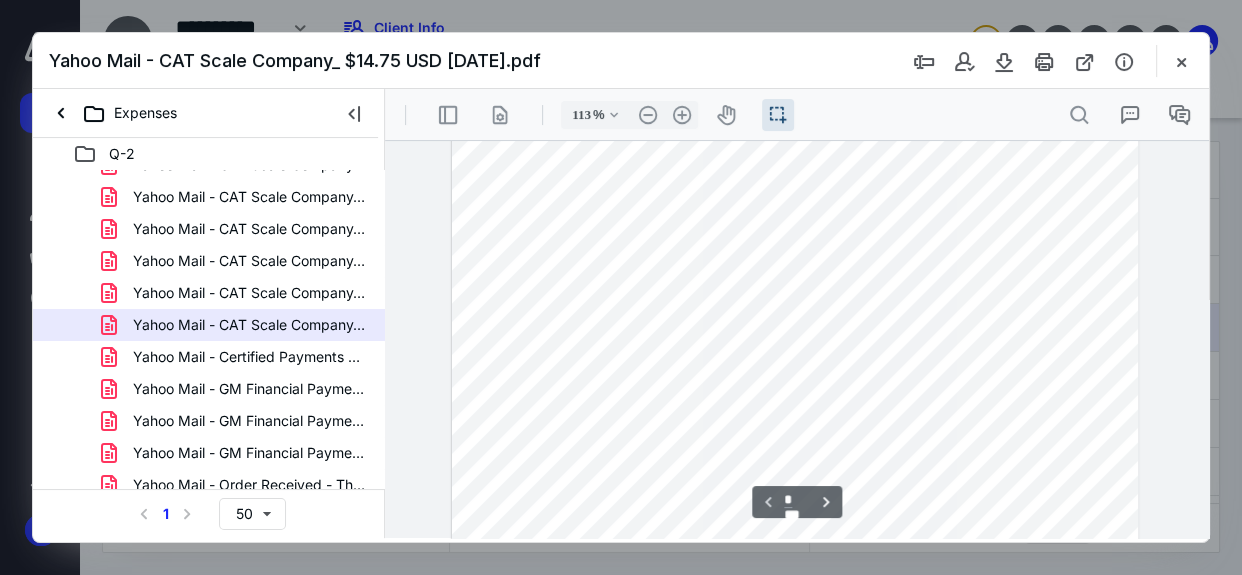 scroll, scrollTop: 0, scrollLeft: 0, axis: both 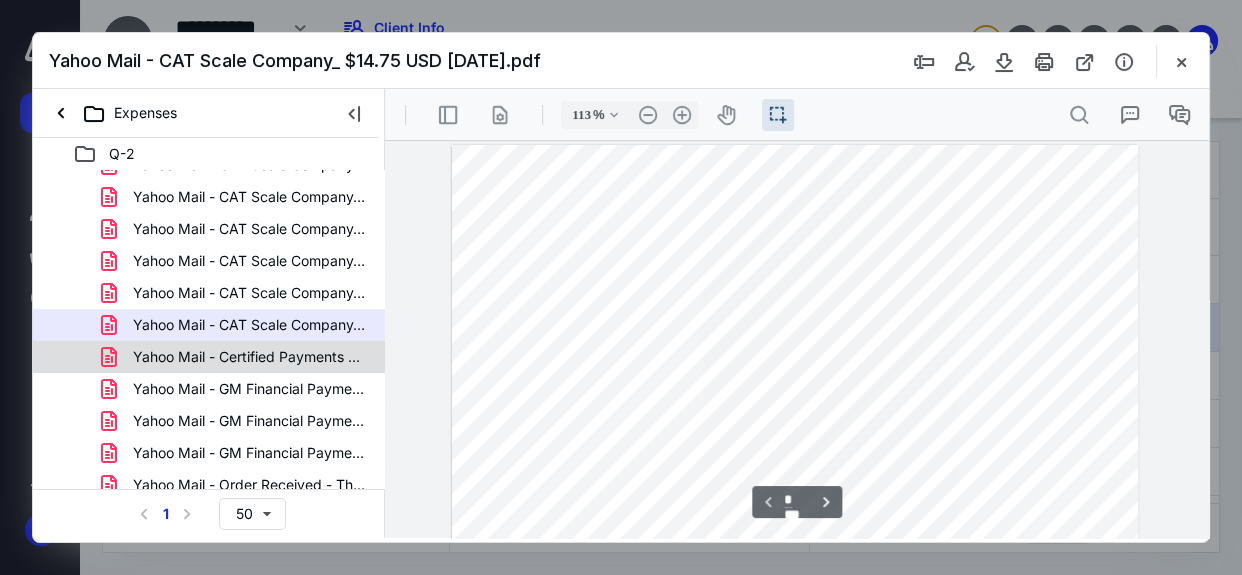click on "Yahoo Mail - Certified Payments - Digital Receipt 2nd half.pdf" at bounding box center [249, 357] 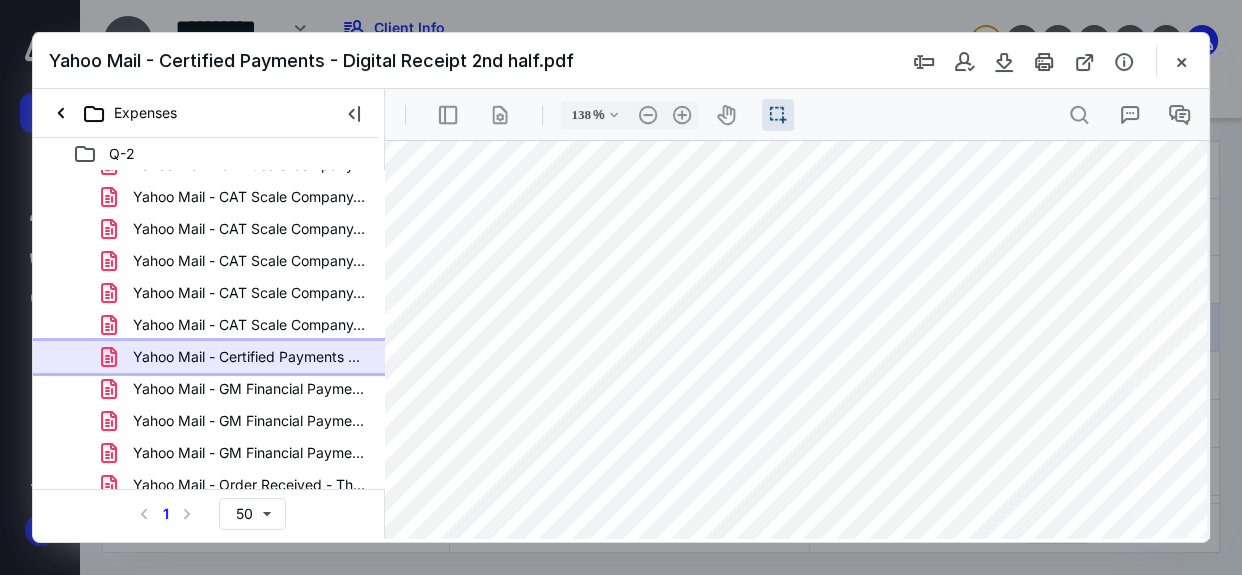 scroll, scrollTop: 0, scrollLeft: 17, axis: horizontal 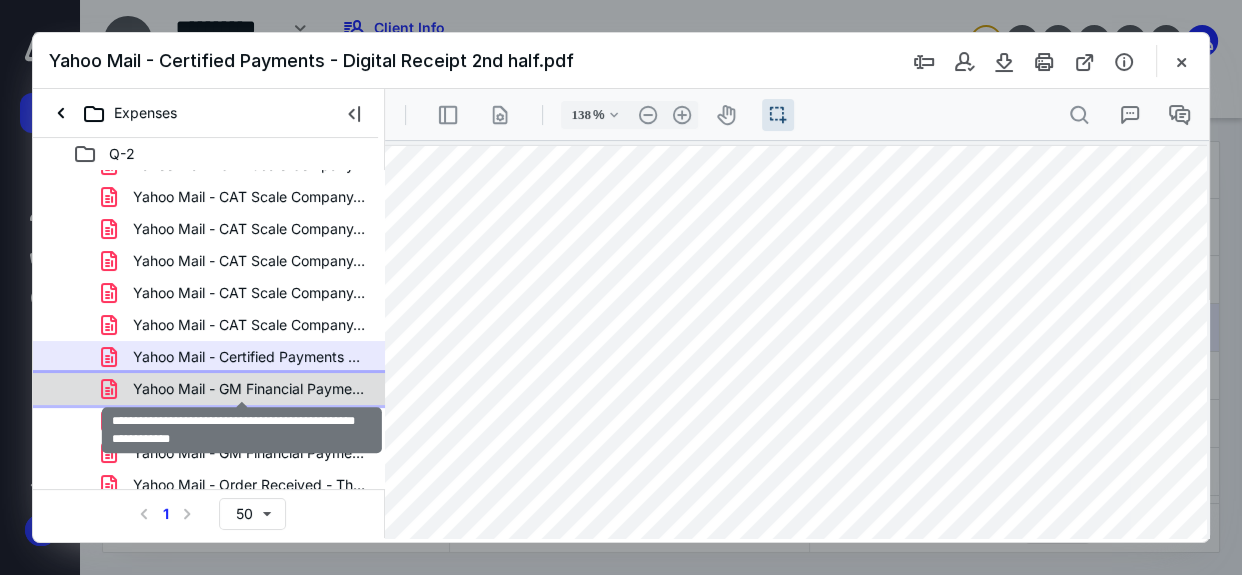 click on "Yahoo Mail - GM Financial Payment Confirmation [DATE].pdf" at bounding box center (249, 389) 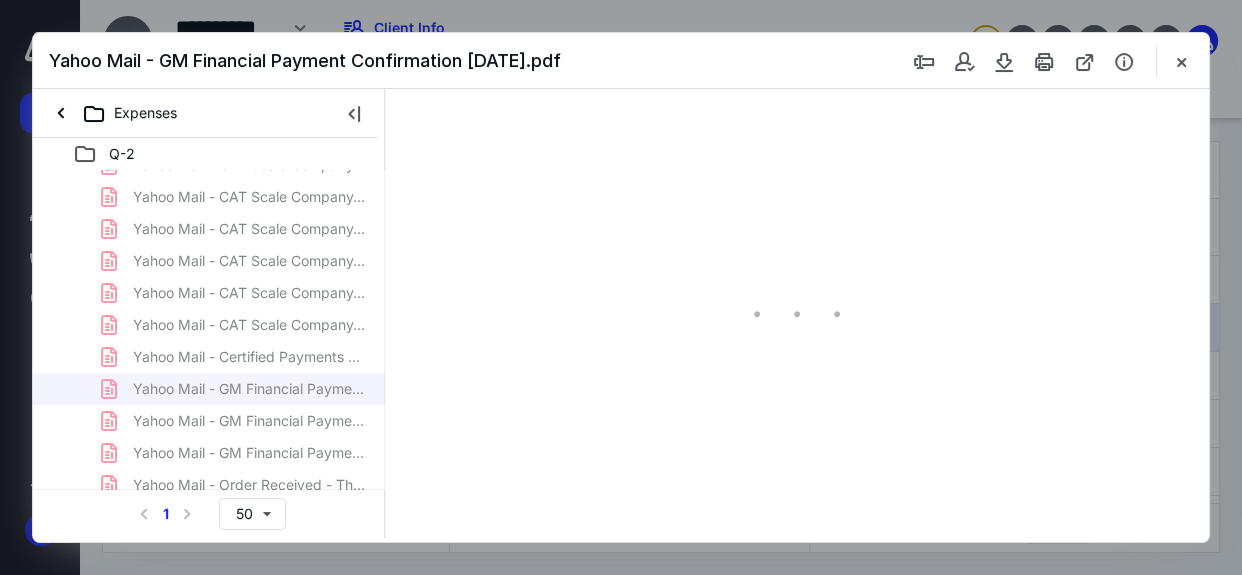 type on "50" 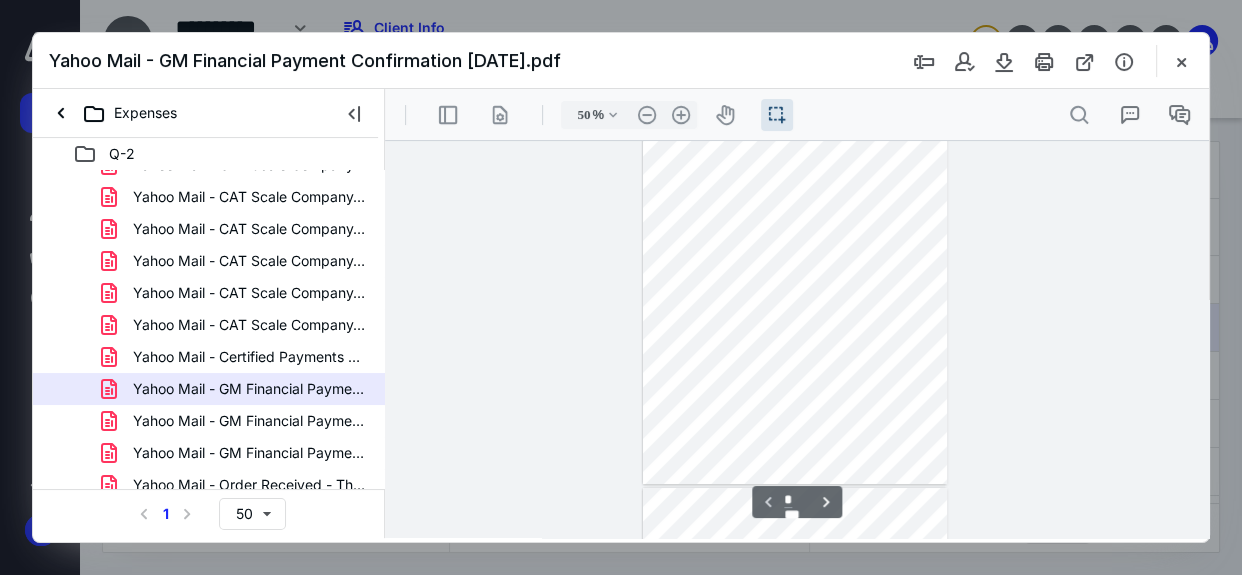 scroll, scrollTop: 0, scrollLeft: 0, axis: both 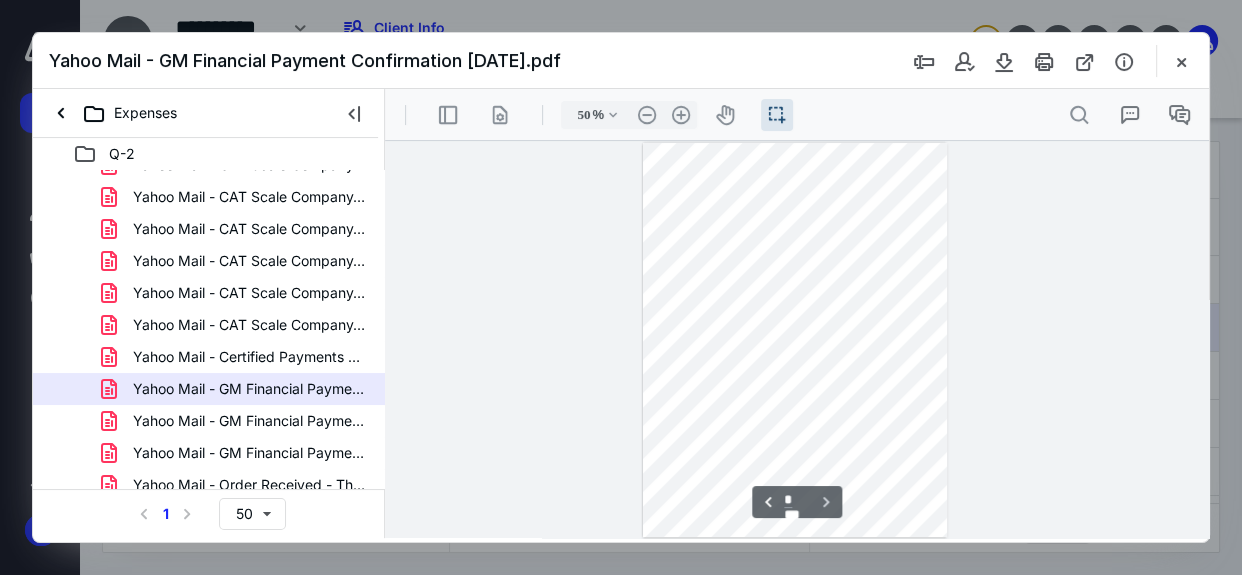 type on "*" 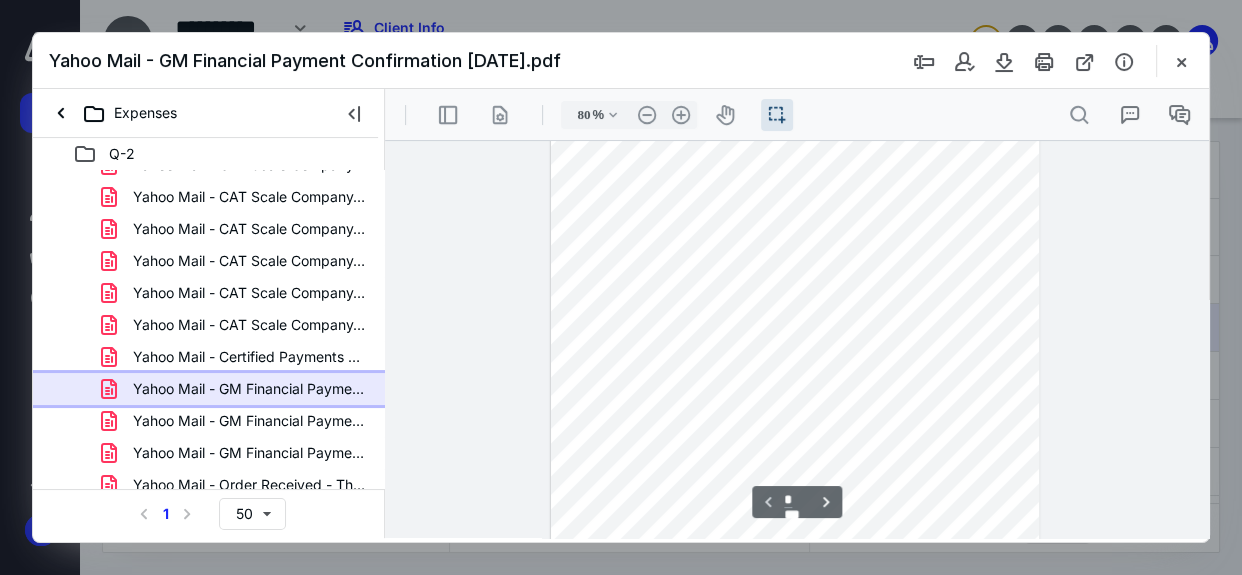 scroll, scrollTop: 1, scrollLeft: 0, axis: vertical 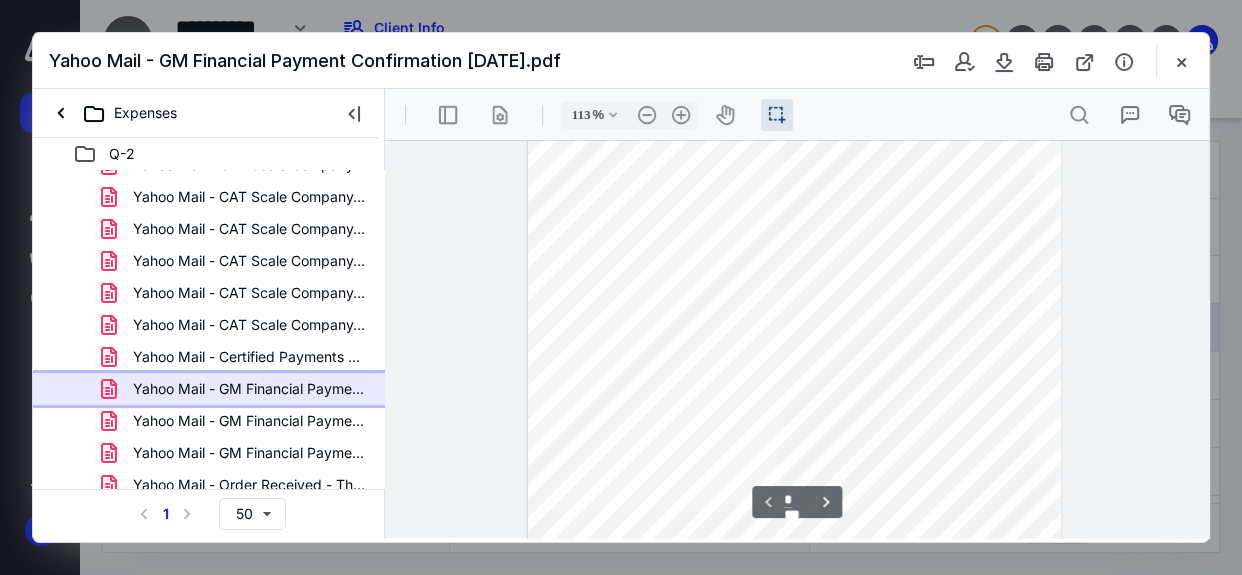 type on "138" 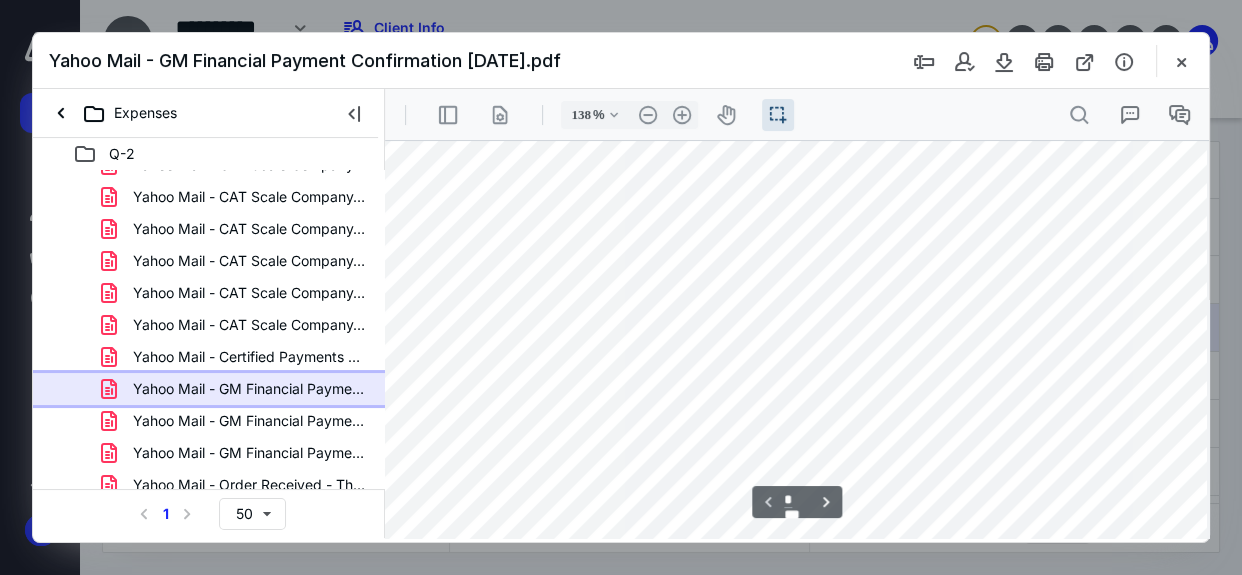 scroll, scrollTop: 330, scrollLeft: 15, axis: both 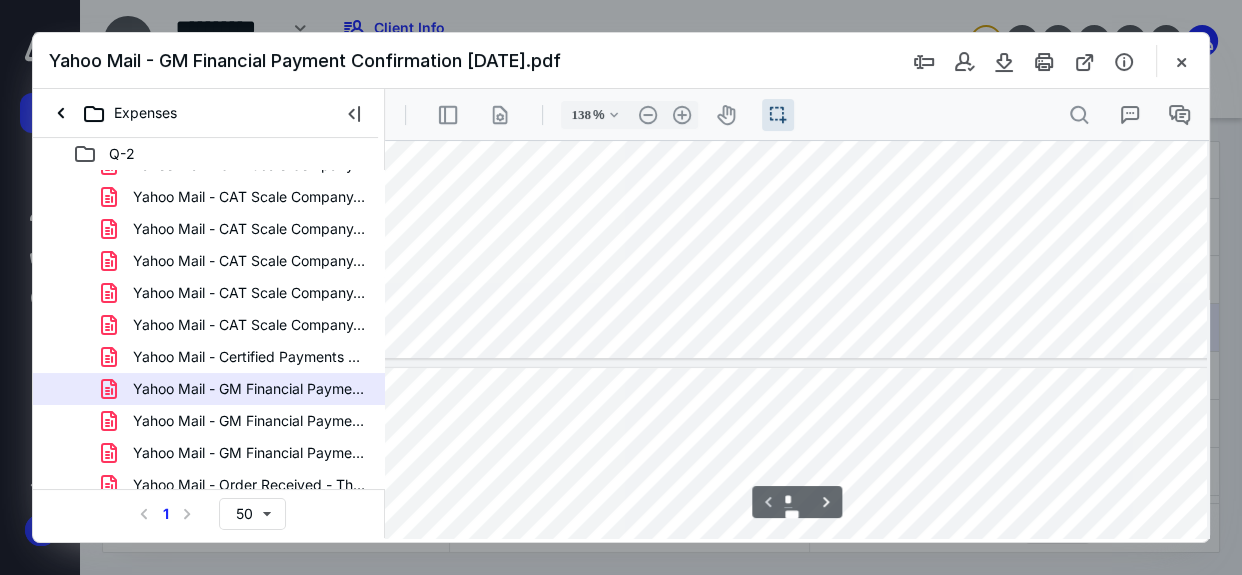 type on "*" 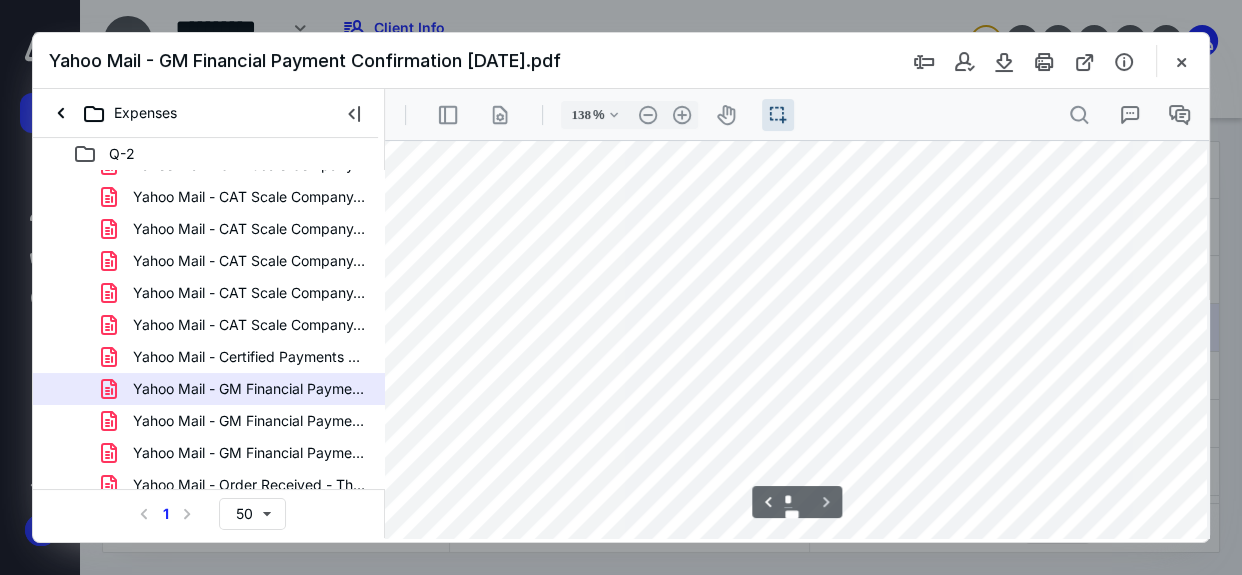 scroll, scrollTop: 1801, scrollLeft: 15, axis: both 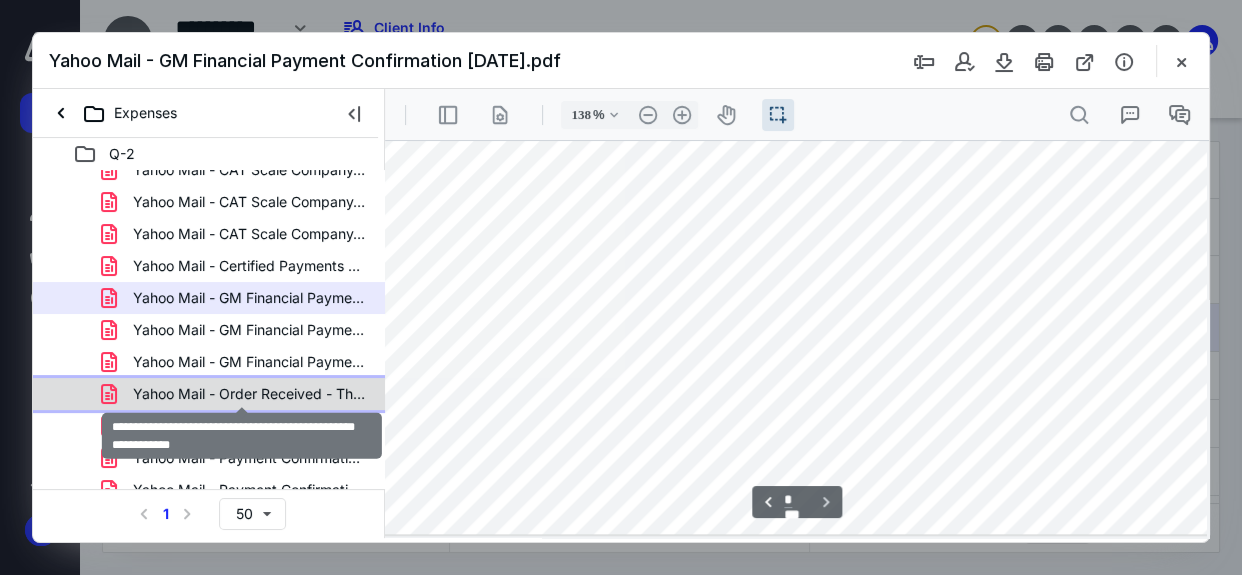 click on "Yahoo Mail - Order Received - Thank you for your order. Yo.pdf" at bounding box center [249, 394] 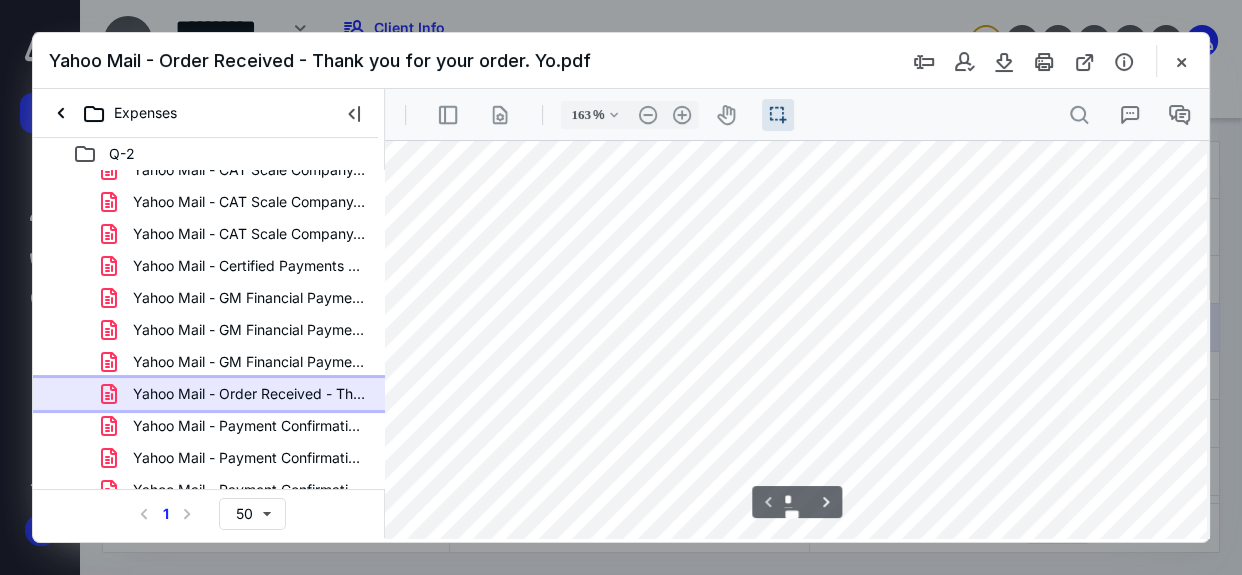 scroll, scrollTop: 722, scrollLeft: 80, axis: both 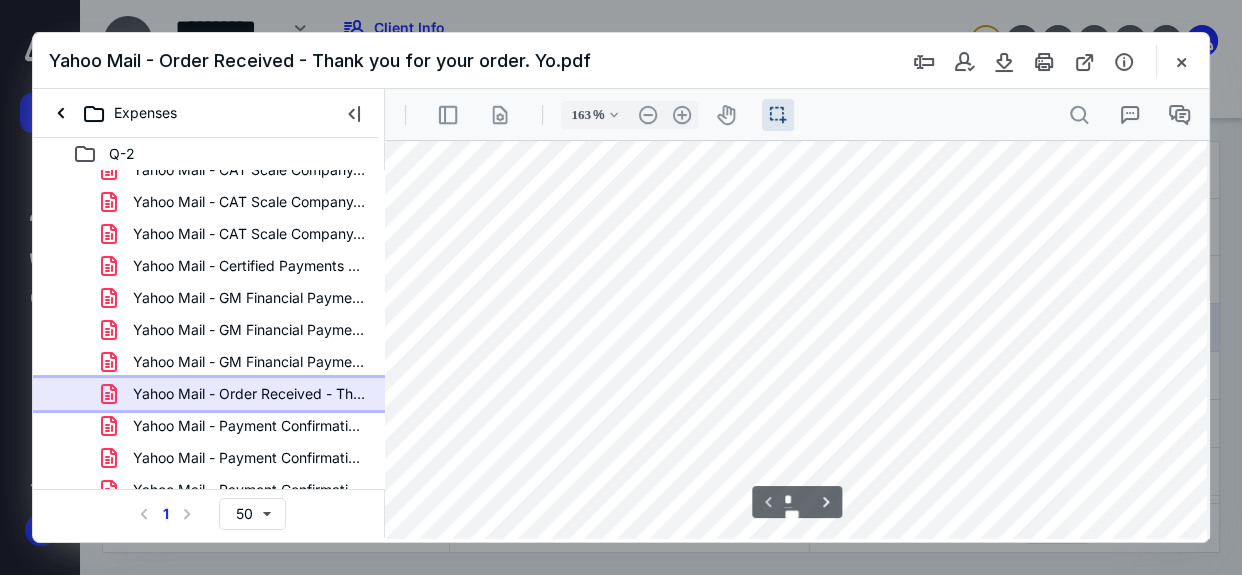 type on "113" 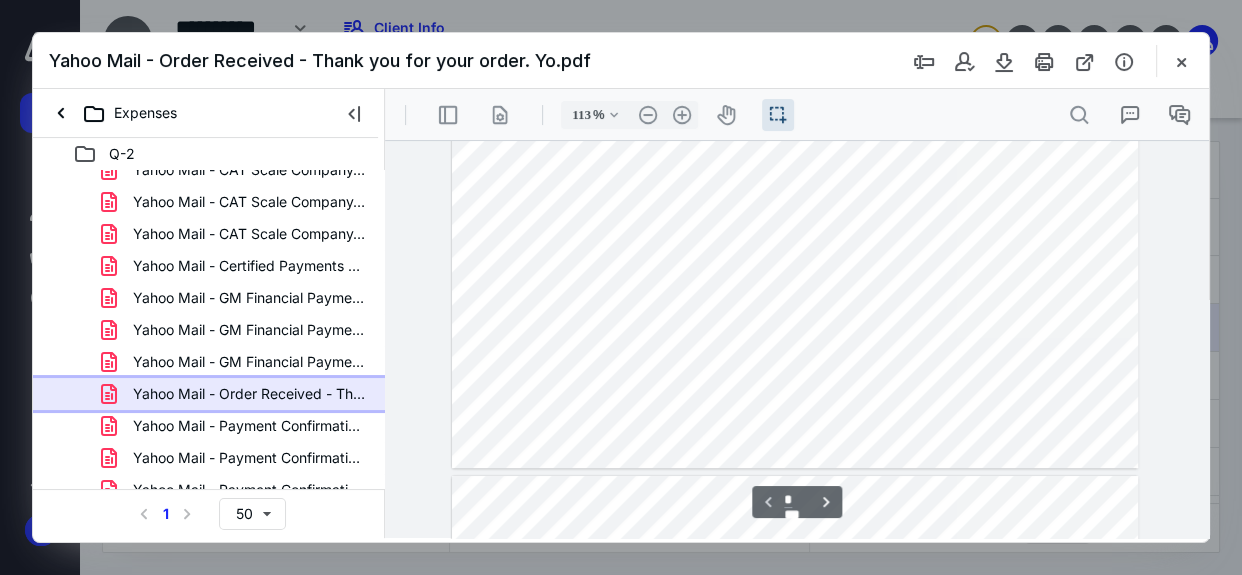 type on "*" 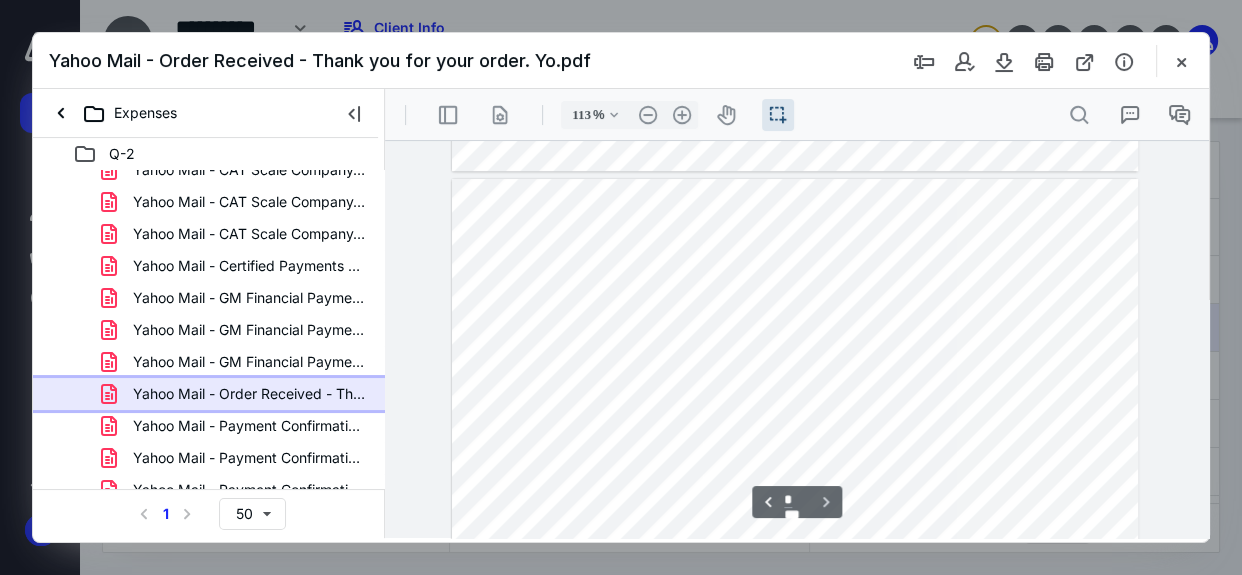scroll, scrollTop: 800, scrollLeft: 0, axis: vertical 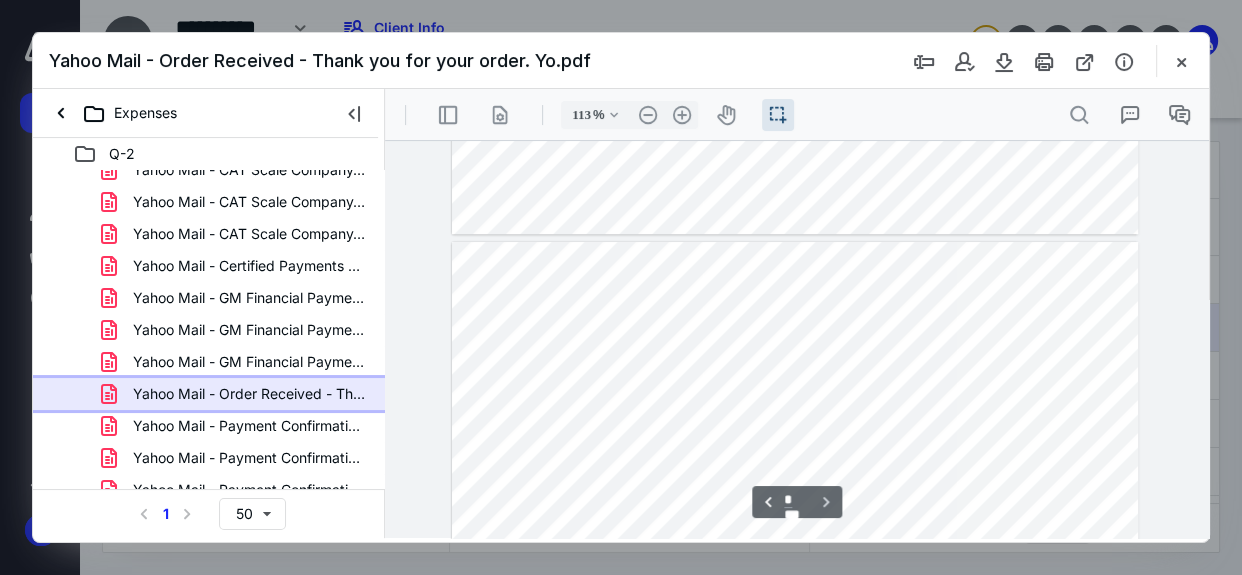type on "138" 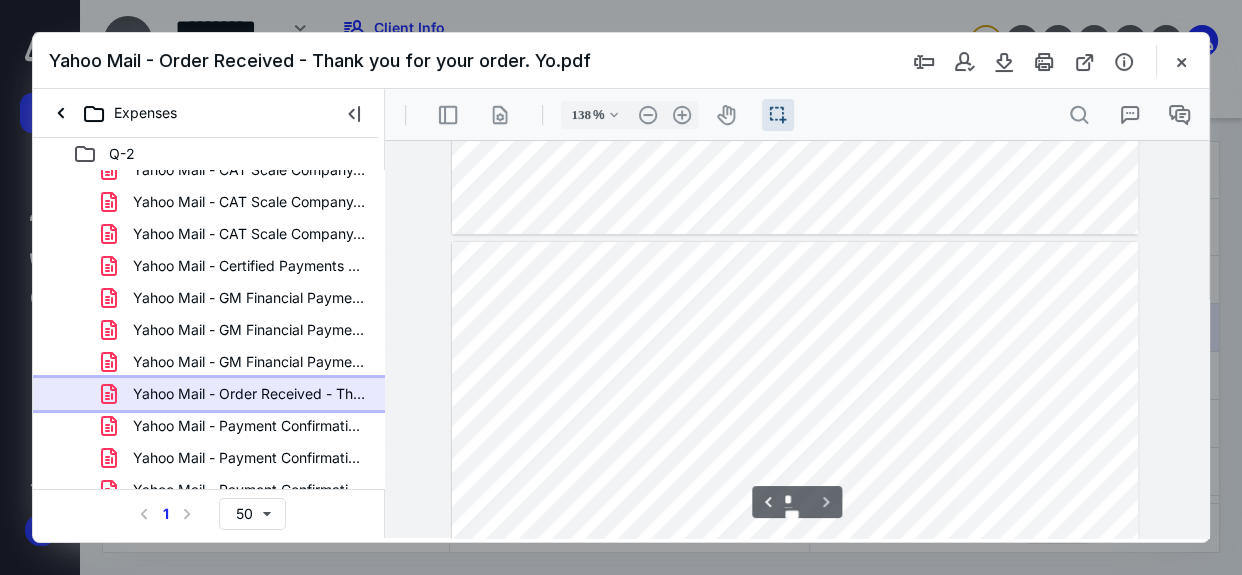 scroll, scrollTop: 1024, scrollLeft: 14, axis: both 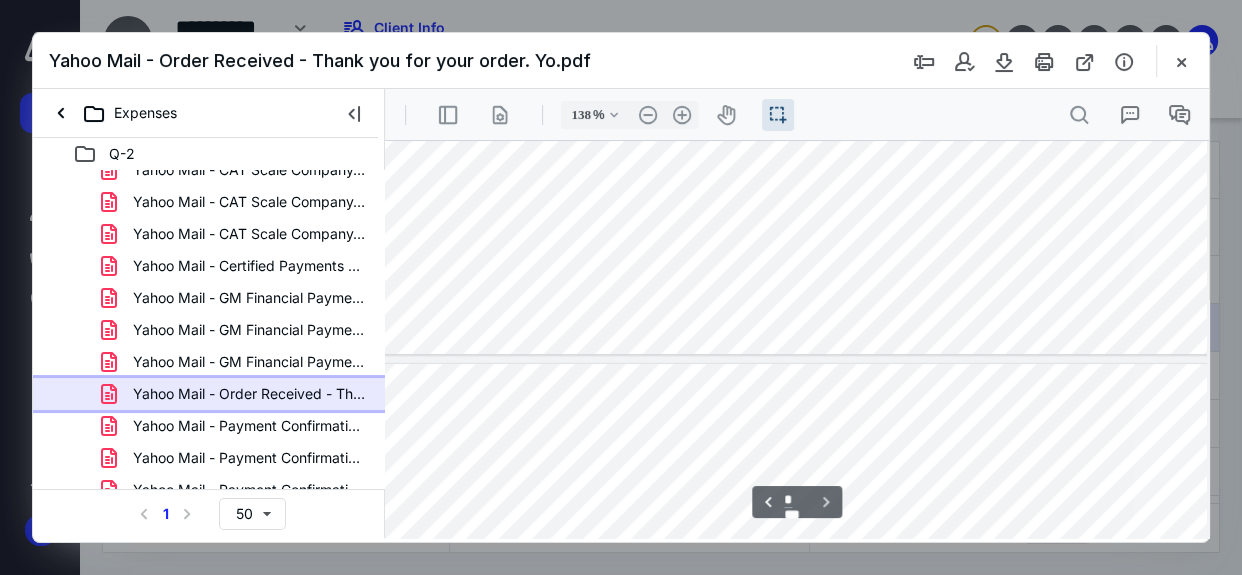 type on "*" 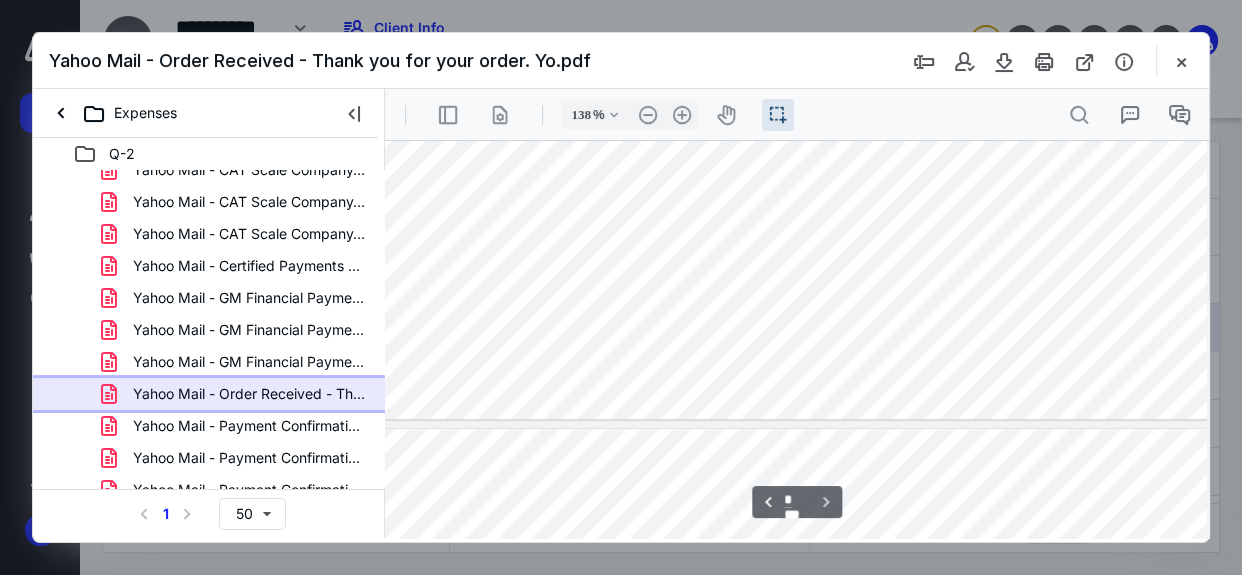 scroll, scrollTop: 751, scrollLeft: 14, axis: both 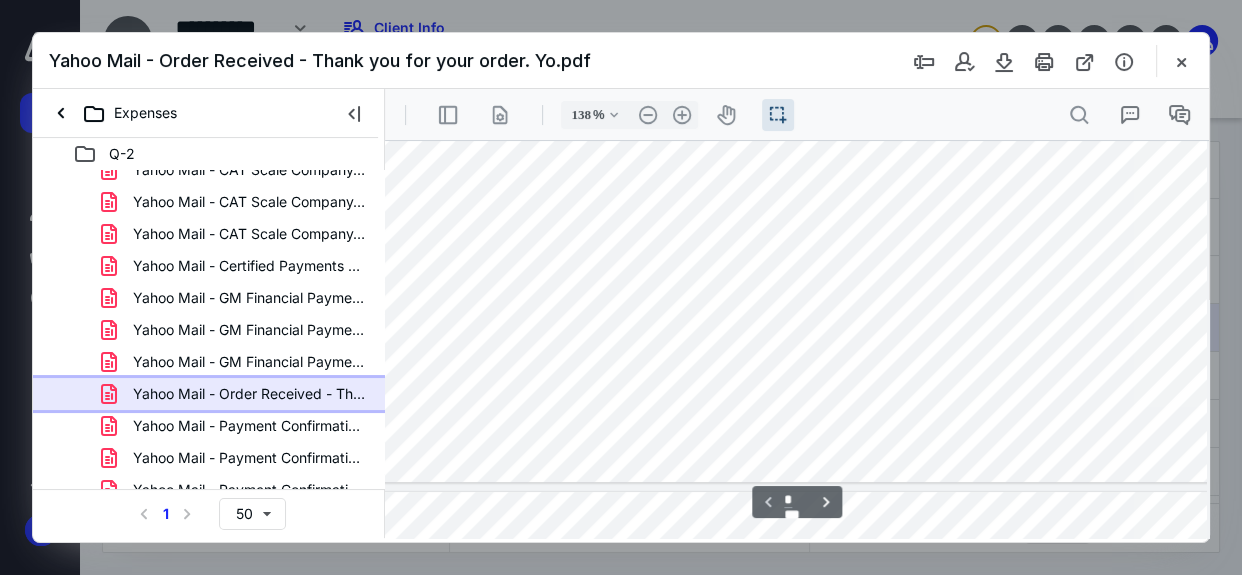 type on "113" 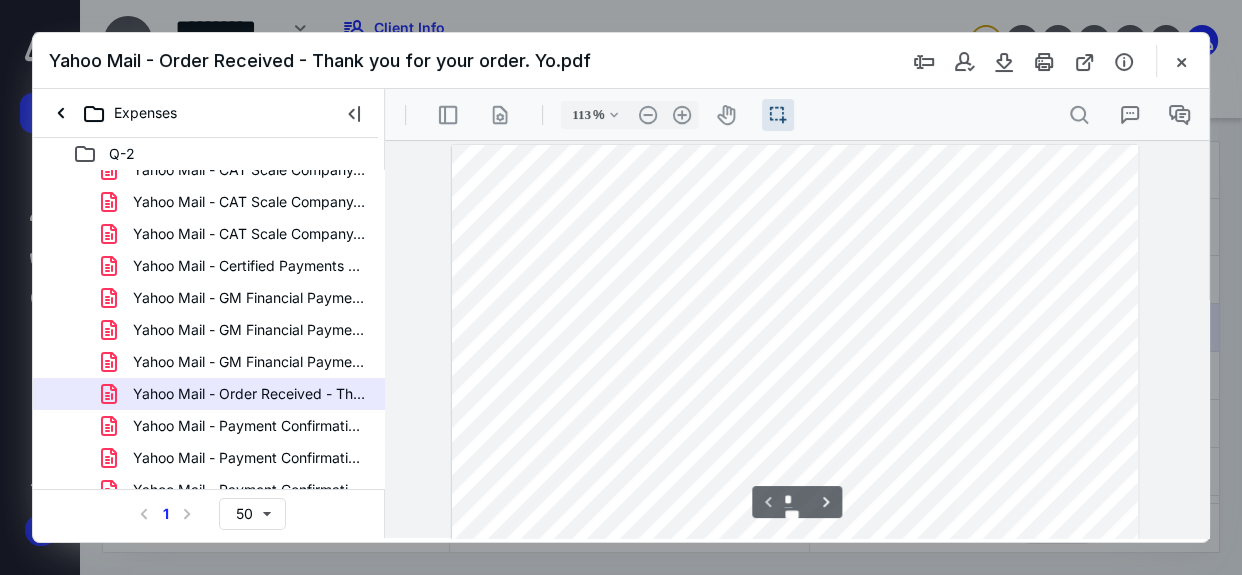 scroll, scrollTop: 272, scrollLeft: 0, axis: vertical 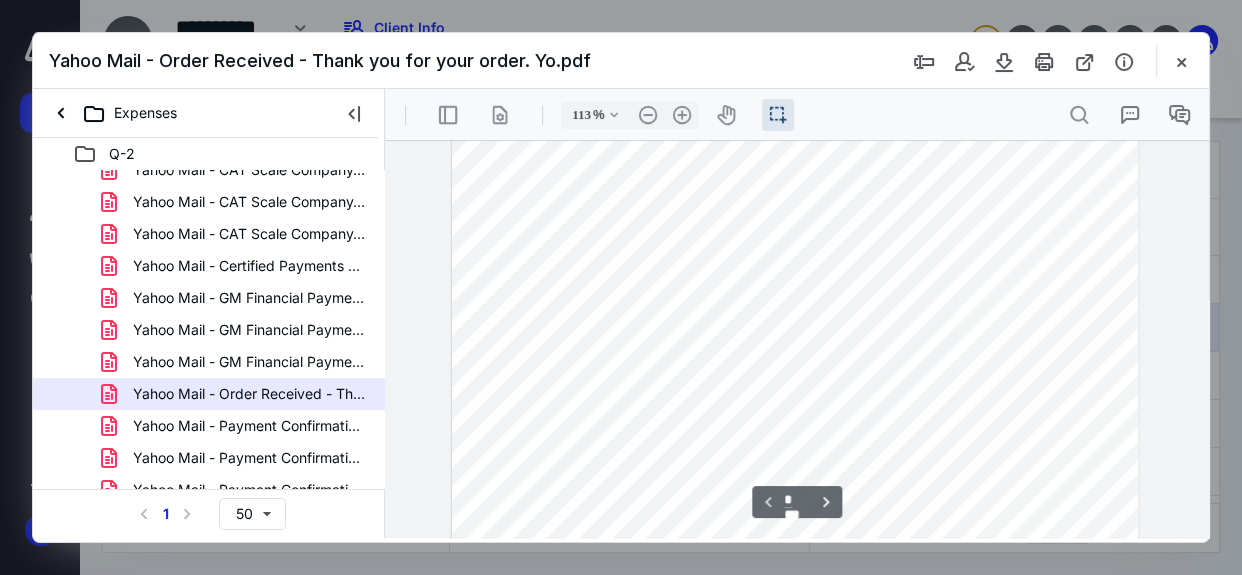 drag, startPoint x: 598, startPoint y: 381, endPoint x: 633, endPoint y: 379, distance: 35.057095 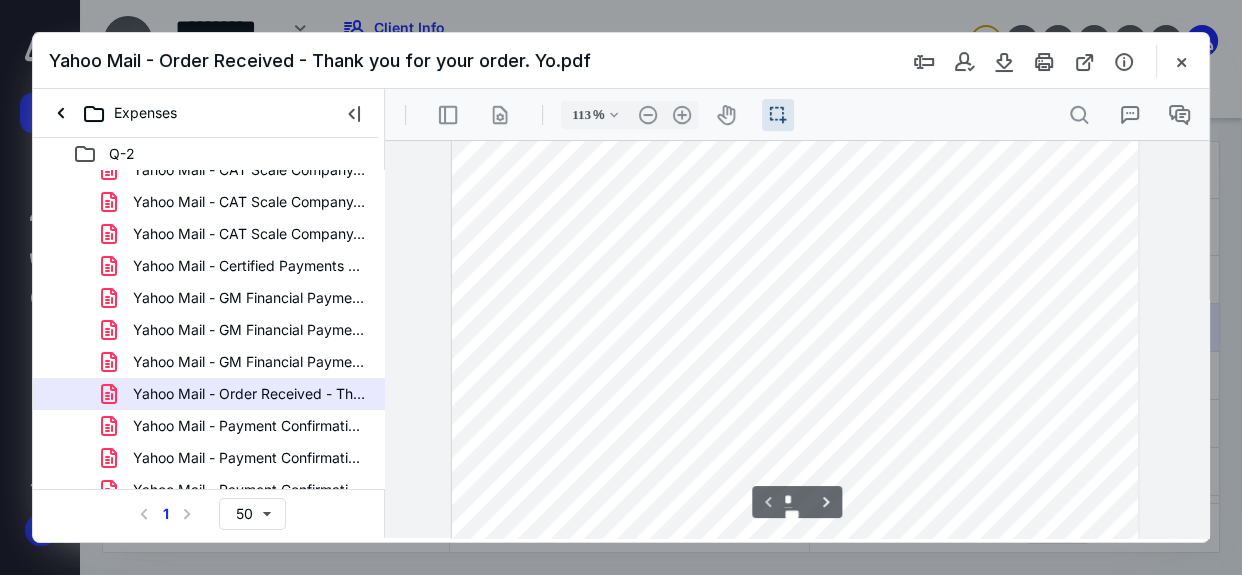 type on "*" 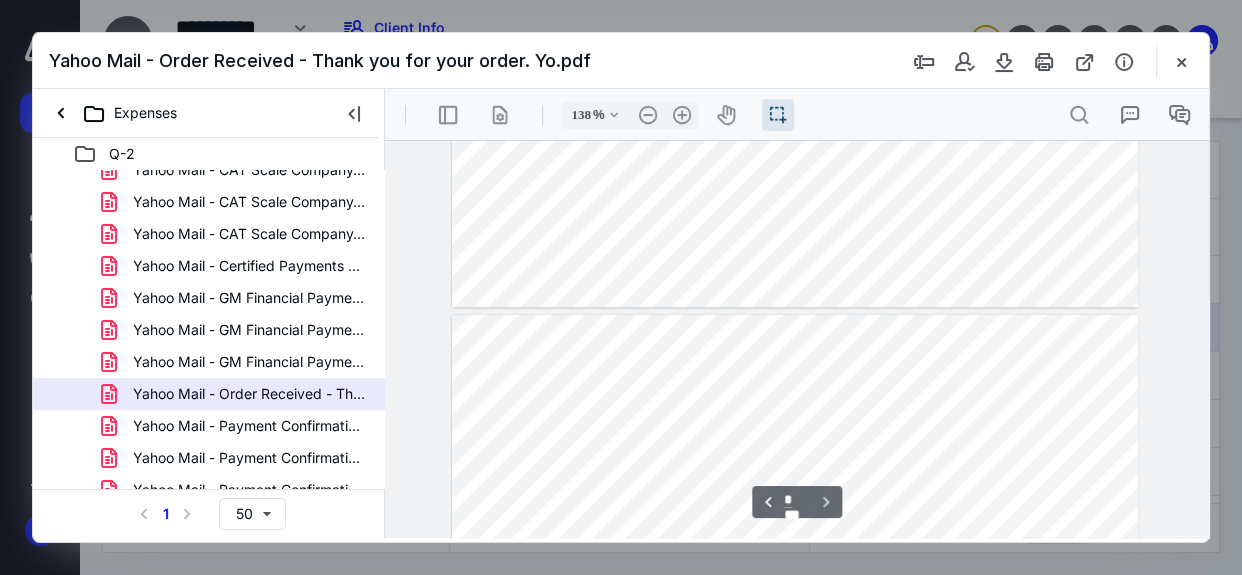 scroll, scrollTop: 1161, scrollLeft: 119, axis: both 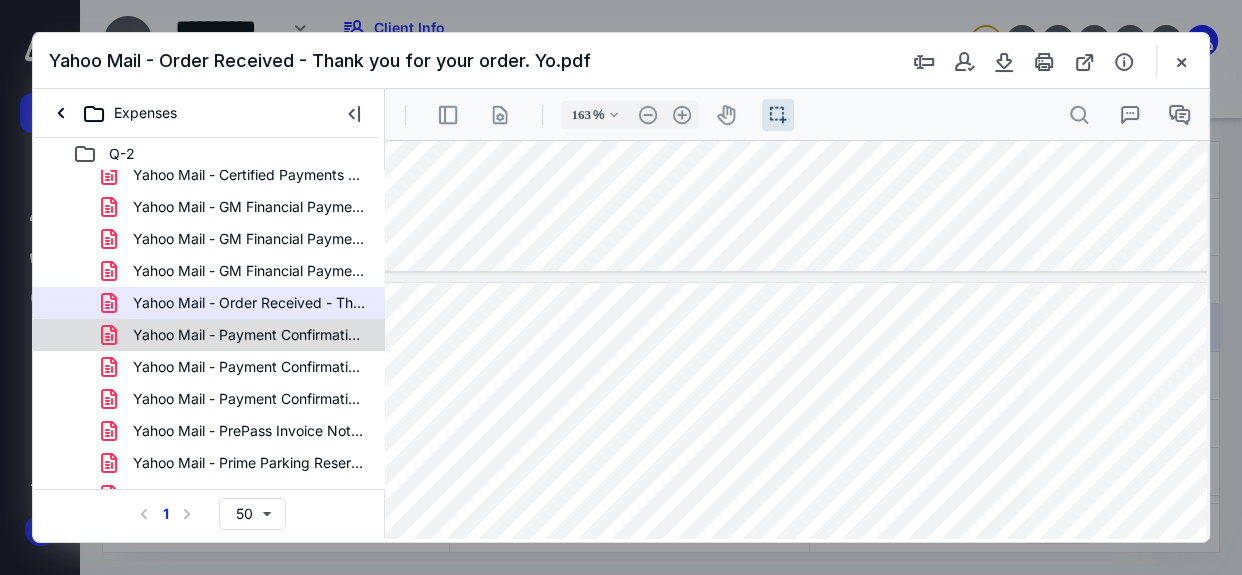 click on "Yahoo Mail - Payment Confirmation [DATE].pdf" at bounding box center [249, 335] 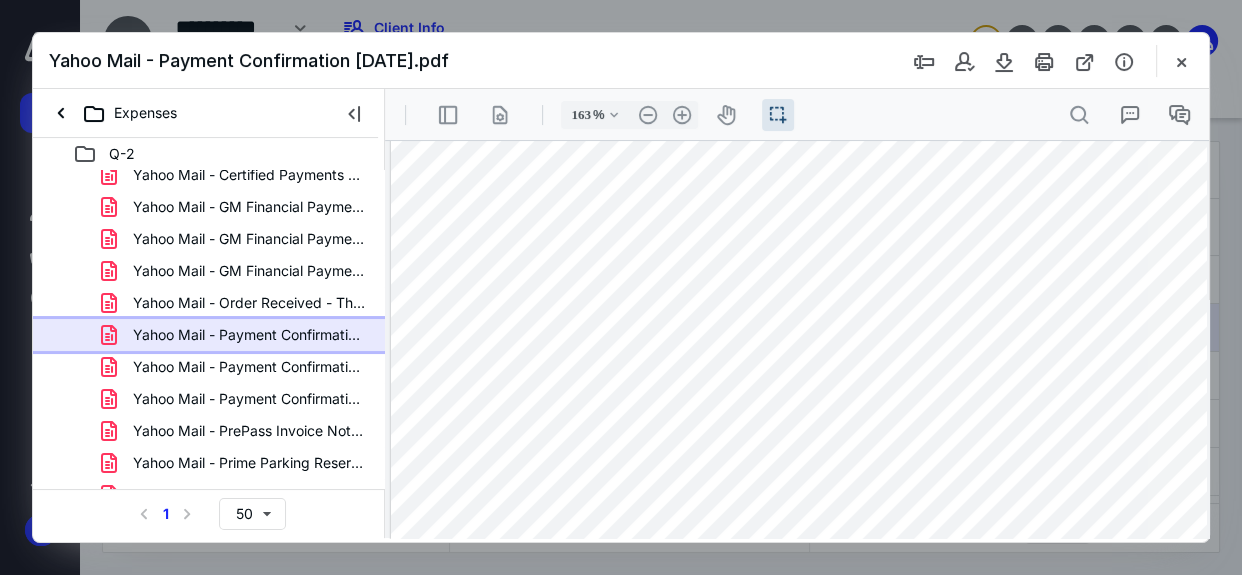 scroll, scrollTop: 0, scrollLeft: 0, axis: both 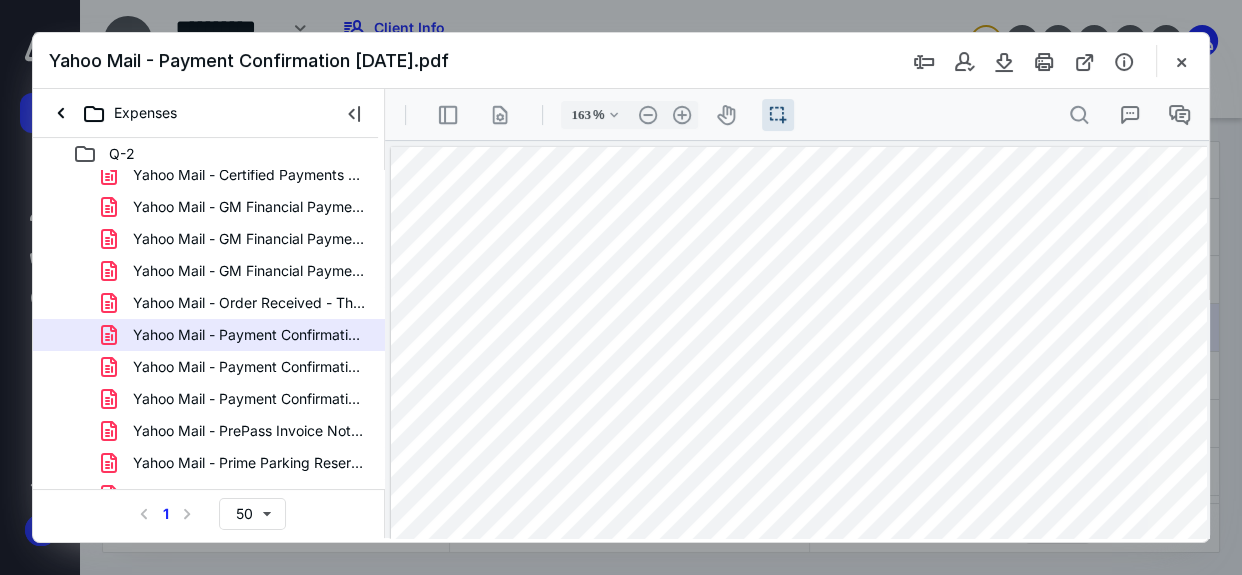 drag, startPoint x: 742, startPoint y: 303, endPoint x: 619, endPoint y: 325, distance: 124.95199 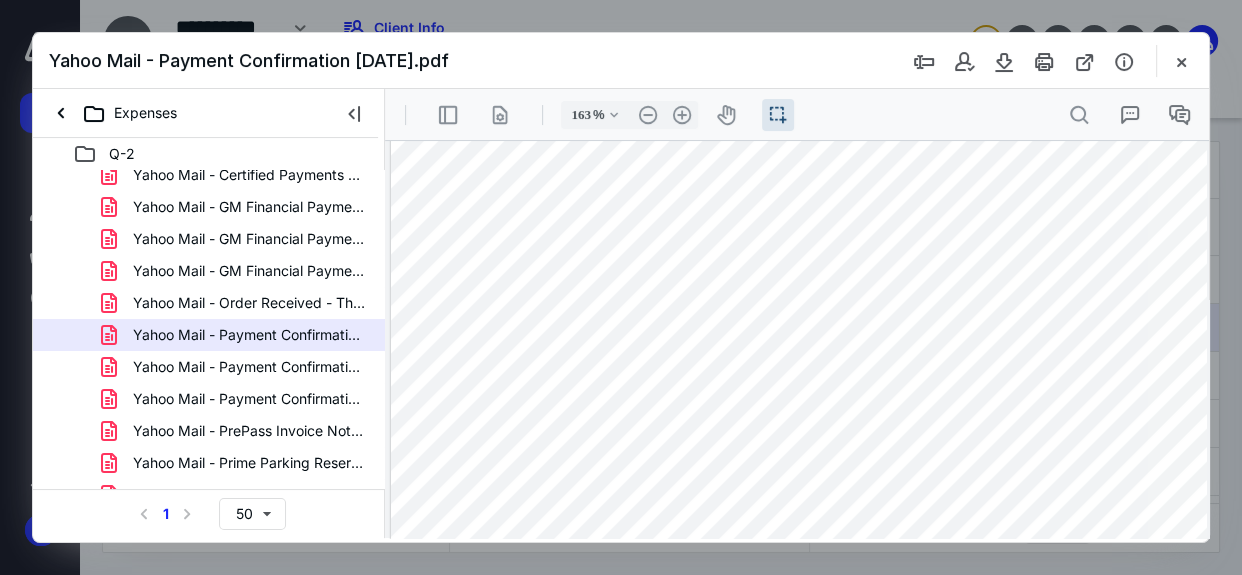 scroll, scrollTop: 0, scrollLeft: 0, axis: both 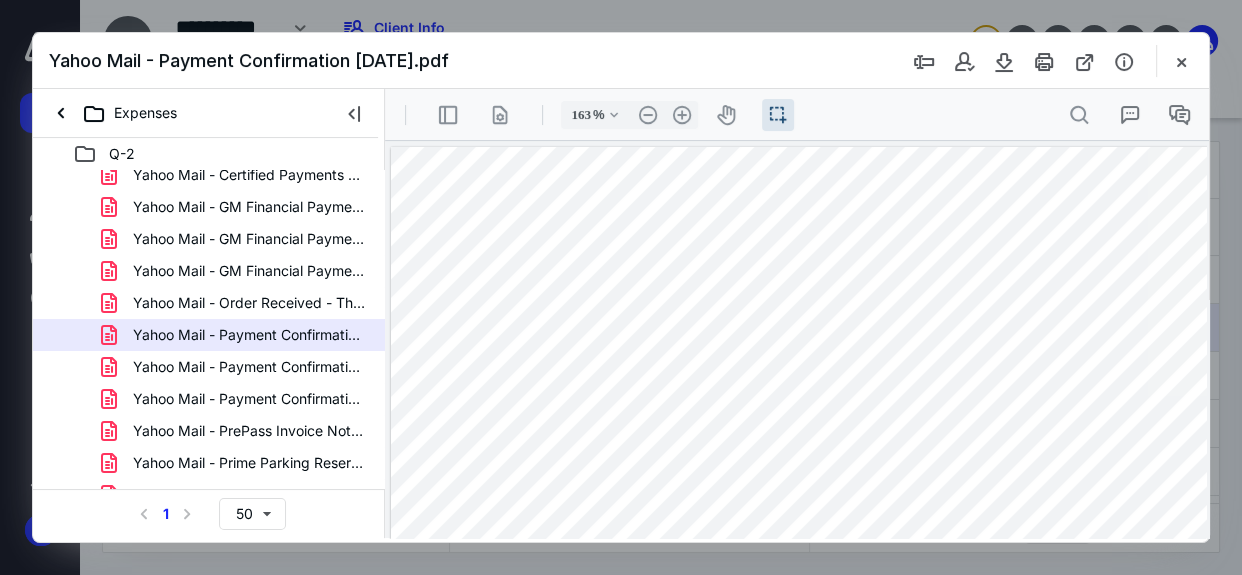 drag, startPoint x: 567, startPoint y: 462, endPoint x: 608, endPoint y: 462, distance: 41 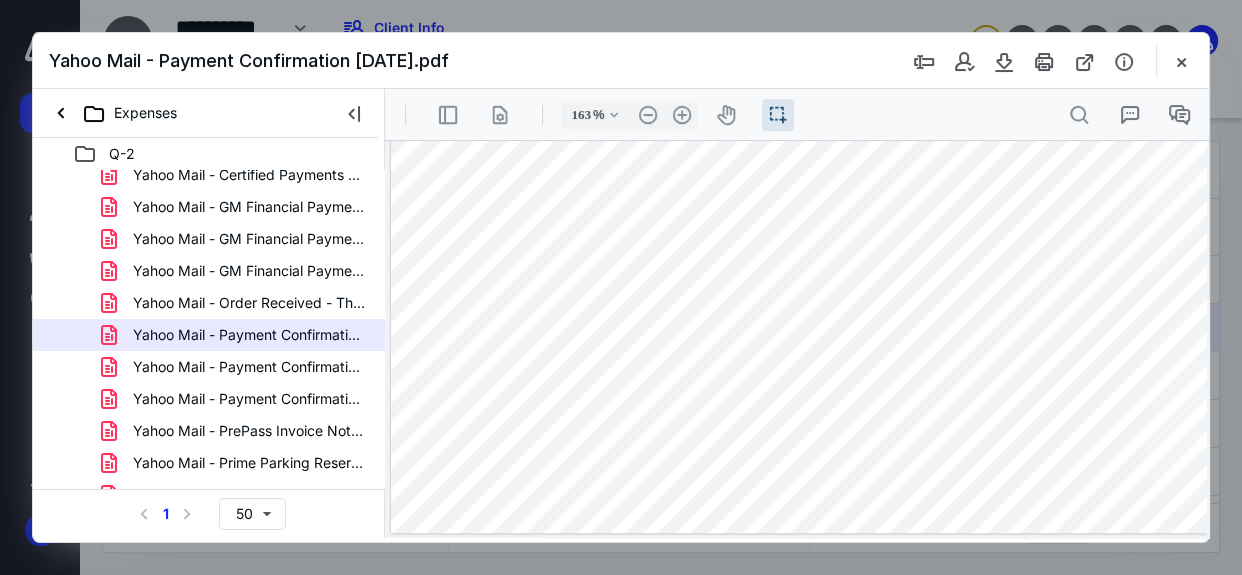 scroll, scrollTop: 905, scrollLeft: 0, axis: vertical 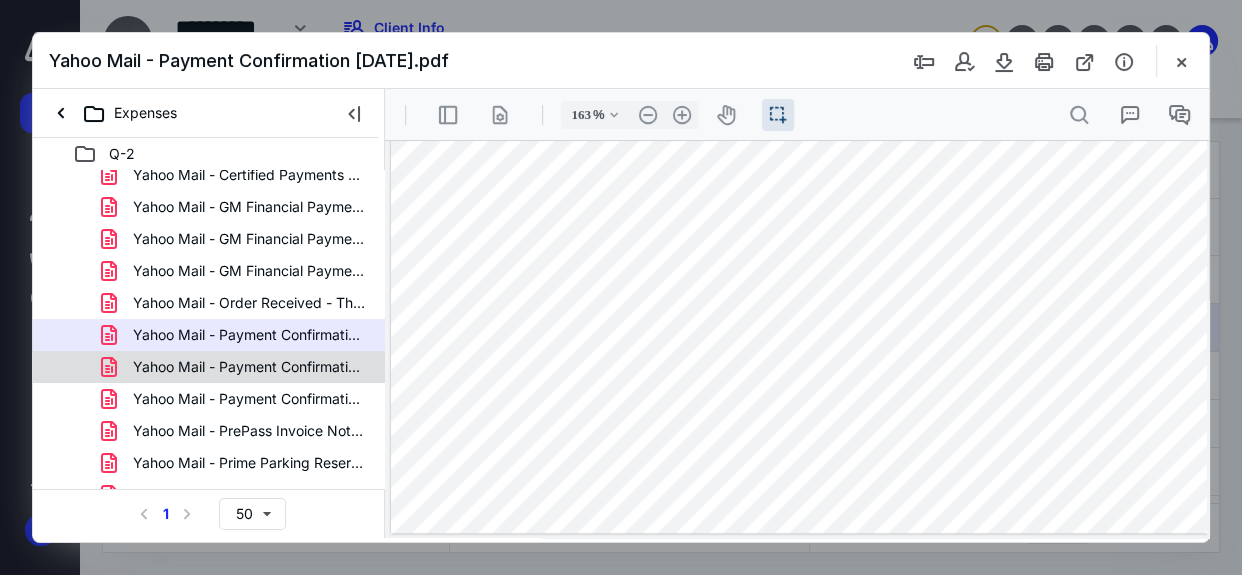 click on "Yahoo Mail - Payment Confirmation [DATE].pdf" at bounding box center (249, 367) 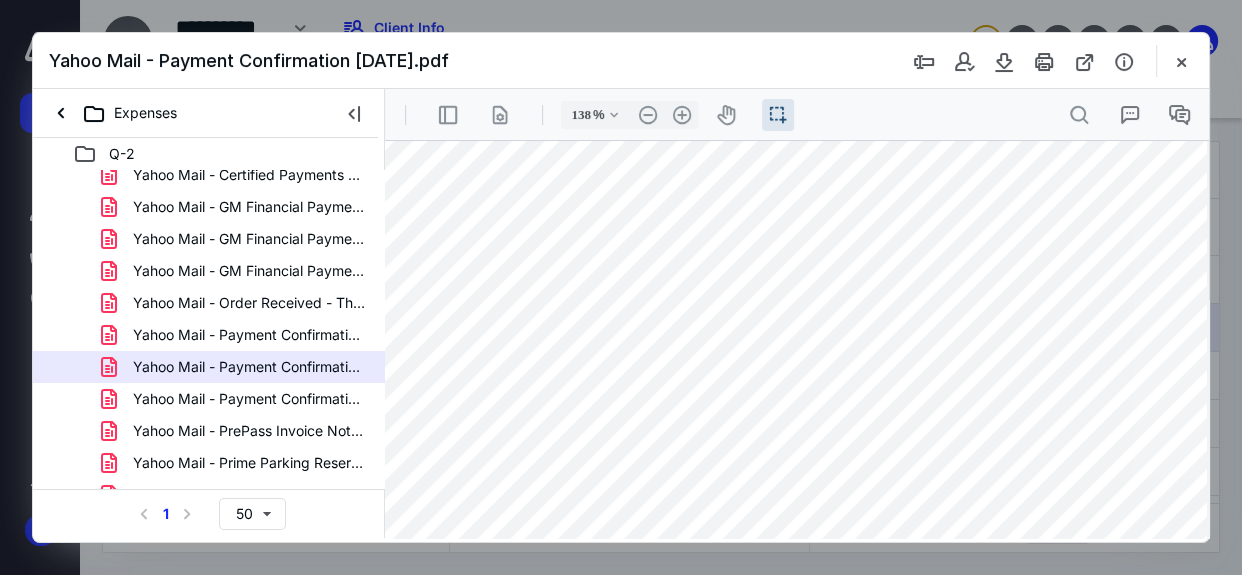 scroll, scrollTop: 705, scrollLeft: 14, axis: both 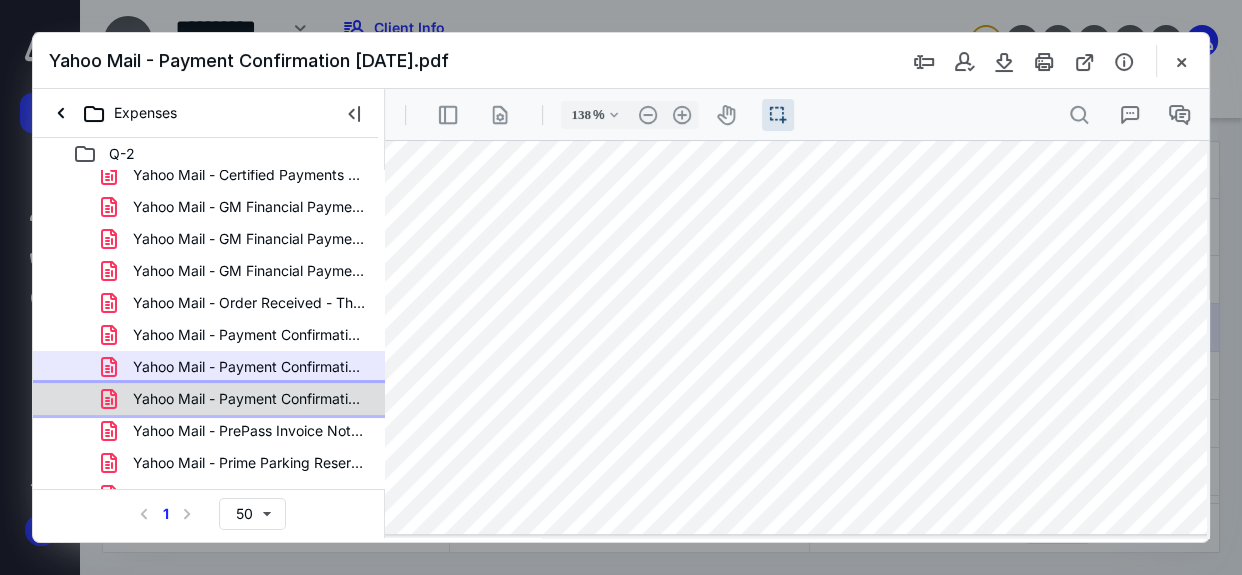 click on "Yahoo Mail - Payment Confirmation [DATE].pdf" at bounding box center [249, 399] 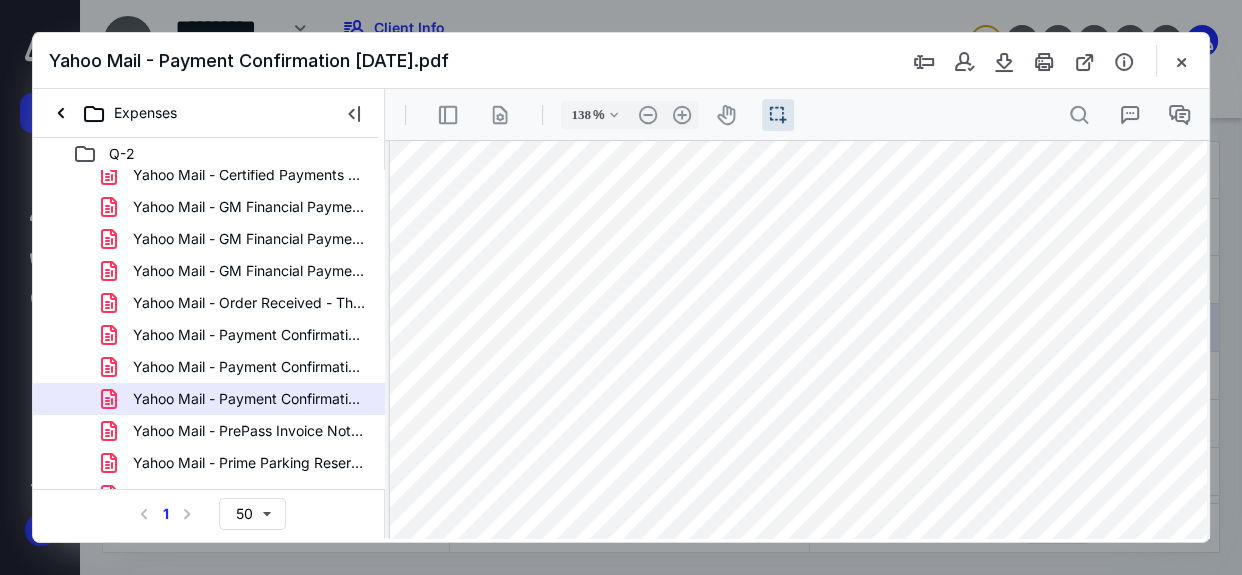 scroll, scrollTop: 705, scrollLeft: 0, axis: vertical 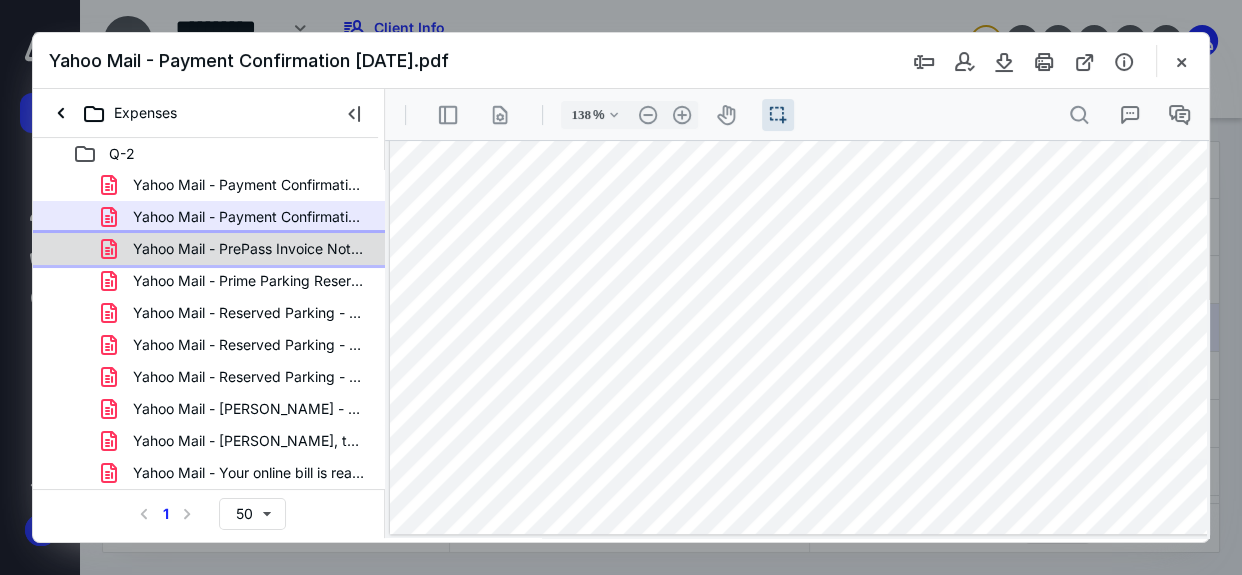click on "Yahoo Mail - PrePass Invoice Notification [DATE].pdf" at bounding box center (237, 249) 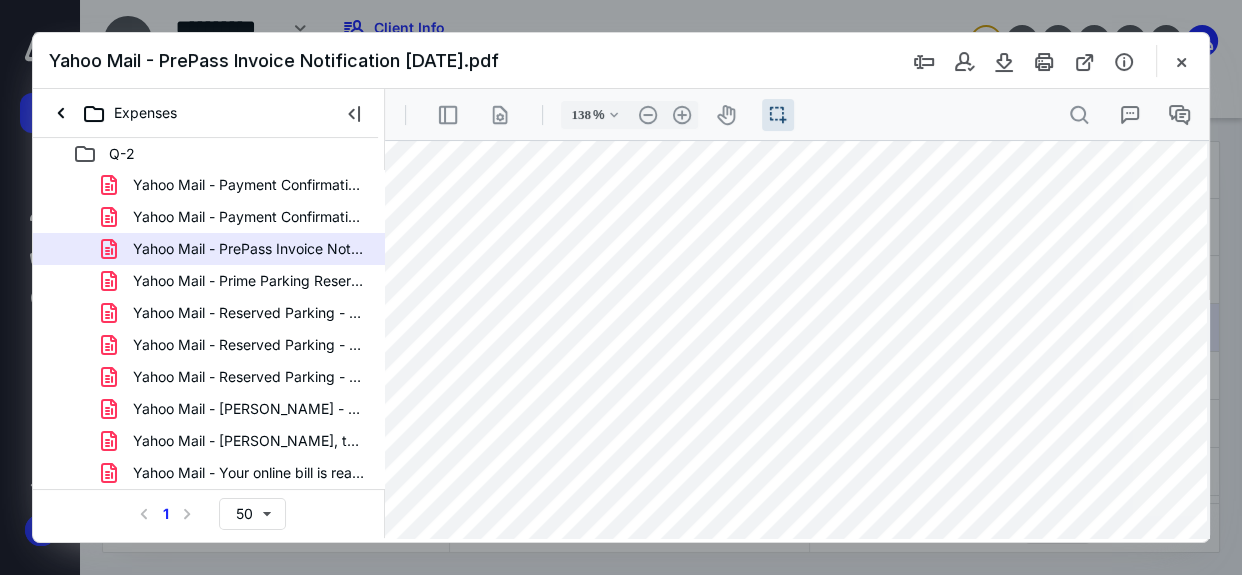 scroll, scrollTop: 705, scrollLeft: 15, axis: both 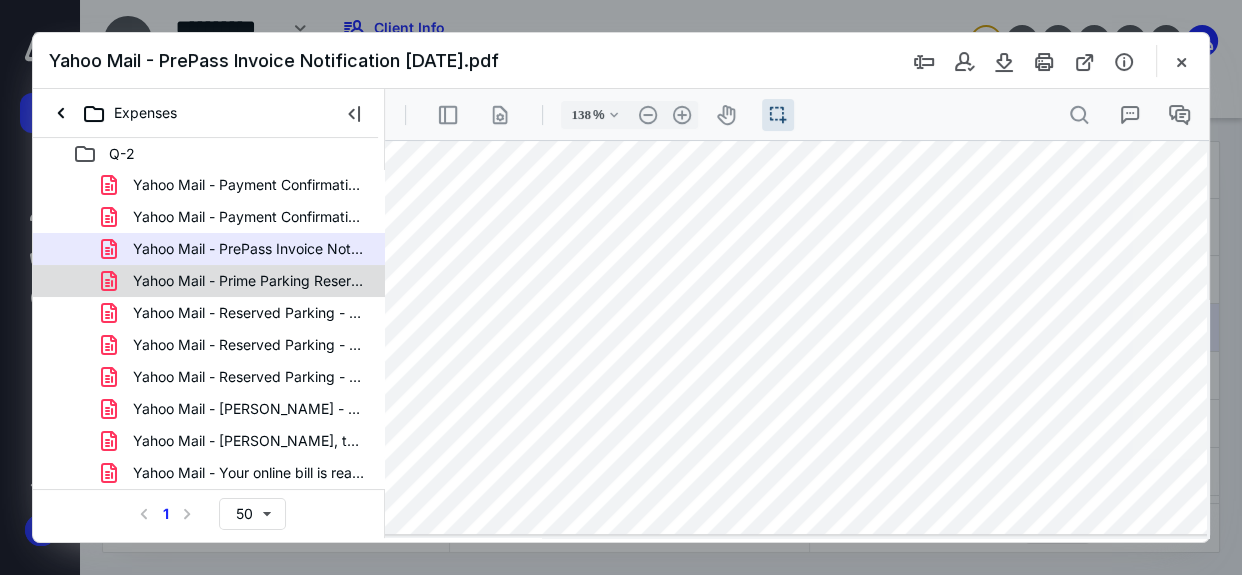 click on "Yahoo Mail - Prime Parking Reservation #14999878 [DATE].pdf" at bounding box center [249, 281] 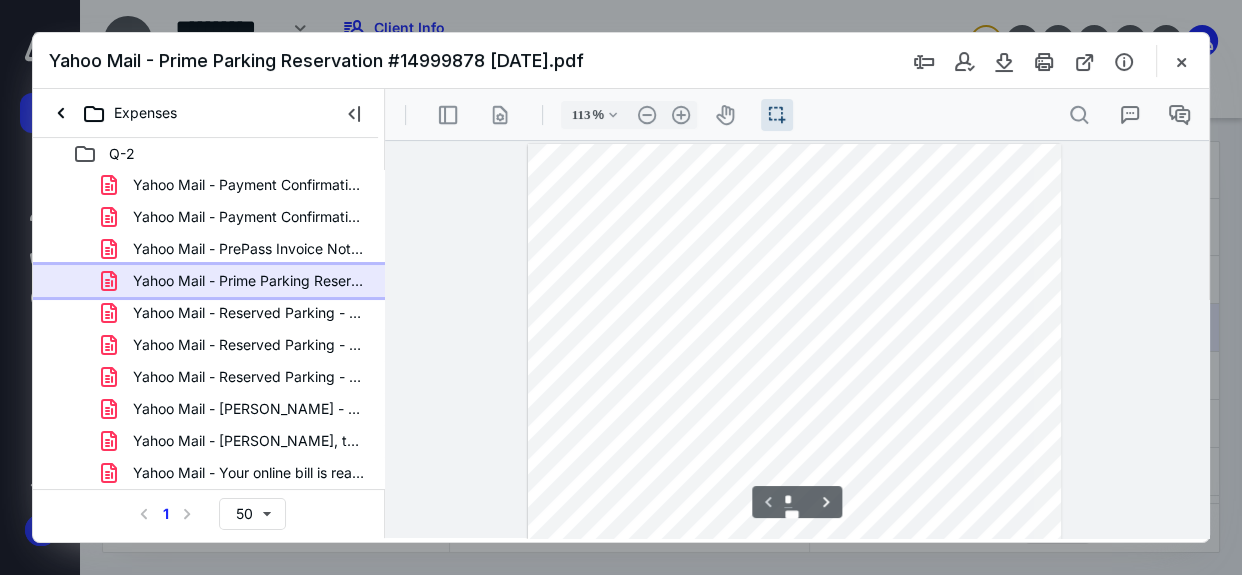scroll, scrollTop: 53, scrollLeft: 0, axis: vertical 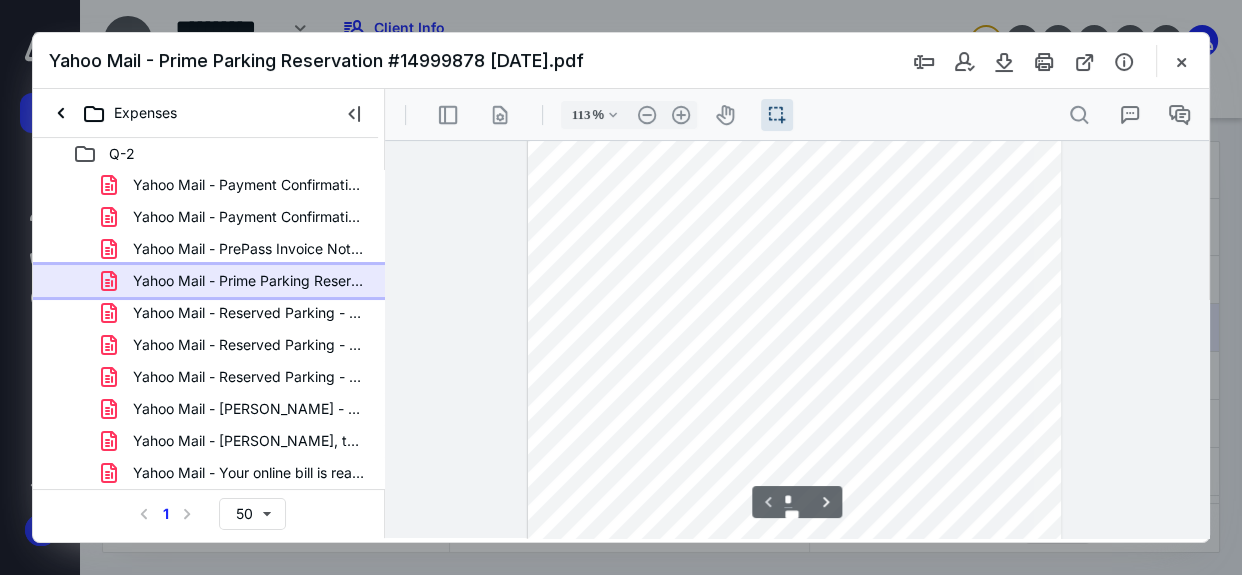 type on "138" 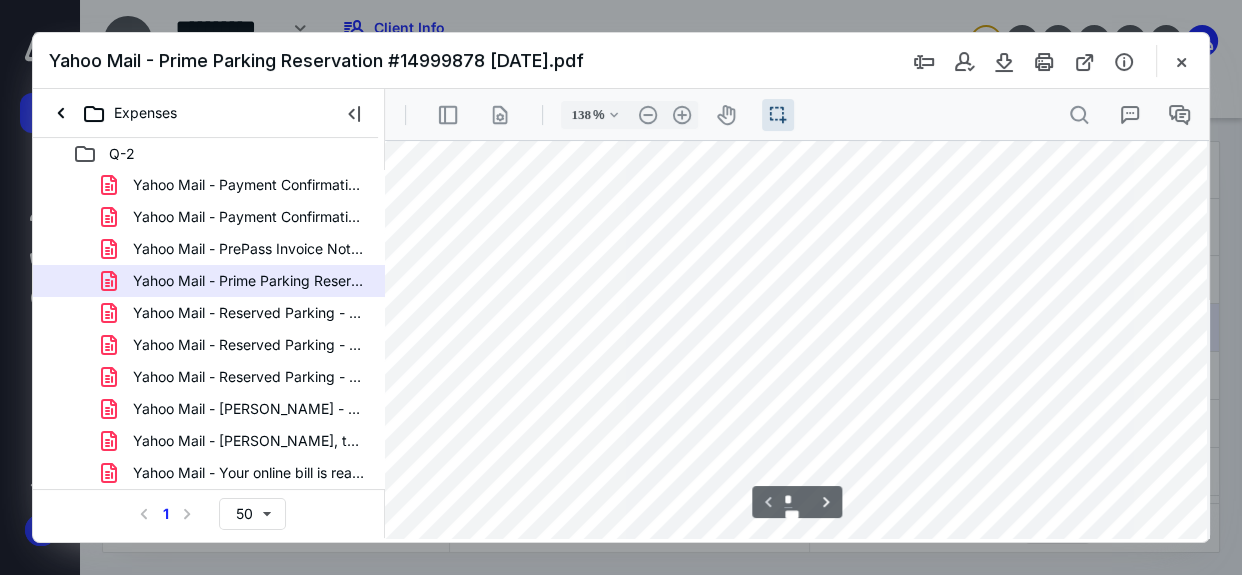 scroll, scrollTop: 0, scrollLeft: 14, axis: horizontal 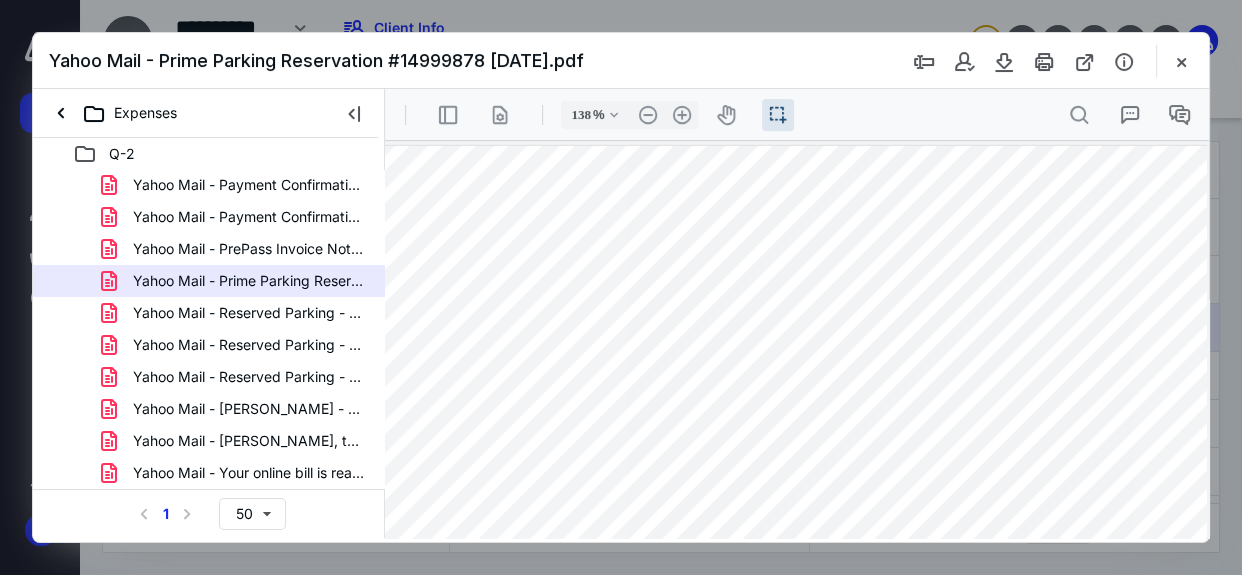 click at bounding box center [796, 689] 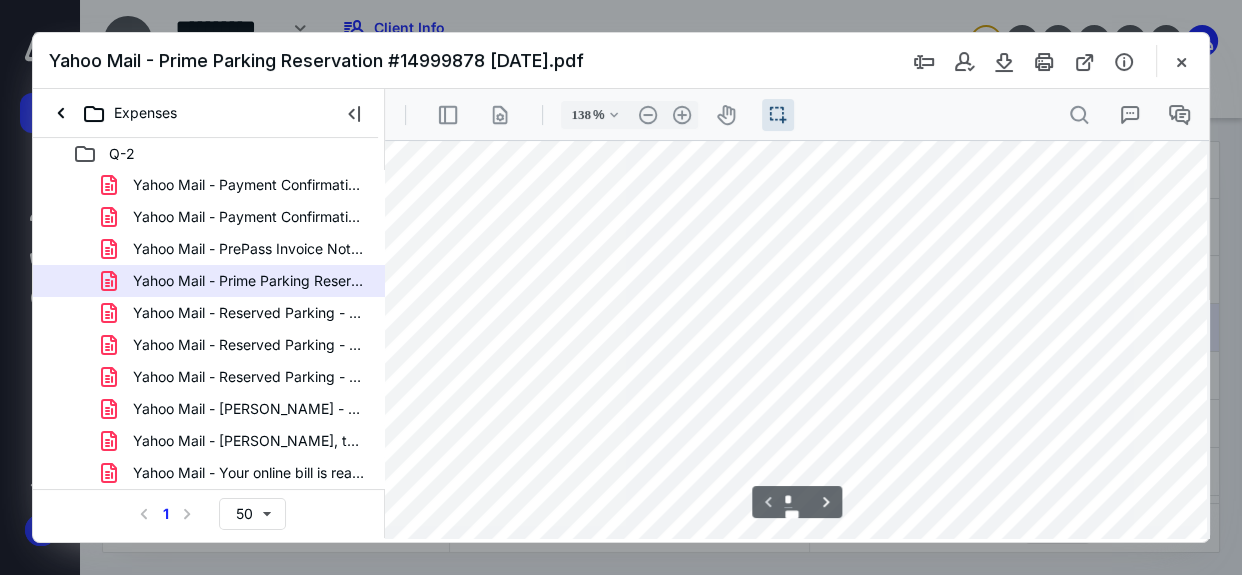scroll, scrollTop: 636, scrollLeft: 14, axis: both 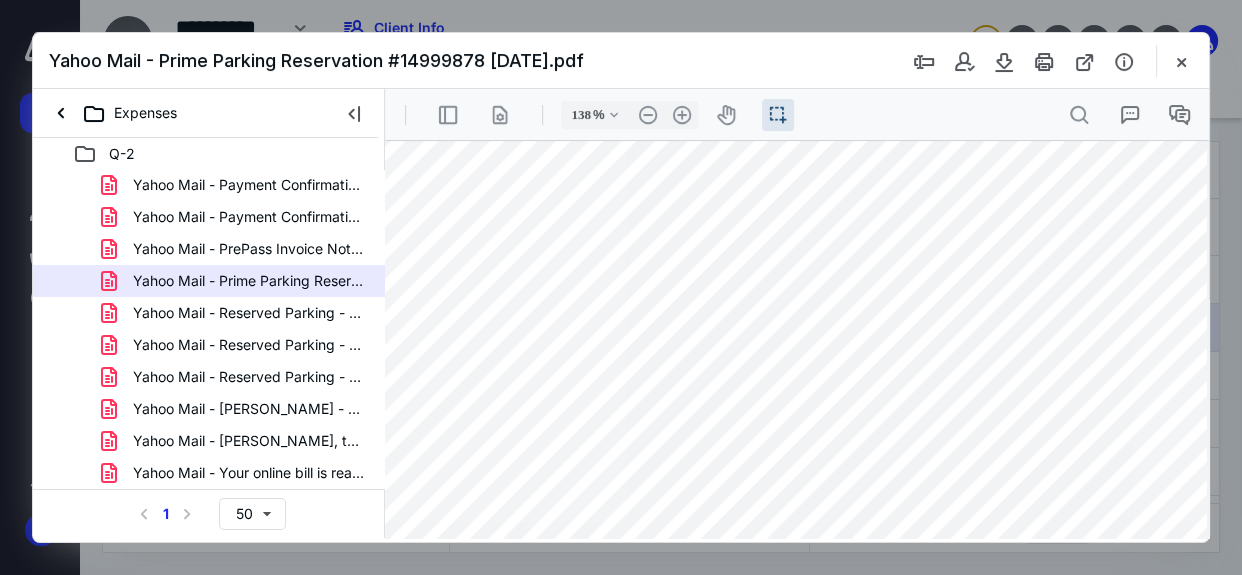 type on "*" 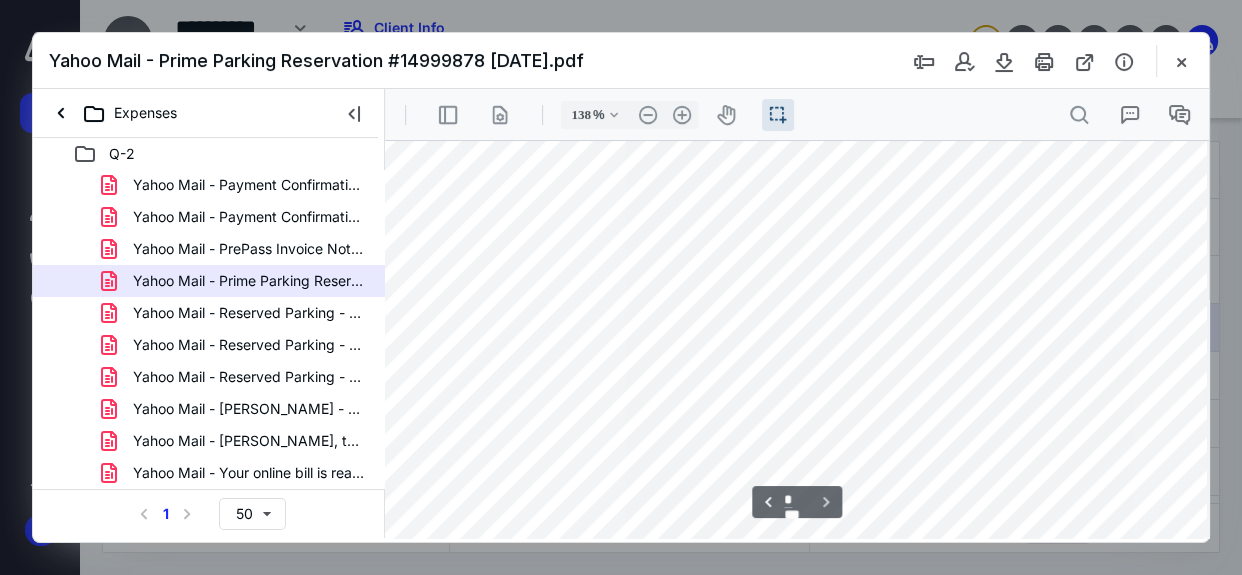 scroll, scrollTop: 1801, scrollLeft: 14, axis: both 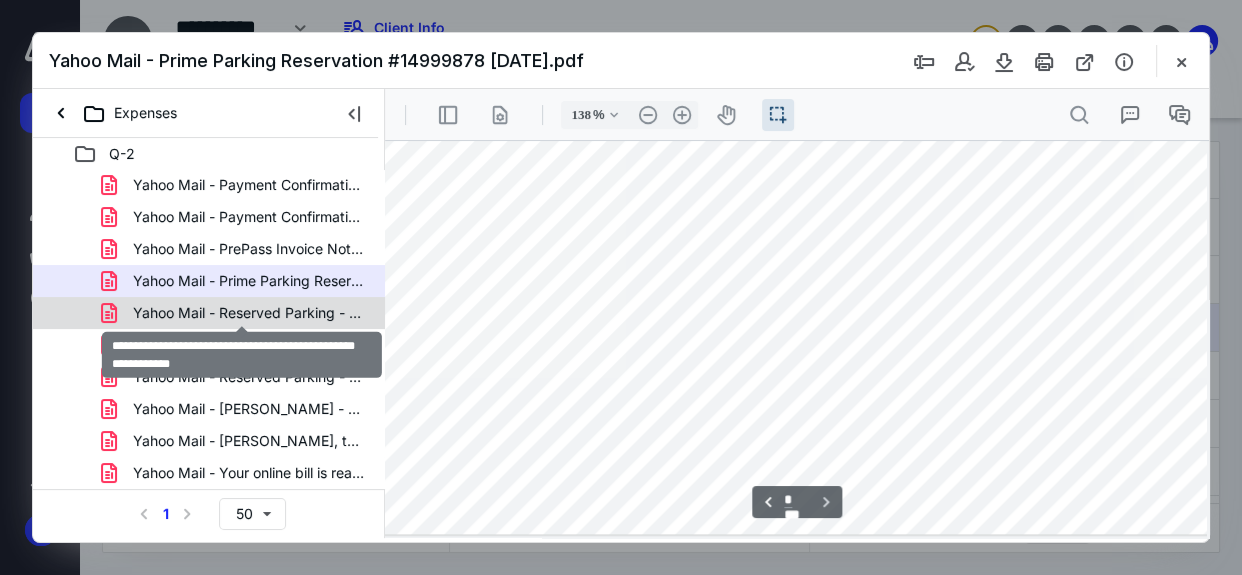 click on "Yahoo Mail - Reserved Parking - Confirmation Email [DATE] .pdf" at bounding box center [249, 313] 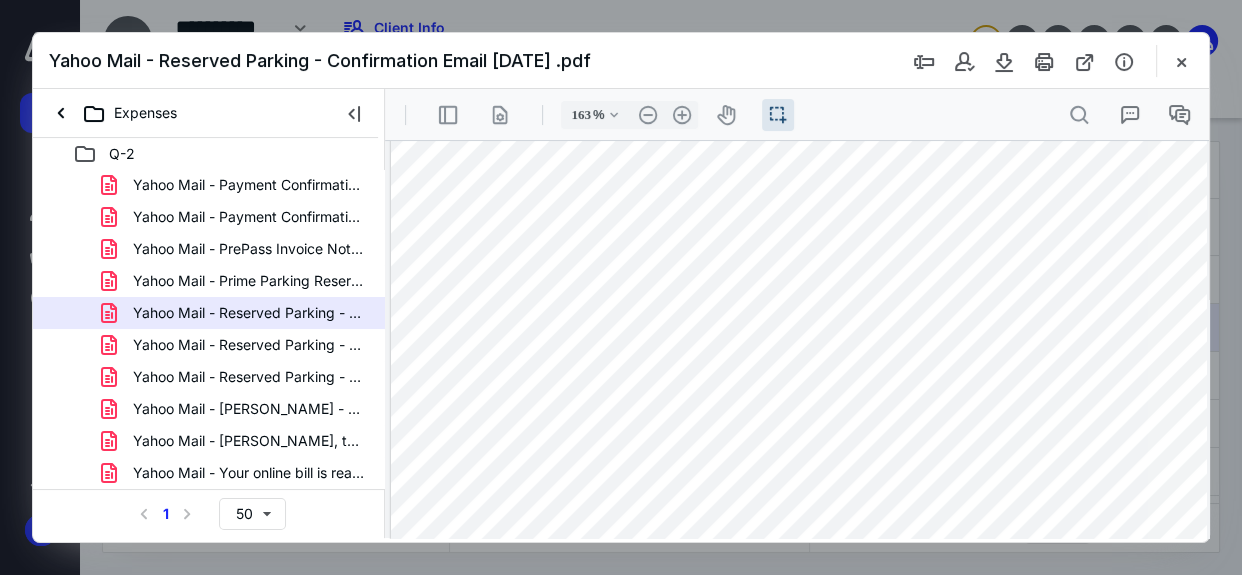 scroll, scrollTop: 87, scrollLeft: 0, axis: vertical 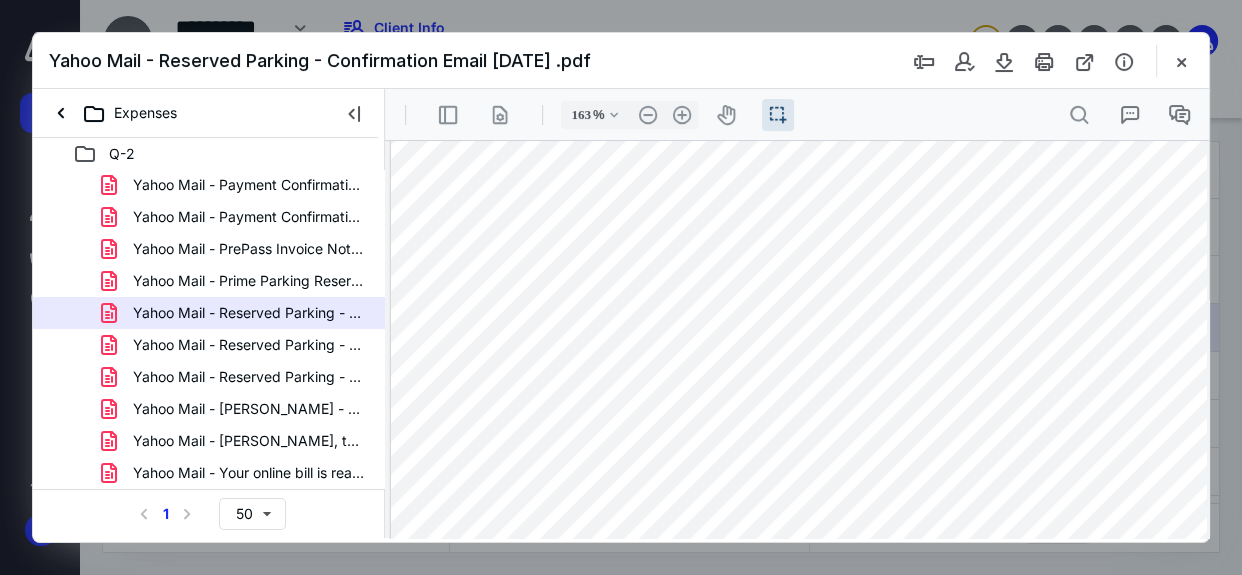 drag, startPoint x: 711, startPoint y: 397, endPoint x: 761, endPoint y: 391, distance: 50.358715 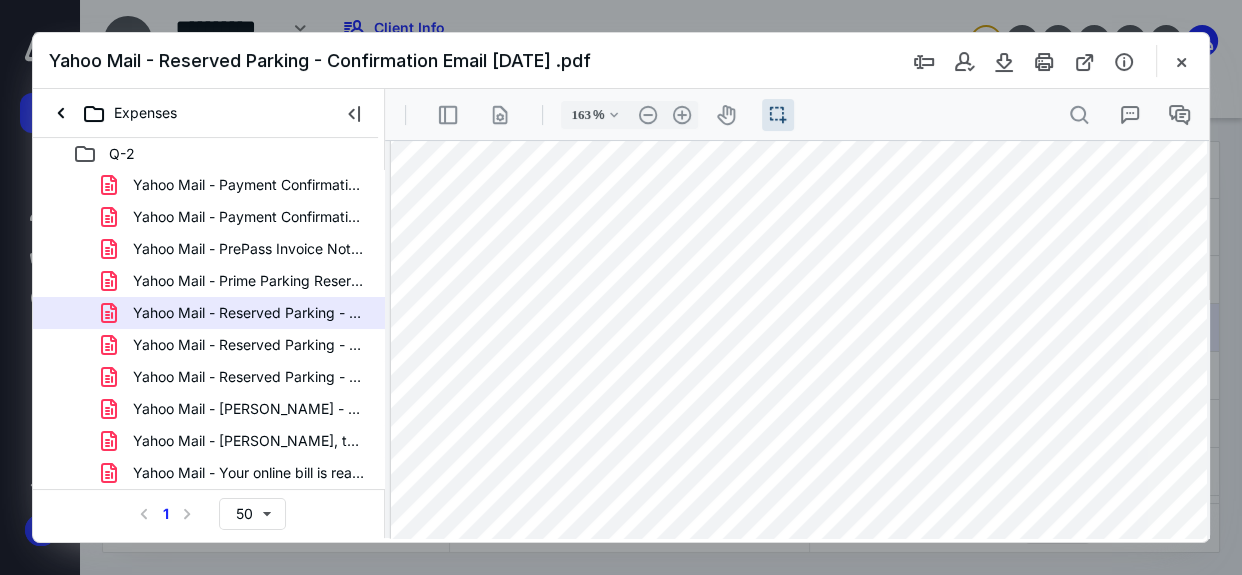 scroll, scrollTop: 178, scrollLeft: 0, axis: vertical 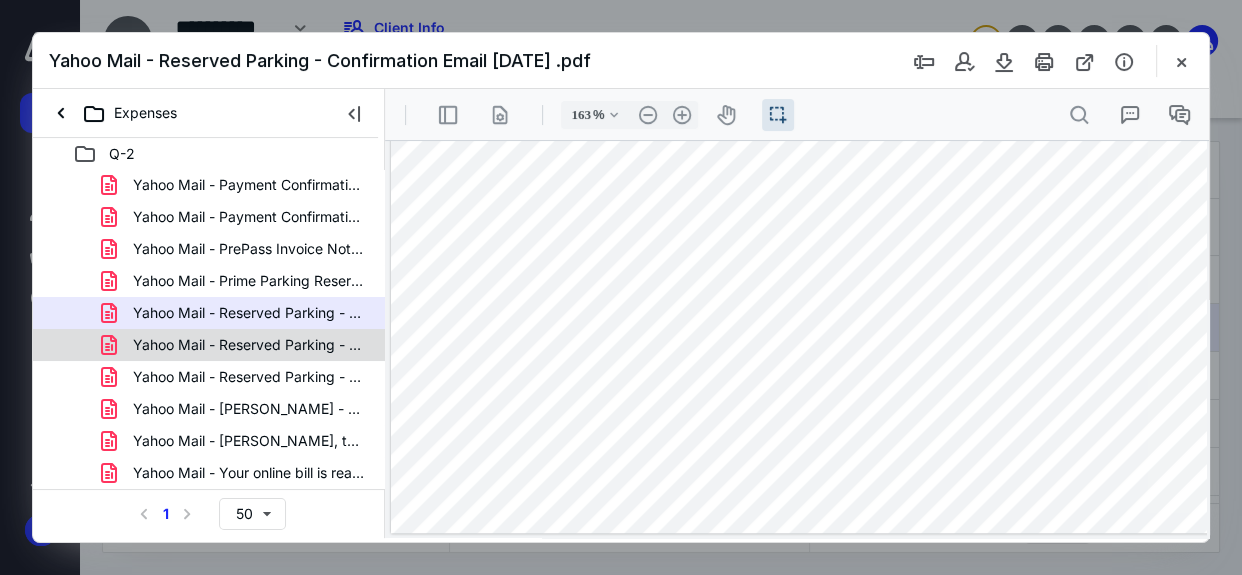 click on "Yahoo Mail - Reserved Parking - Confirmation Email [DATE]pdf" at bounding box center (249, 345) 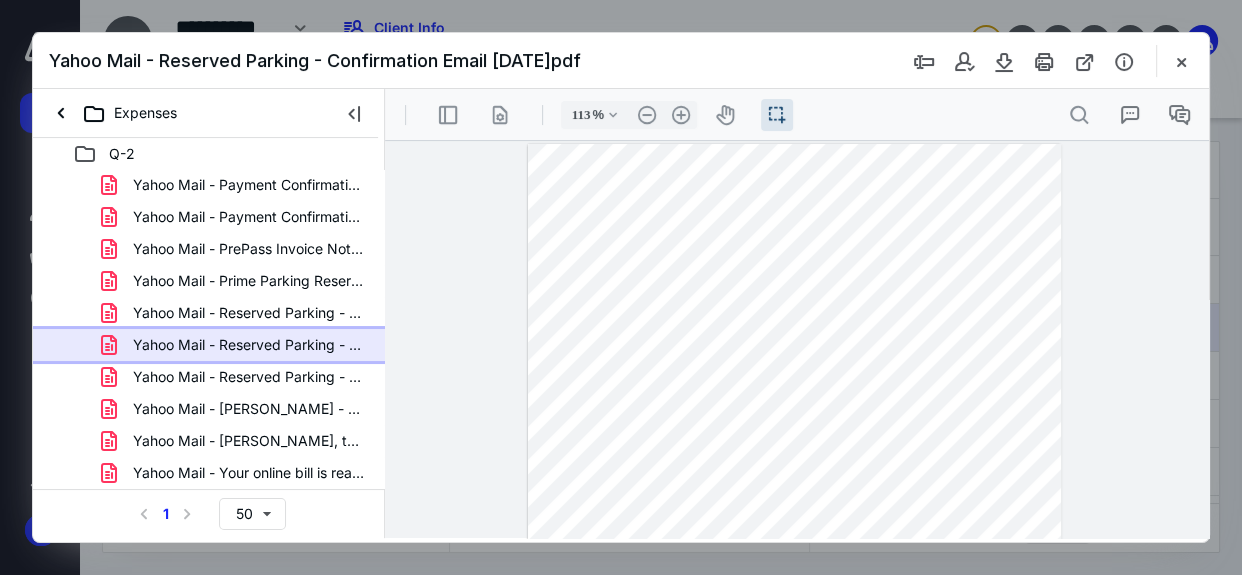 scroll, scrollTop: 57, scrollLeft: 0, axis: vertical 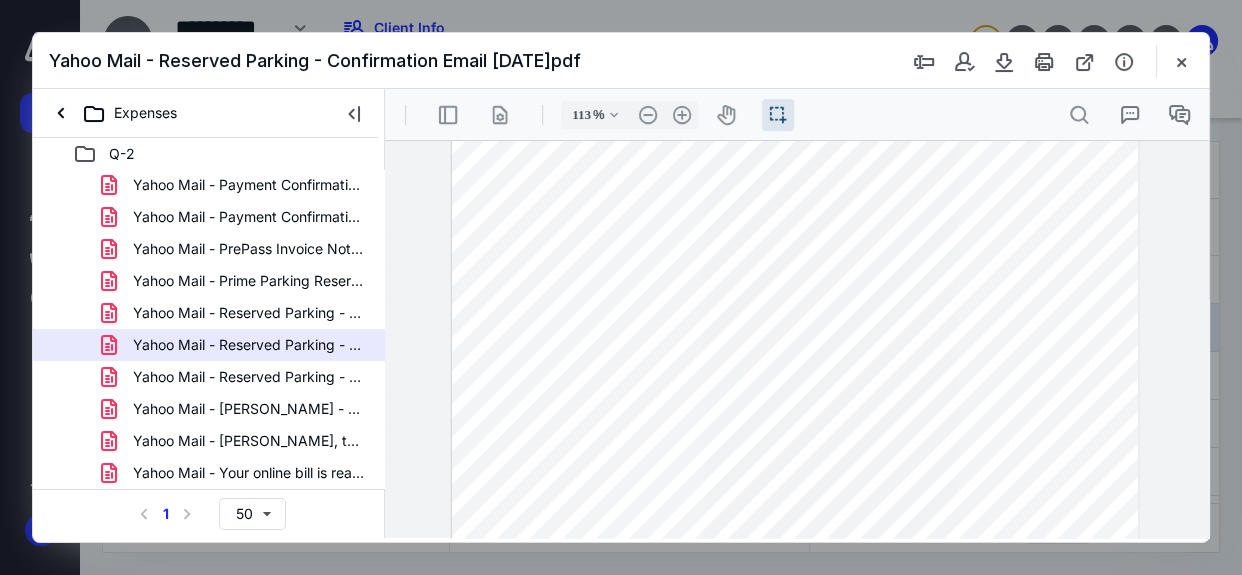 drag, startPoint x: 664, startPoint y: 319, endPoint x: 707, endPoint y: 323, distance: 43.185646 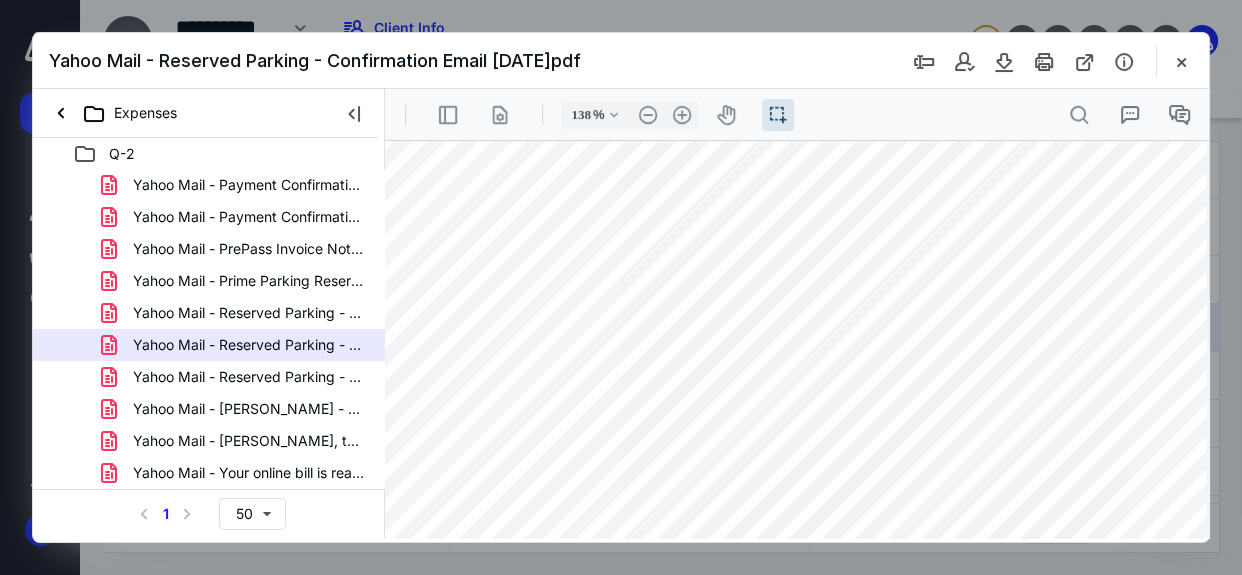 scroll, scrollTop: 181, scrollLeft: 20, axis: both 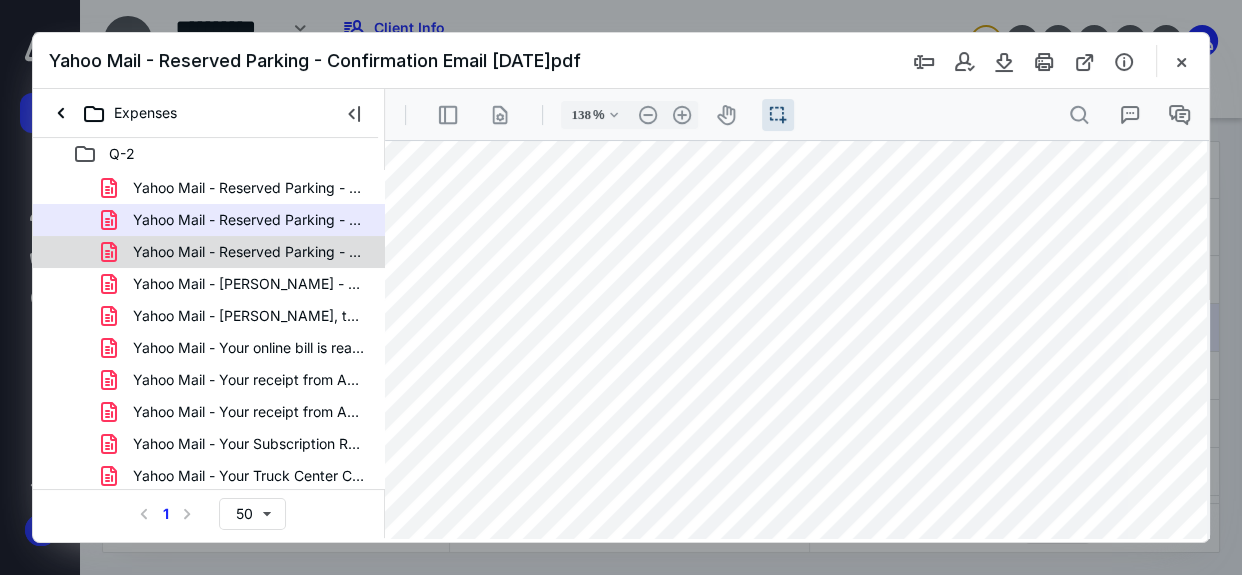 click on "Yahoo Mail - Reserved Parking - Confirmation Email 22 Apri.pdf" at bounding box center [249, 252] 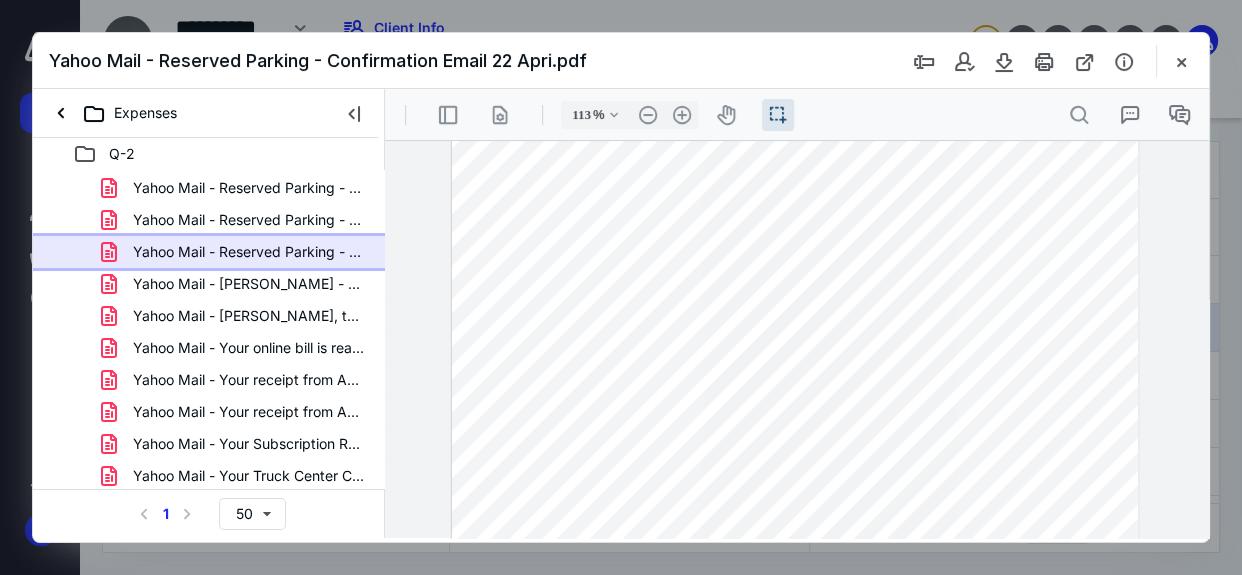 scroll, scrollTop: 38, scrollLeft: 0, axis: vertical 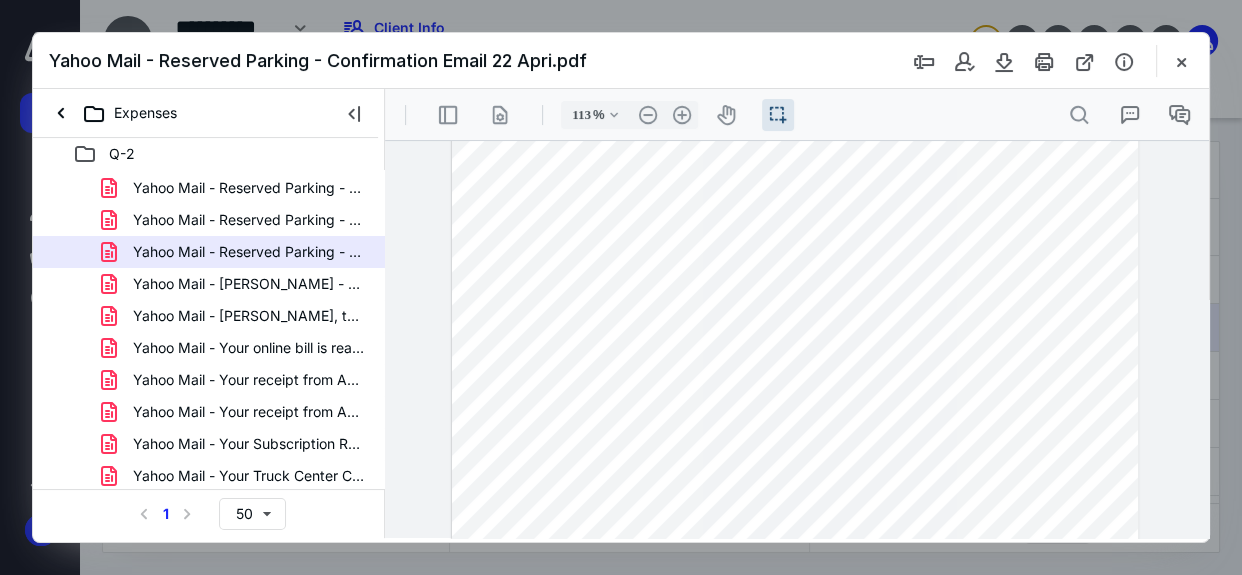 drag, startPoint x: 667, startPoint y: 341, endPoint x: 706, endPoint y: 342, distance: 39.012817 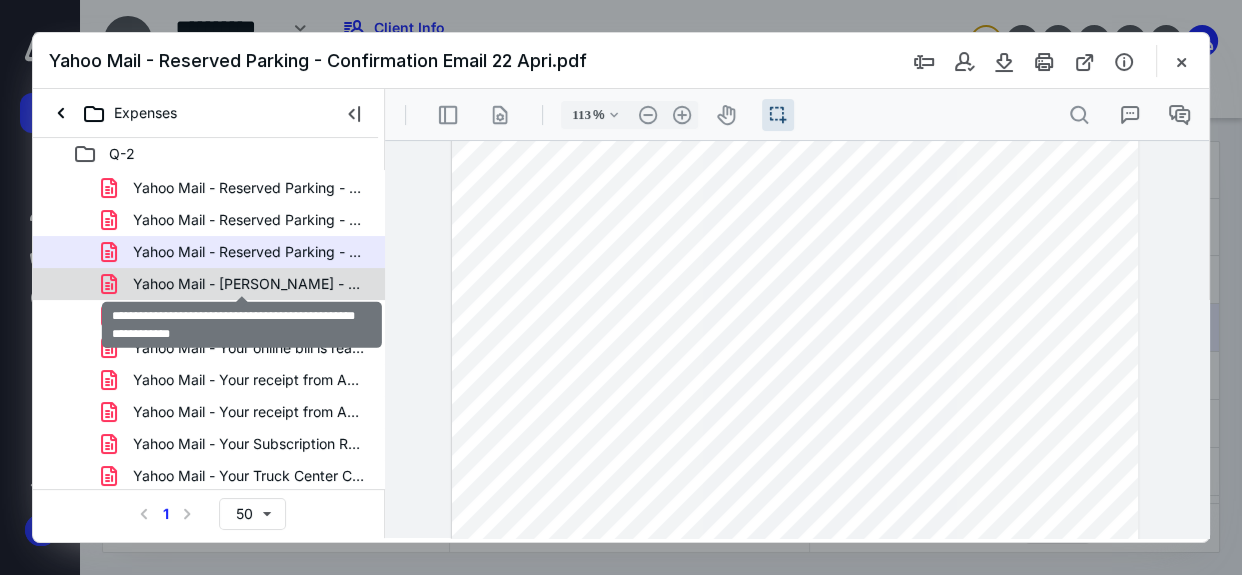 click on "Yahoo Mail - [PERSON_NAME] - Pay by Link - Your Confirmed [PERSON_NAME].pdf" at bounding box center [249, 284] 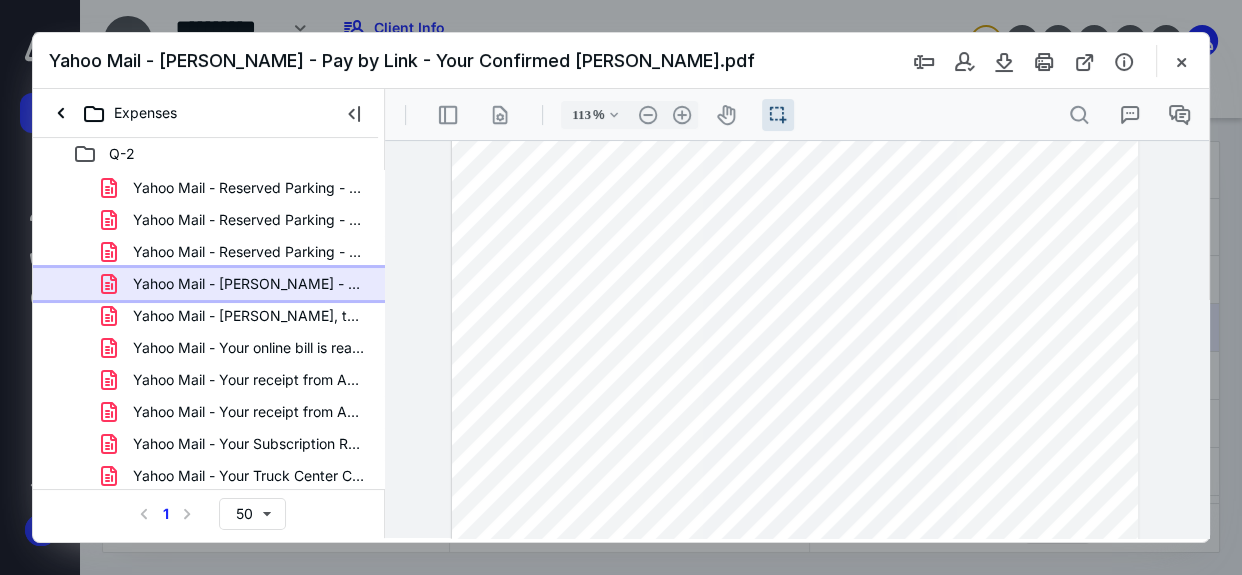 scroll, scrollTop: 172, scrollLeft: 0, axis: vertical 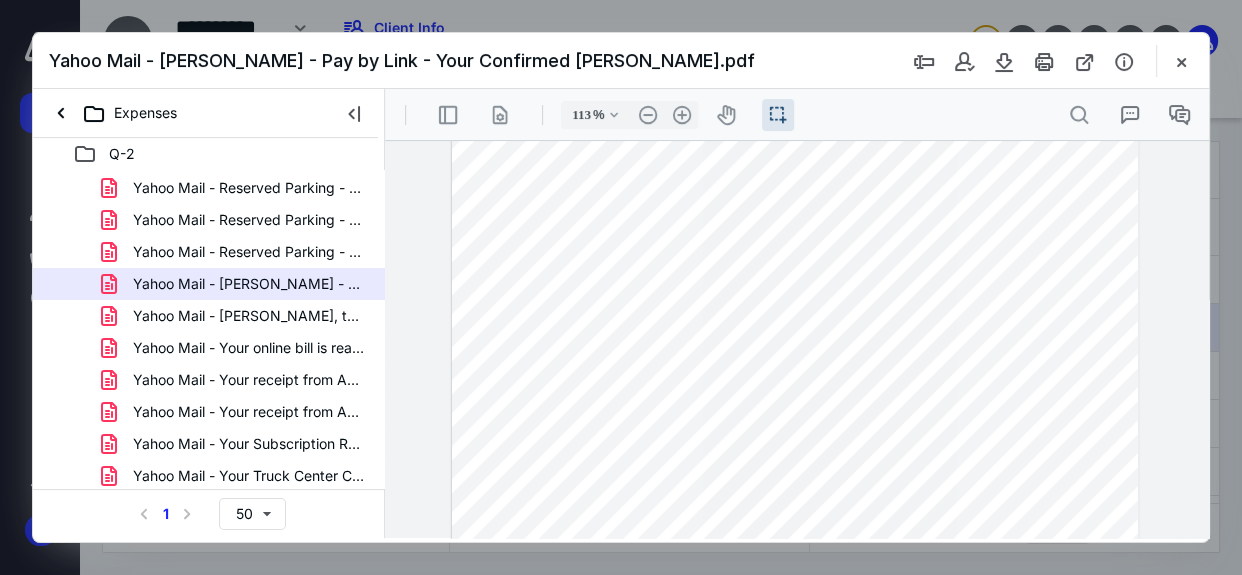 drag, startPoint x: 709, startPoint y: 439, endPoint x: 758, endPoint y: 434, distance: 49.25444 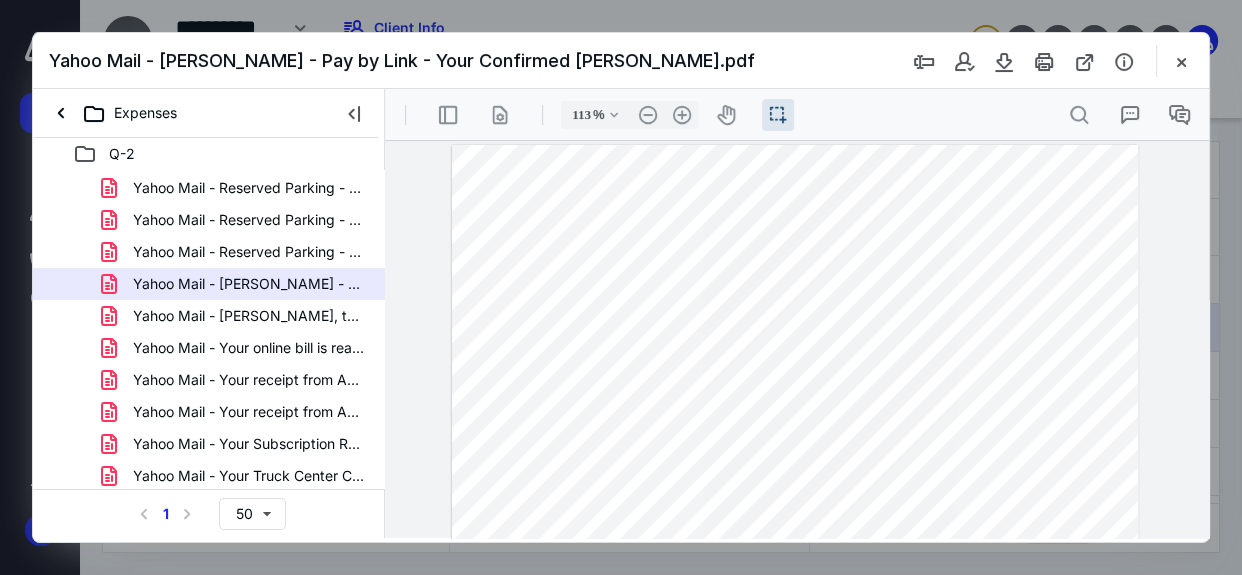 scroll, scrollTop: 181, scrollLeft: 0, axis: vertical 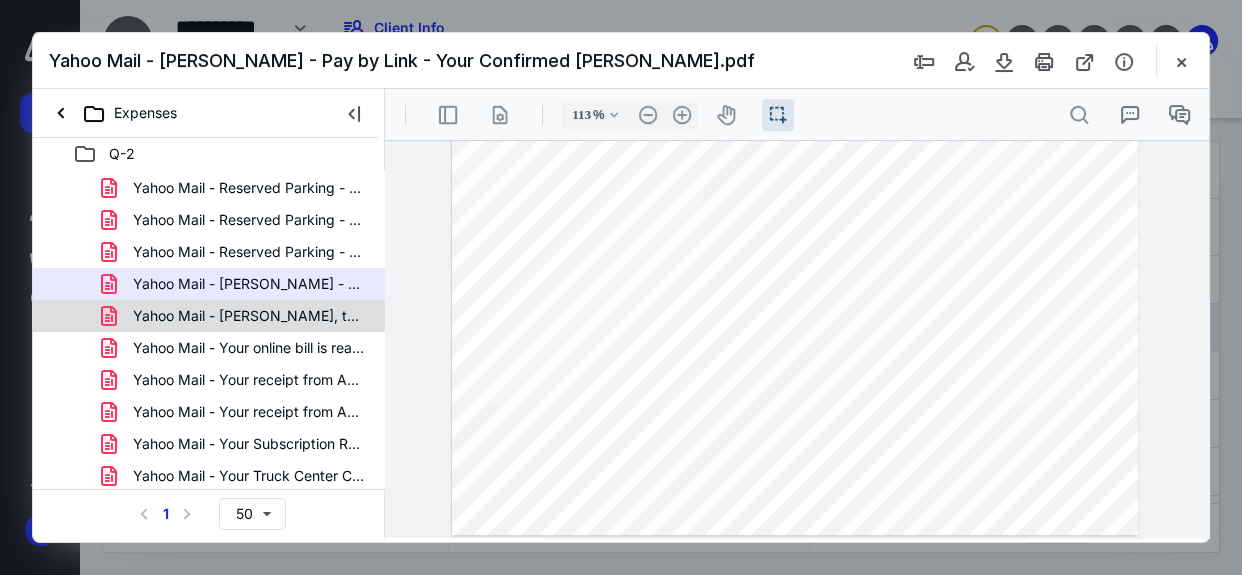click on "Yahoo Mail - [PERSON_NAME], thanks for your payment_[DATE].pdf" at bounding box center (249, 316) 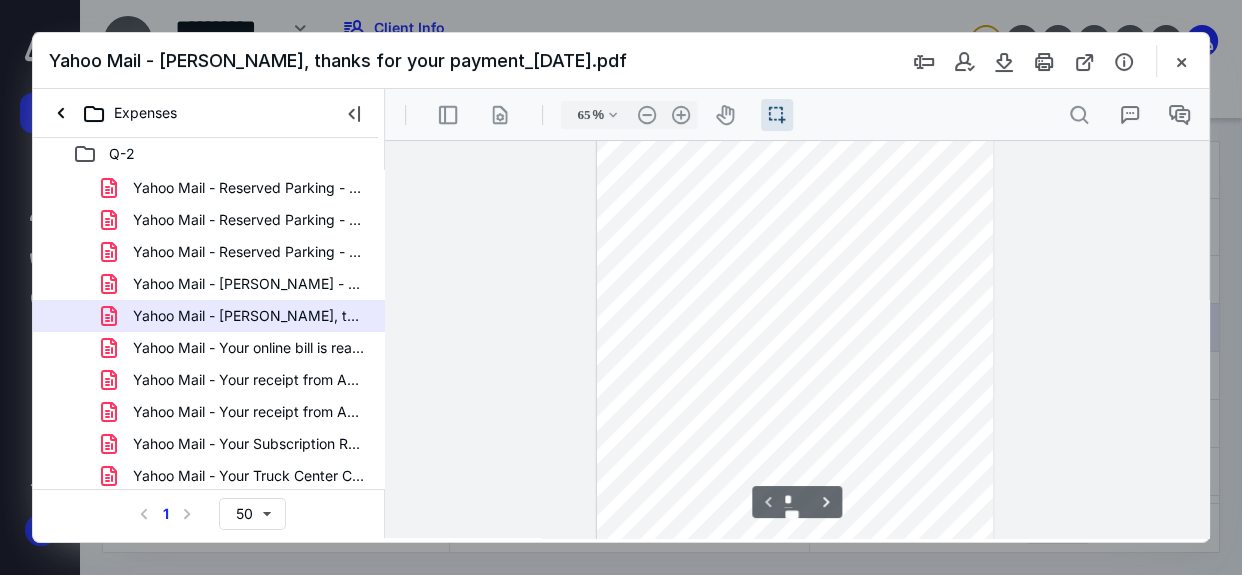 scroll, scrollTop: 0, scrollLeft: 0, axis: both 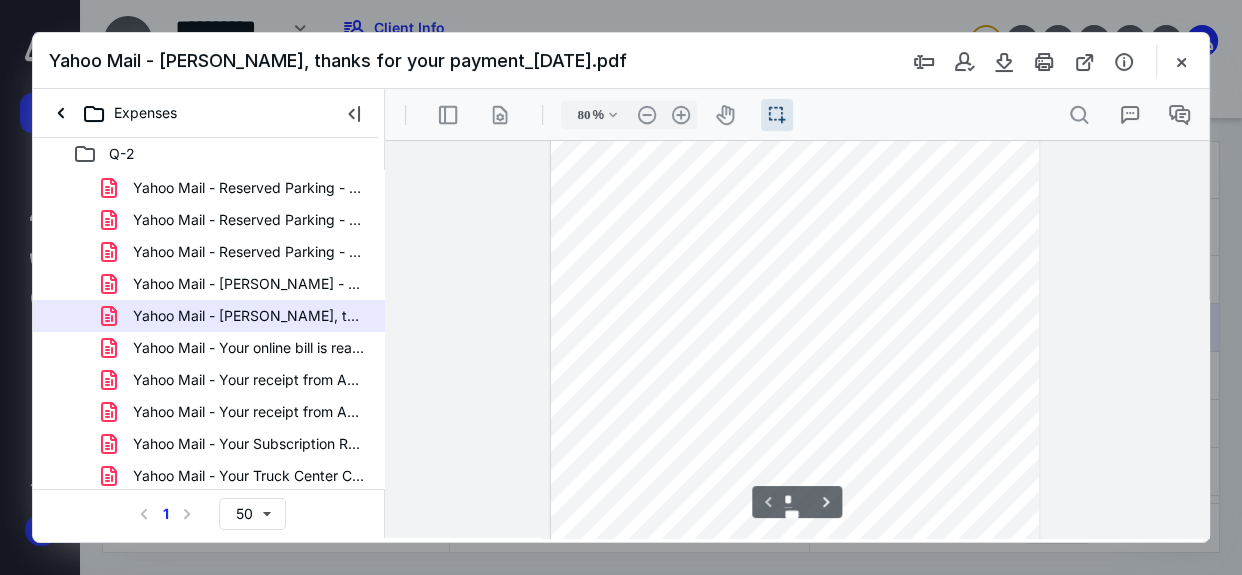 type on "88" 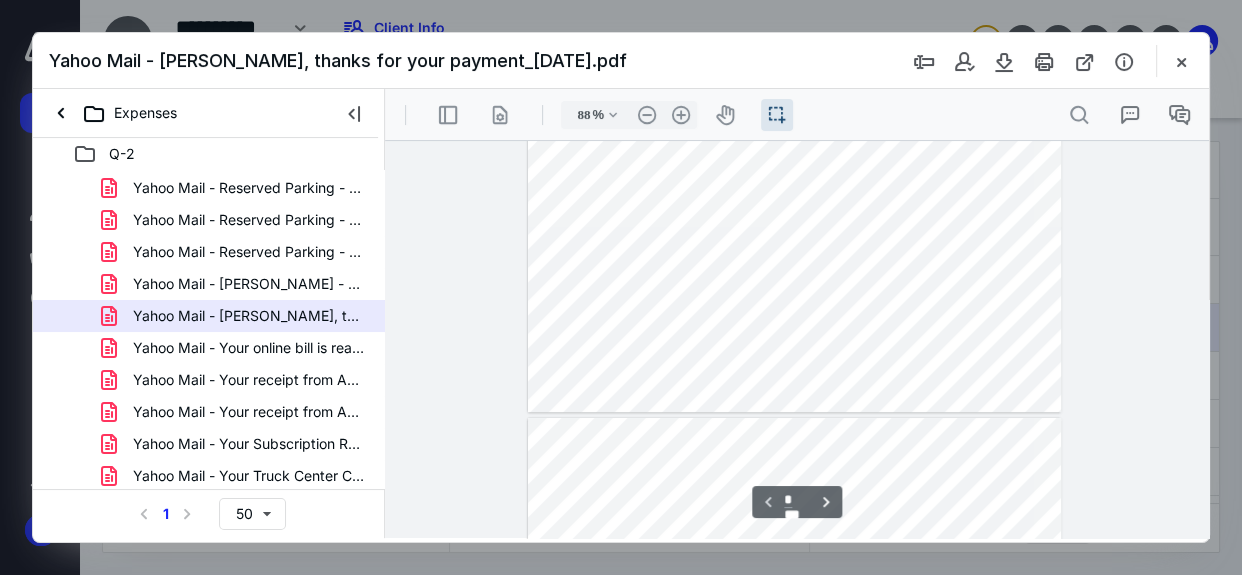 scroll, scrollTop: 399, scrollLeft: 0, axis: vertical 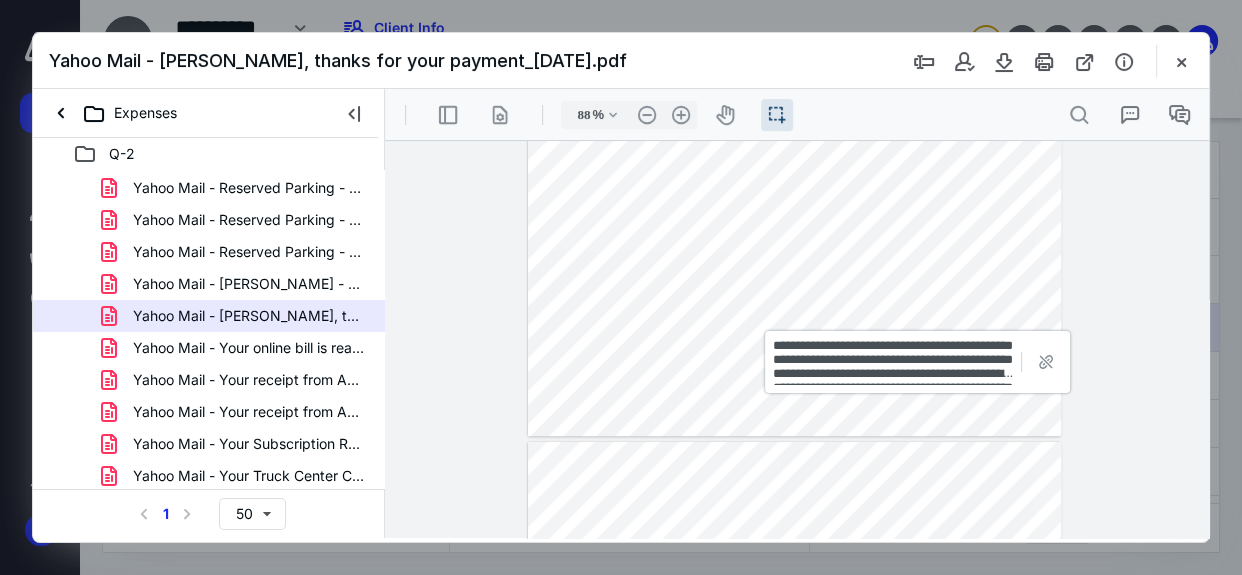 type on "*" 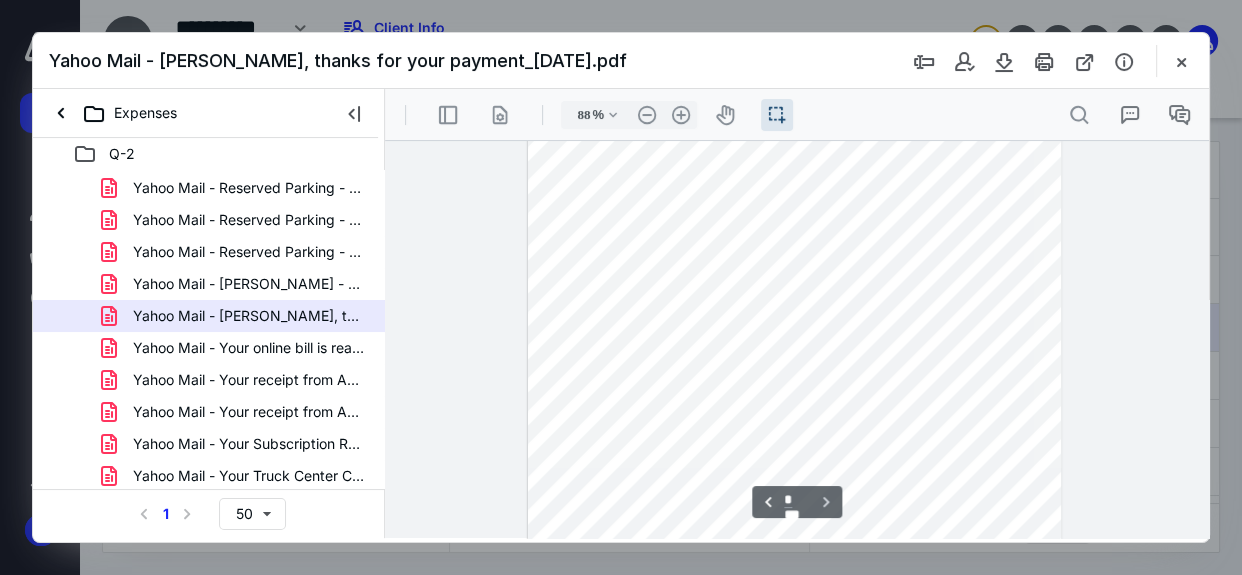 scroll, scrollTop: 995, scrollLeft: 0, axis: vertical 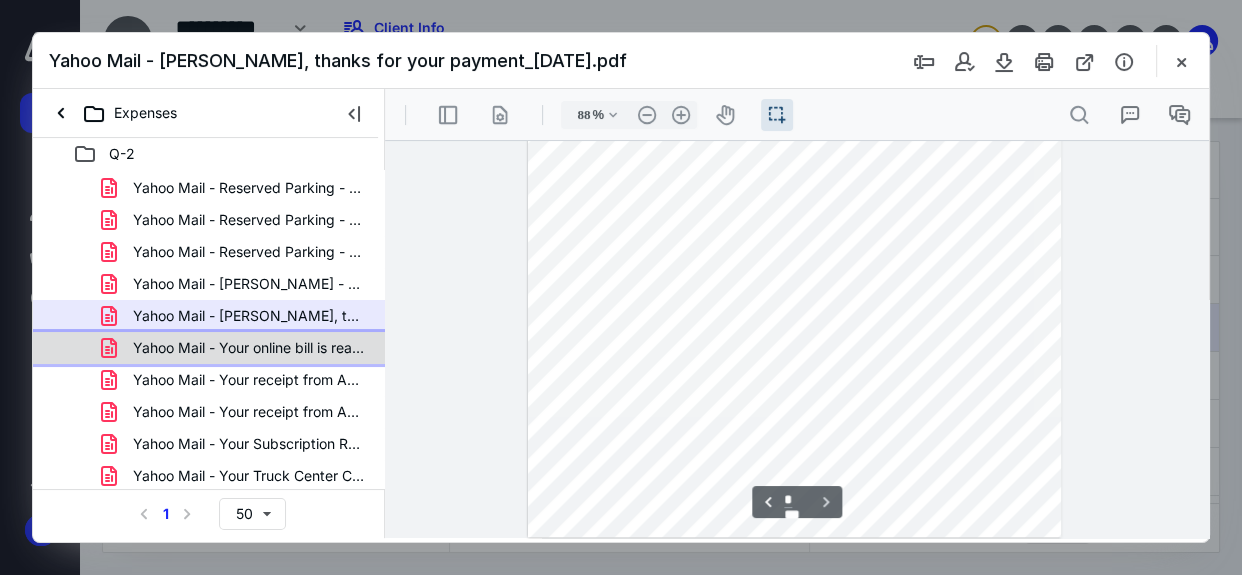 click on "Yahoo Mail - Your online bill is ready_ [DATE].pdf" at bounding box center (249, 348) 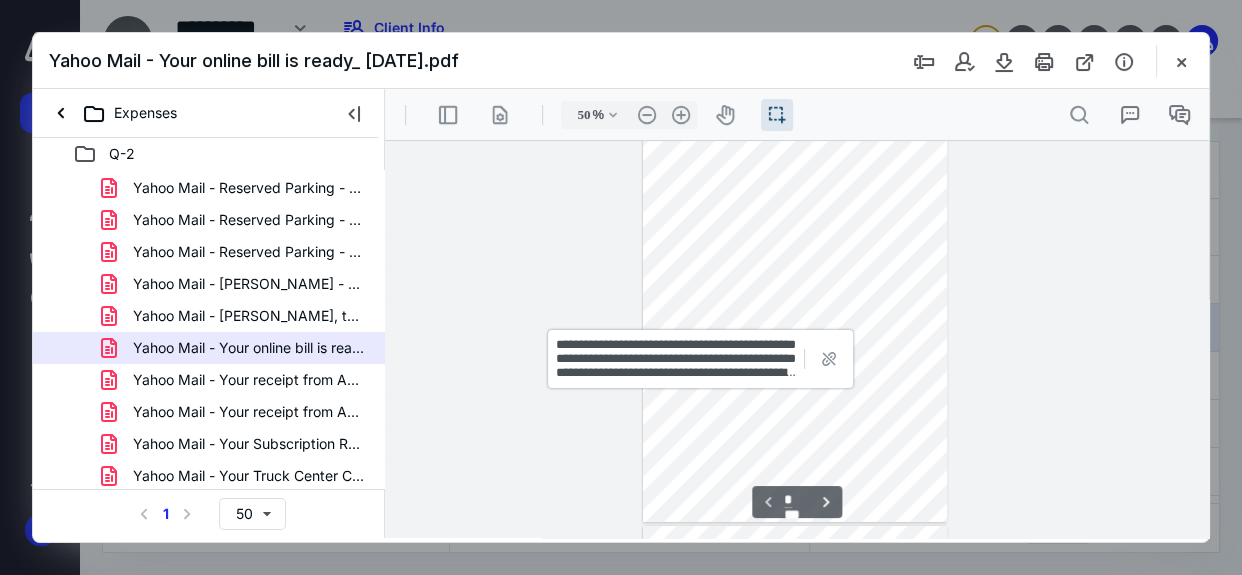 scroll, scrollTop: 0, scrollLeft: 0, axis: both 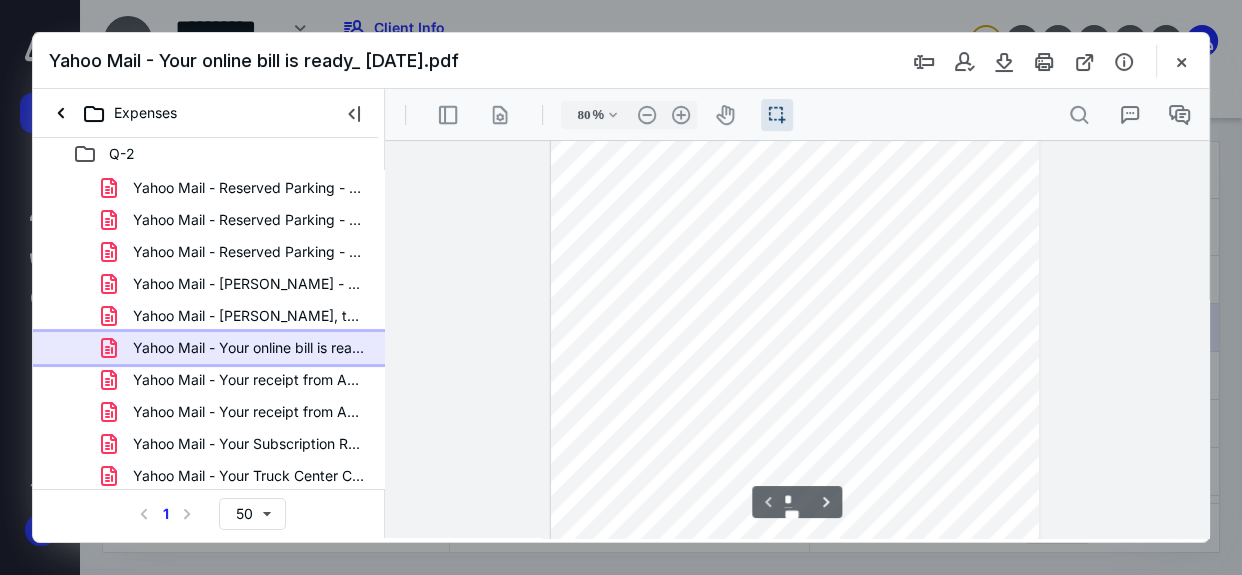 type on "88" 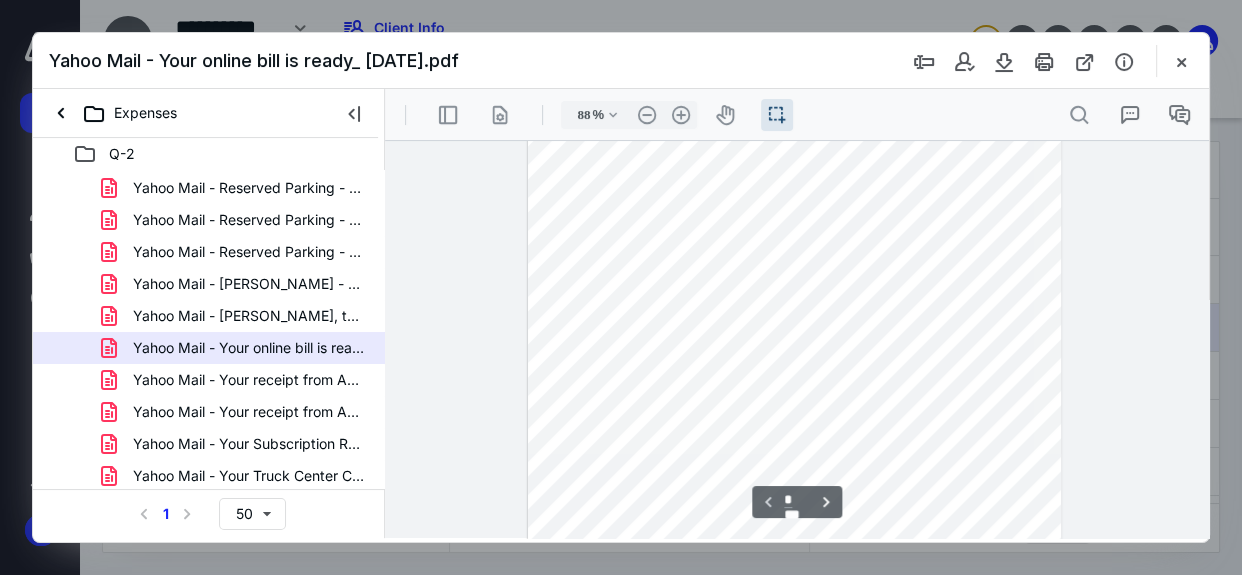 scroll, scrollTop: 454, scrollLeft: 0, axis: vertical 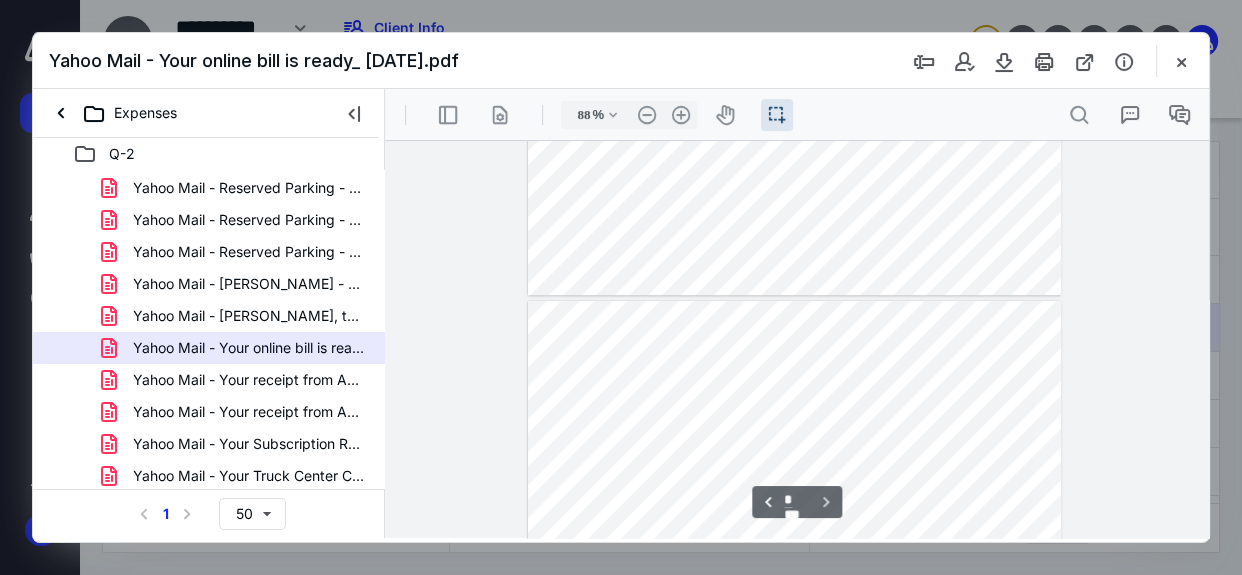 type on "*" 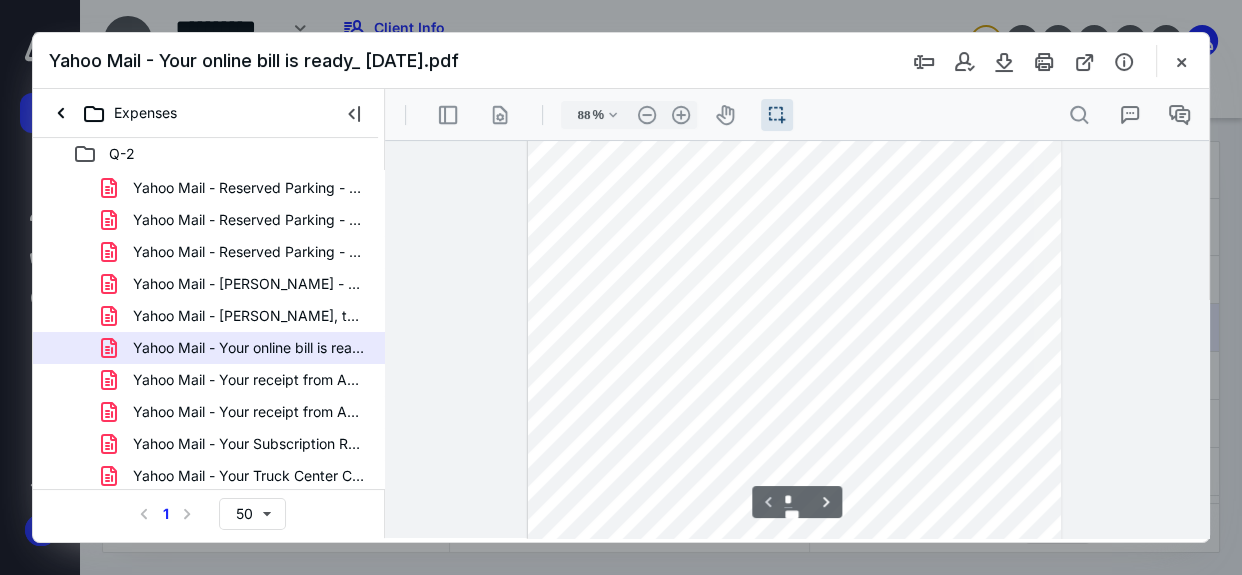 scroll, scrollTop: 86, scrollLeft: 0, axis: vertical 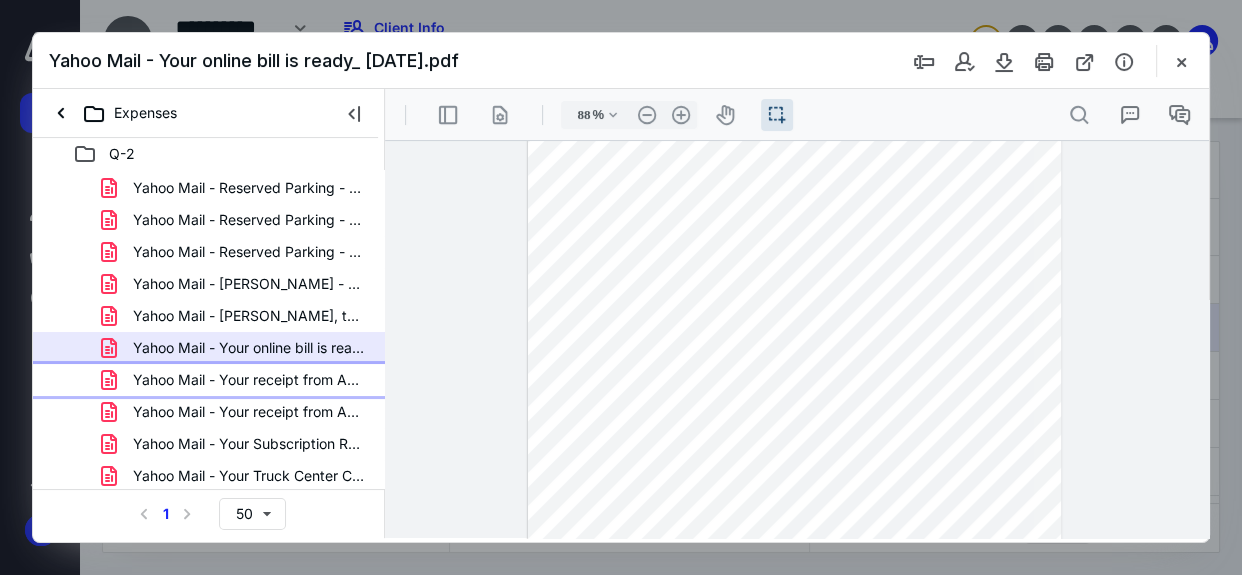 click on "Yahoo Mail - Your receipt from Apple_ [DATE].pdf" at bounding box center (249, 380) 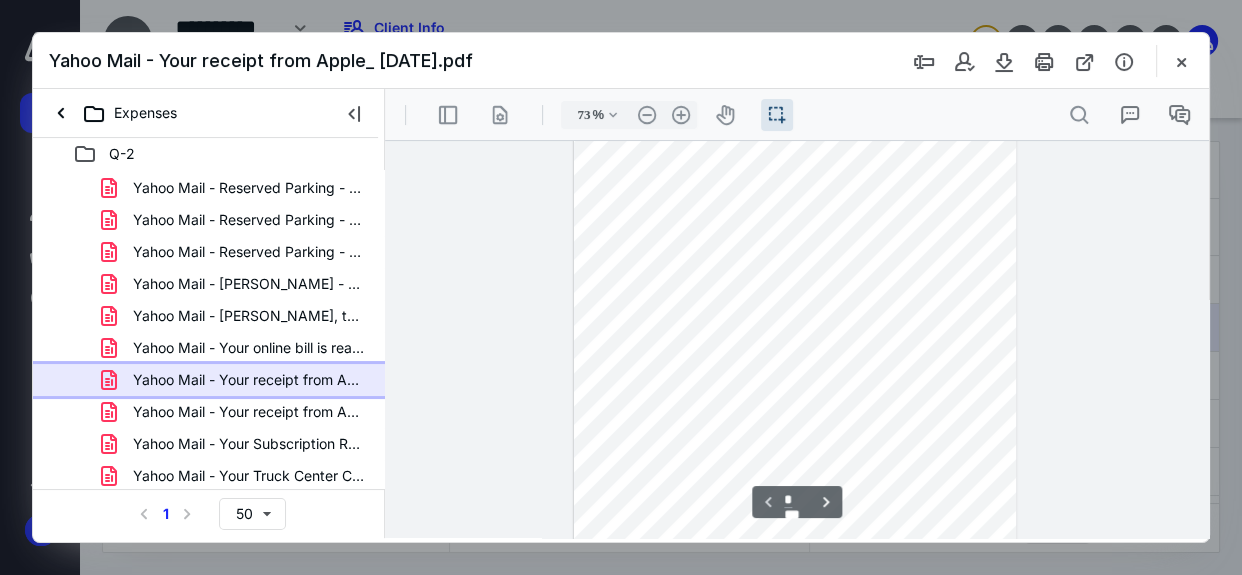 scroll, scrollTop: 0, scrollLeft: 0, axis: both 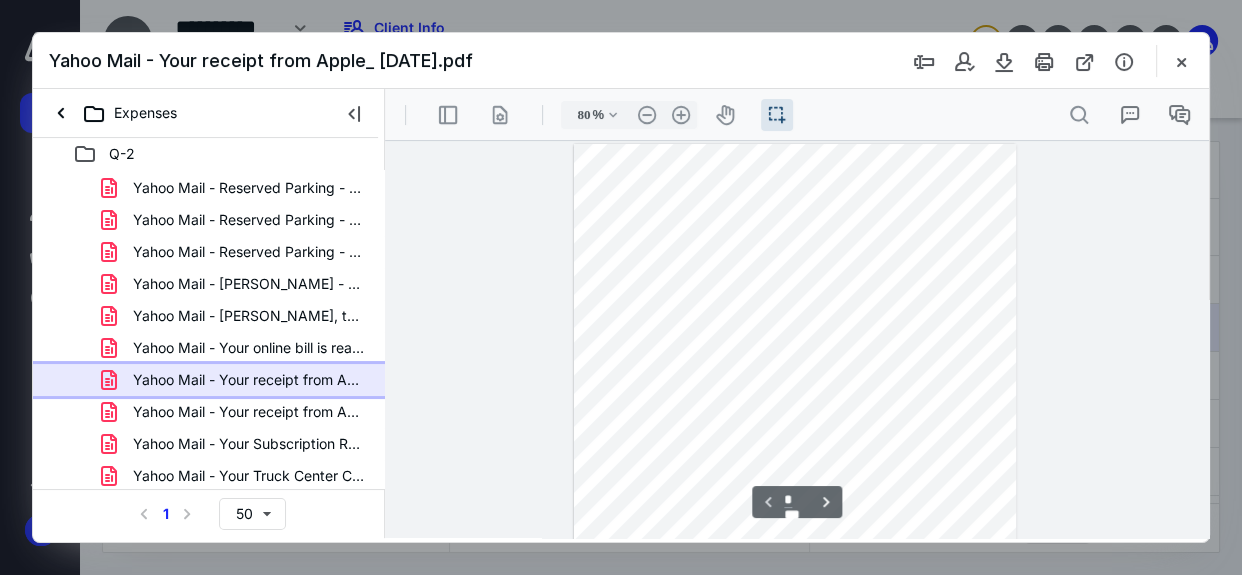 type on "88" 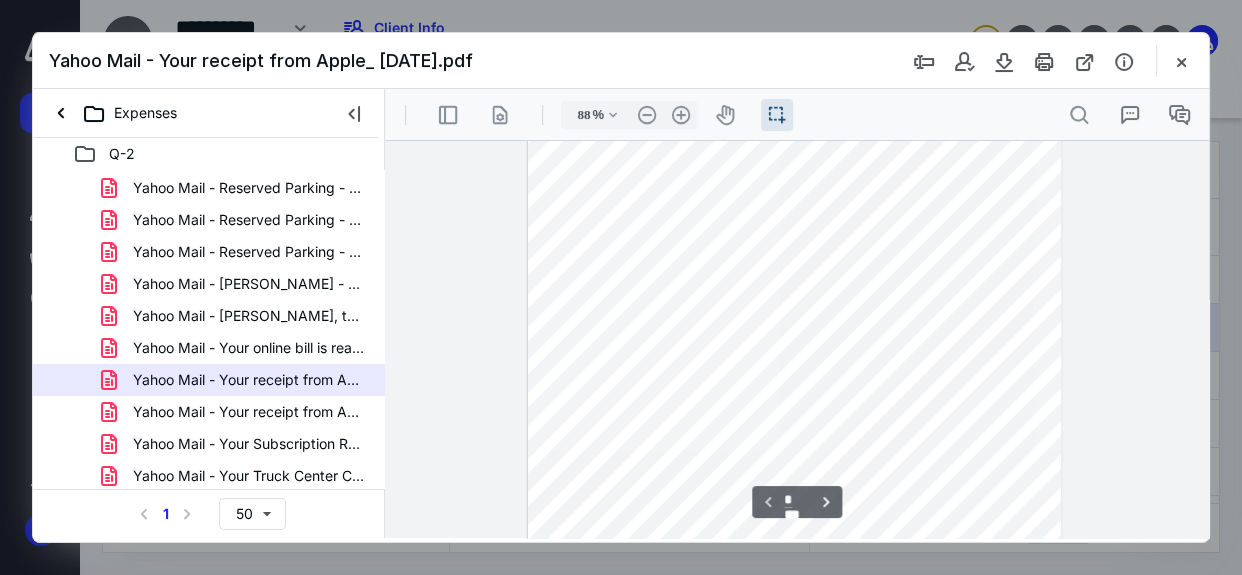 scroll, scrollTop: 181, scrollLeft: 0, axis: vertical 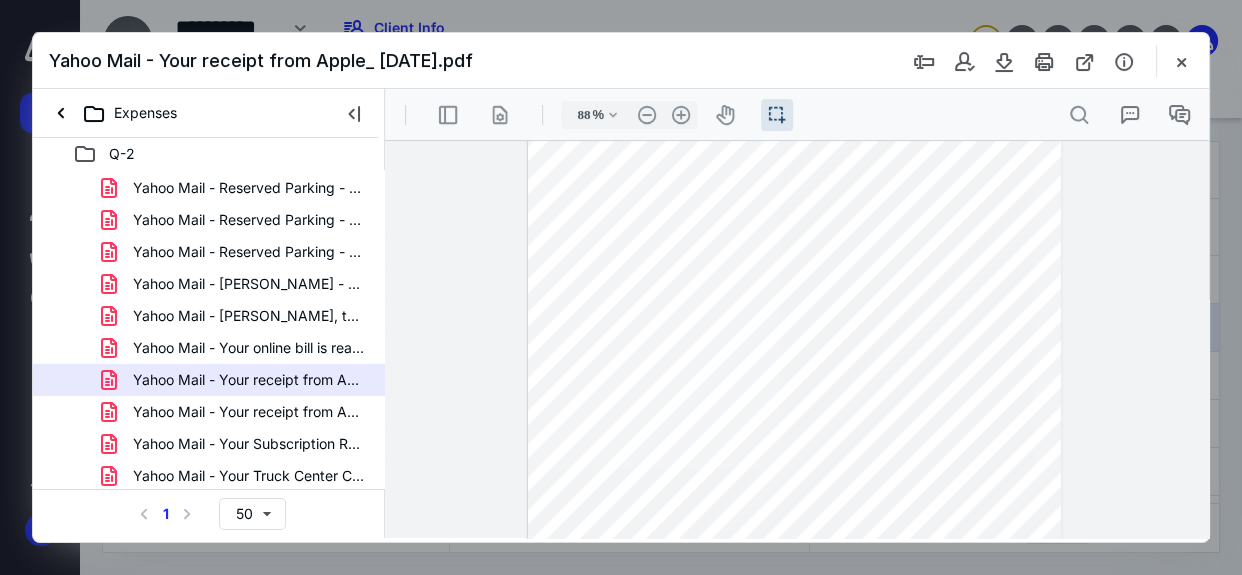 type on "*" 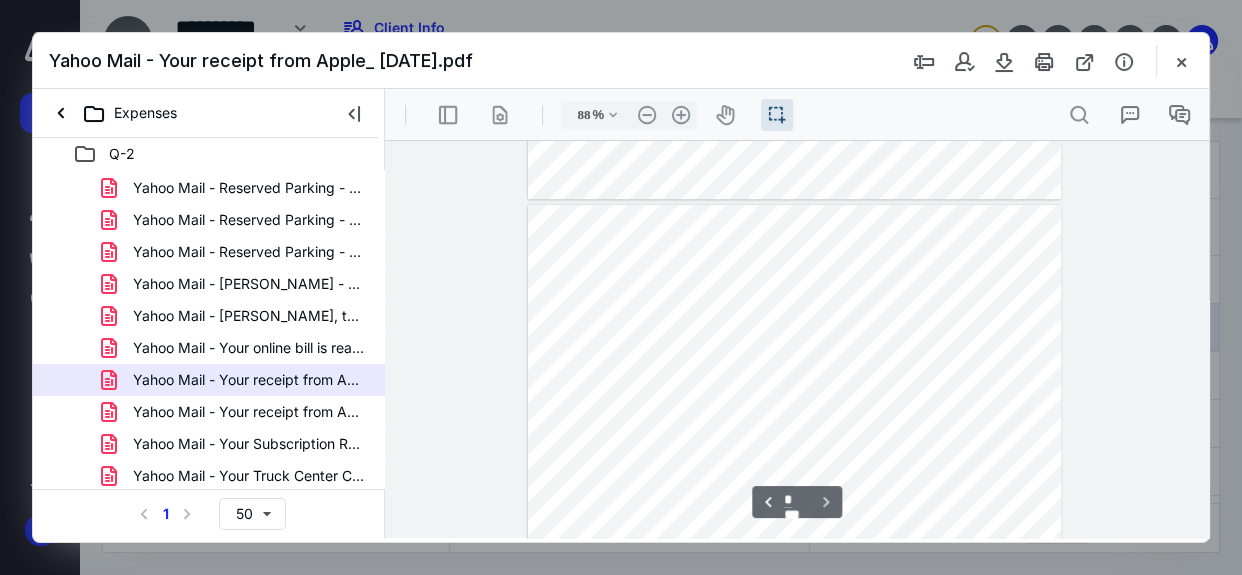 scroll, scrollTop: 995, scrollLeft: 0, axis: vertical 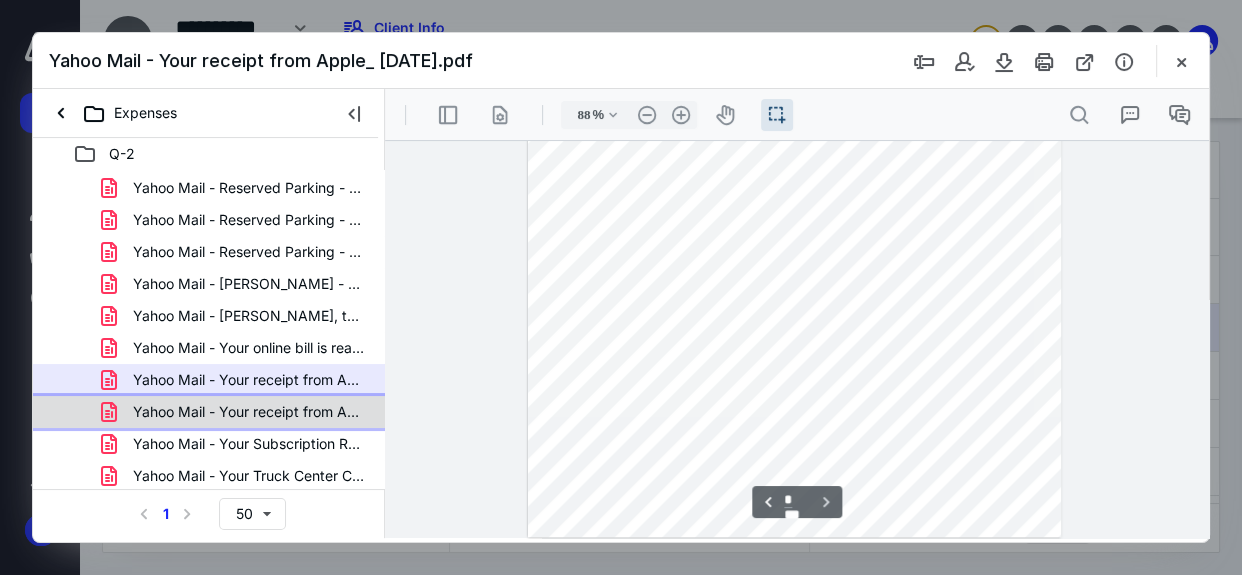 click on "Yahoo Mail - Your receipt from Apple_[DATE].pdf" at bounding box center [249, 412] 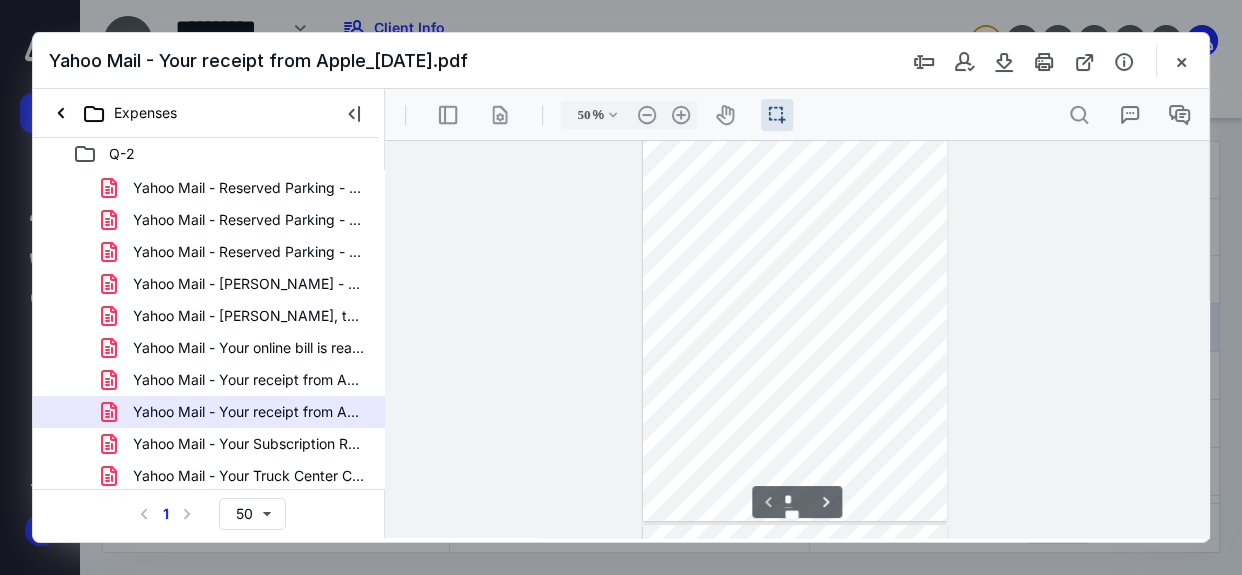 scroll, scrollTop: 0, scrollLeft: 0, axis: both 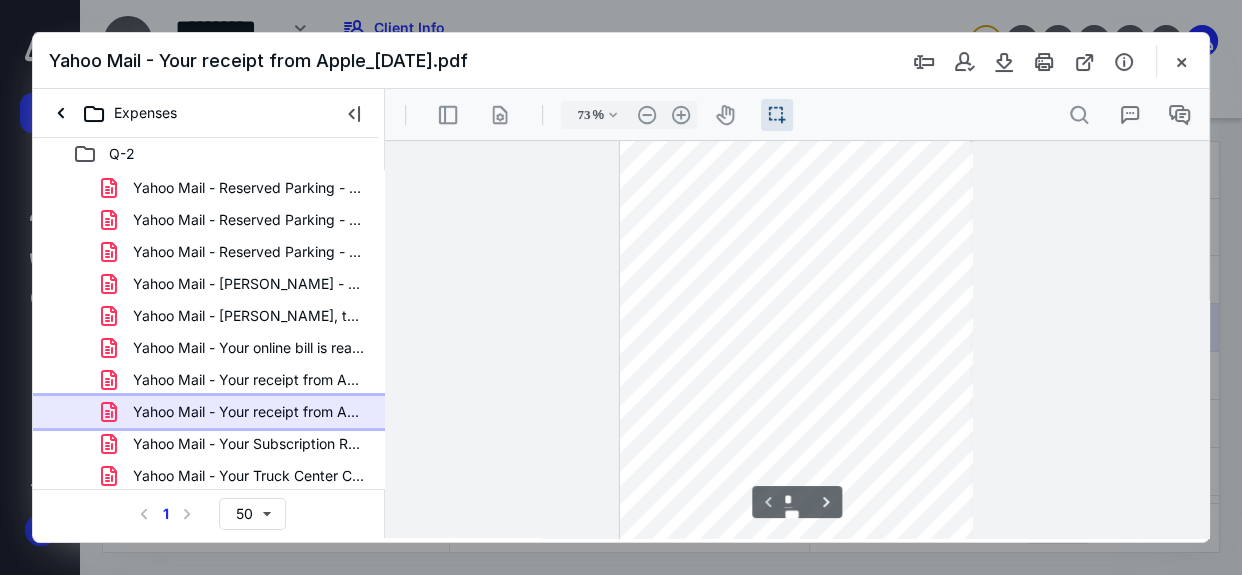 type on "80" 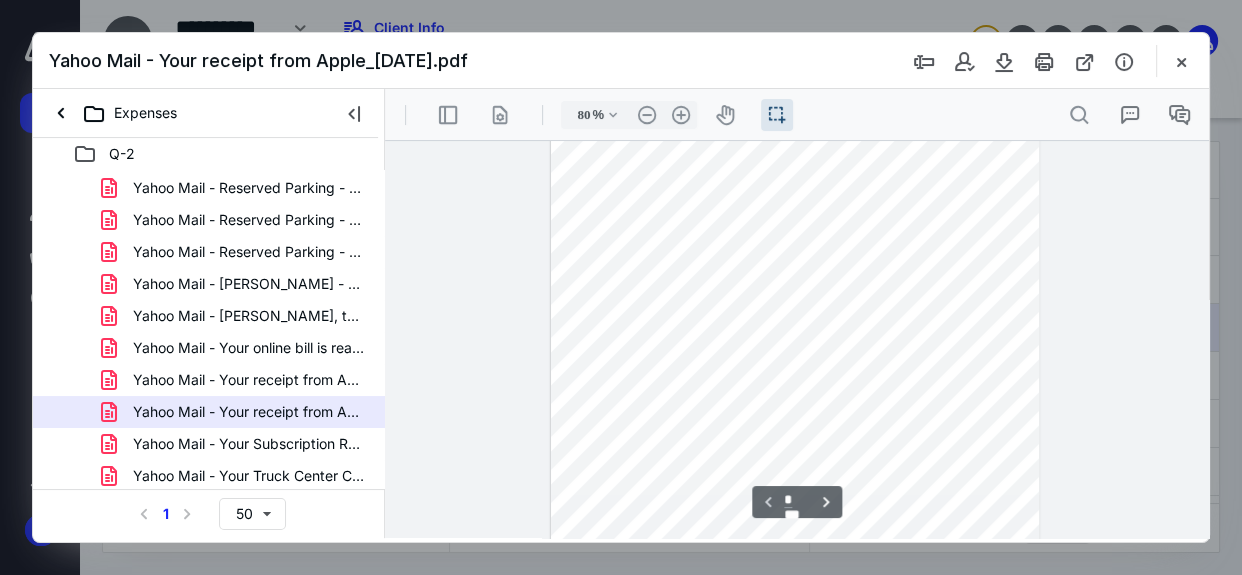 scroll, scrollTop: 262, scrollLeft: 0, axis: vertical 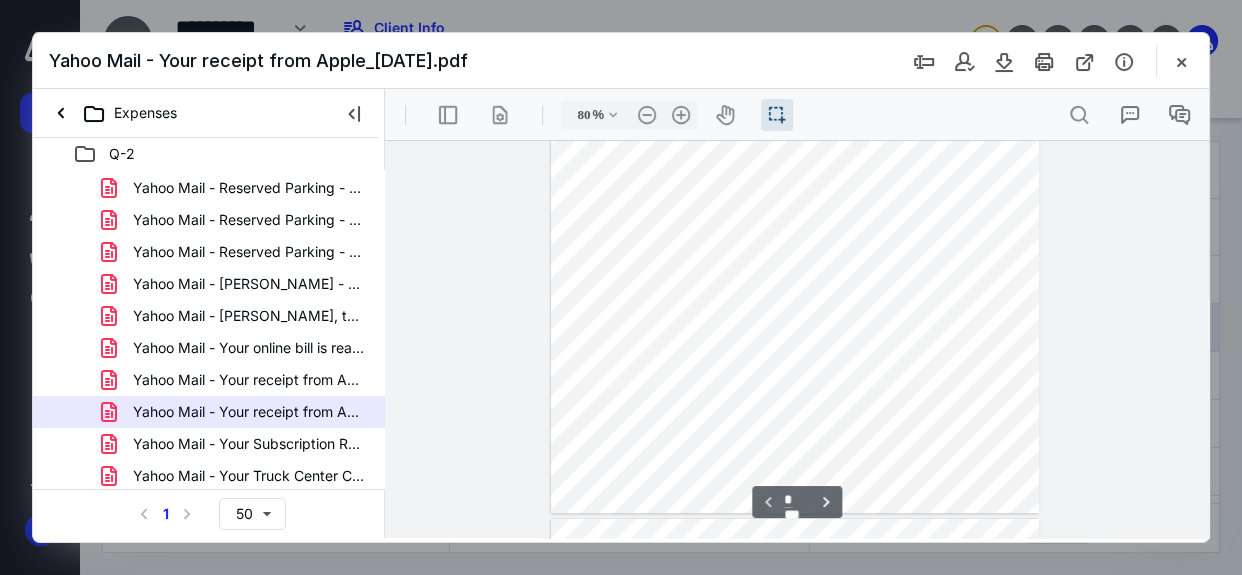 type on "*" 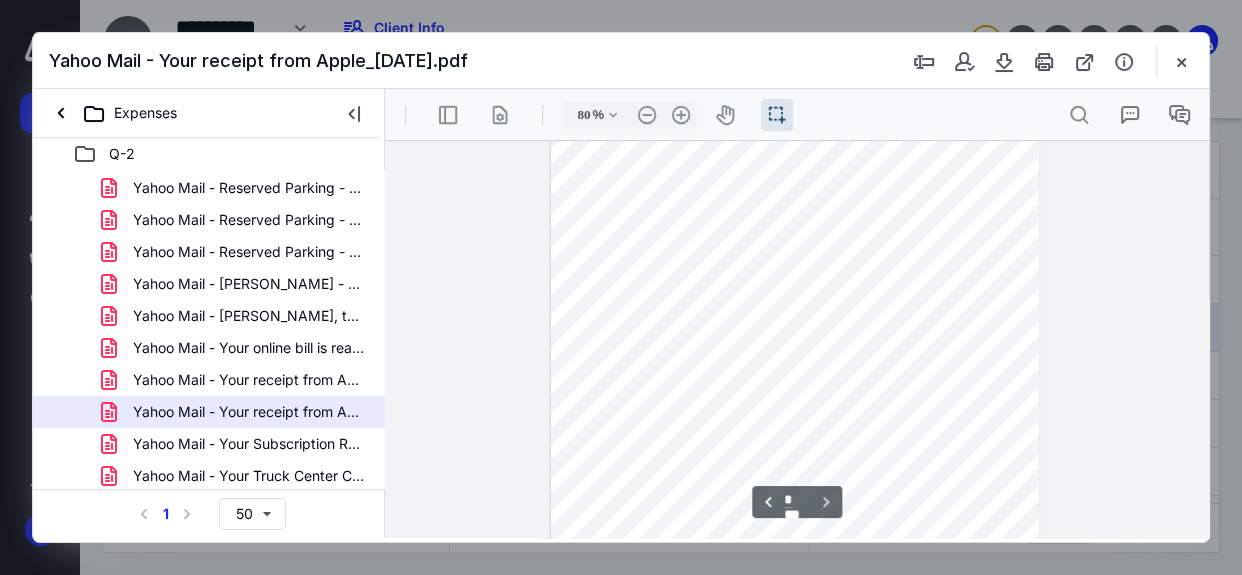 scroll, scrollTop: 875, scrollLeft: 0, axis: vertical 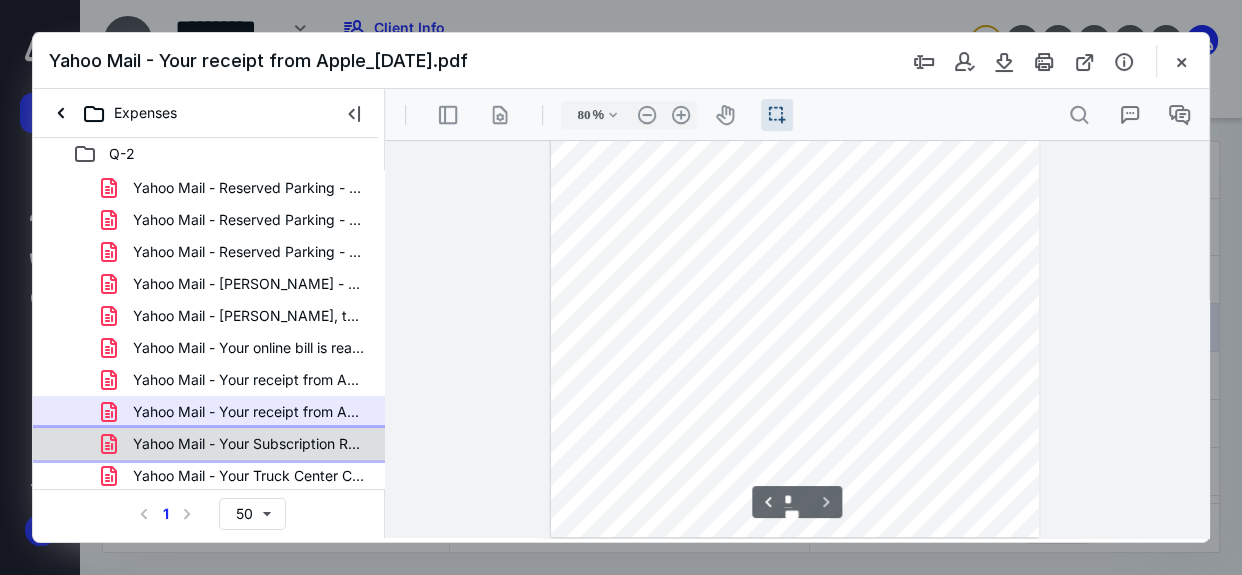 click on "Yahoo Mail - Your Subscription Renewal [DATE].pdf" at bounding box center (249, 444) 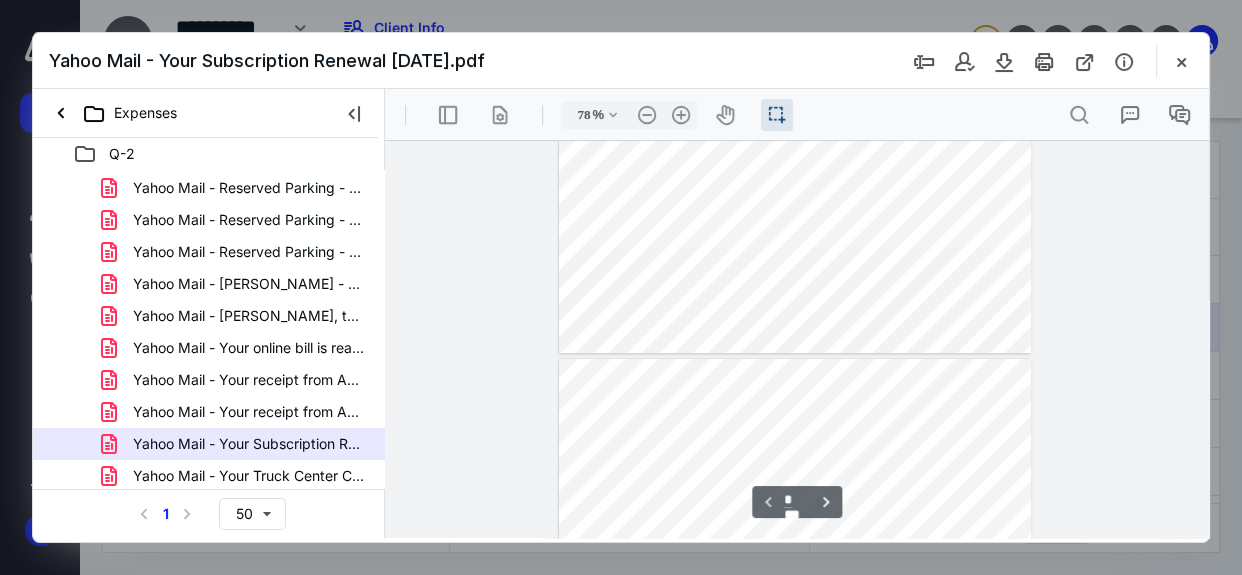 scroll, scrollTop: 413, scrollLeft: 0, axis: vertical 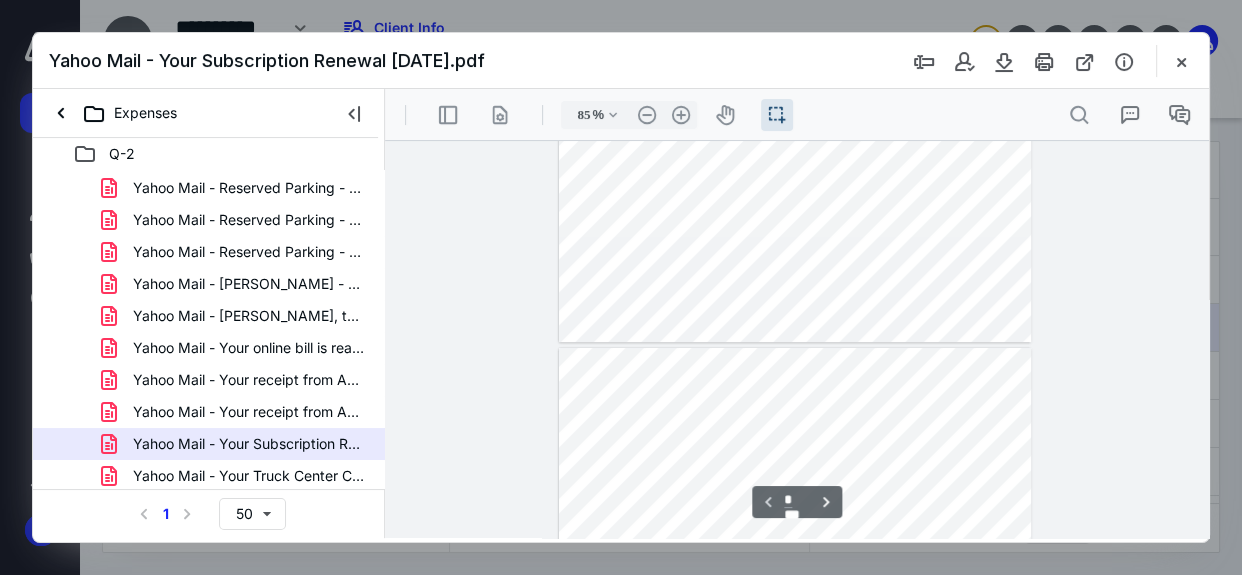 type on "110" 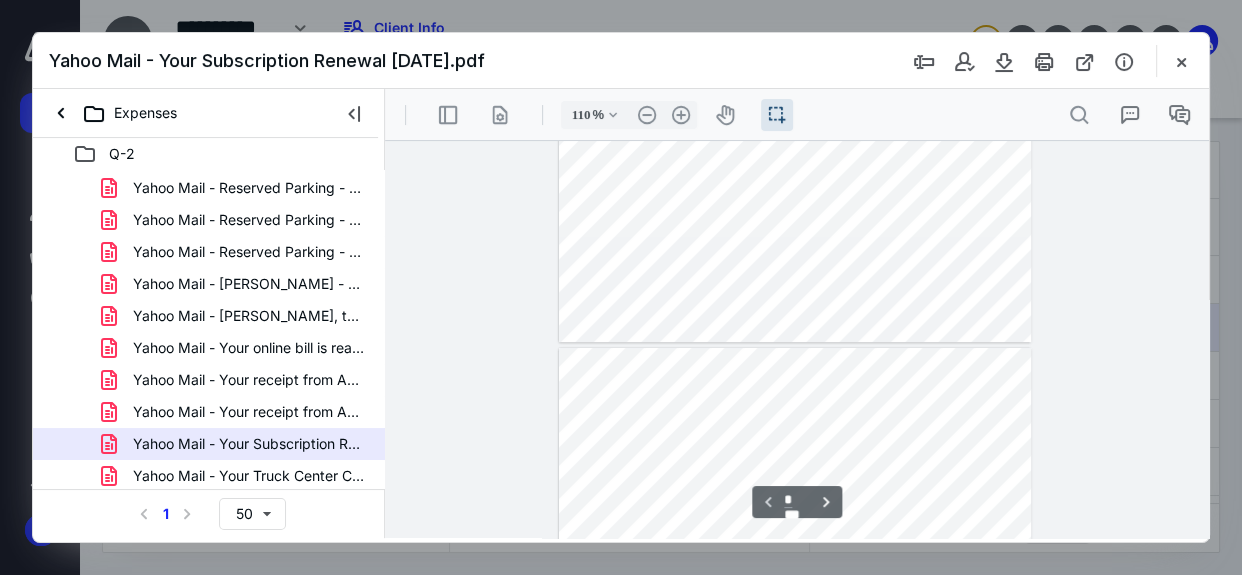 type on "135" 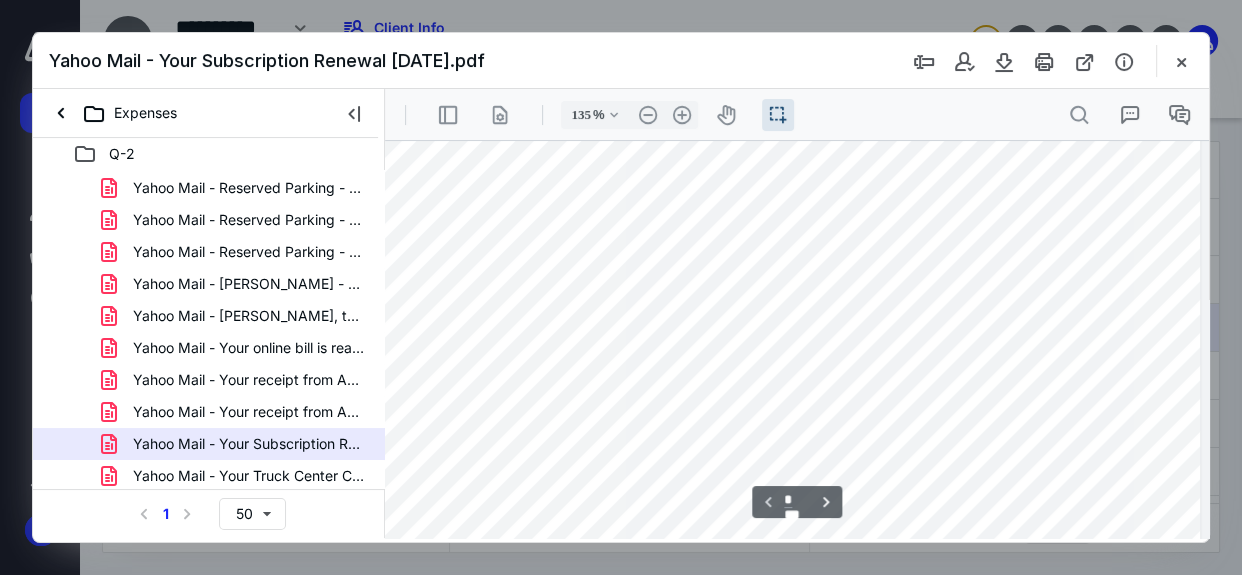 scroll, scrollTop: 258, scrollLeft: 14, axis: both 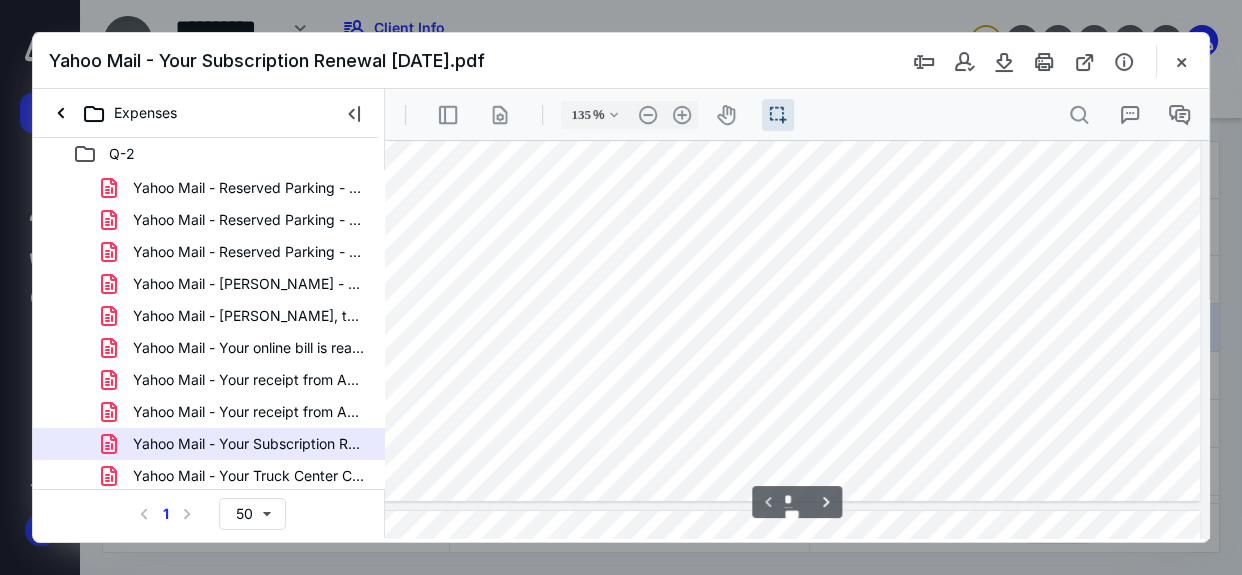 type on "*" 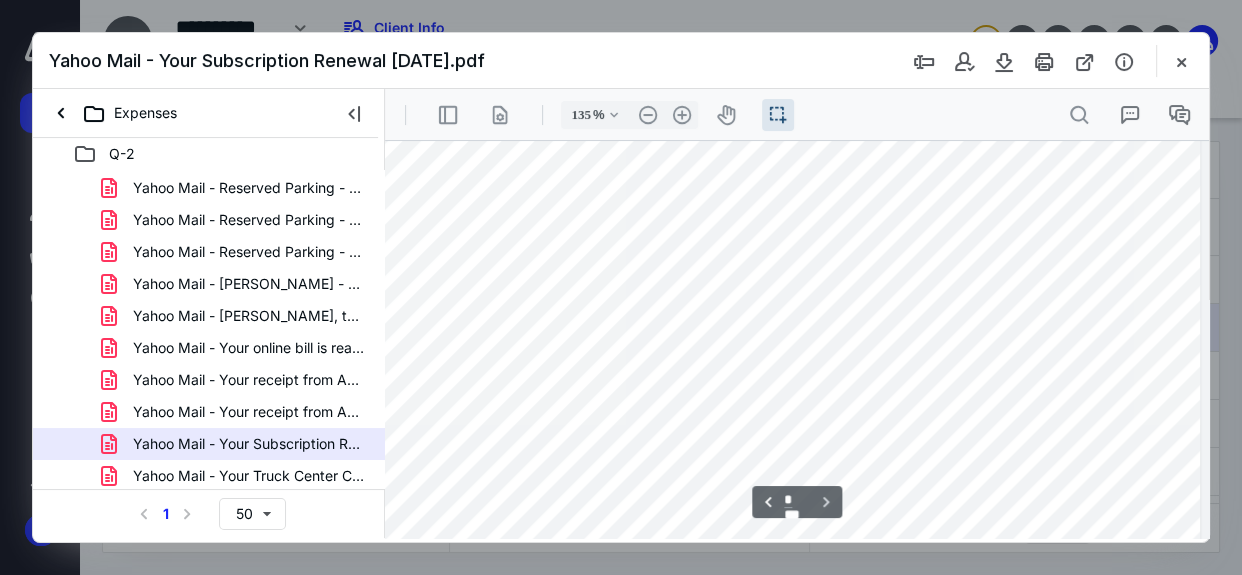 scroll, scrollTop: 1761, scrollLeft: 14, axis: both 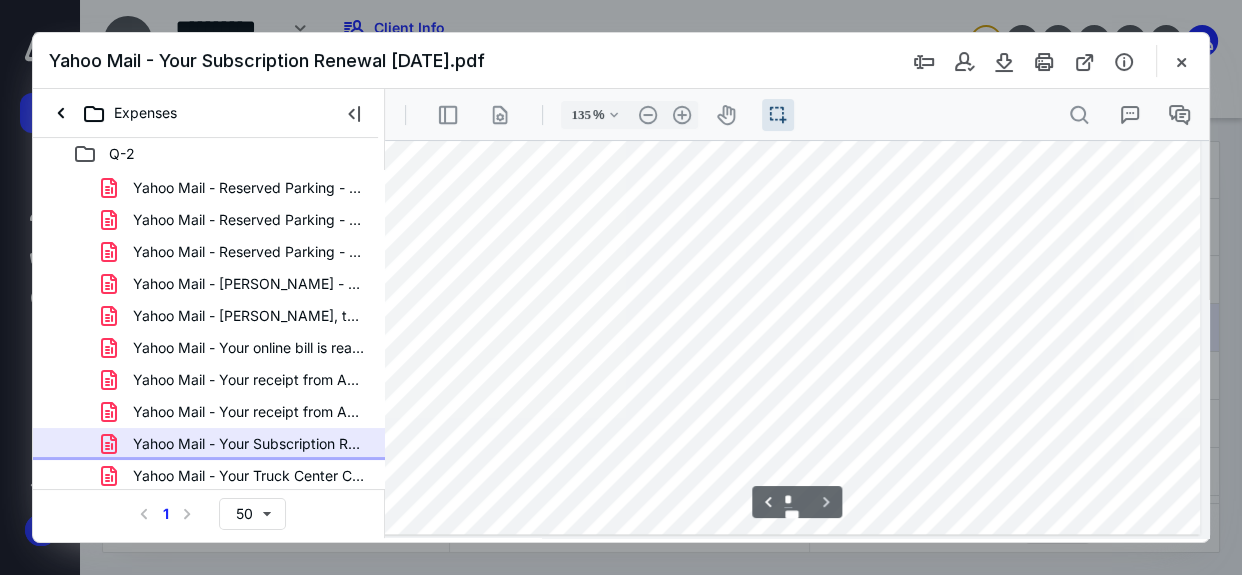 click on "Yahoo Mail - Your Truck Center Companies receipt [#1613-12.pdf" at bounding box center [249, 476] 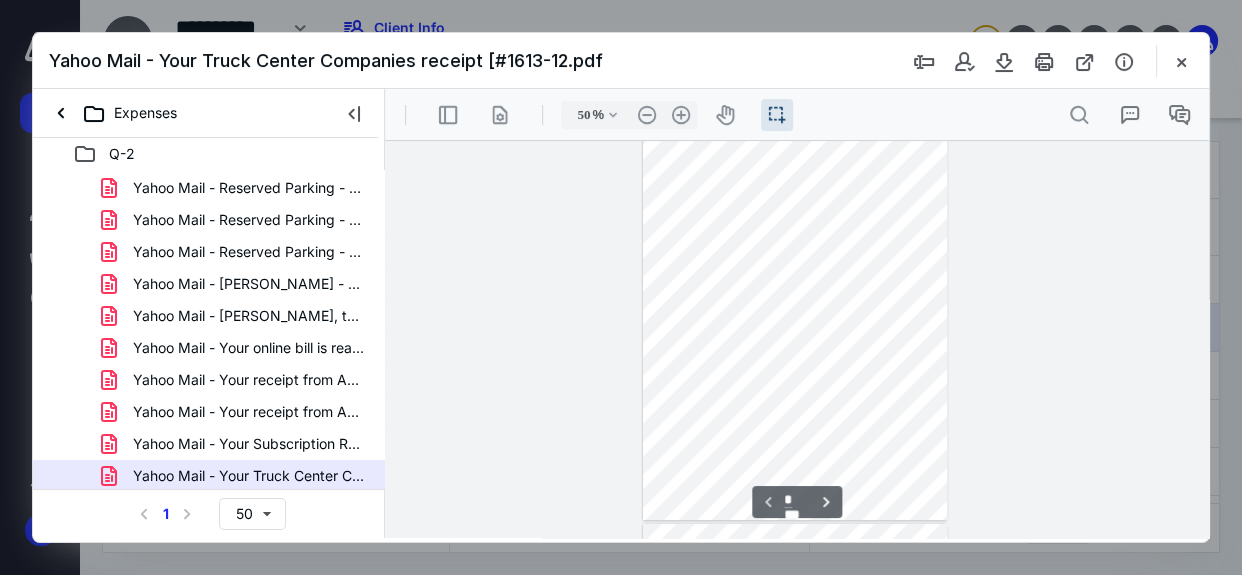 scroll, scrollTop: 0, scrollLeft: 0, axis: both 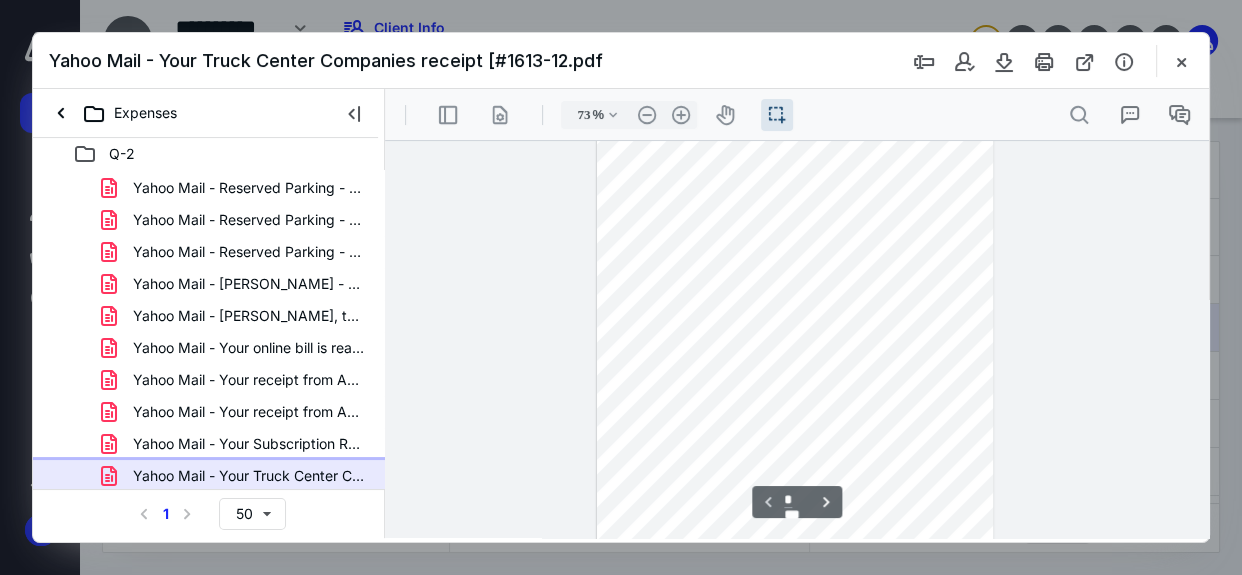 type on "80" 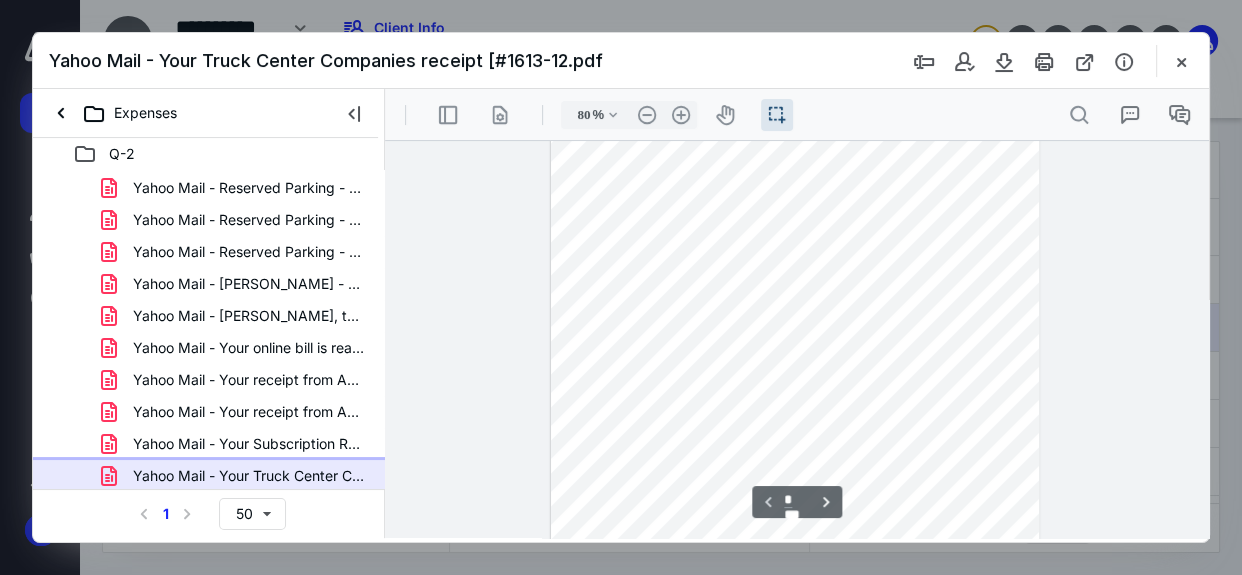scroll, scrollTop: 0, scrollLeft: 0, axis: both 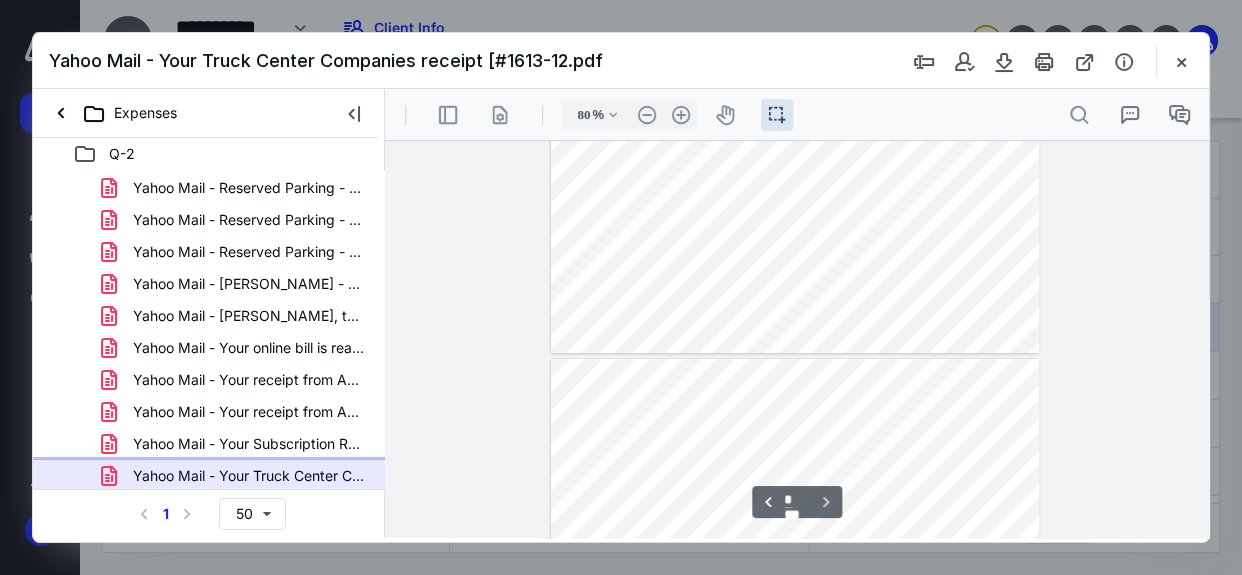 type on "*" 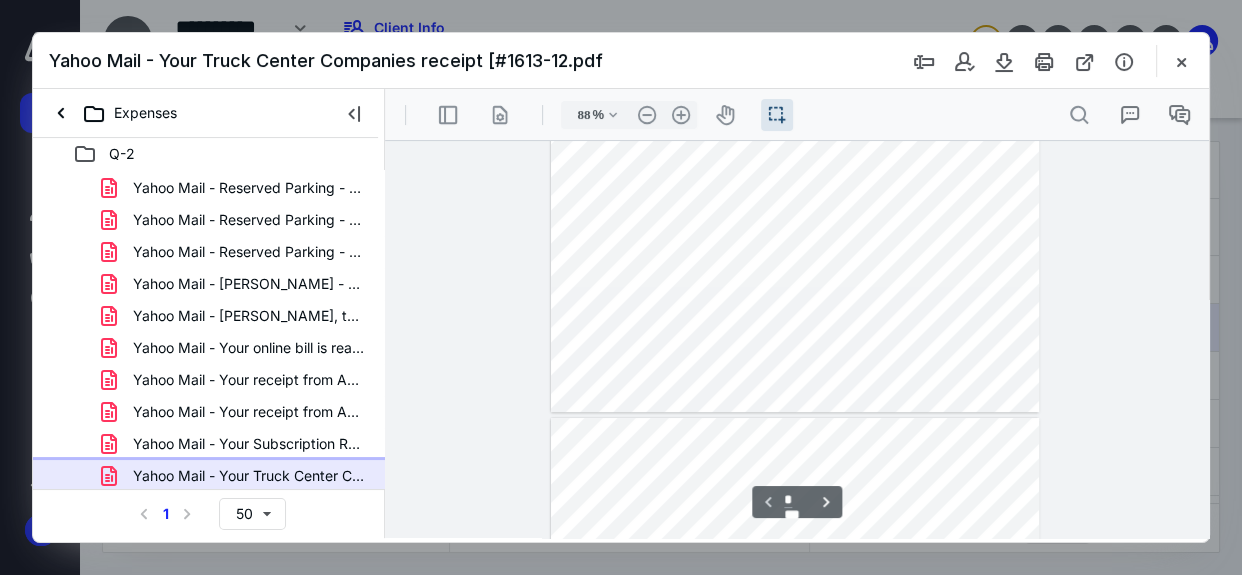type on "113" 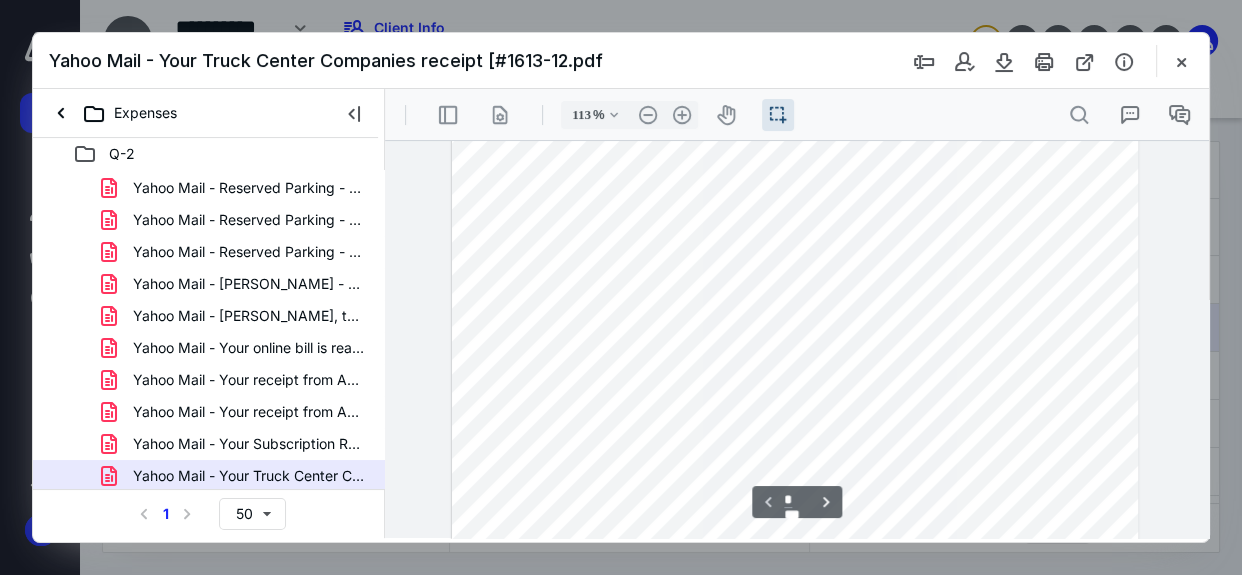 scroll, scrollTop: 363, scrollLeft: 0, axis: vertical 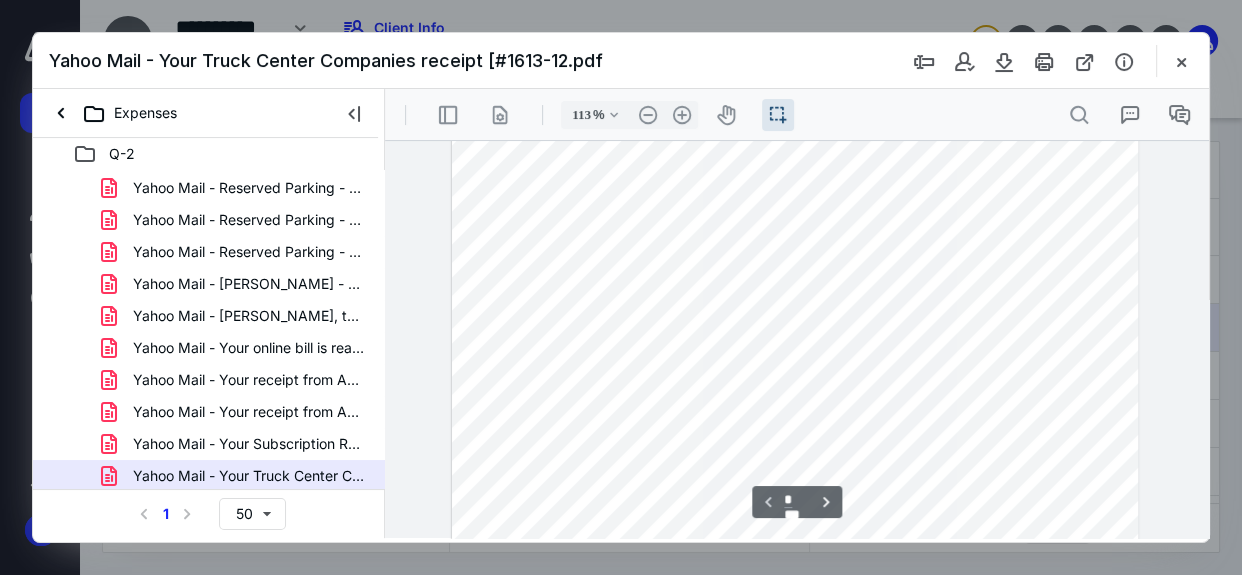 drag, startPoint x: 789, startPoint y: 216, endPoint x: 847, endPoint y: 216, distance: 58 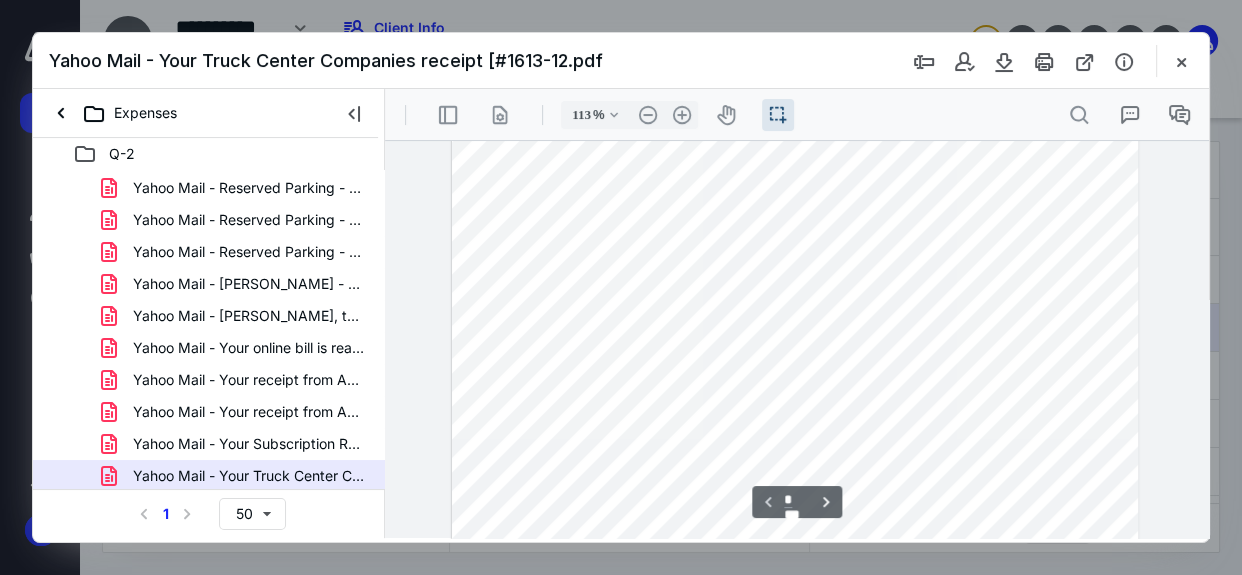 scroll, scrollTop: 545, scrollLeft: 0, axis: vertical 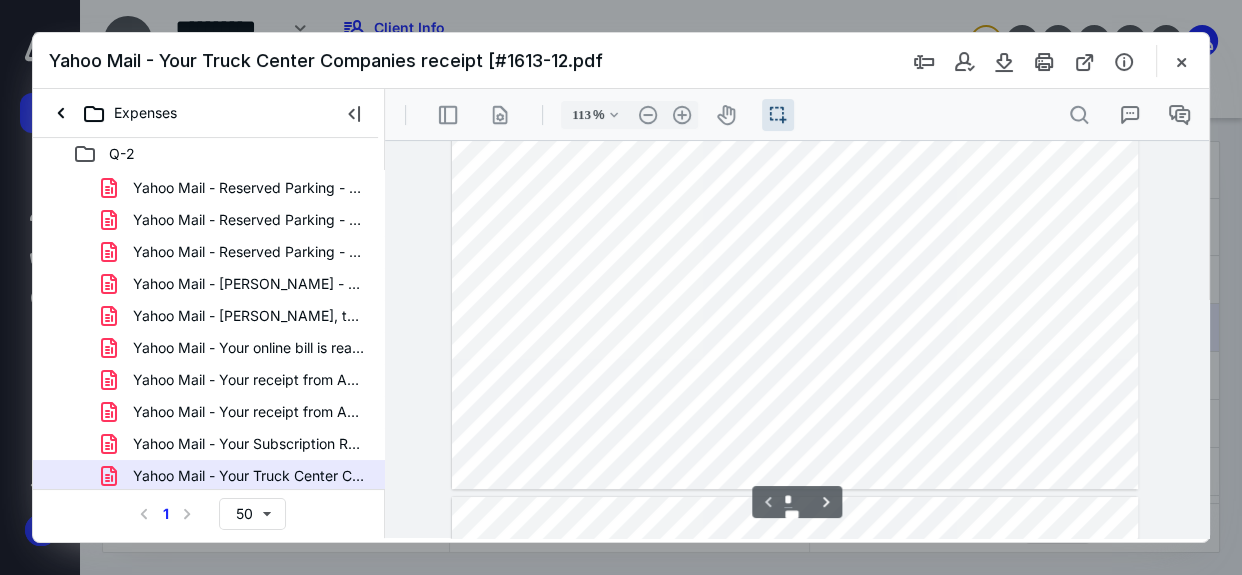 type on "*" 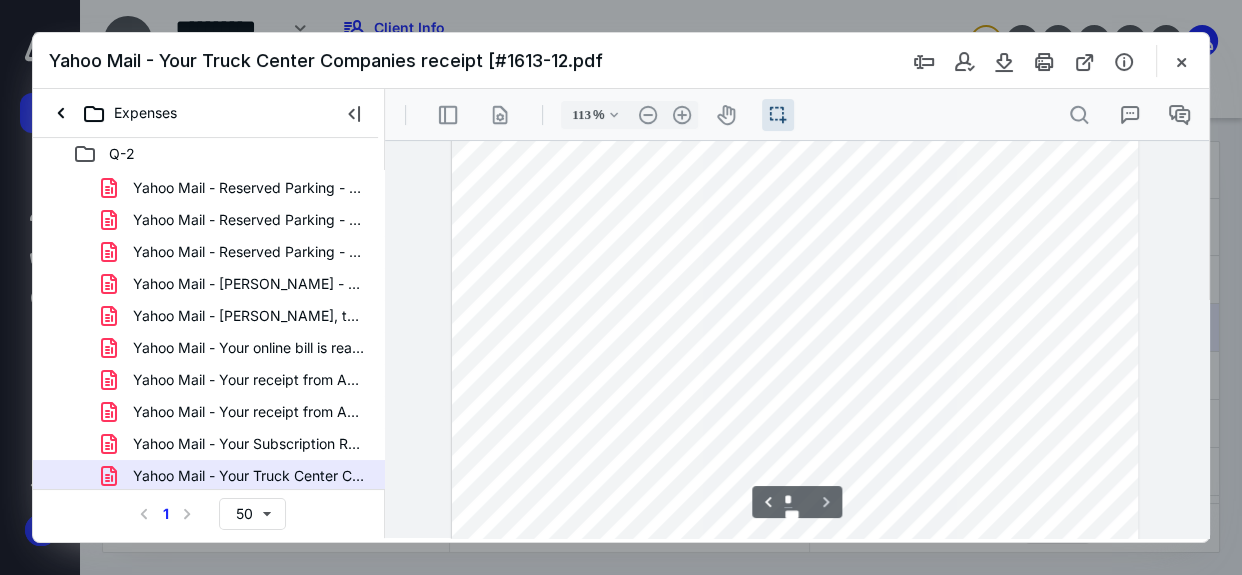 scroll, scrollTop: 1395, scrollLeft: 0, axis: vertical 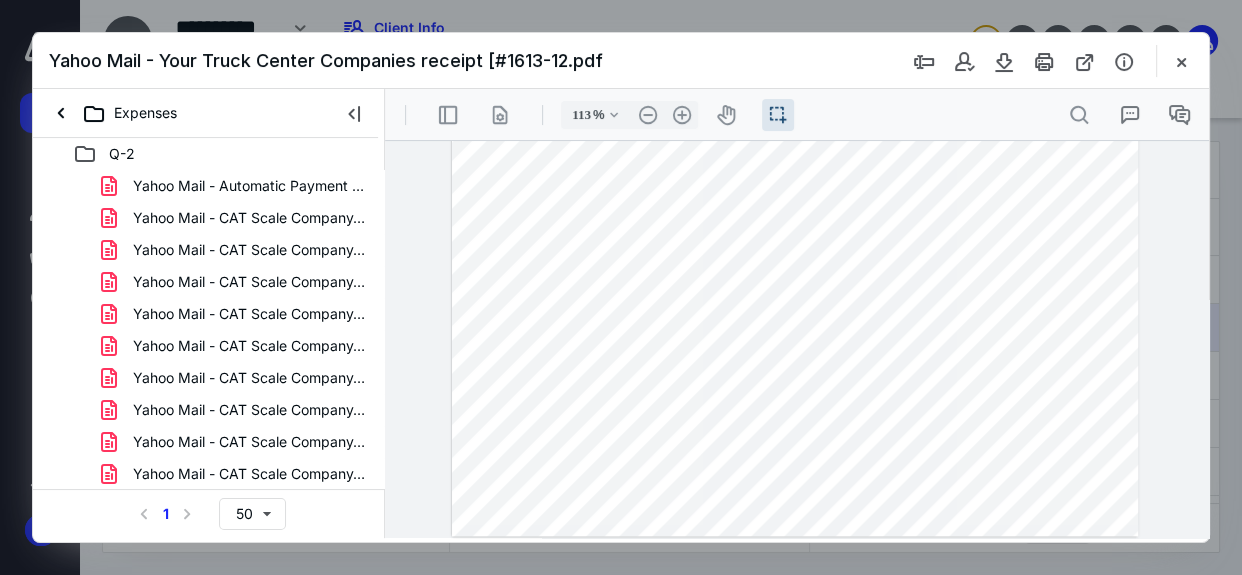 drag, startPoint x: 1184, startPoint y: 67, endPoint x: 1240, endPoint y: 128, distance: 82.80701 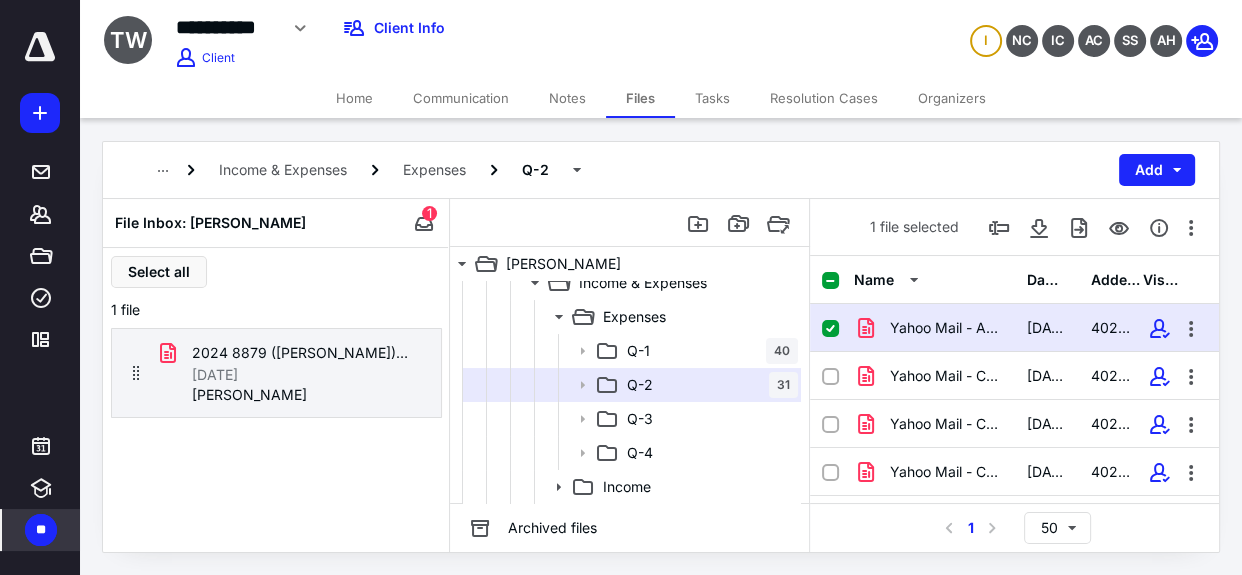 click on "**" at bounding box center [41, 530] 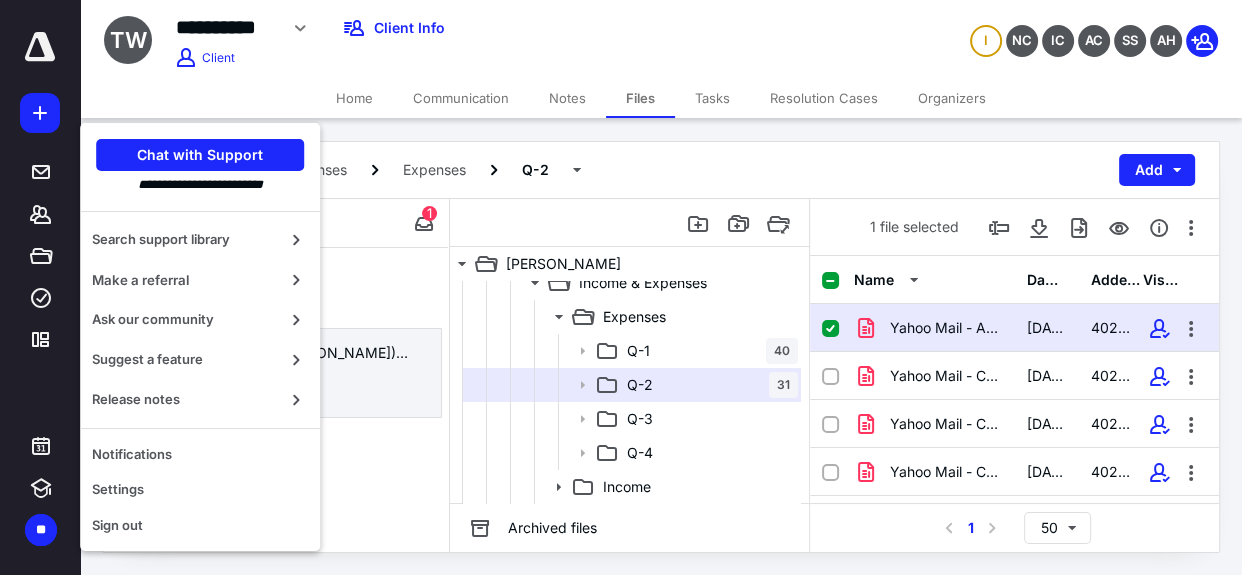 click on "Select all 1 file 2024 8879 ([PERSON_NAME])(signed_[DATE]).pdf [DATE] [PERSON_NAME]" at bounding box center [276, 400] 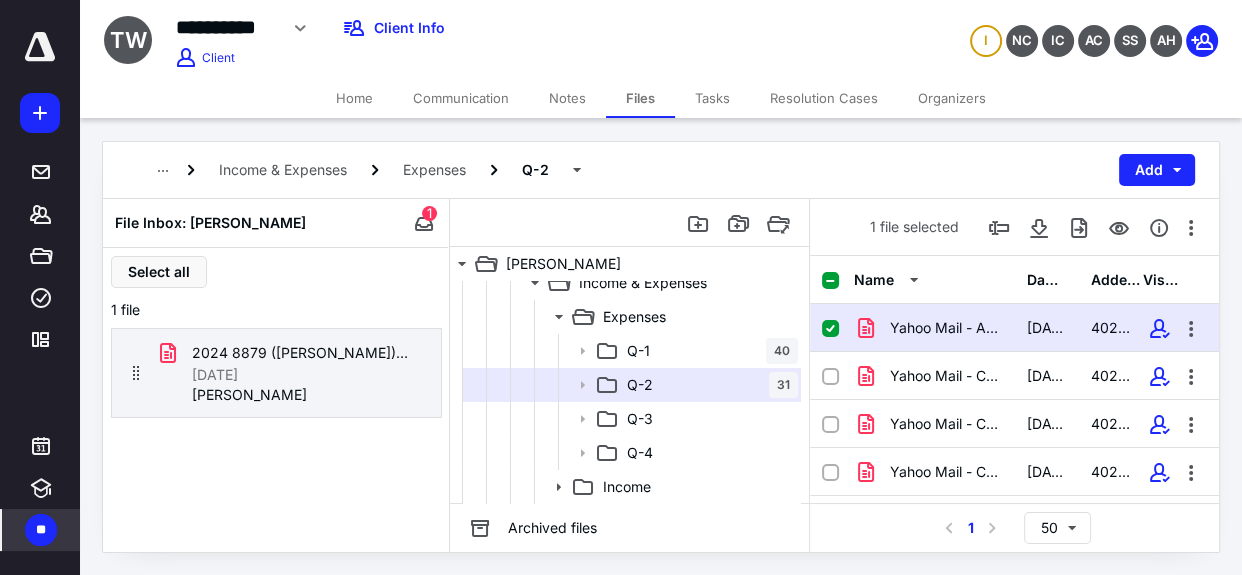 click on "**" at bounding box center (41, 530) 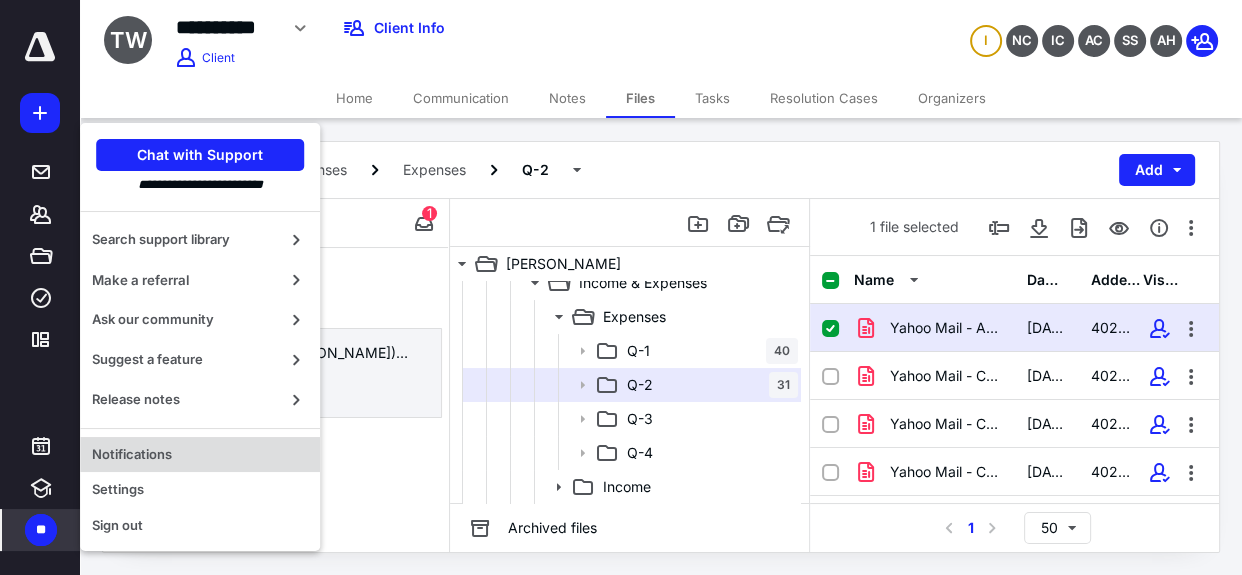click on "Notifications" at bounding box center [200, 455] 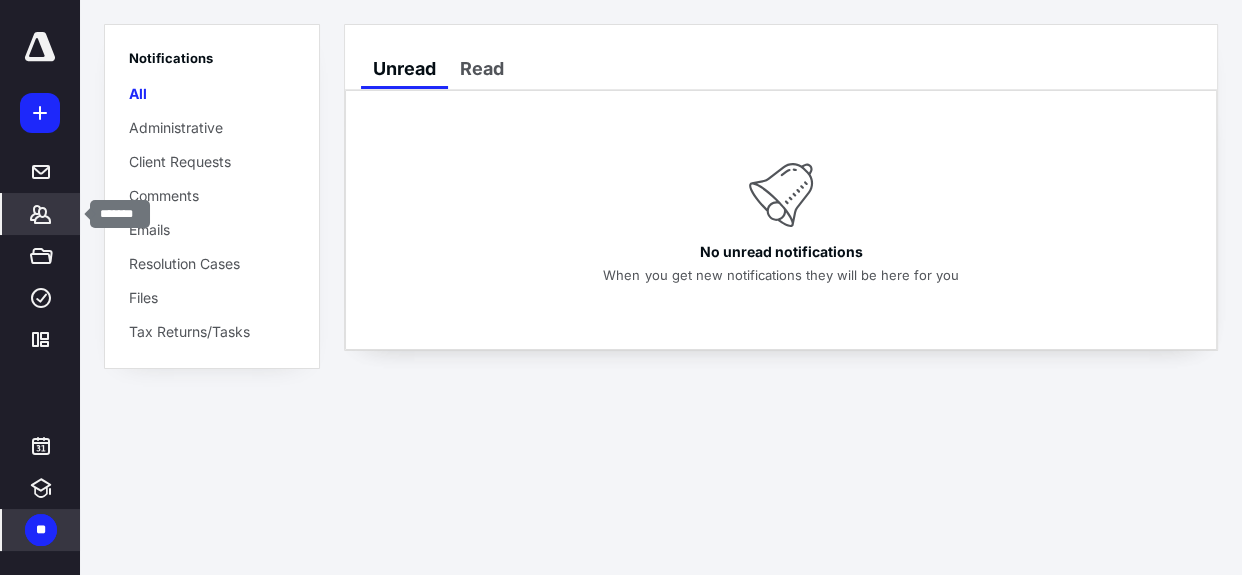 click on "*******" at bounding box center [41, 214] 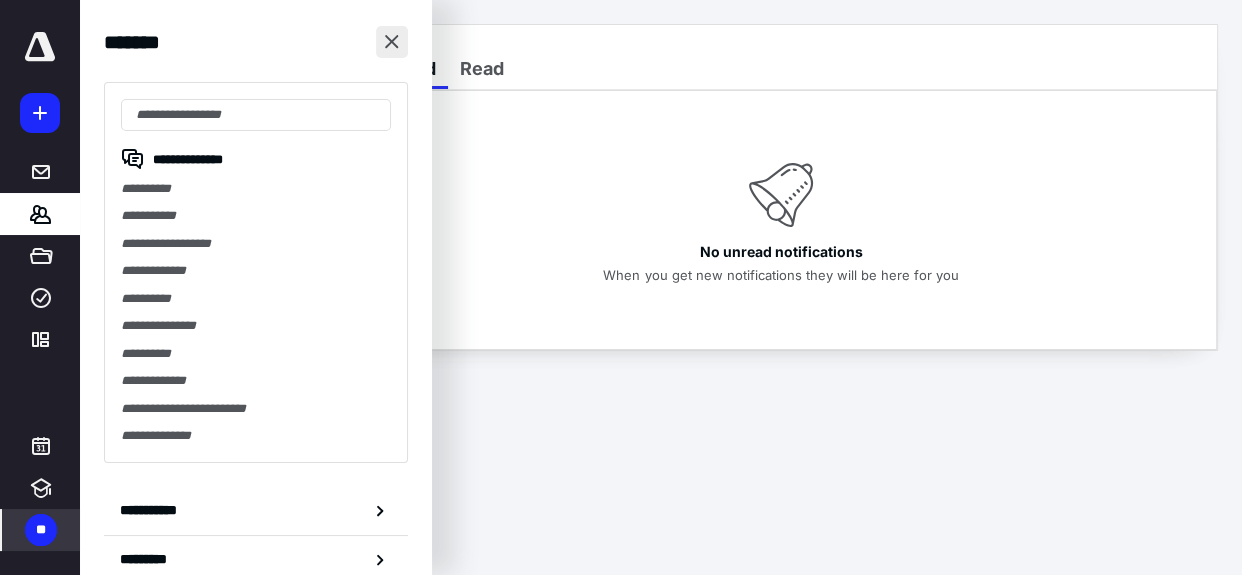 click at bounding box center (392, 42) 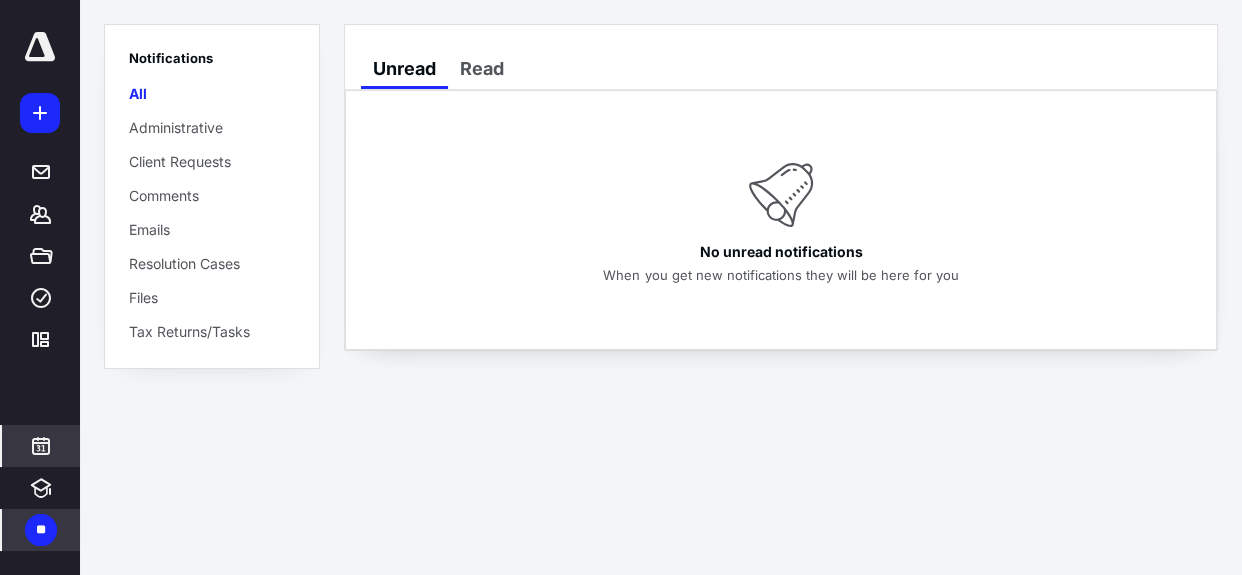 click 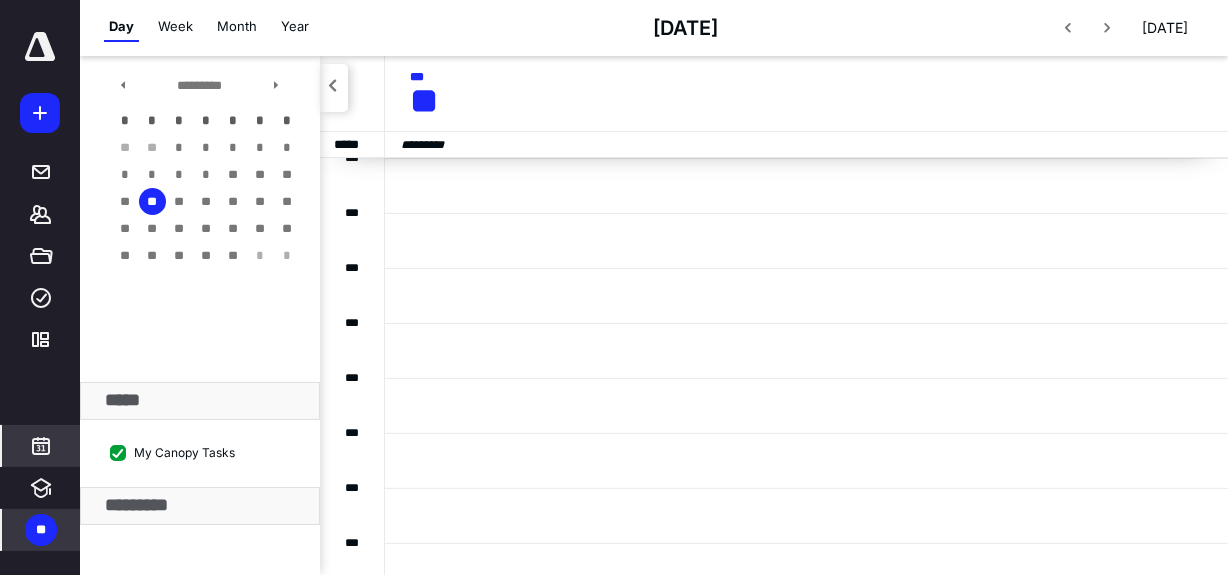 scroll, scrollTop: 902, scrollLeft: 0, axis: vertical 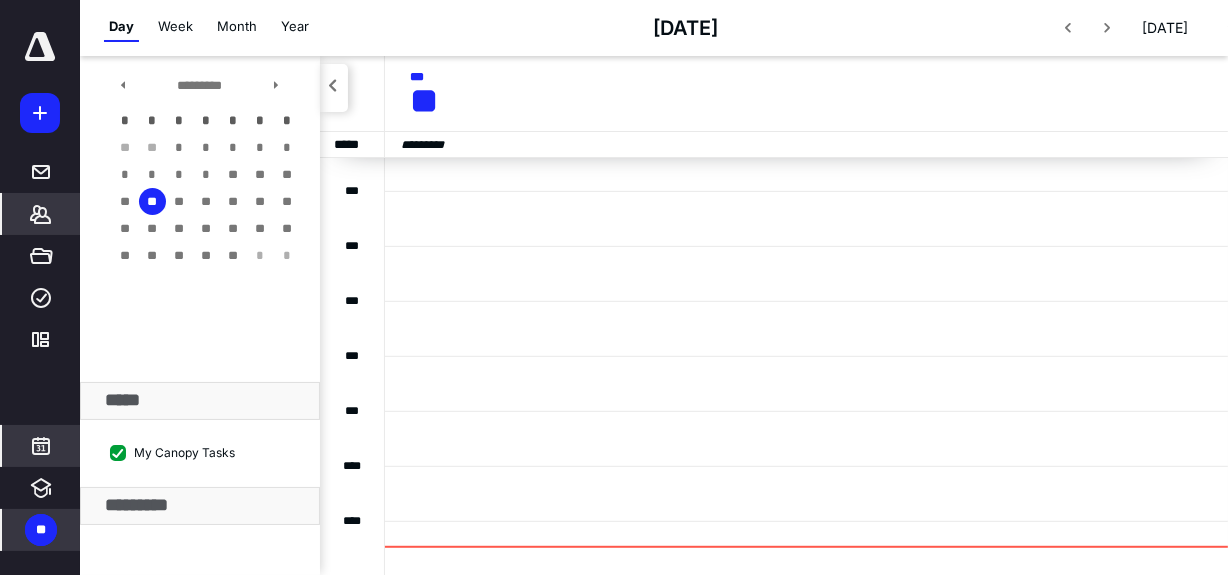 click on "*******" at bounding box center [41, 214] 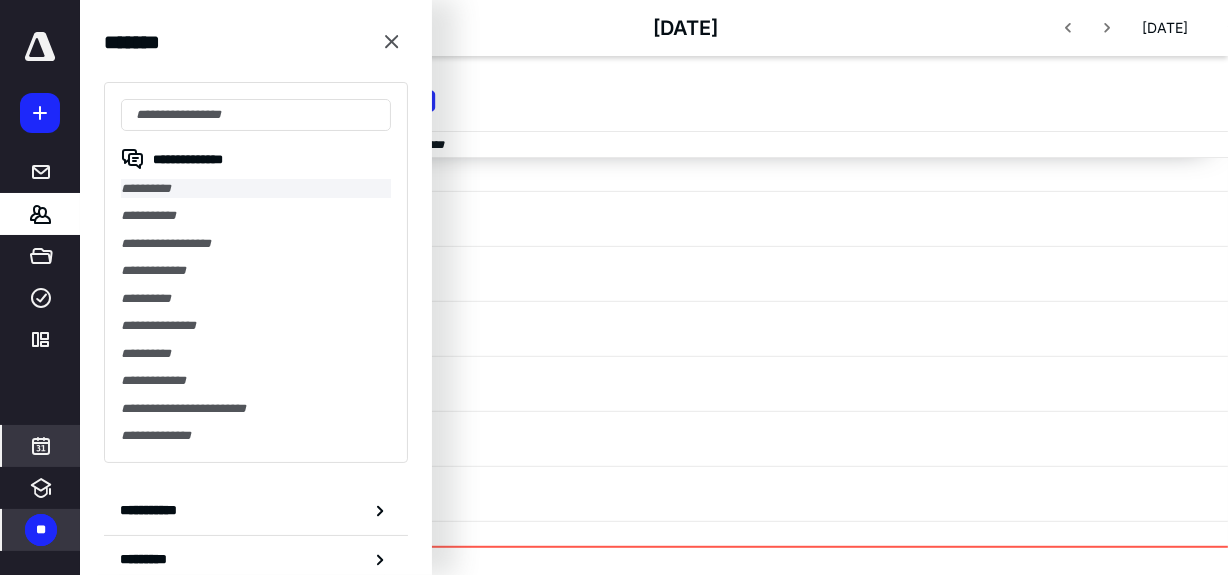 click on "**********" at bounding box center (256, 188) 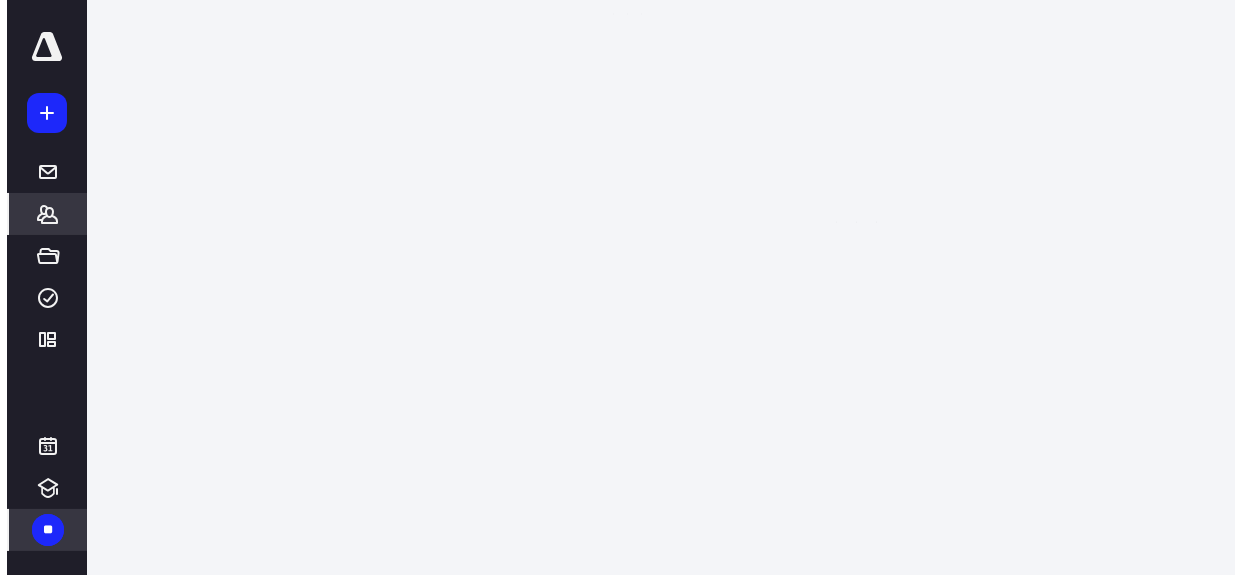 scroll, scrollTop: 0, scrollLeft: 0, axis: both 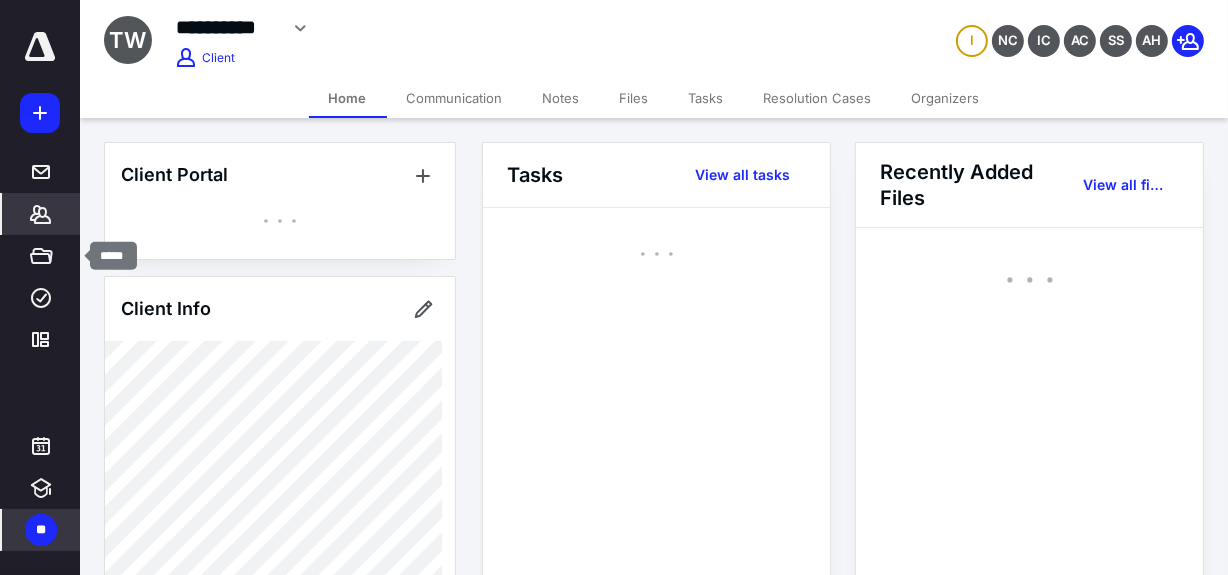 click on "*******" at bounding box center [41, 214] 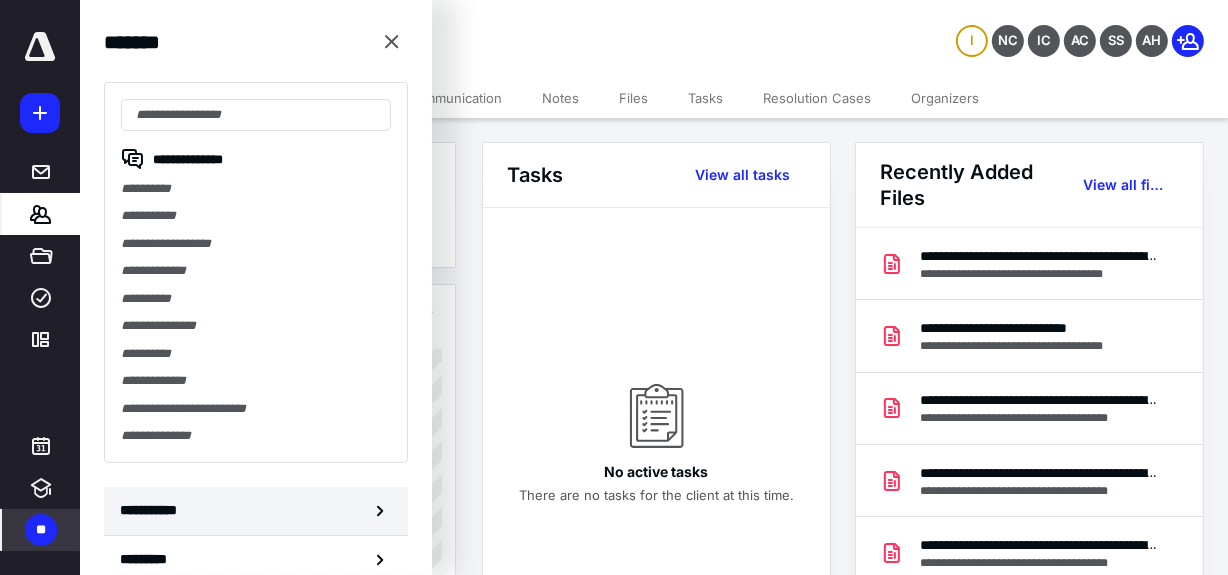 click on "**********" at bounding box center (153, 510) 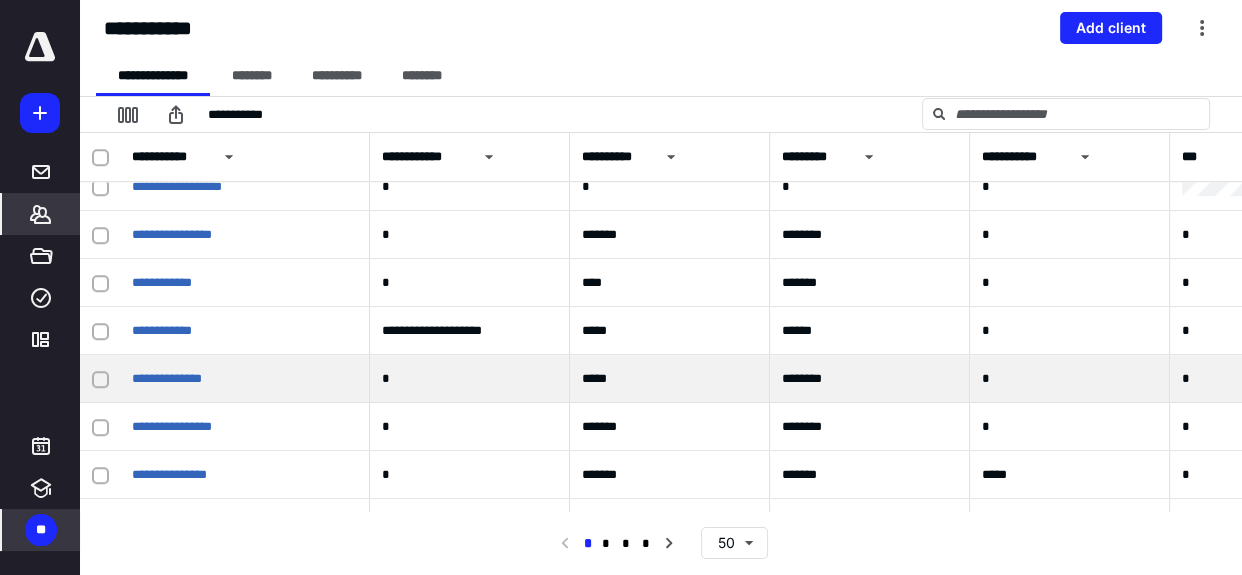 scroll, scrollTop: 2083, scrollLeft: 0, axis: vertical 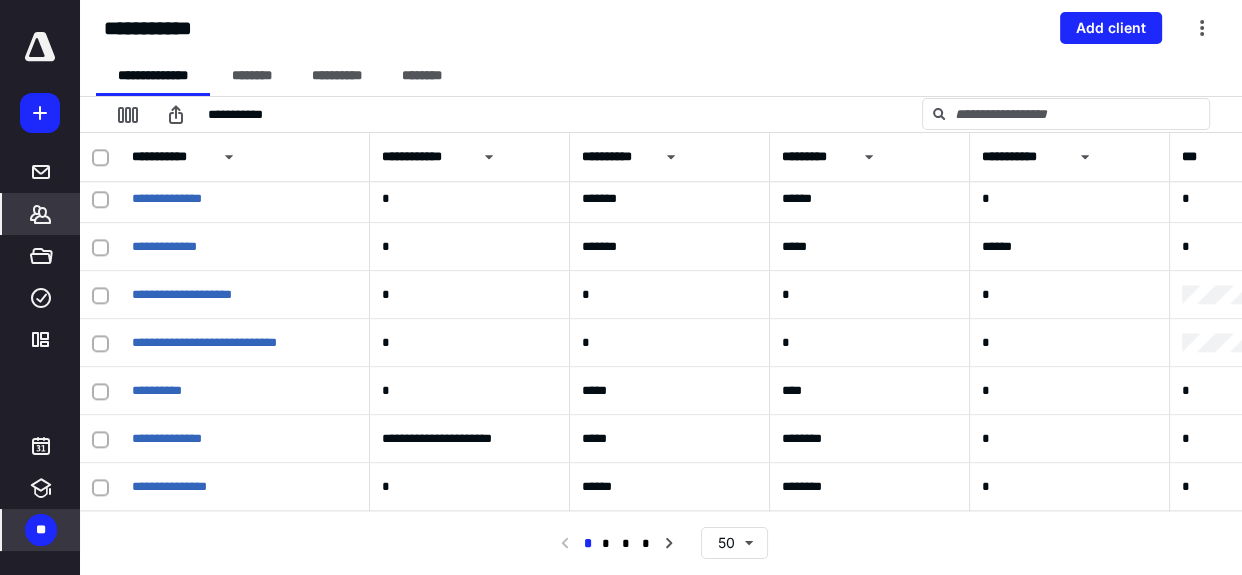 click on "**" at bounding box center [41, 530] 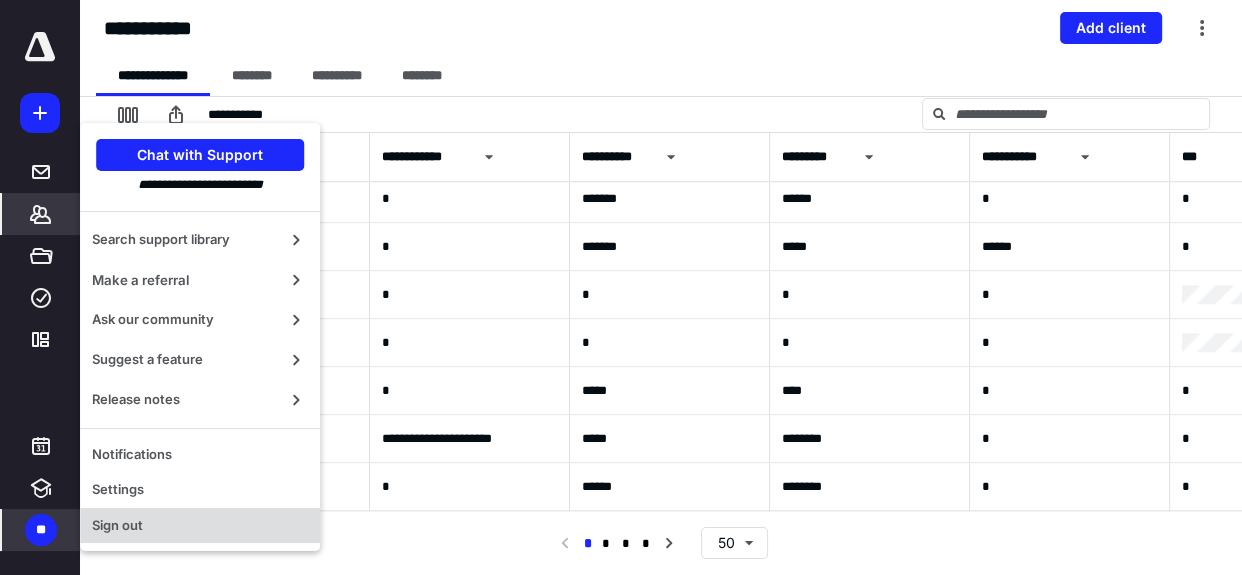 click on "Sign out" at bounding box center (200, 526) 